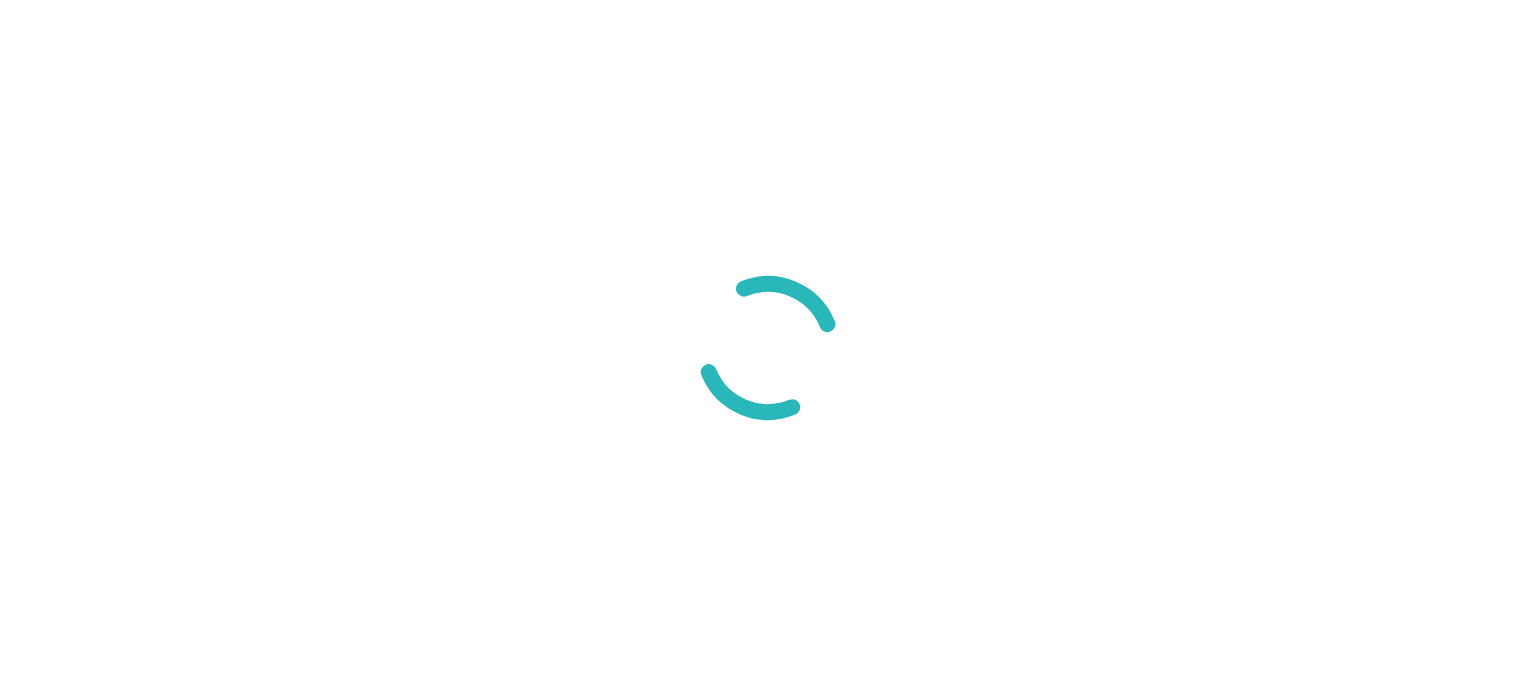 scroll, scrollTop: 0, scrollLeft: 0, axis: both 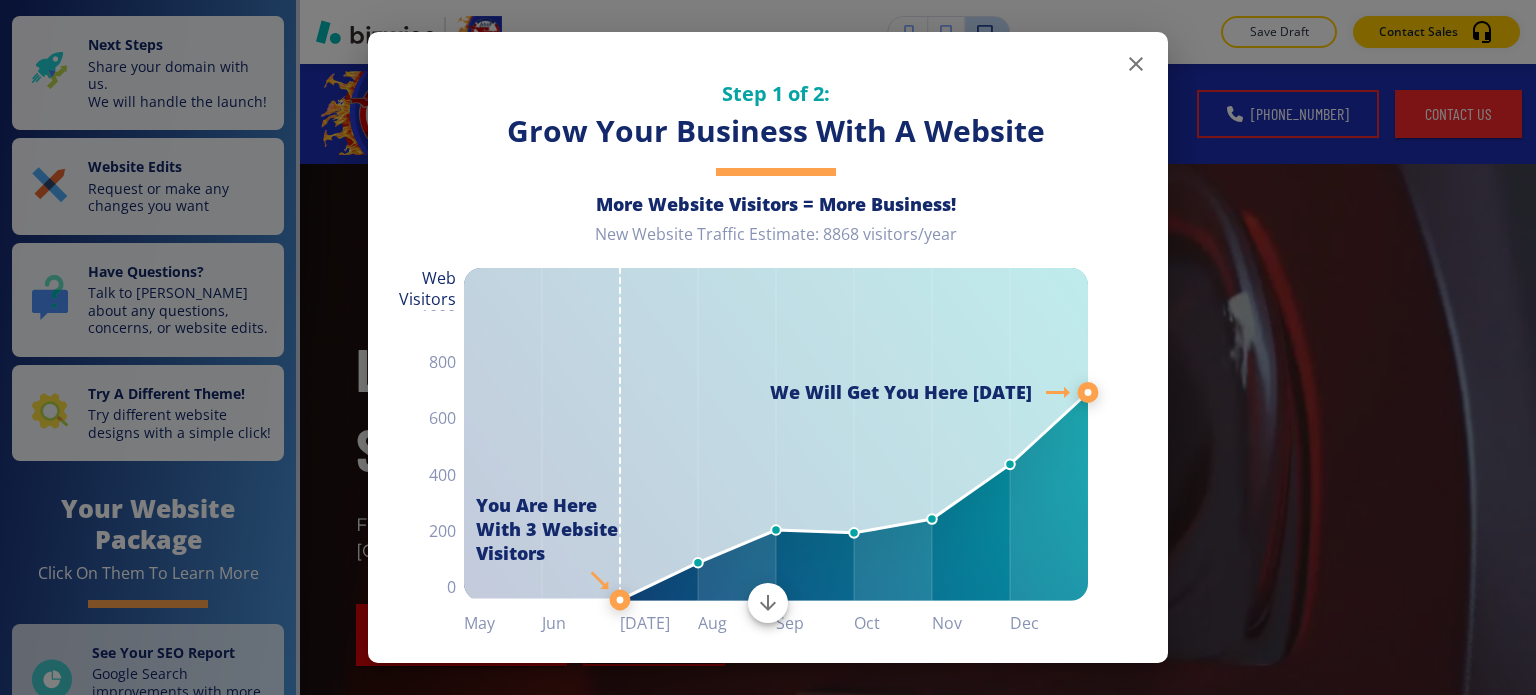 click 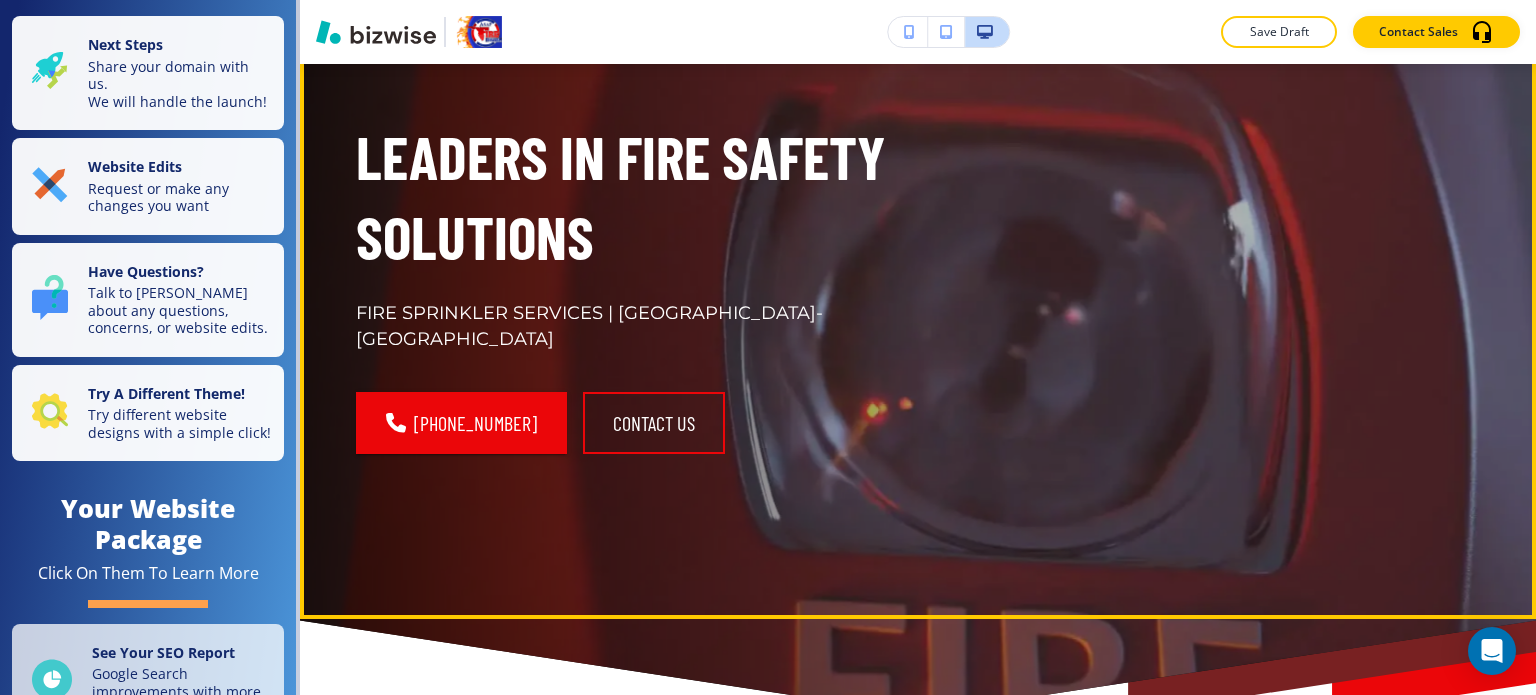 scroll, scrollTop: 0, scrollLeft: 0, axis: both 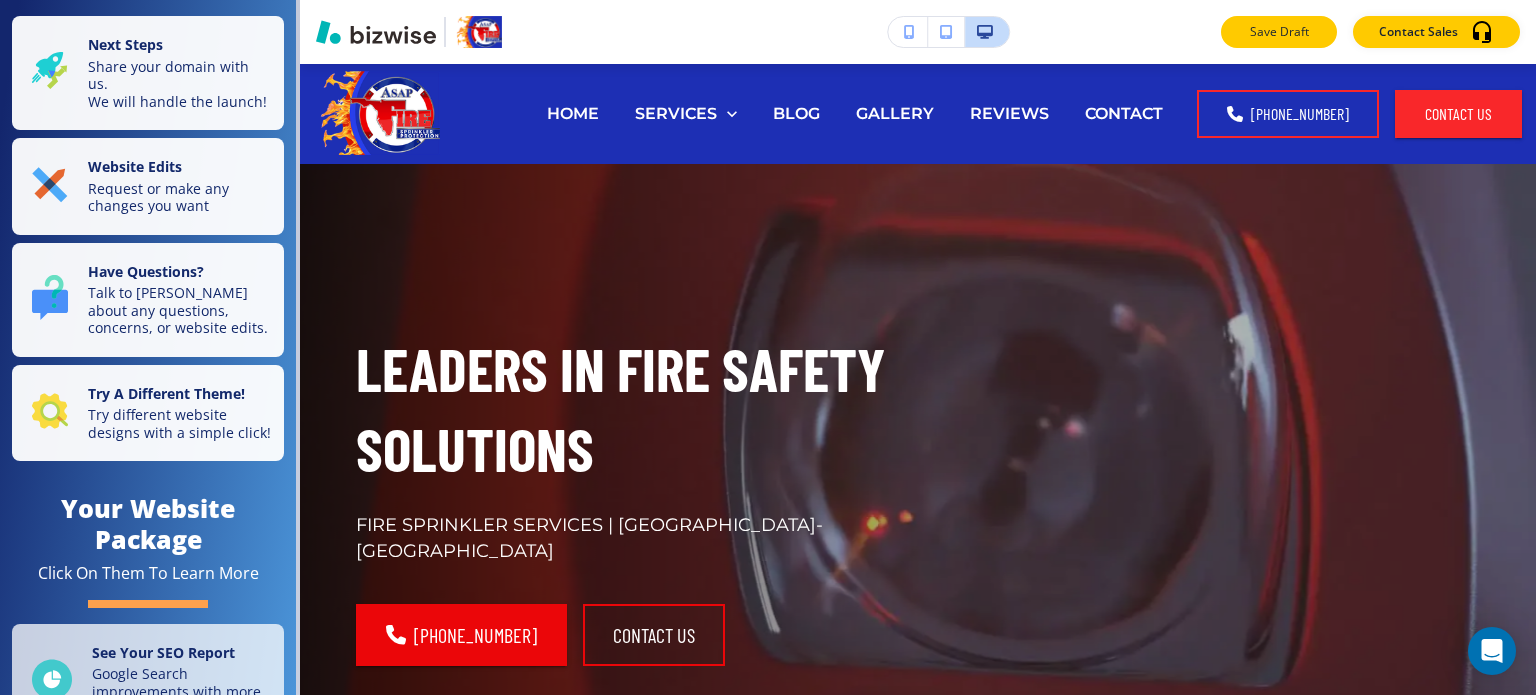 click on "Save Draft" at bounding box center [1279, 32] 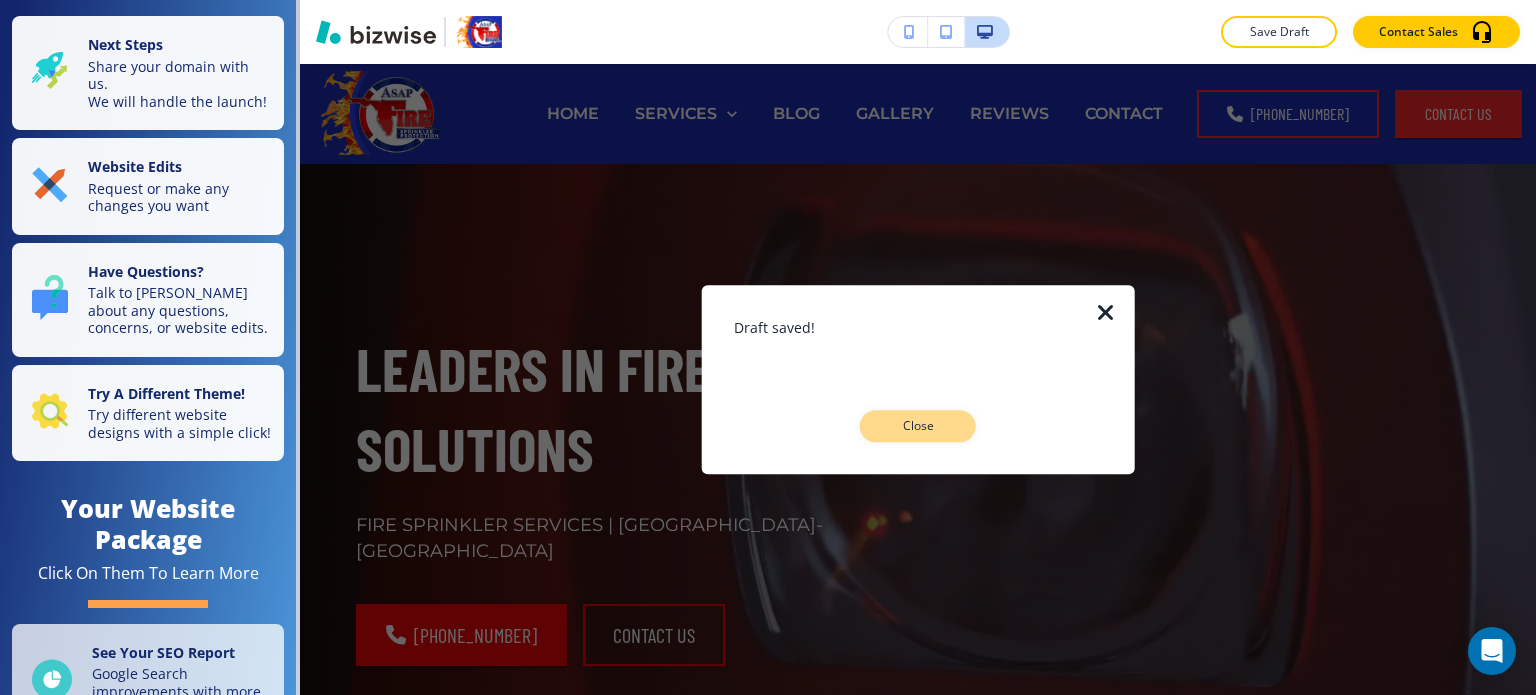click on "Close" at bounding box center [918, 426] 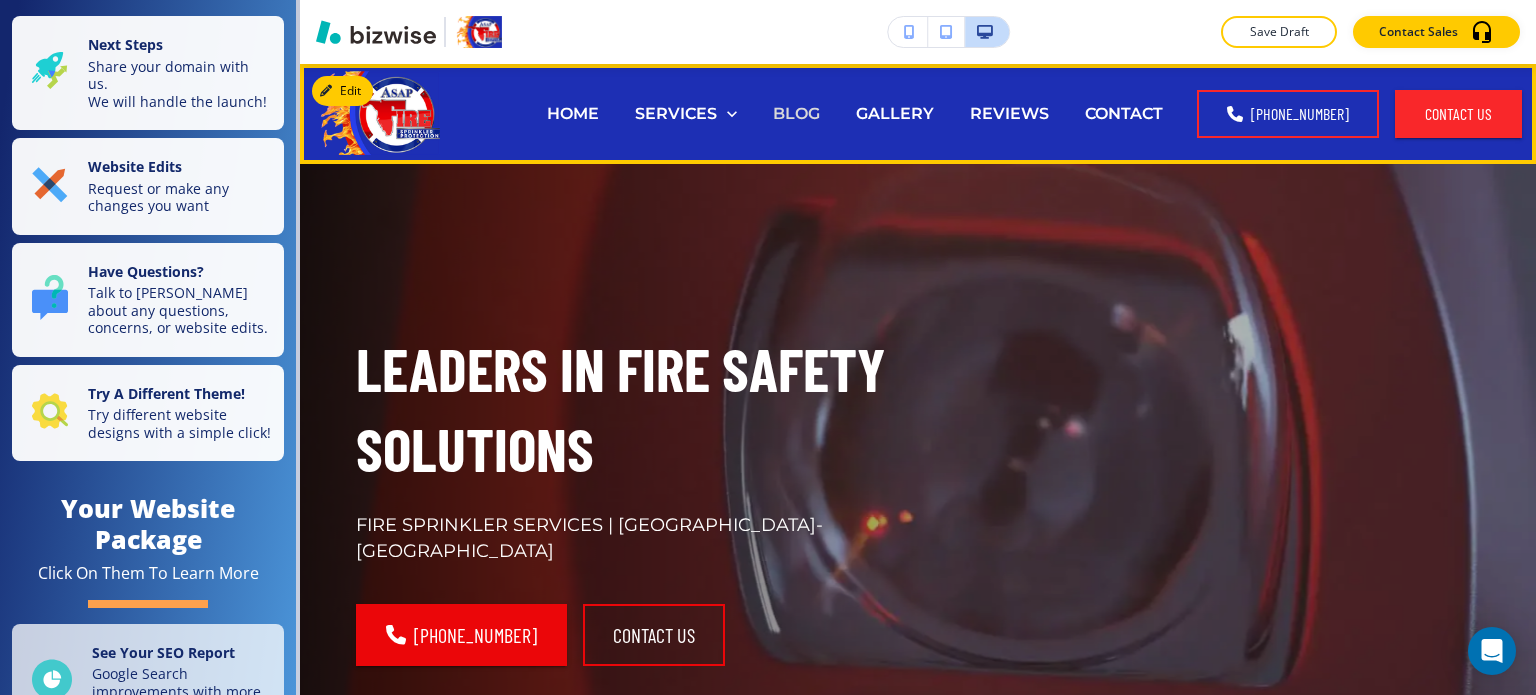 click on "BLOG" at bounding box center (796, 113) 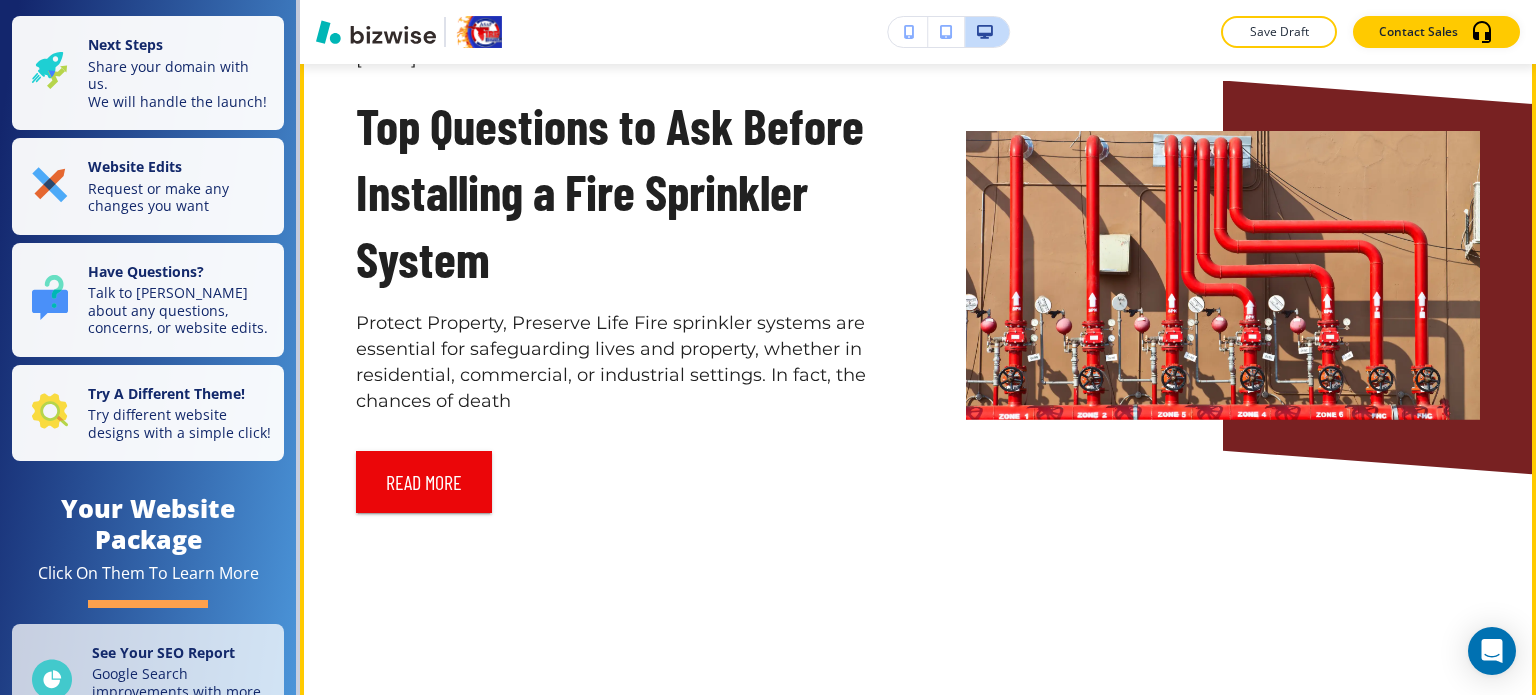 scroll, scrollTop: 2200, scrollLeft: 0, axis: vertical 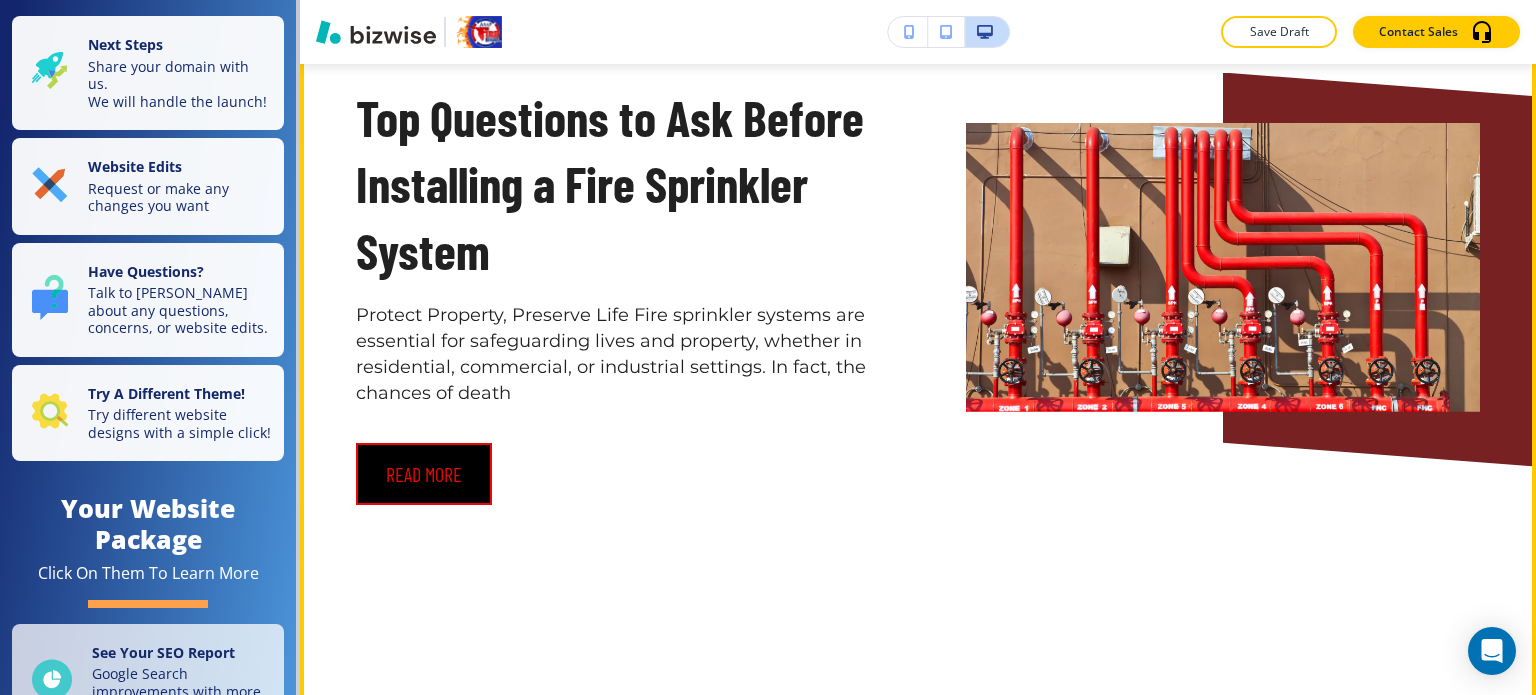 click on "read more" at bounding box center [424, 474] 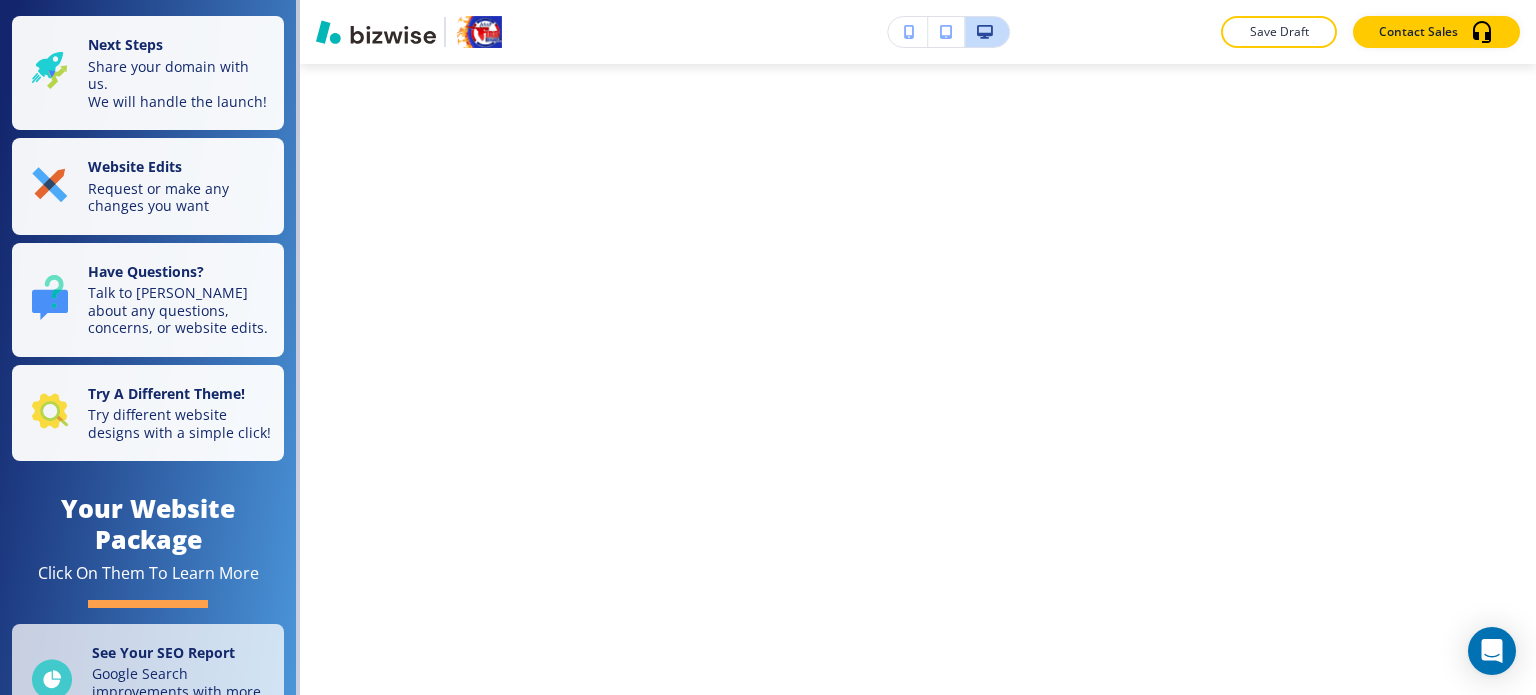 scroll, scrollTop: 0, scrollLeft: 0, axis: both 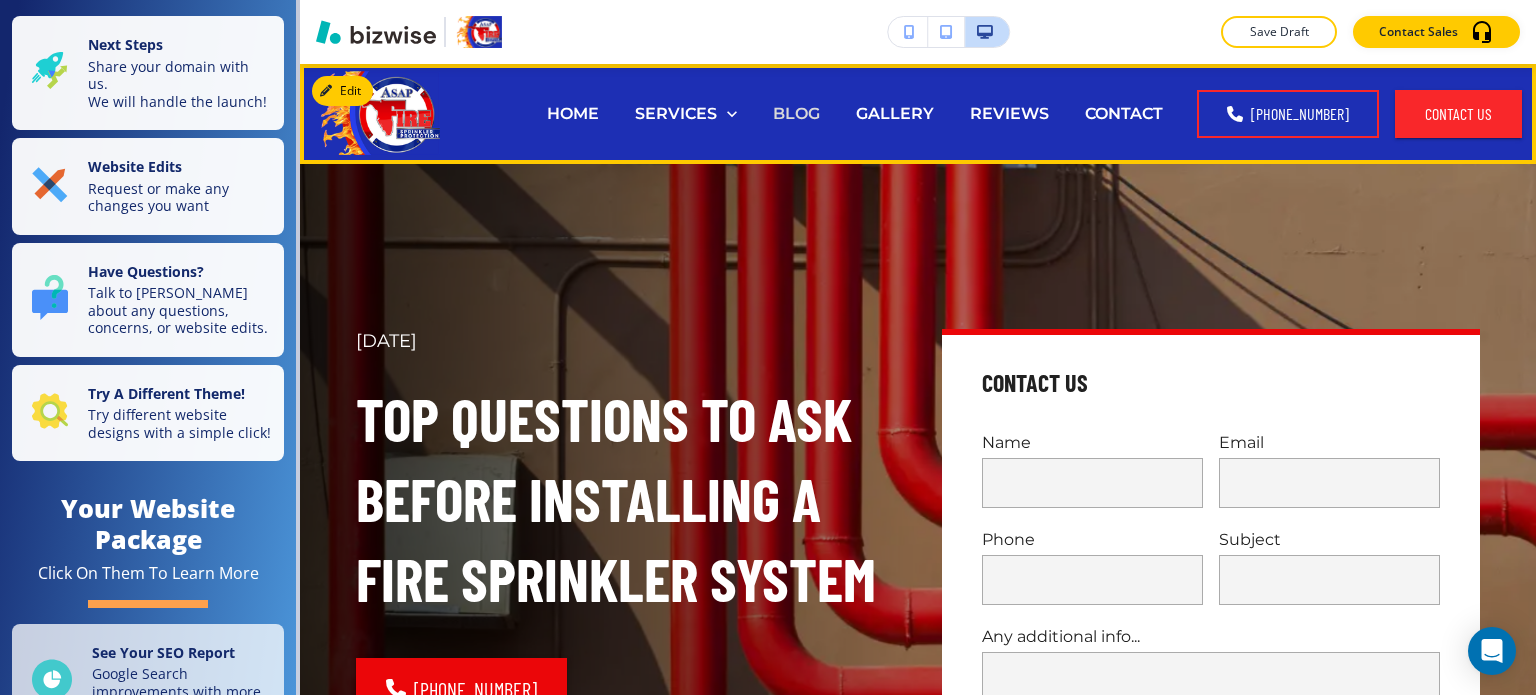 click on "BLOG" at bounding box center [796, 113] 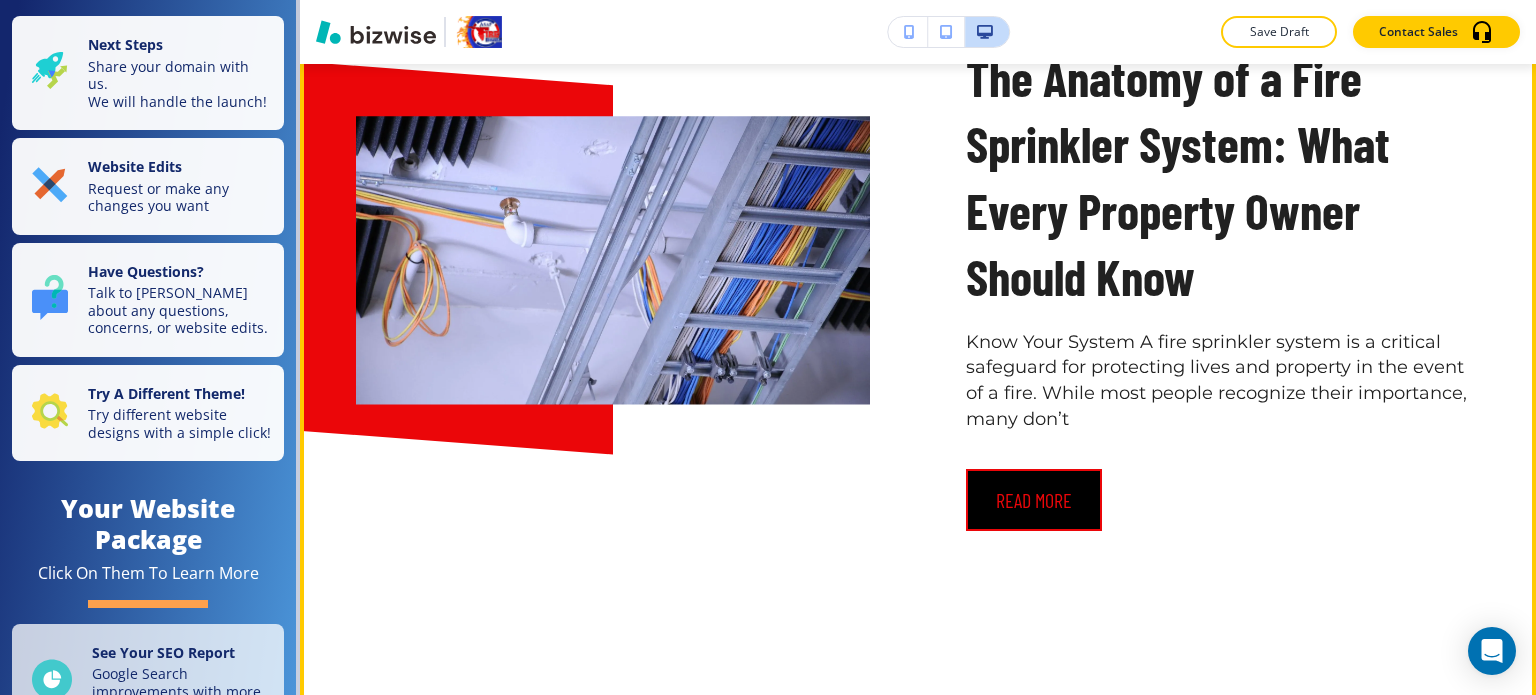 scroll, scrollTop: 2900, scrollLeft: 0, axis: vertical 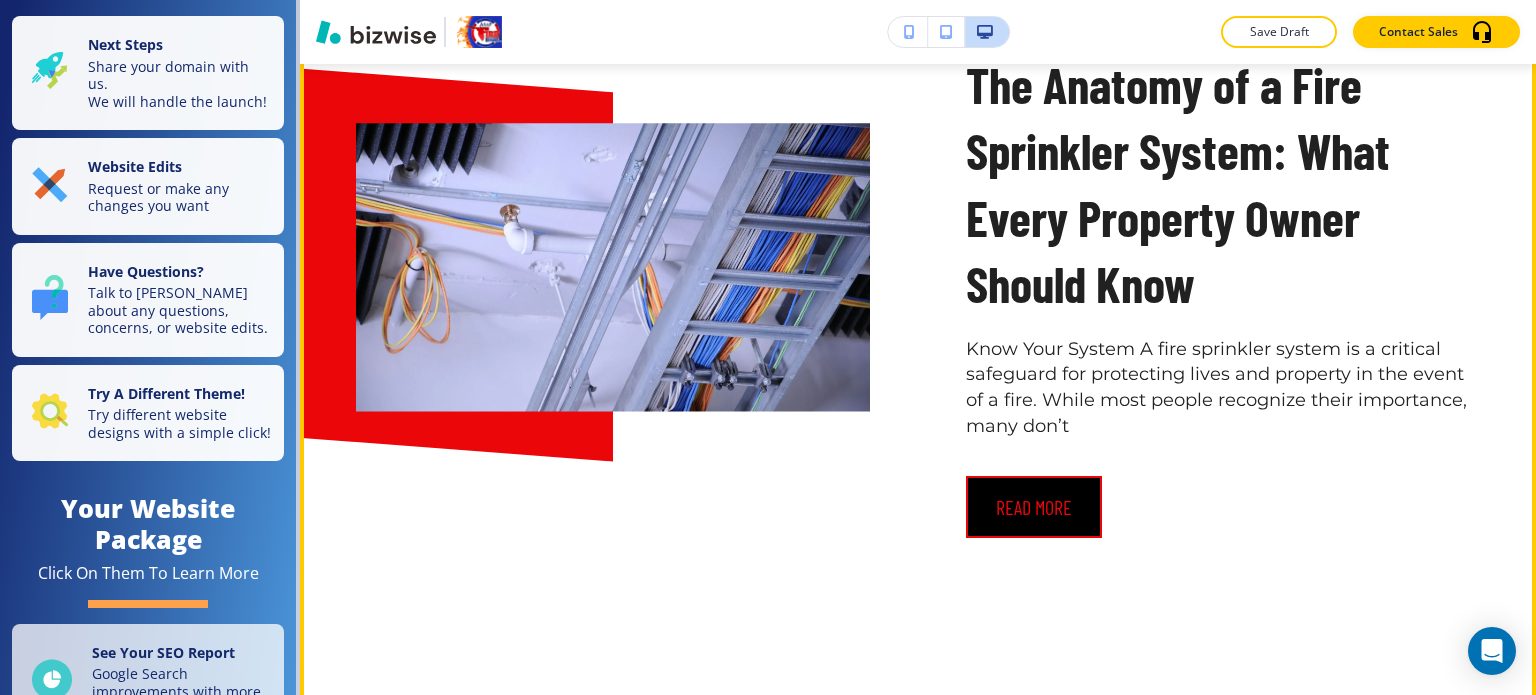 click on "read more" at bounding box center [1034, 507] 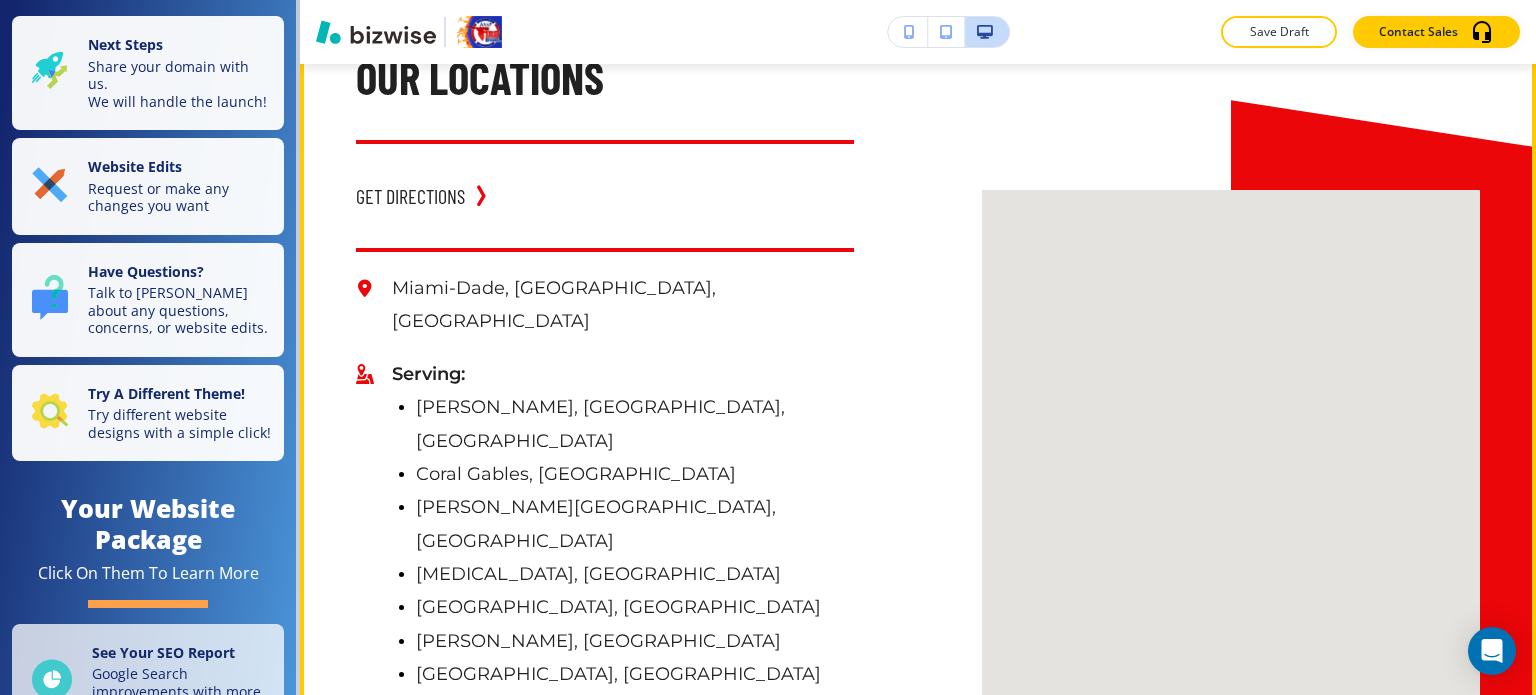 scroll, scrollTop: 5500, scrollLeft: 0, axis: vertical 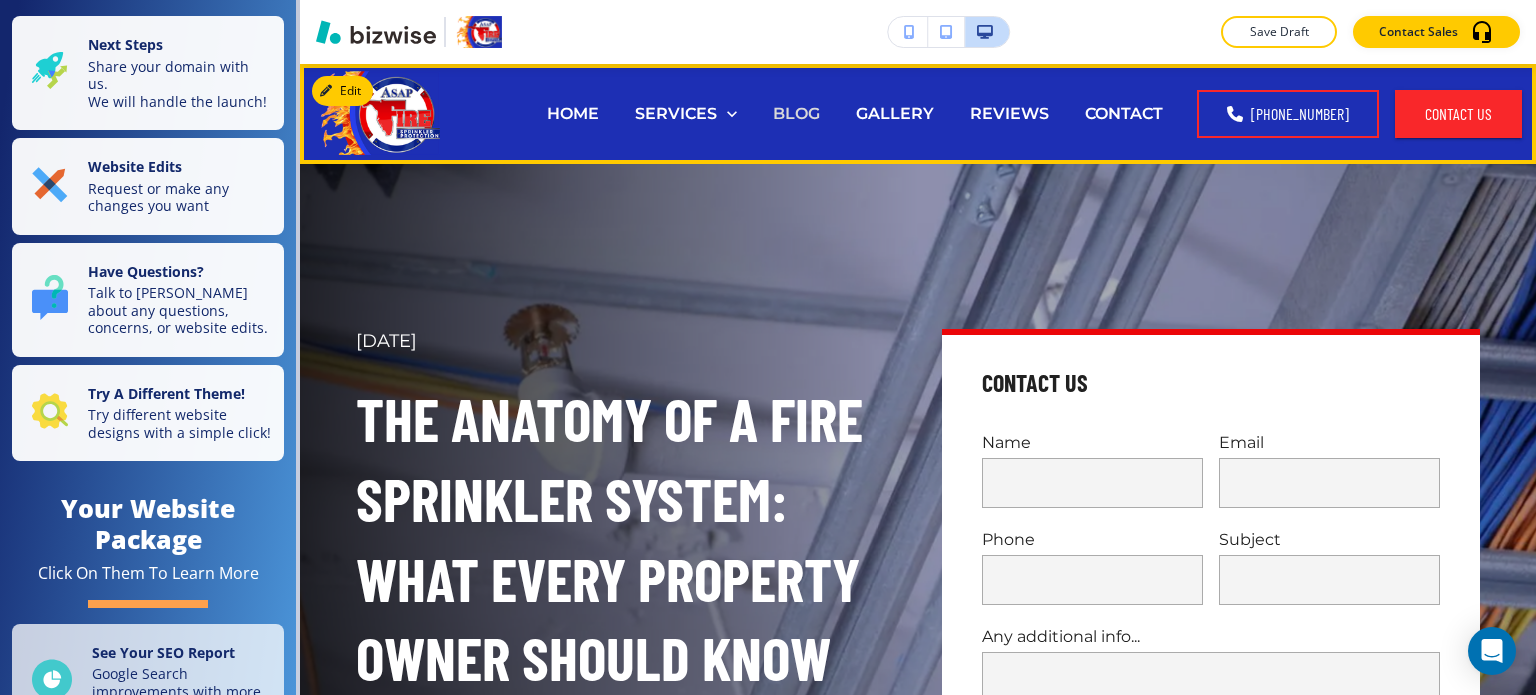 click on "BLOG" at bounding box center [796, 113] 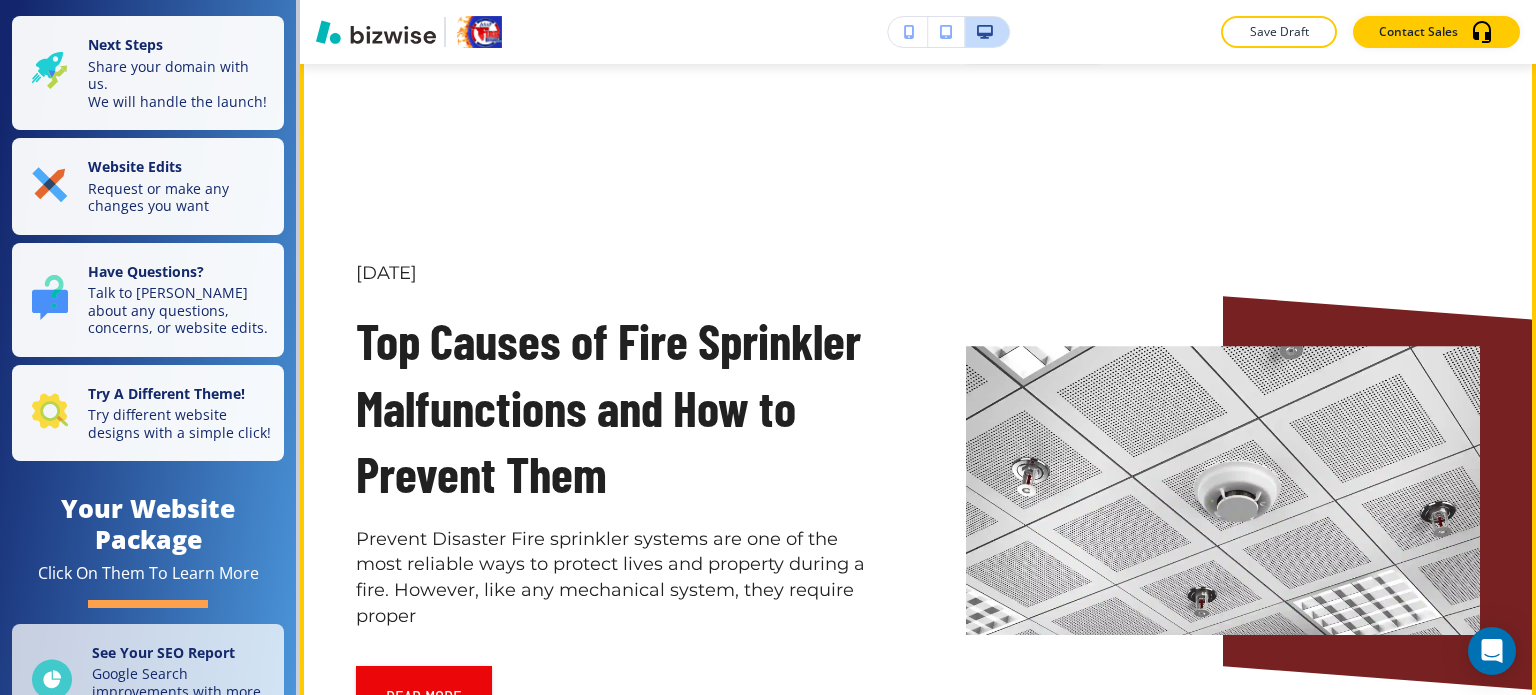 scroll, scrollTop: 3500, scrollLeft: 0, axis: vertical 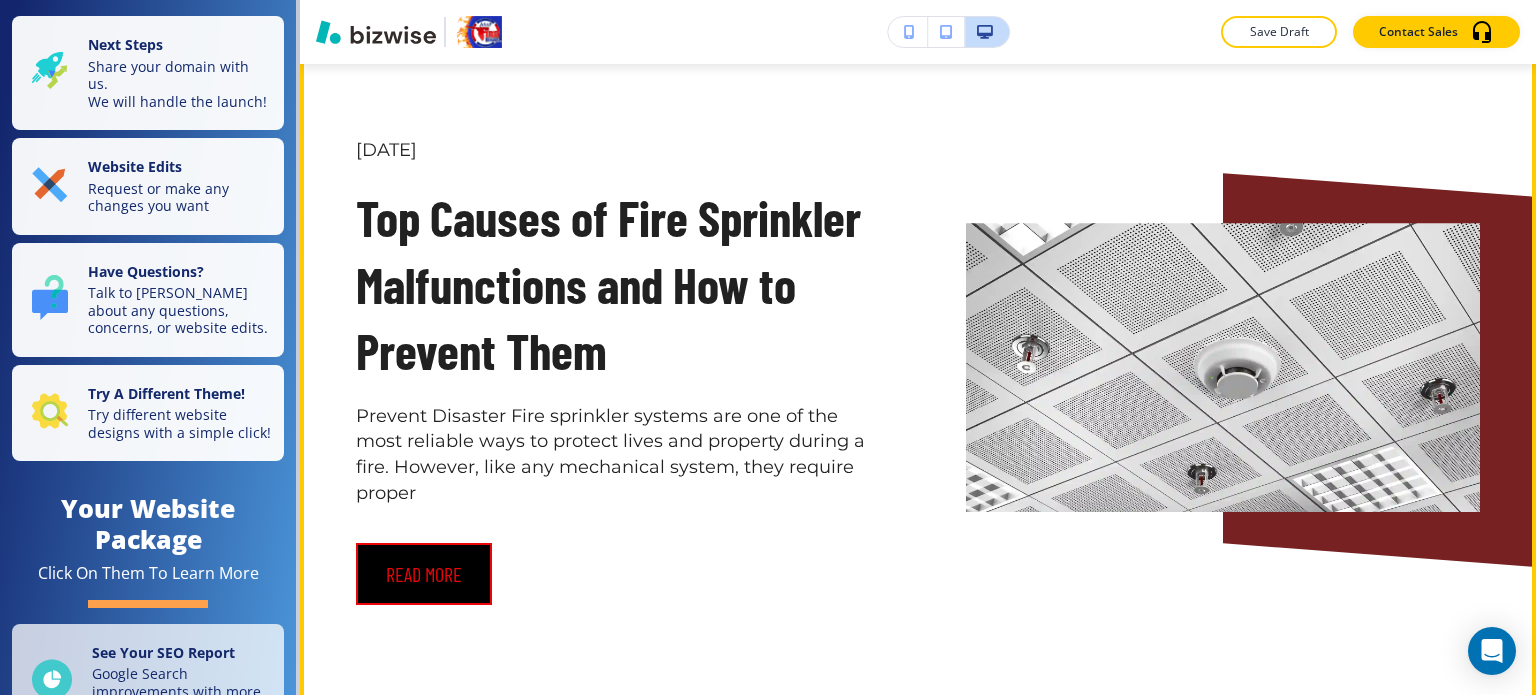 click on "read more" at bounding box center (424, 574) 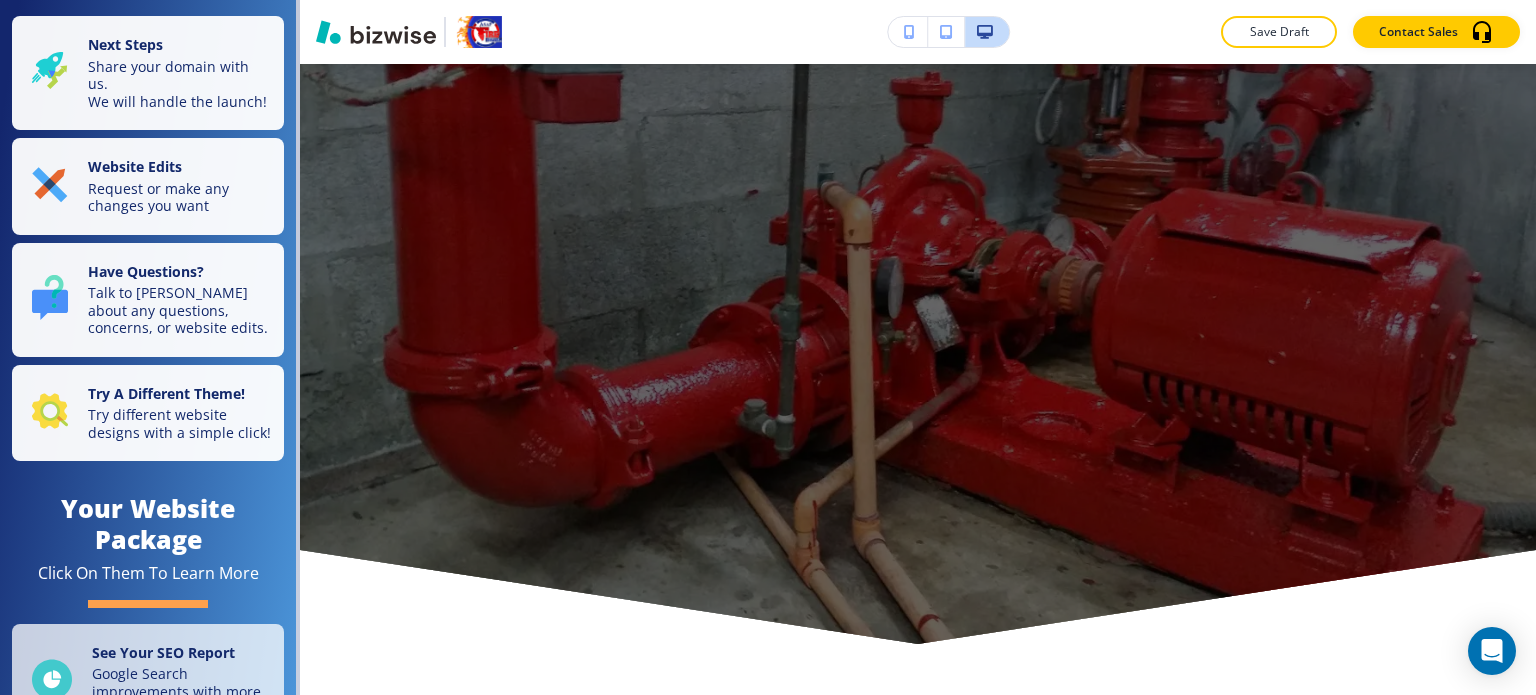 scroll, scrollTop: 0, scrollLeft: 0, axis: both 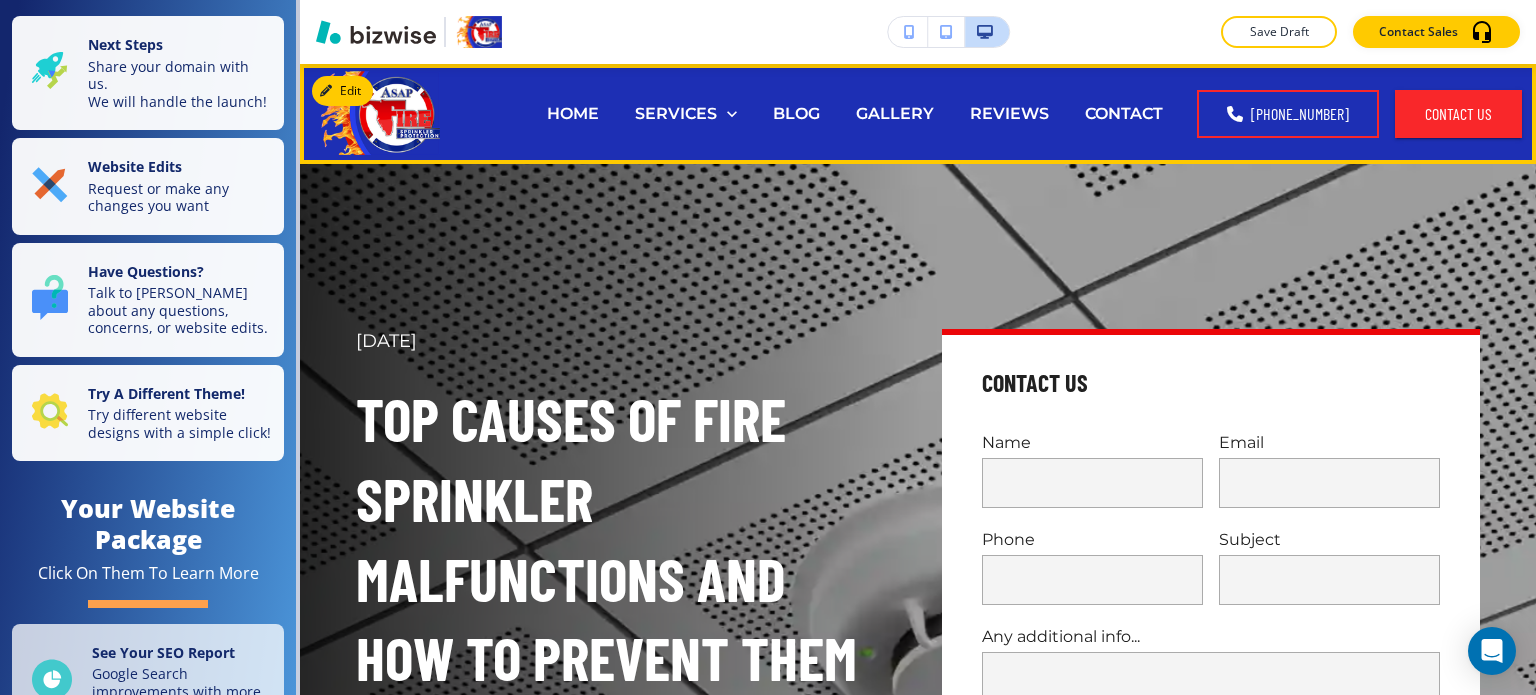click on "BLOG" at bounding box center [796, 114] 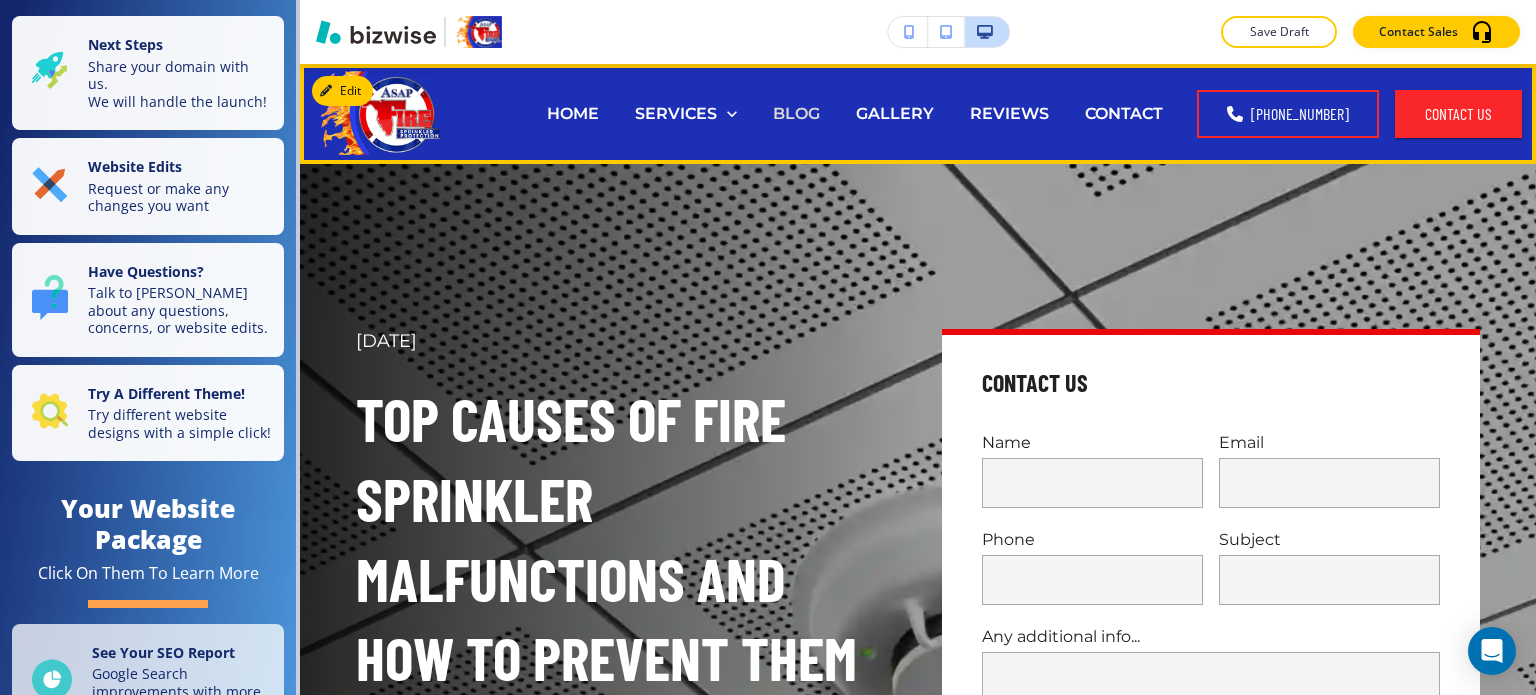 click on "BLOG" at bounding box center [796, 113] 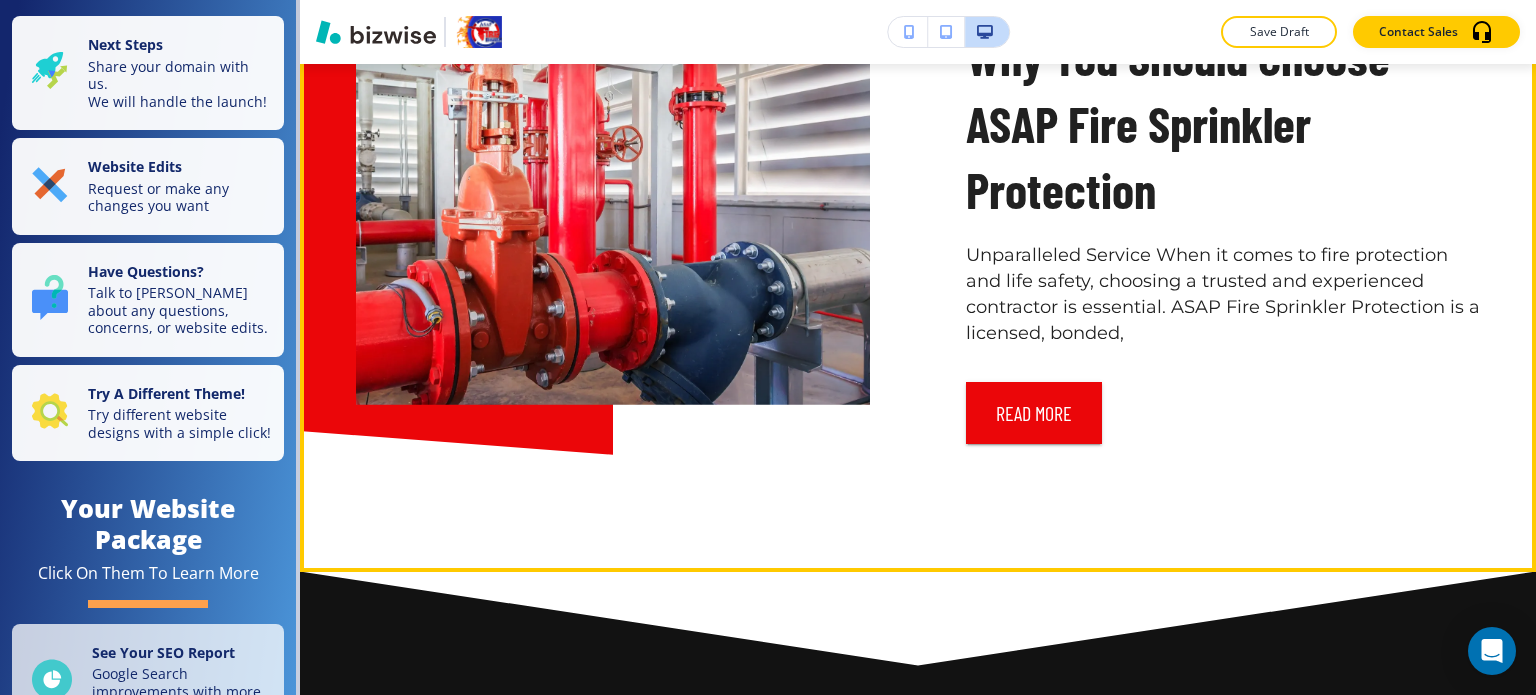 scroll, scrollTop: 11432, scrollLeft: 0, axis: vertical 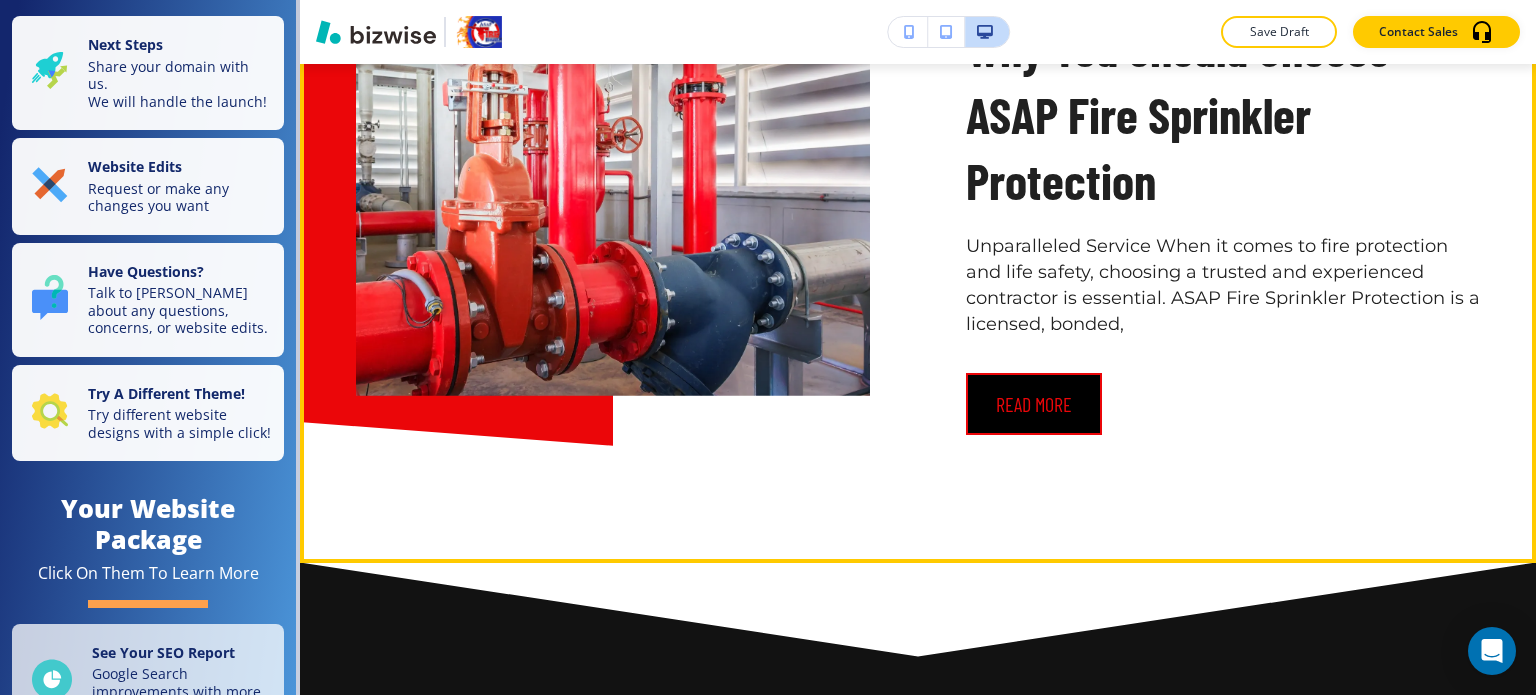click on "read more" at bounding box center (1034, 404) 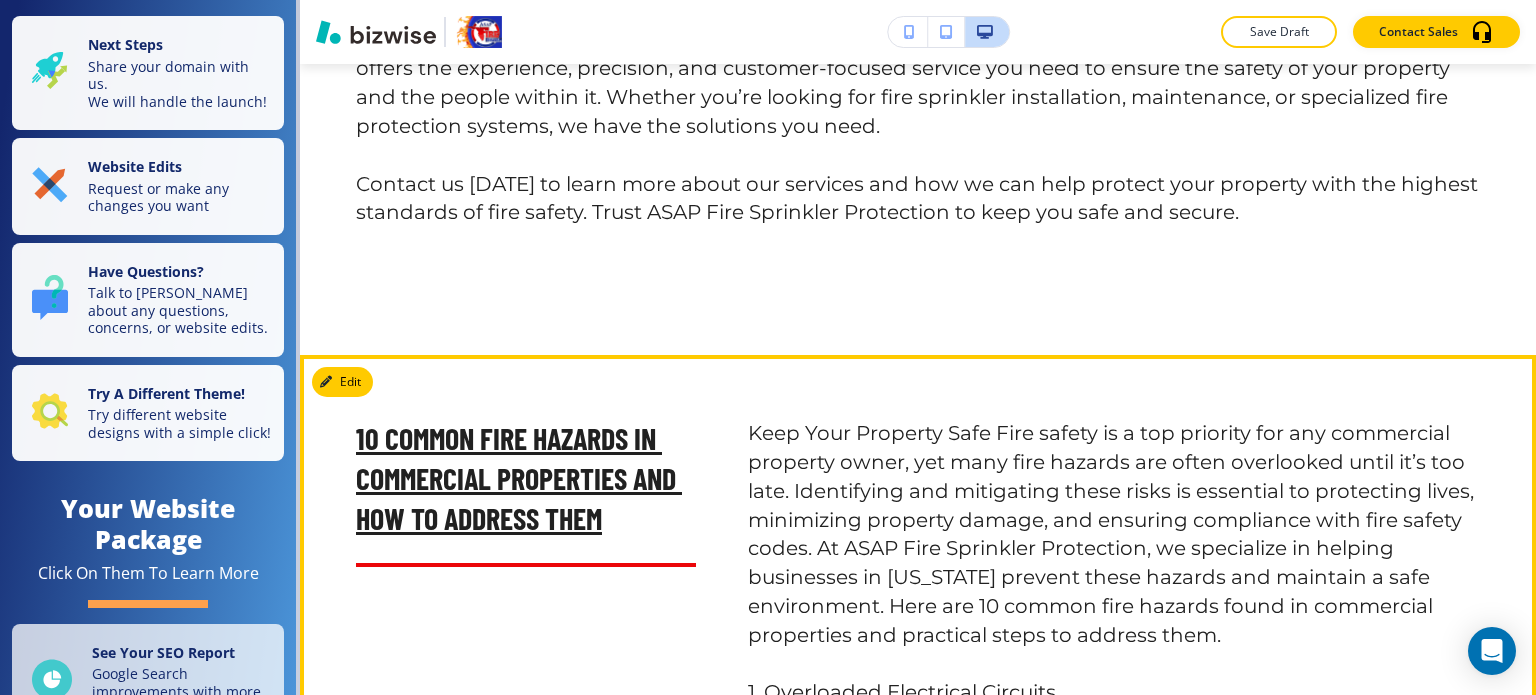scroll, scrollTop: 2700, scrollLeft: 0, axis: vertical 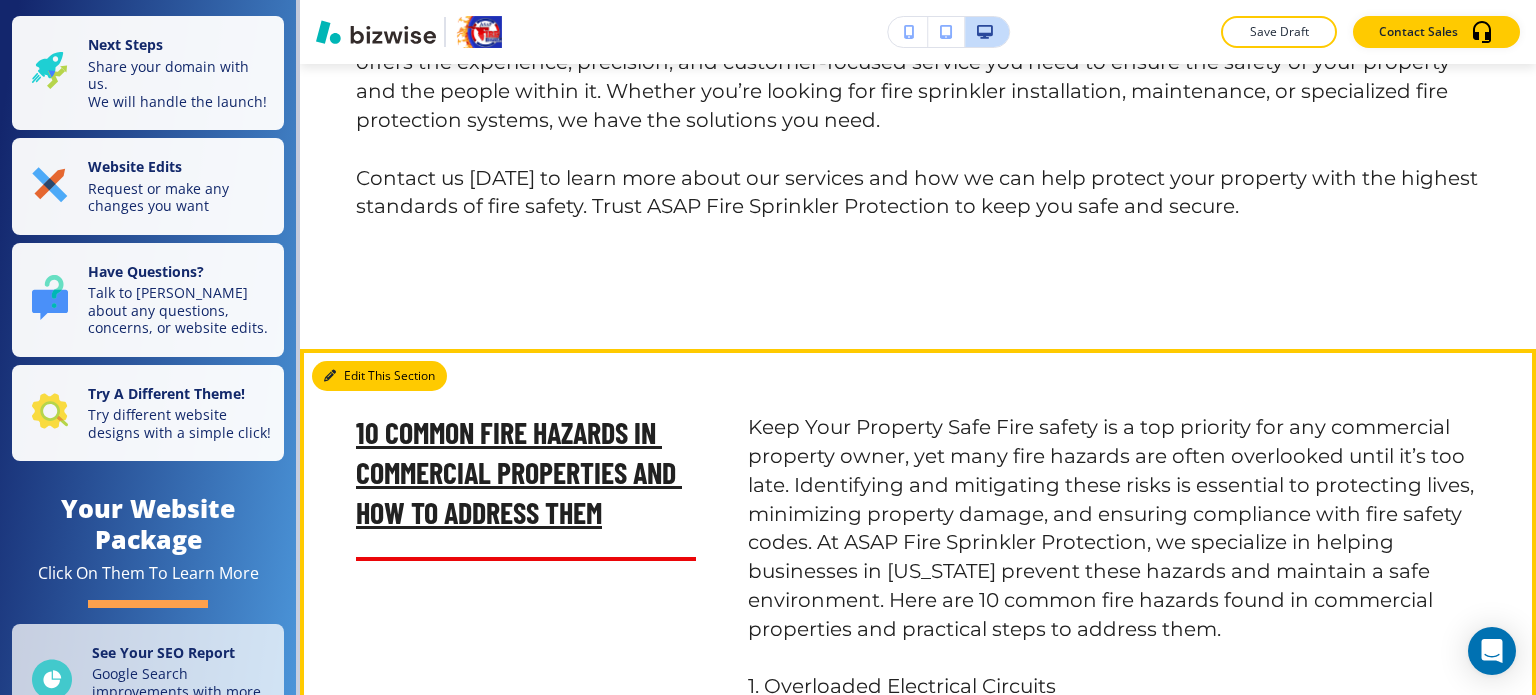 click on "Edit This Section" at bounding box center [379, 376] 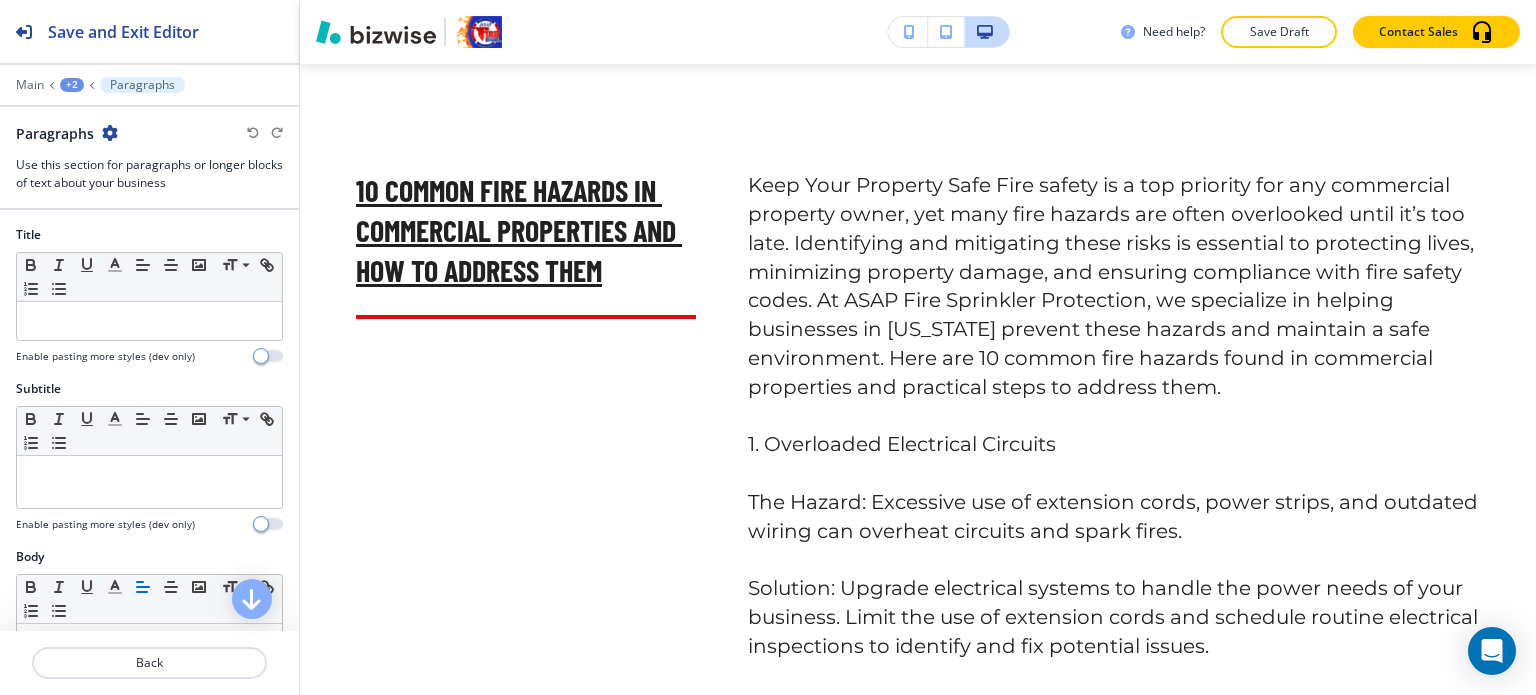 scroll, scrollTop: 2956, scrollLeft: 0, axis: vertical 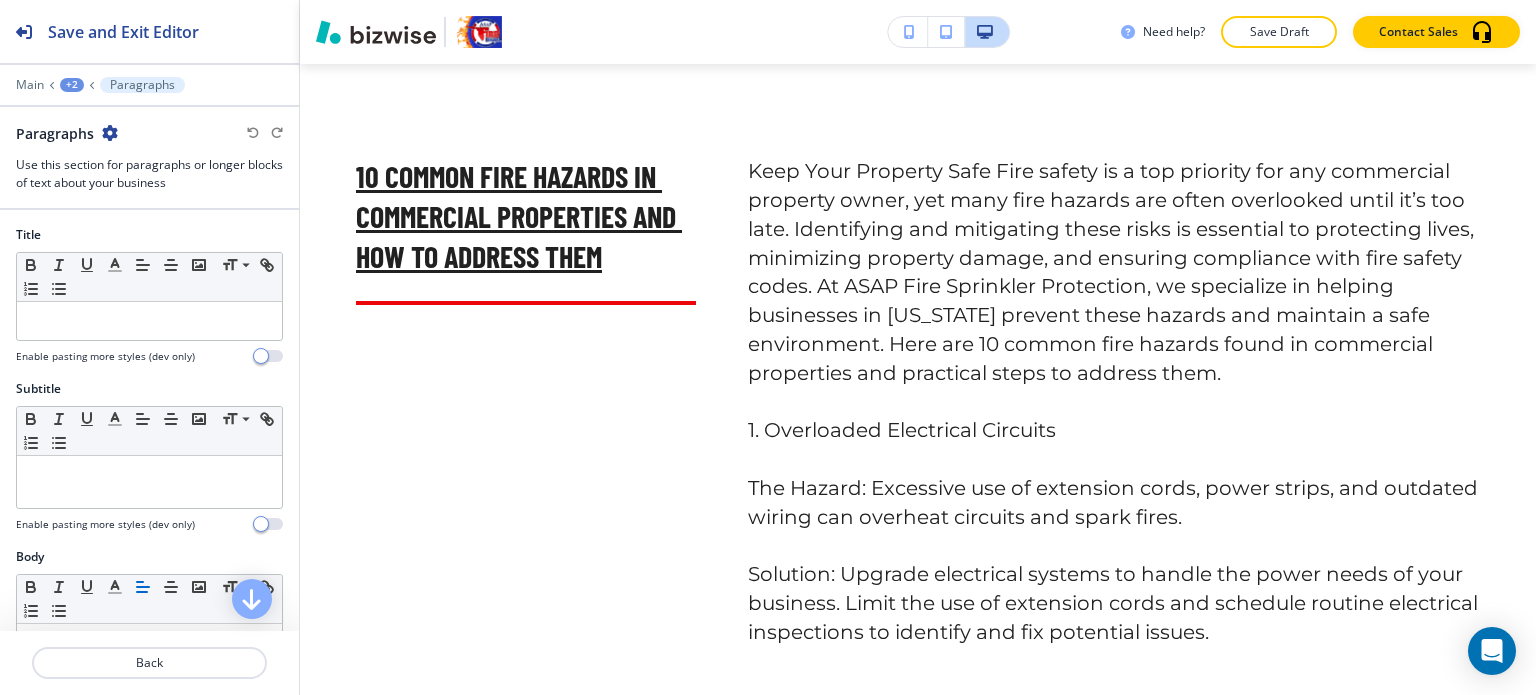 click on "Paragraphs" at bounding box center (149, 133) 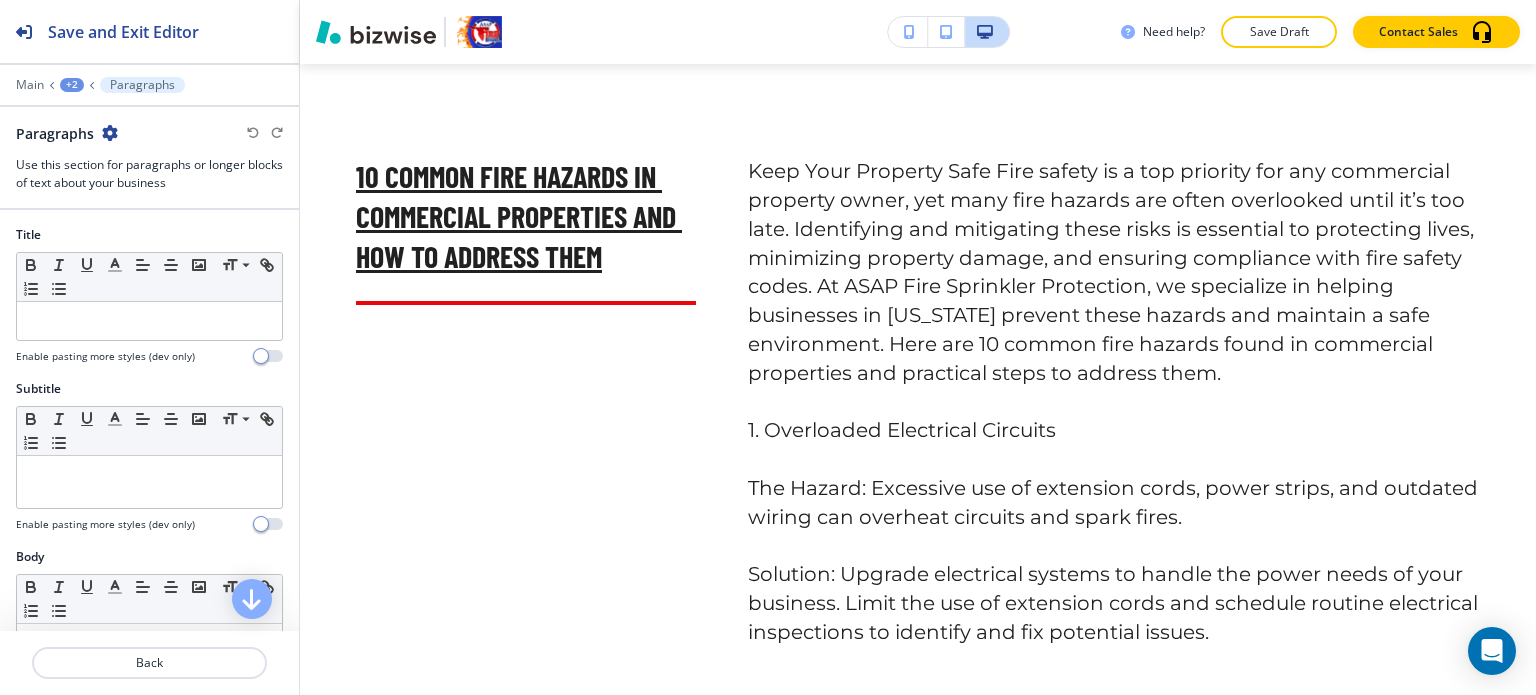 click at bounding box center (110, 133) 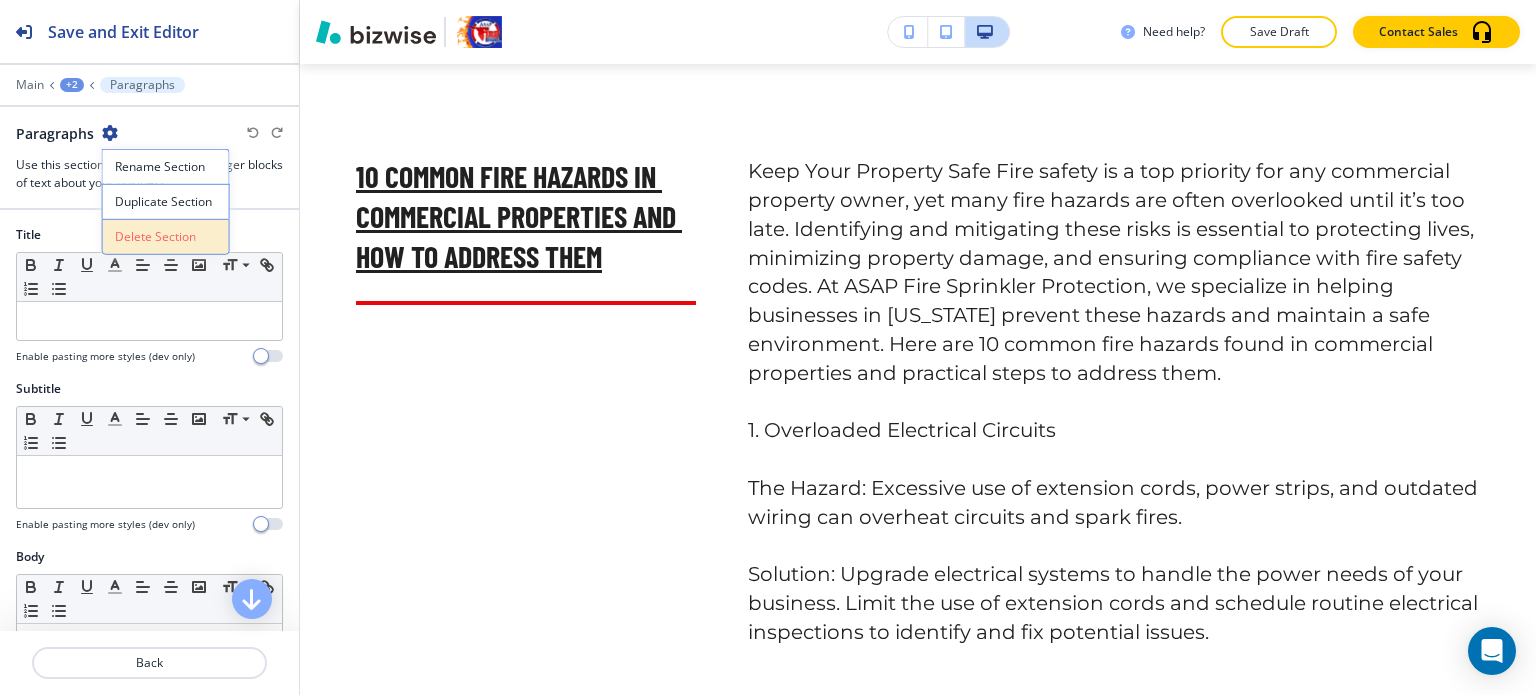 click on "Delete Section" at bounding box center (166, 237) 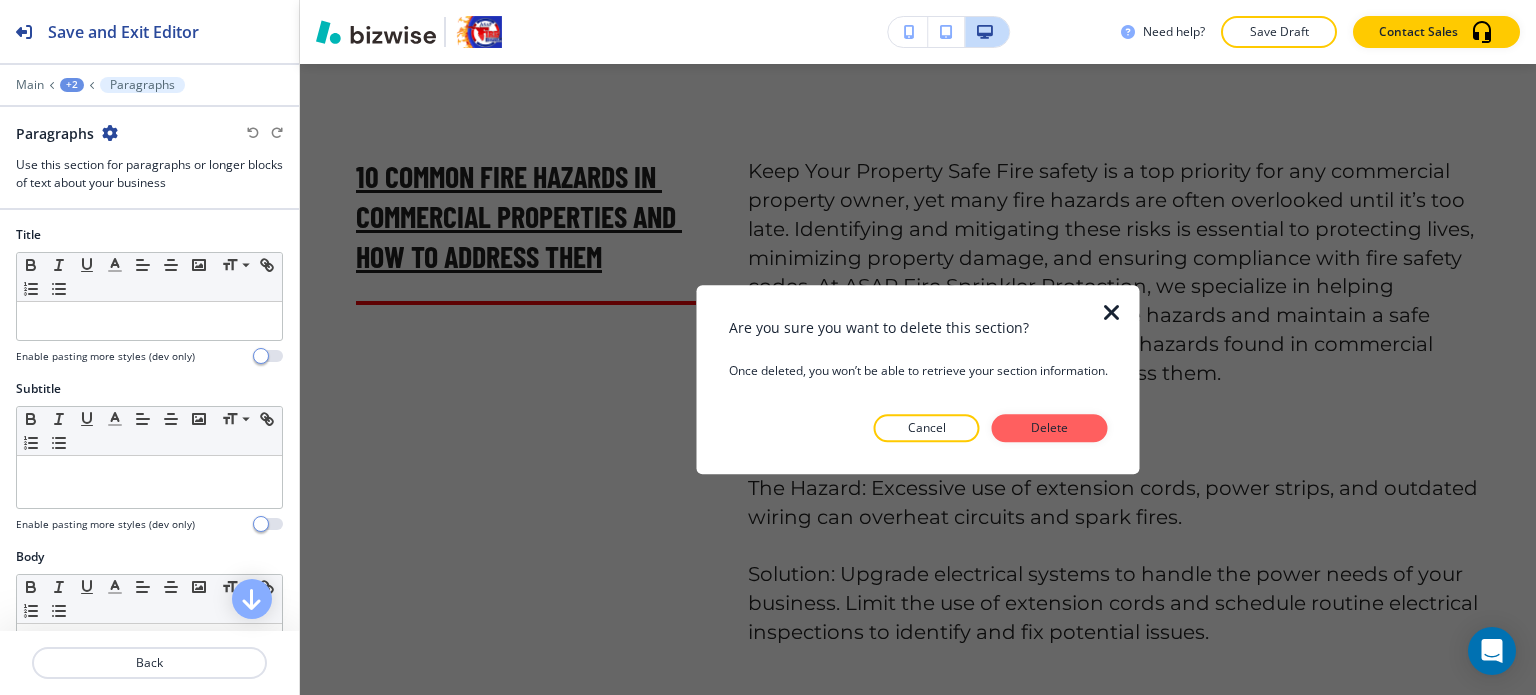 click on "Delete" at bounding box center (1050, 428) 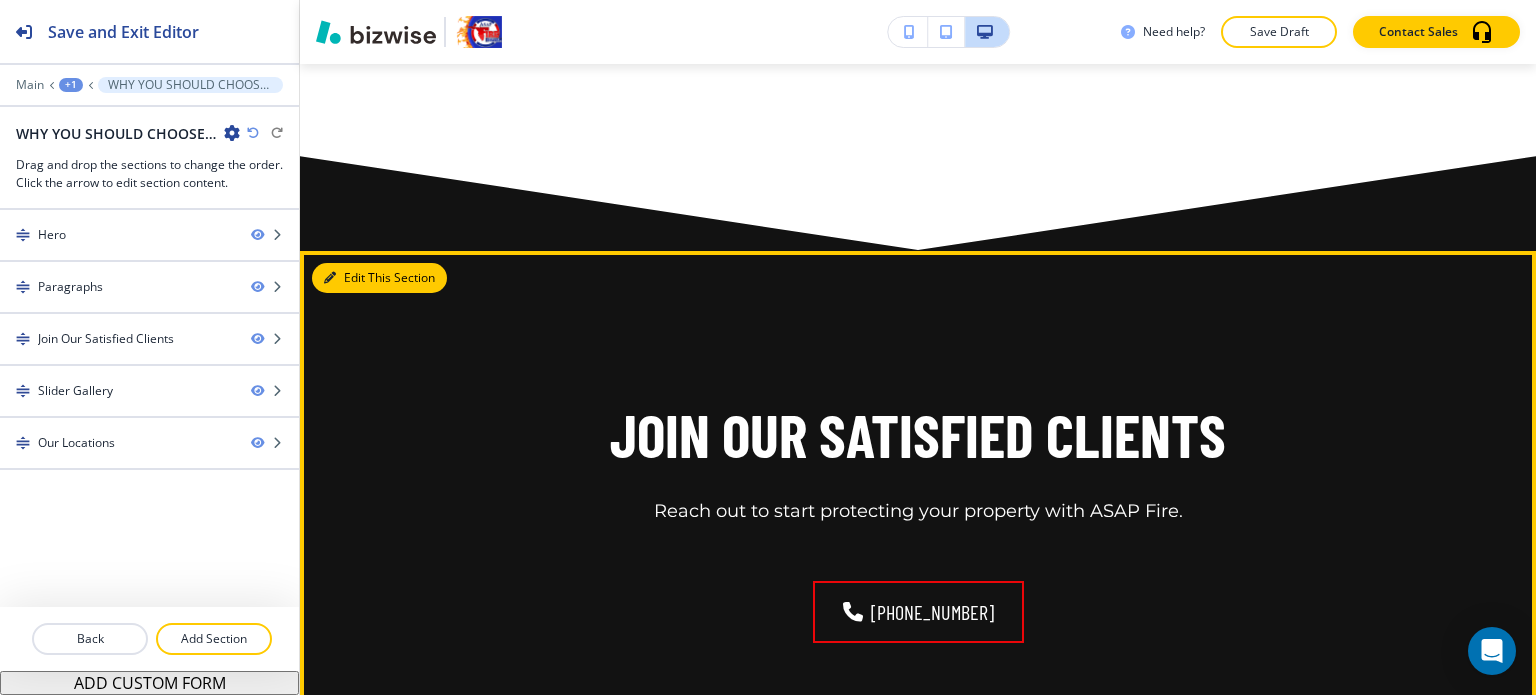 drag, startPoint x: 366, startPoint y: 247, endPoint x: 368, endPoint y: 258, distance: 11.18034 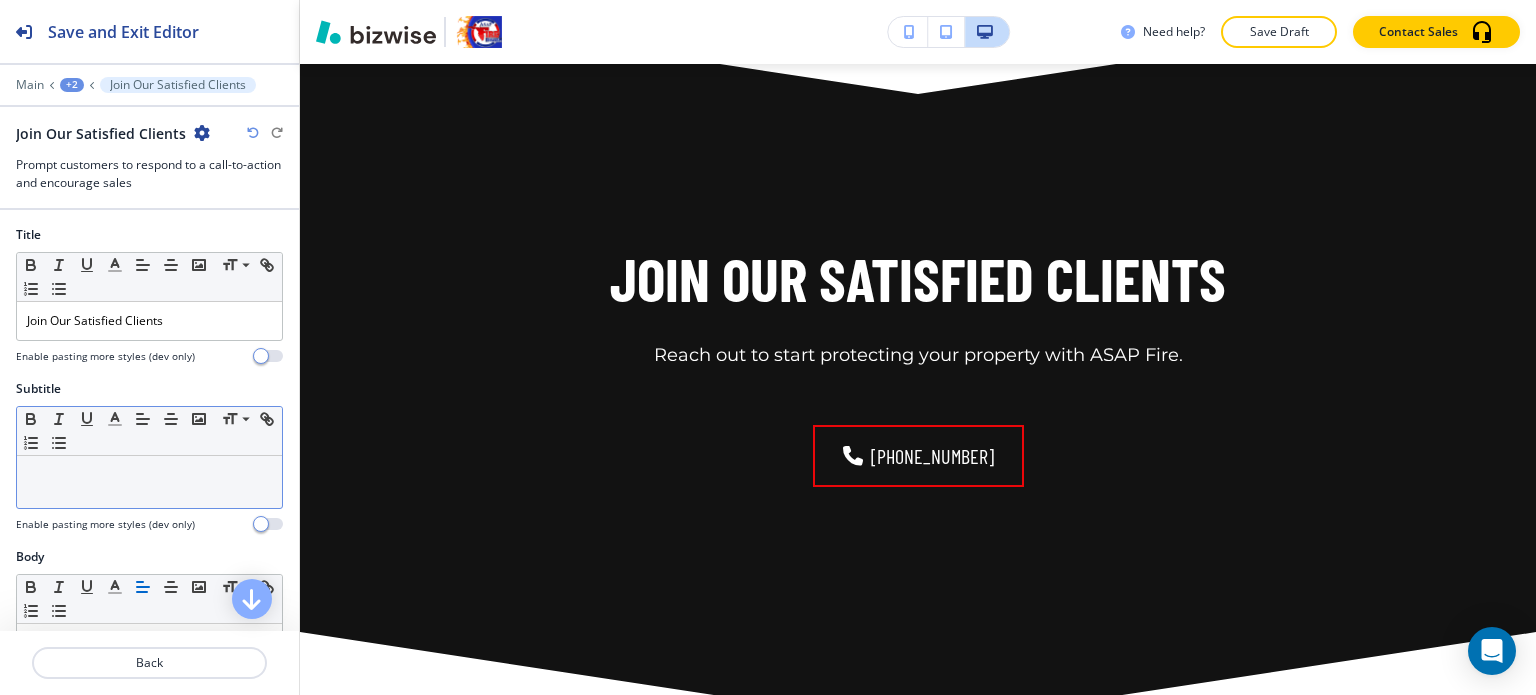 scroll, scrollTop: 3114, scrollLeft: 0, axis: vertical 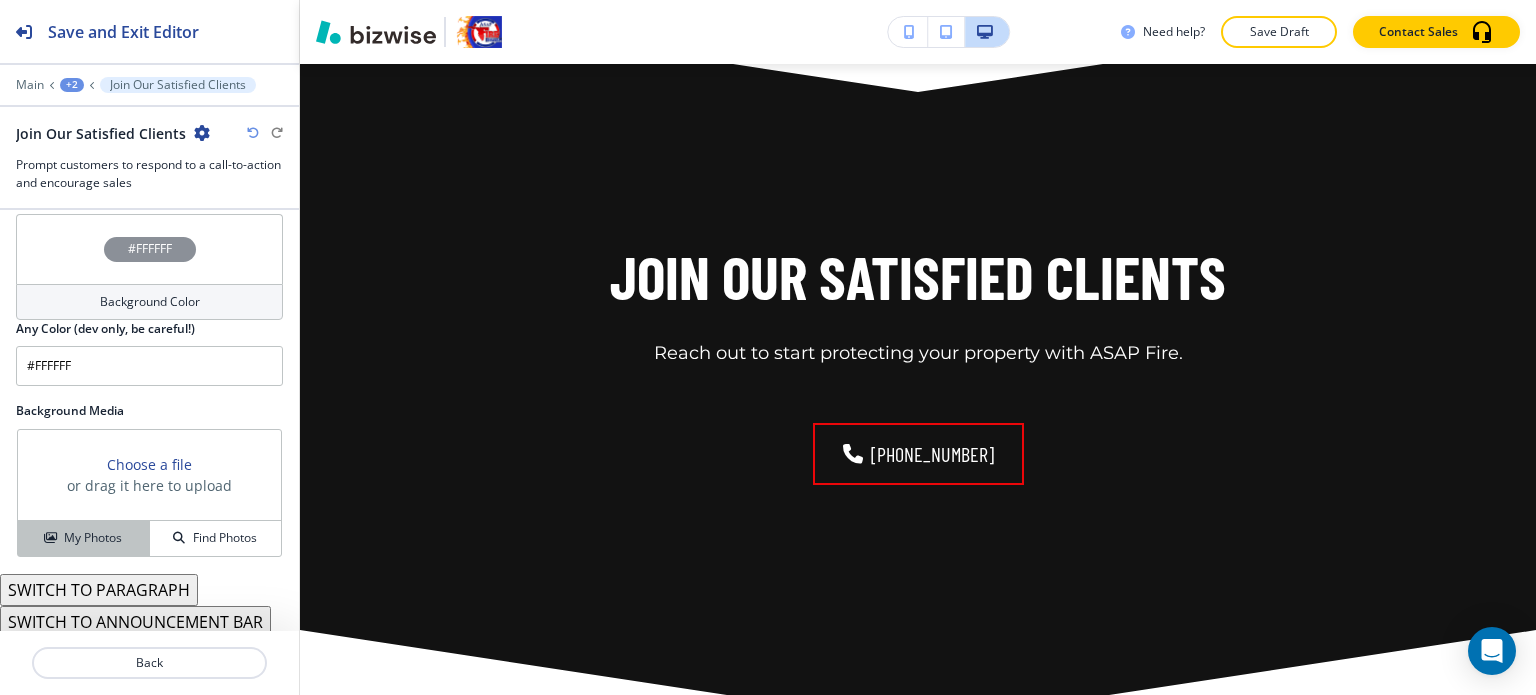 click on "My Photos" at bounding box center (93, 538) 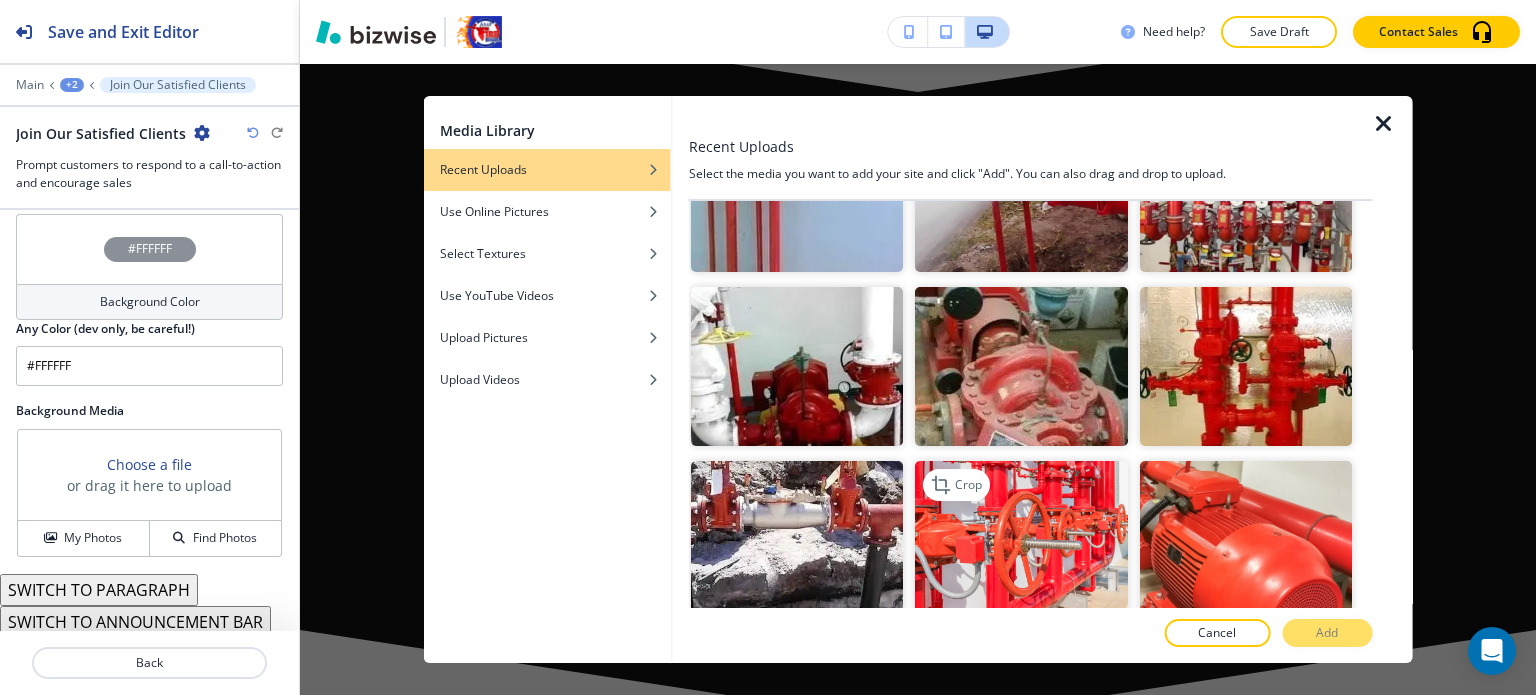 scroll, scrollTop: 1900, scrollLeft: 0, axis: vertical 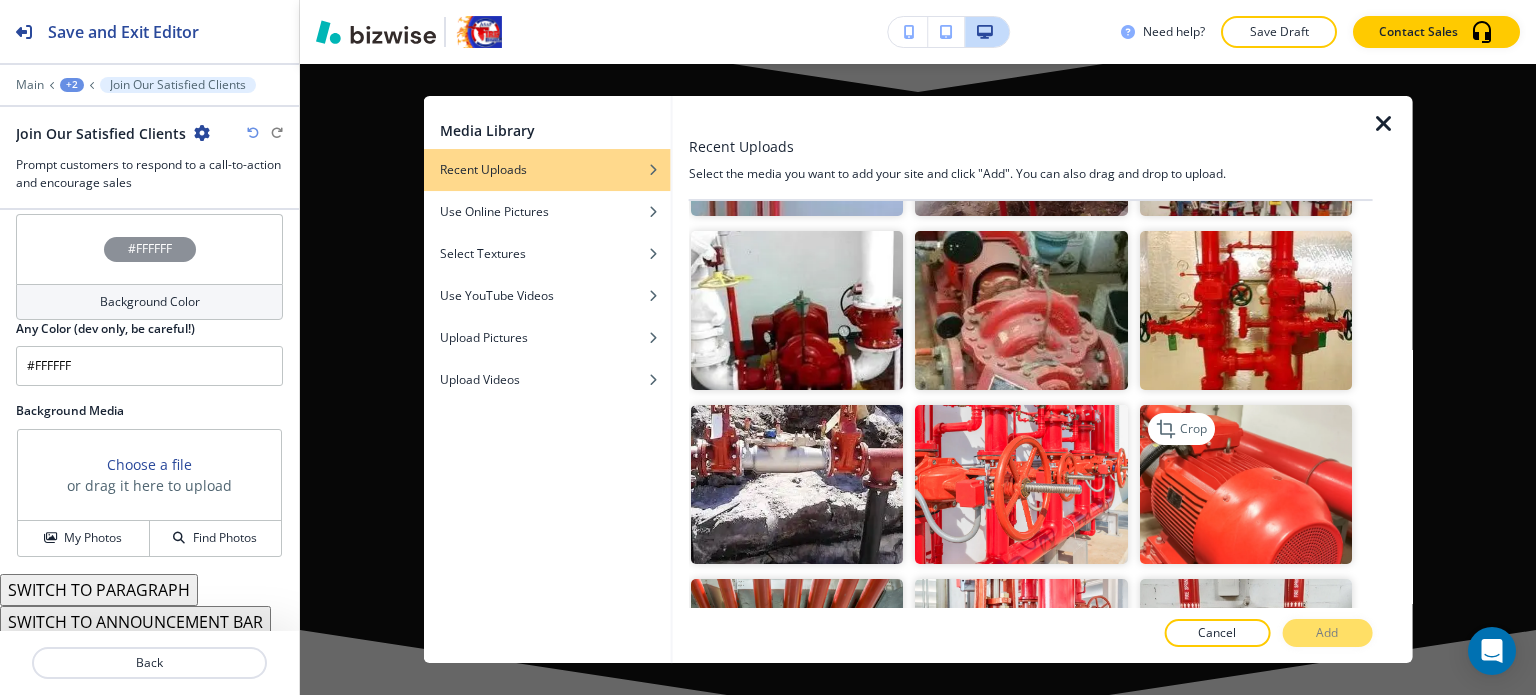 click at bounding box center [1245, 484] 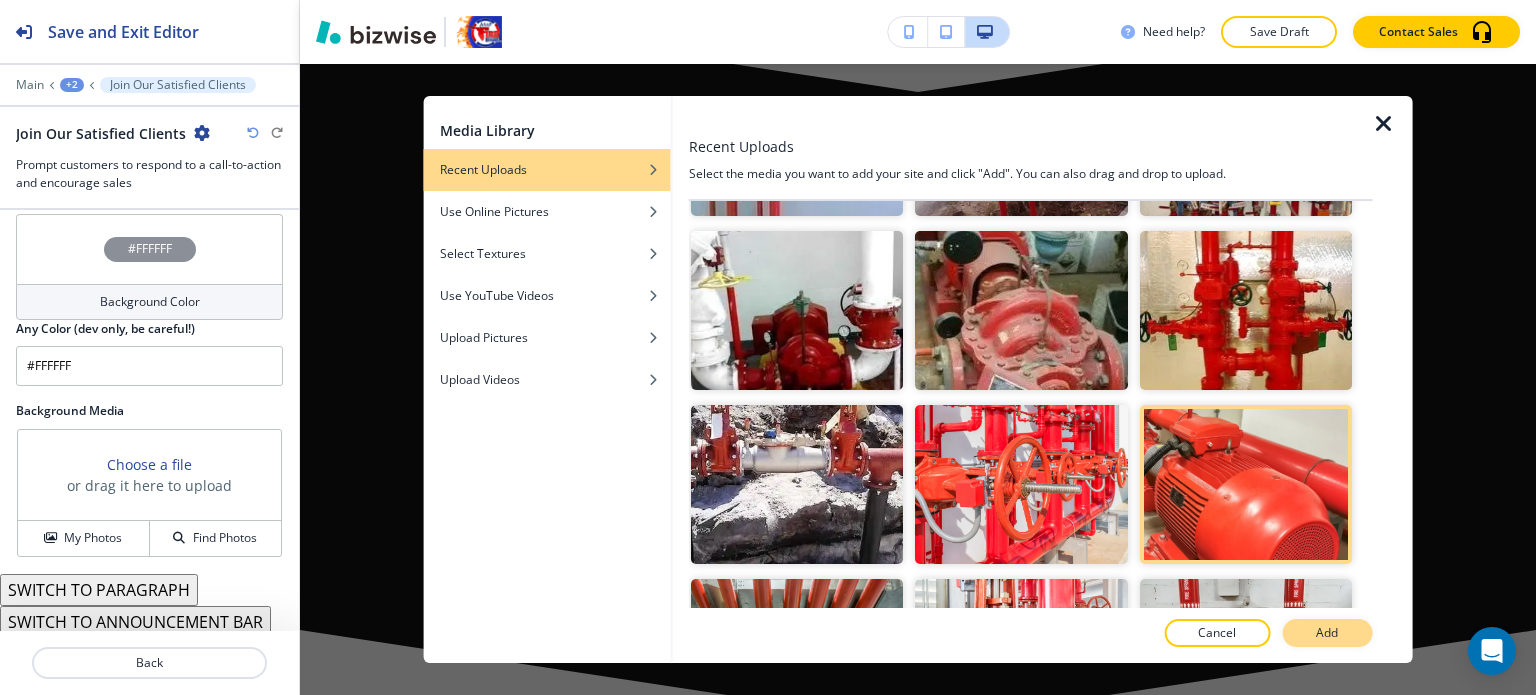 click on "Add" at bounding box center [1327, 633] 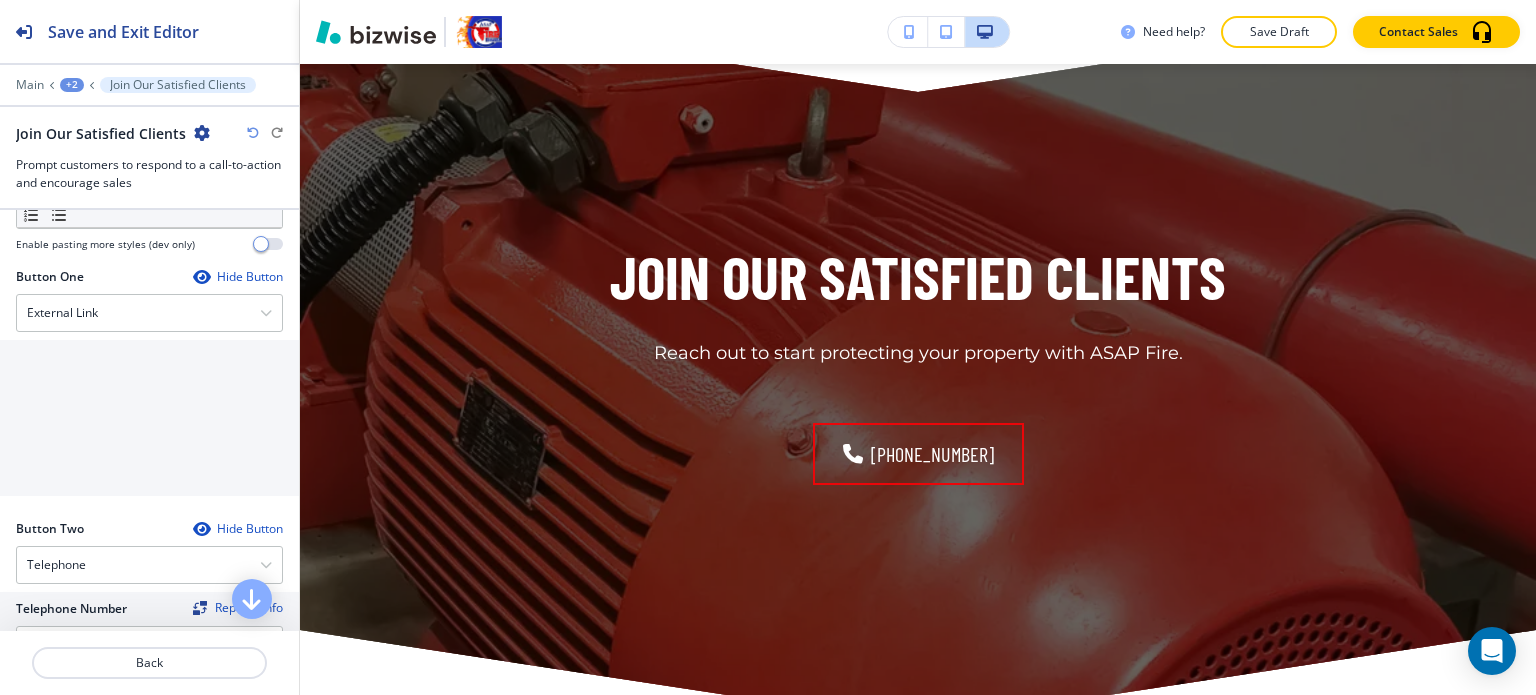 scroll, scrollTop: 648, scrollLeft: 0, axis: vertical 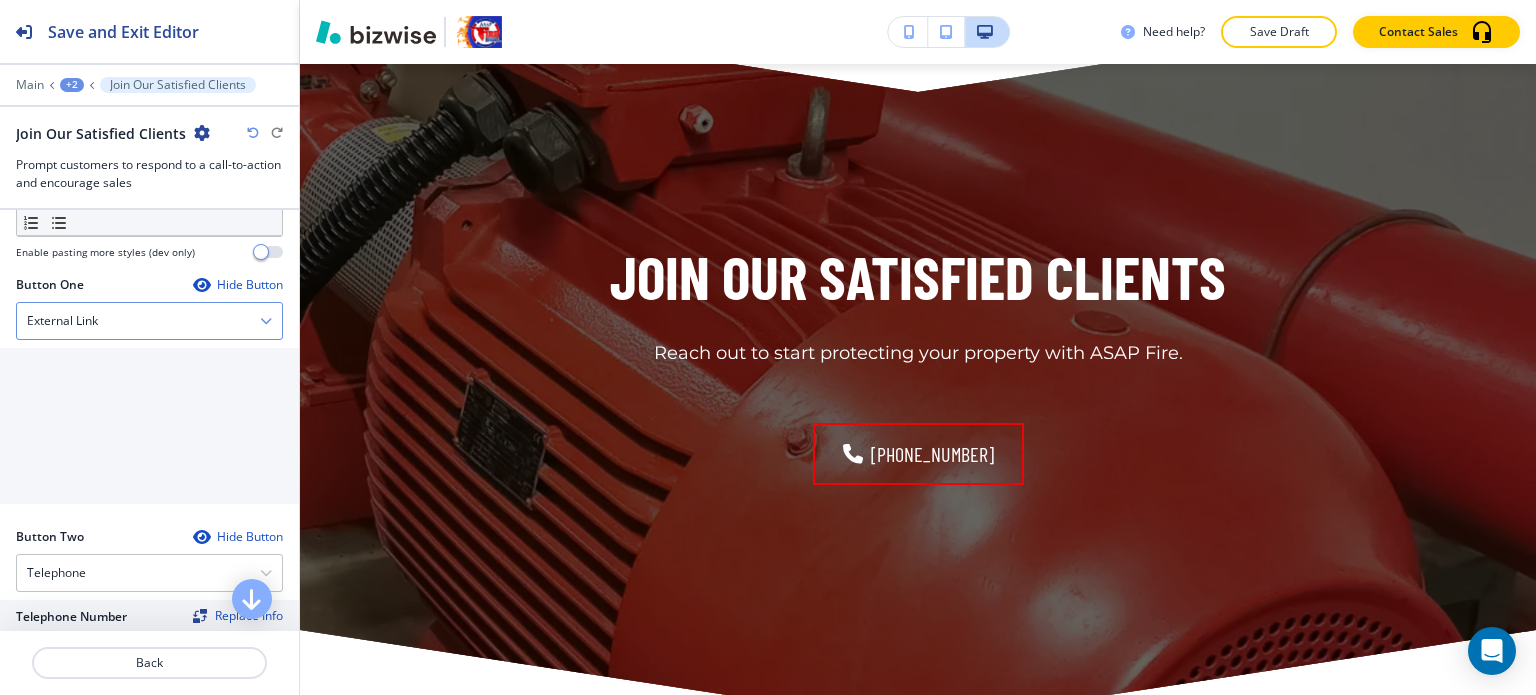 click on "External Link" at bounding box center [149, 321] 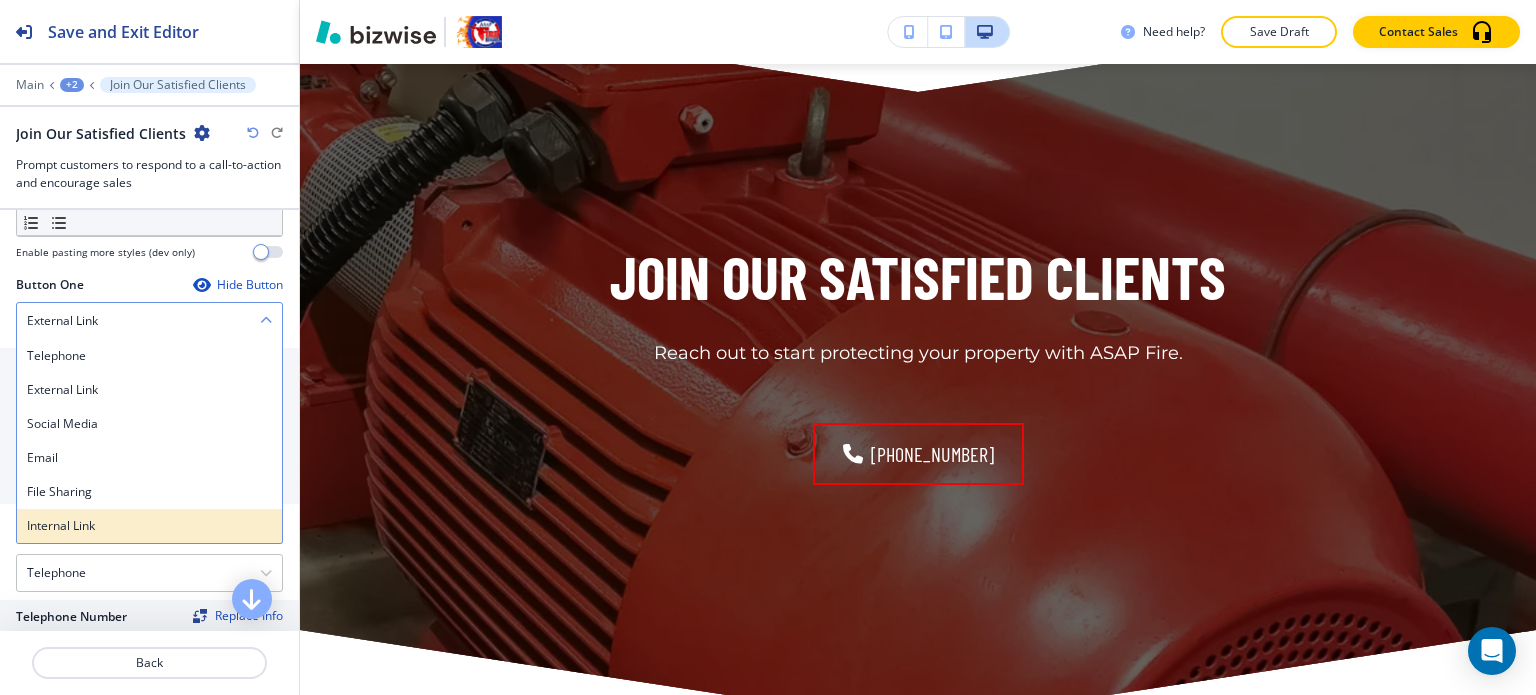 click on "Internal Link" at bounding box center (149, 526) 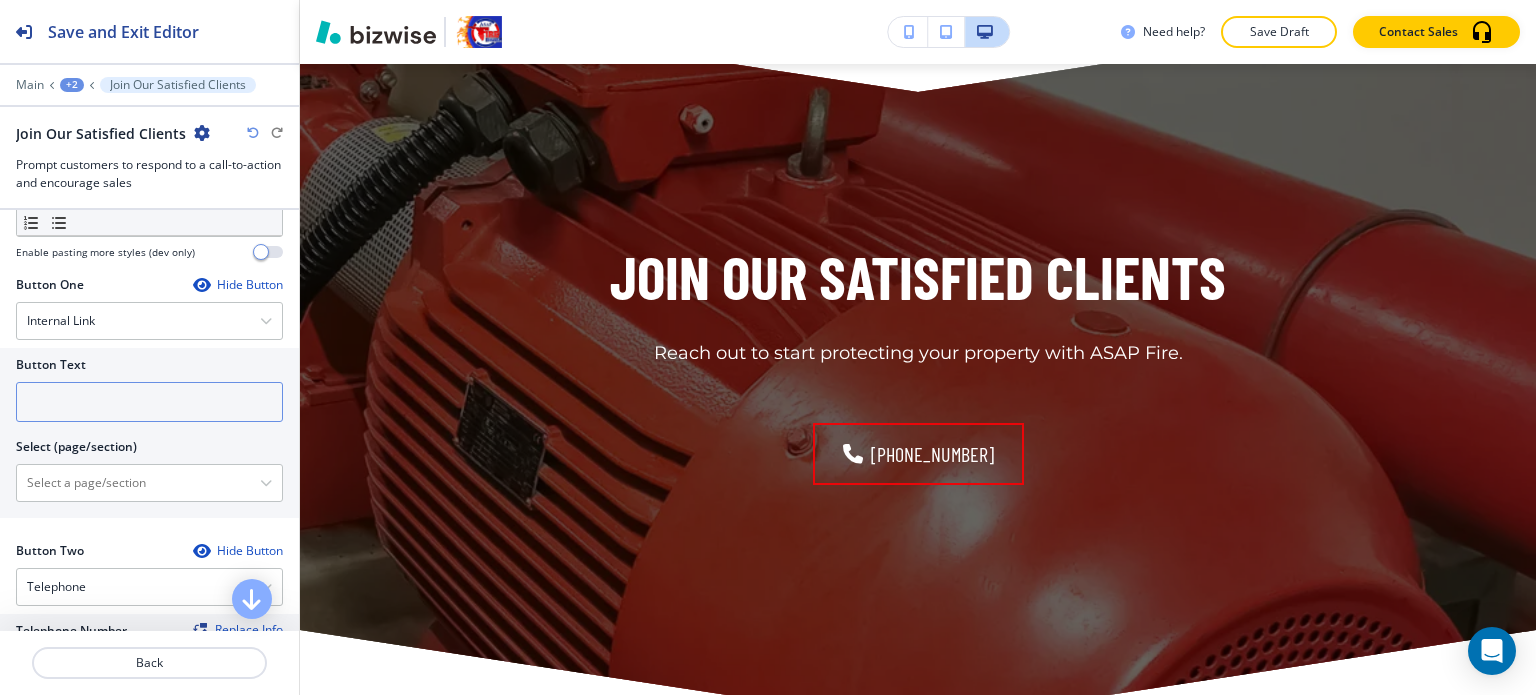 click at bounding box center (149, 402) 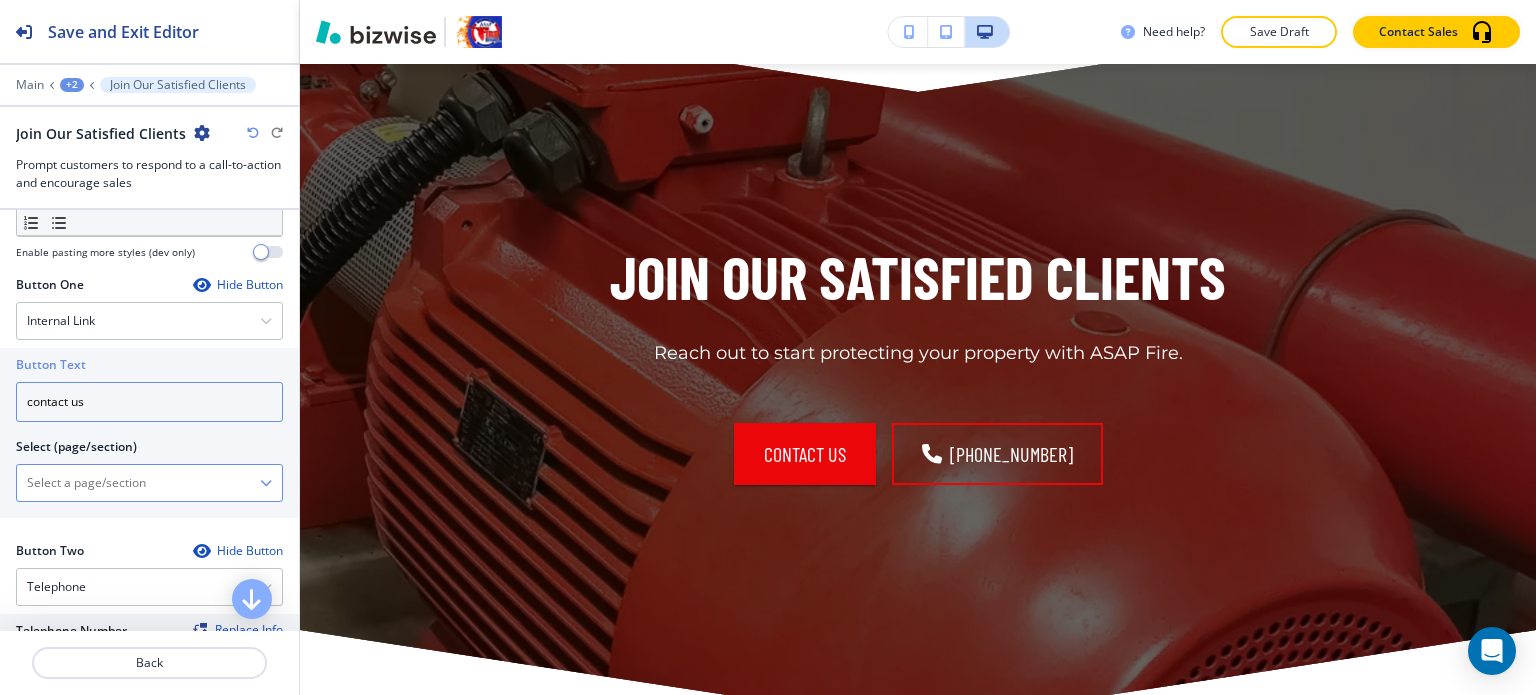 type on "contact us" 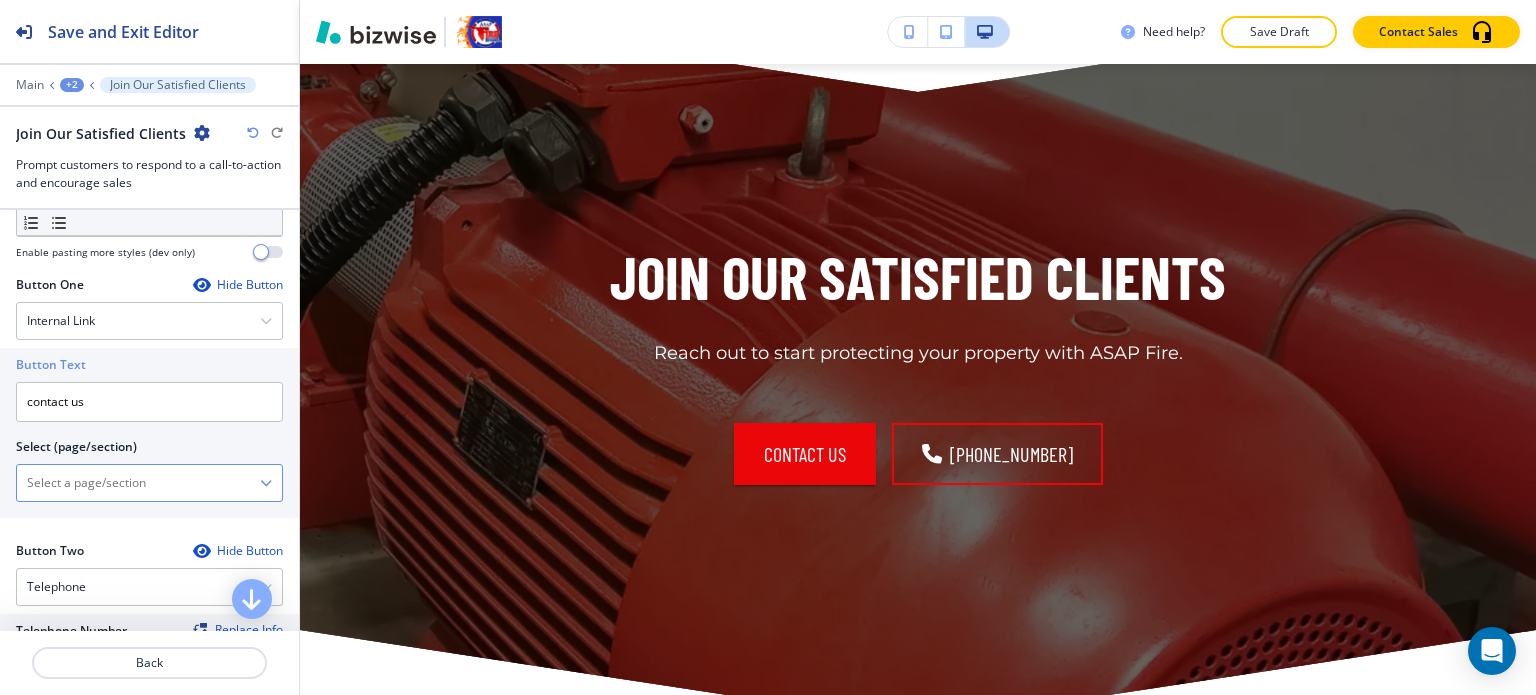 click at bounding box center [149, 483] 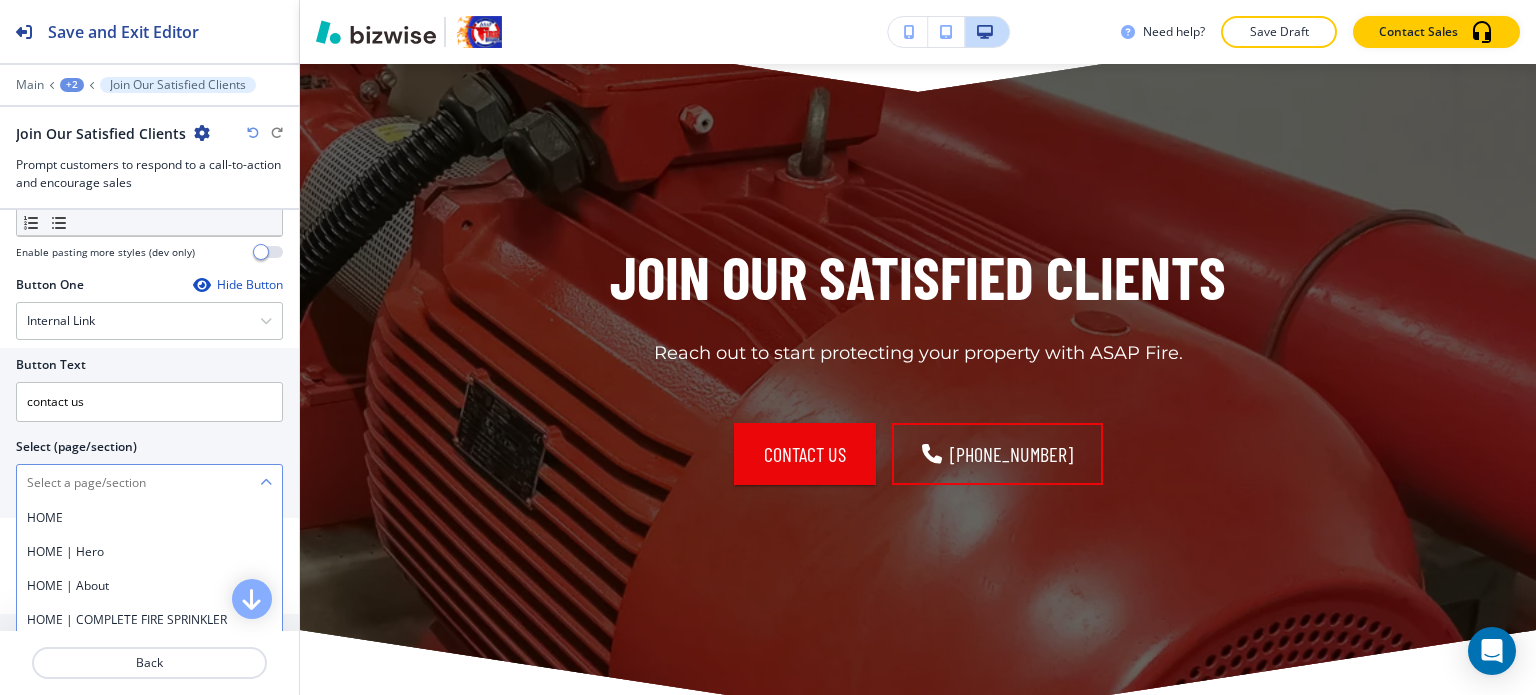 click at bounding box center (138, 483) 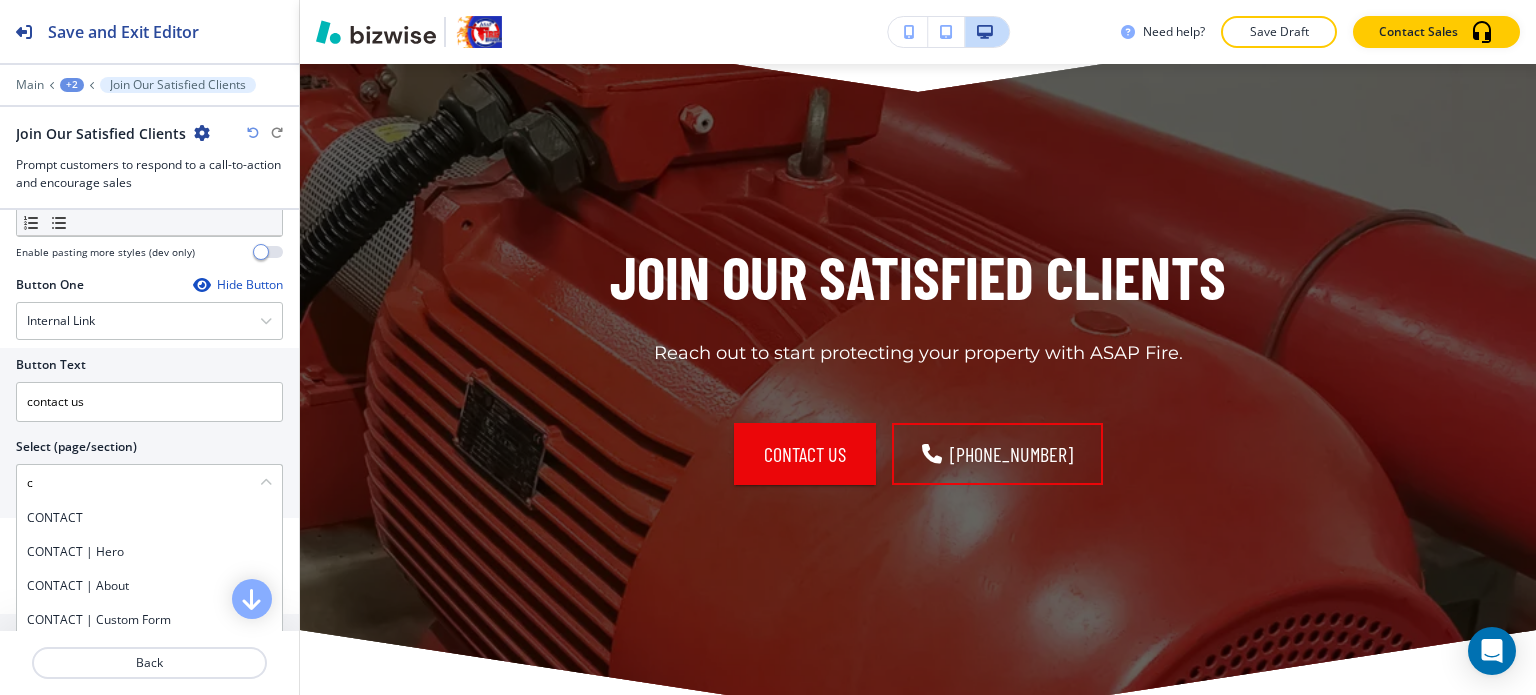 click on "CONTACT" at bounding box center [149, 518] 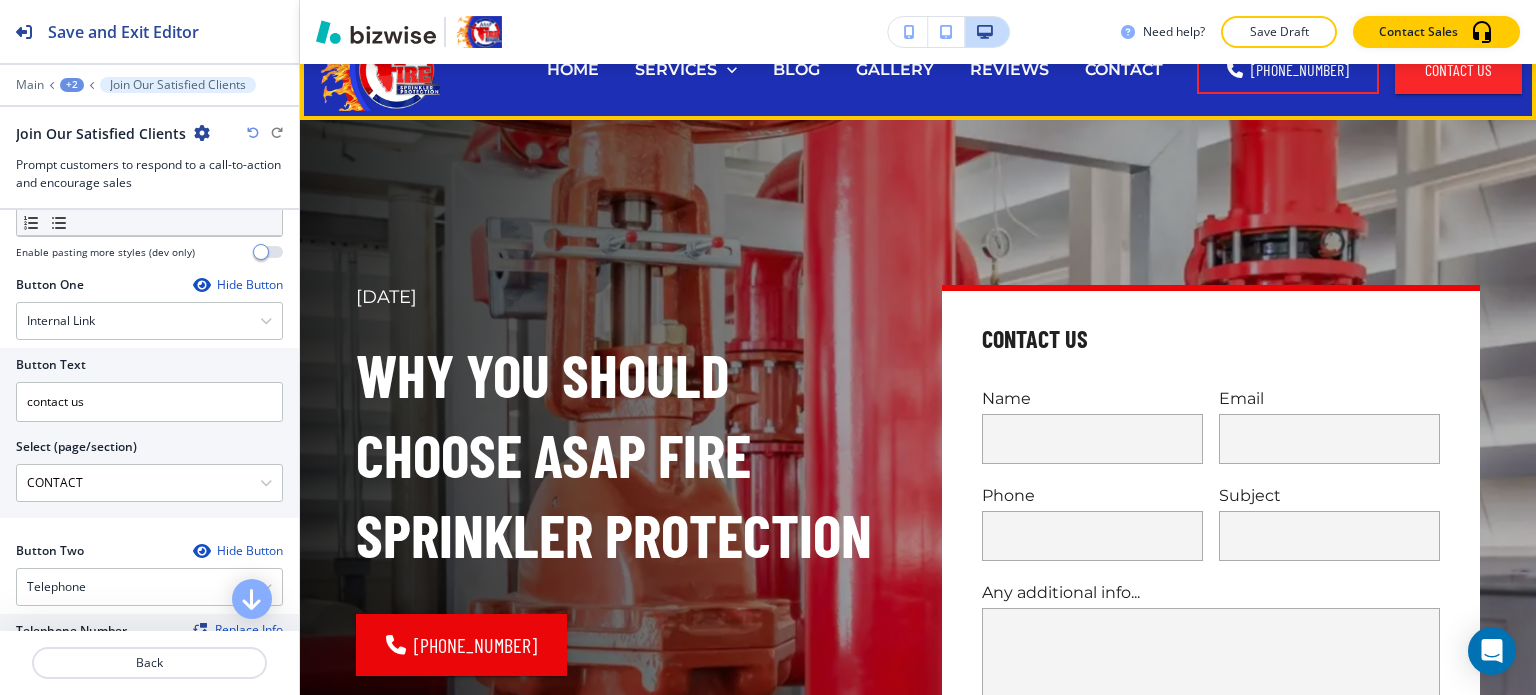 scroll, scrollTop: 0, scrollLeft: 0, axis: both 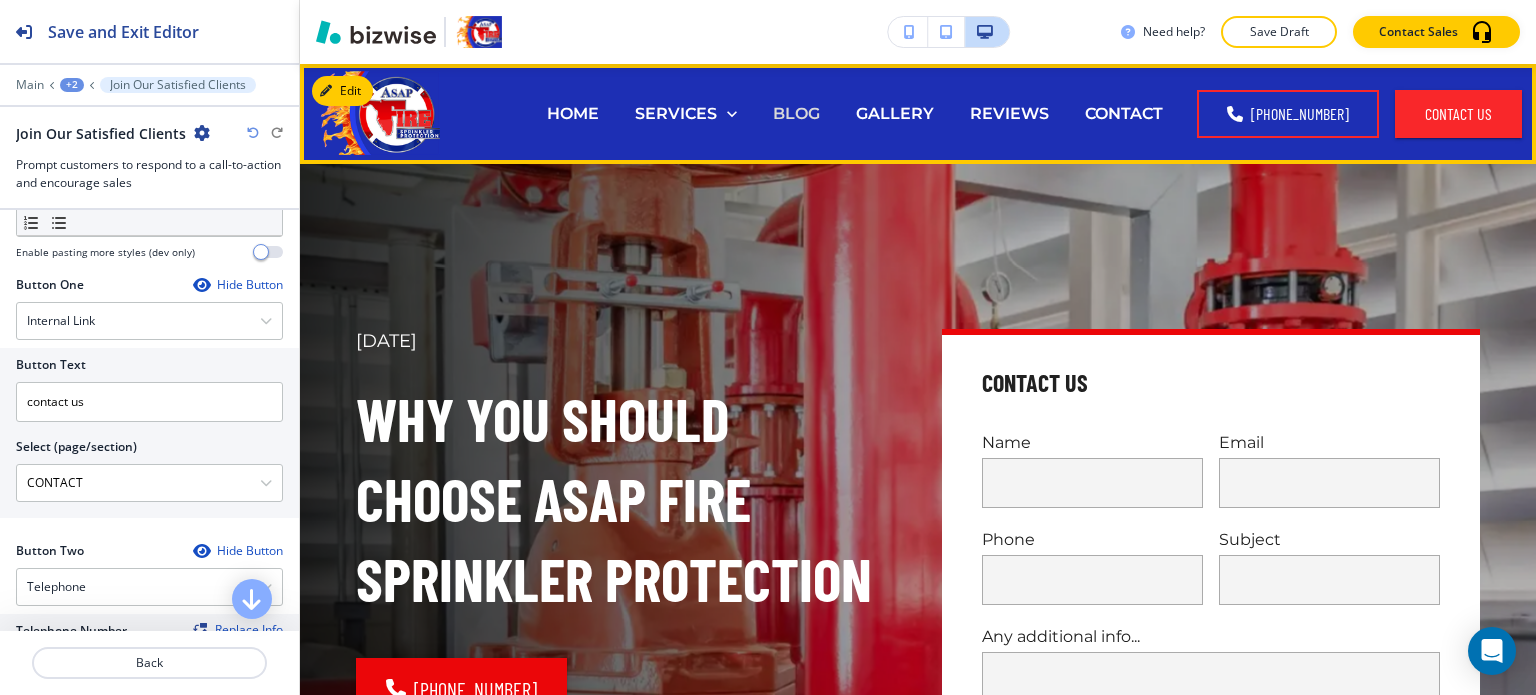 click on "BLOG" at bounding box center [796, 113] 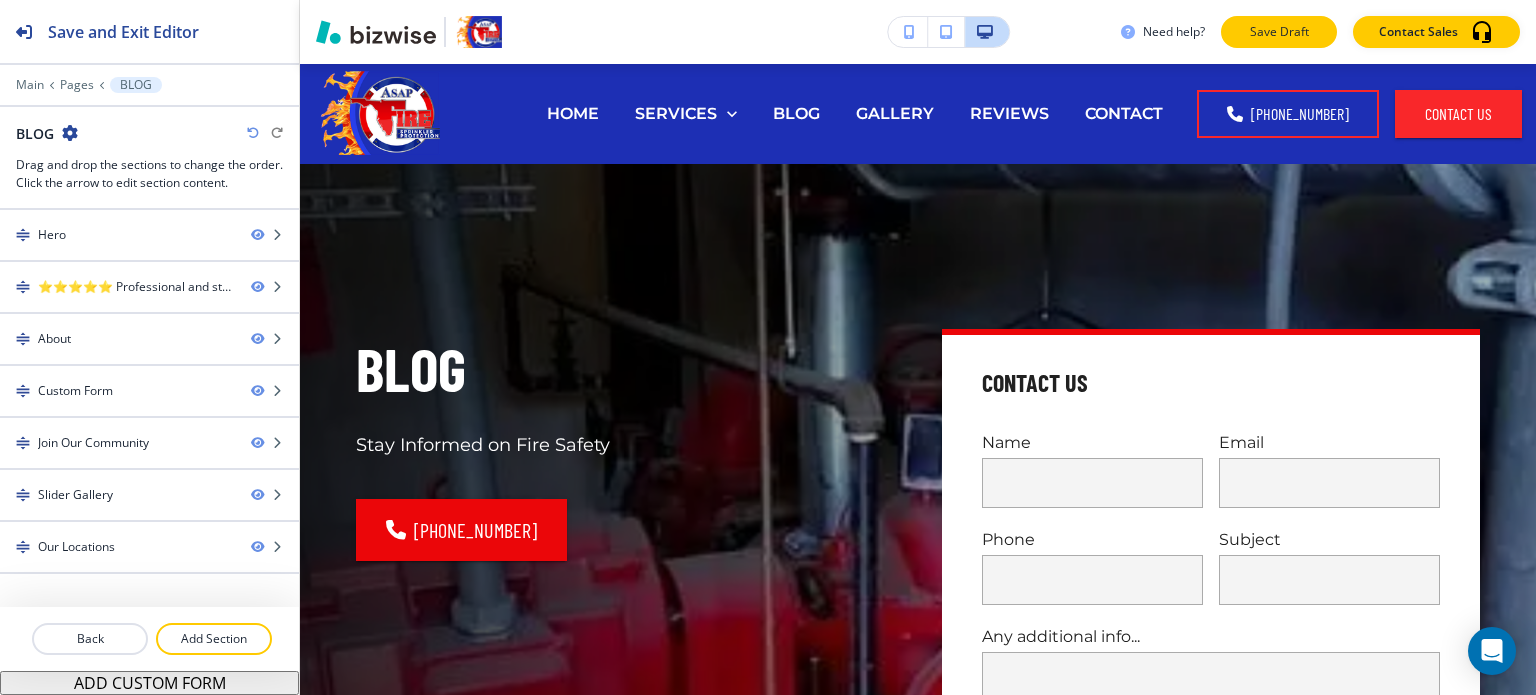 click on "Save Draft" at bounding box center [1279, 32] 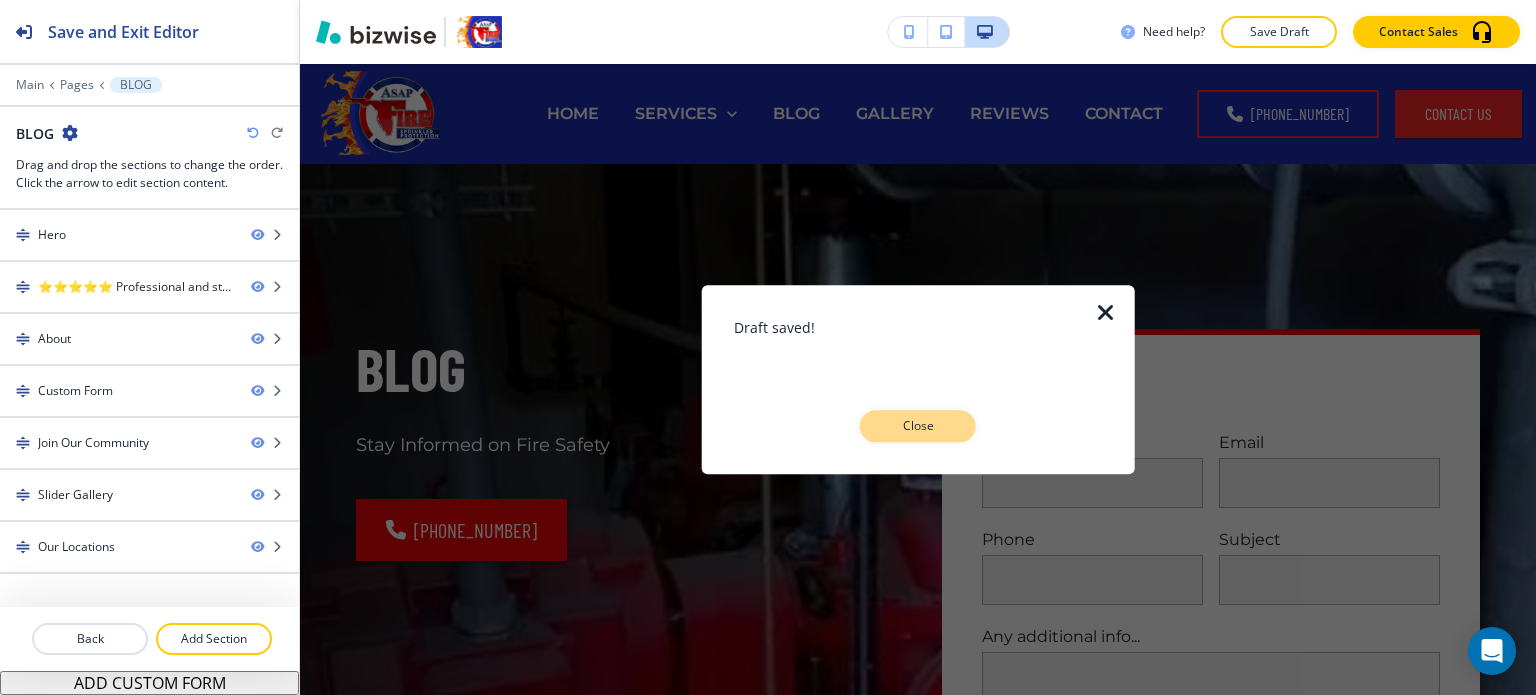 click on "Close" at bounding box center (918, 426) 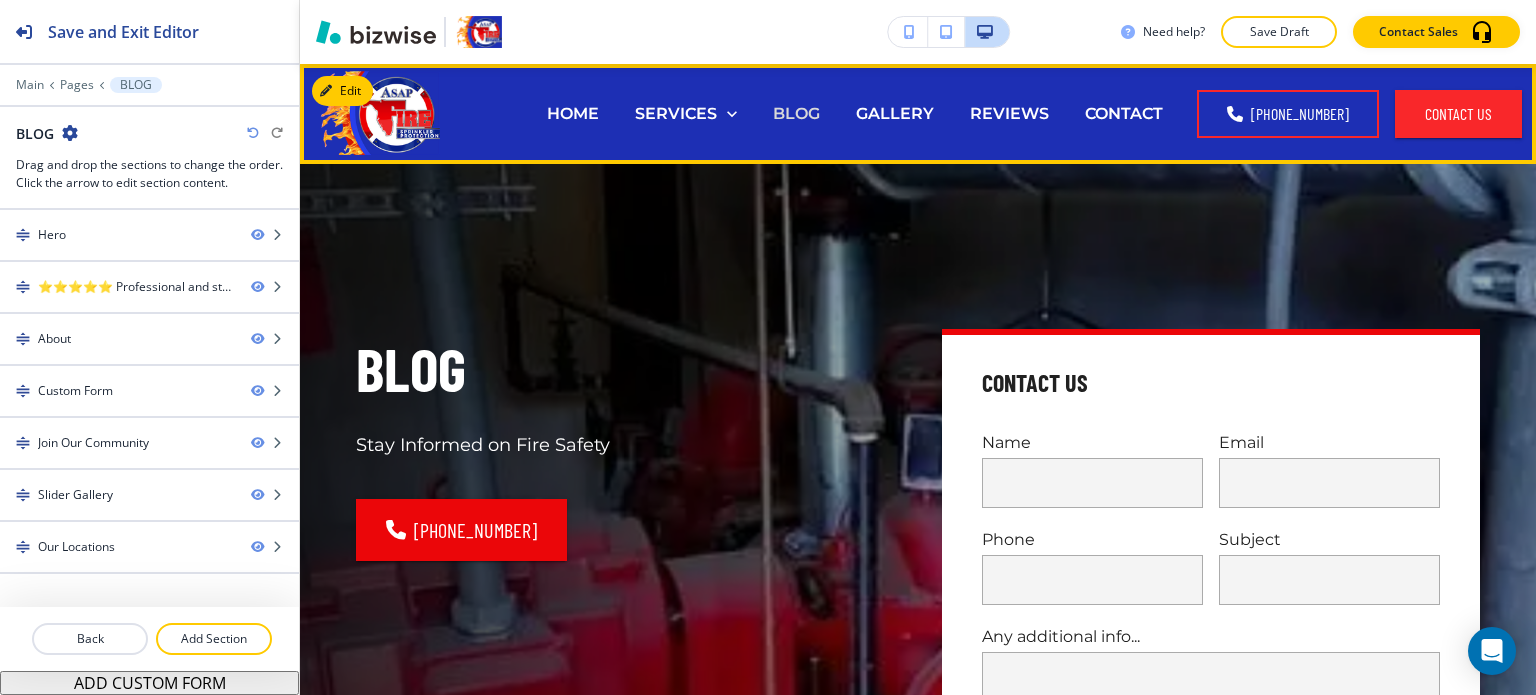 click on "BLOG" at bounding box center [796, 113] 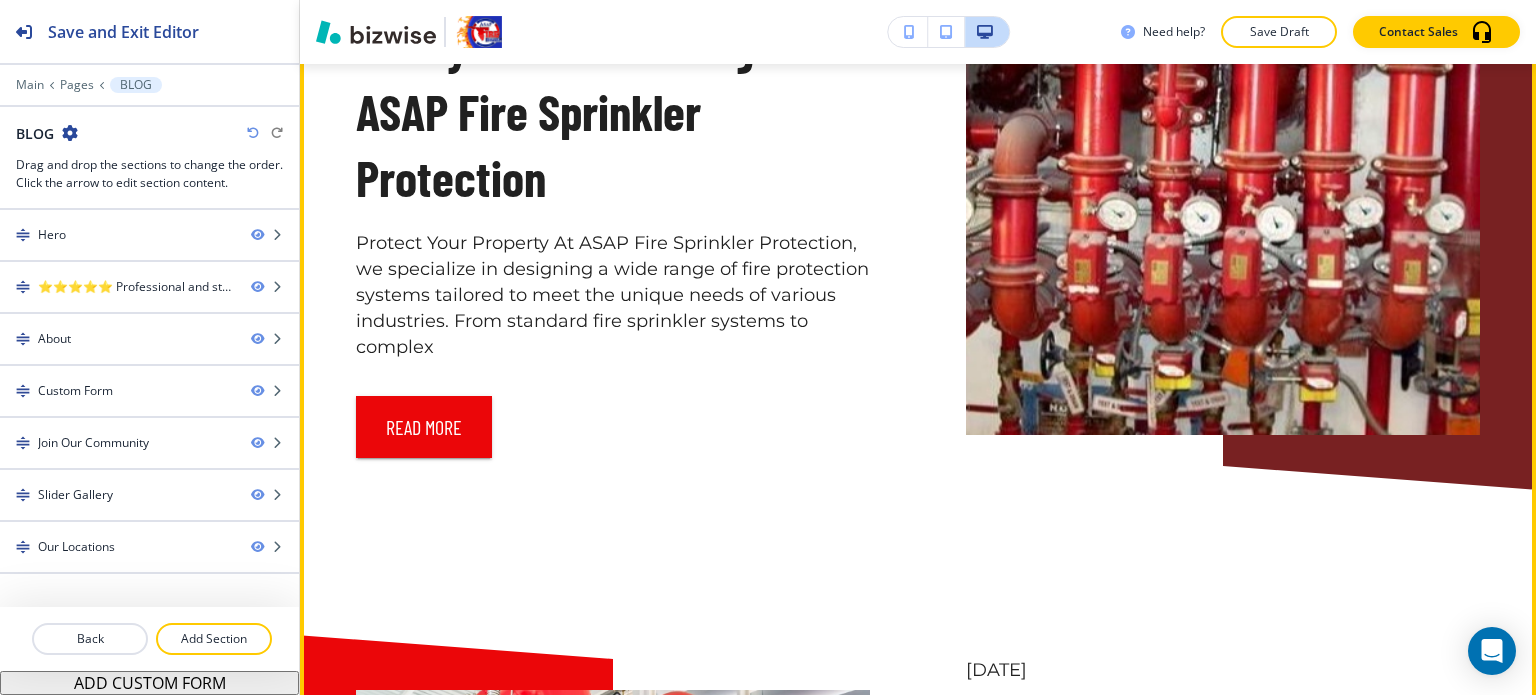 scroll, scrollTop: 10748, scrollLeft: 0, axis: vertical 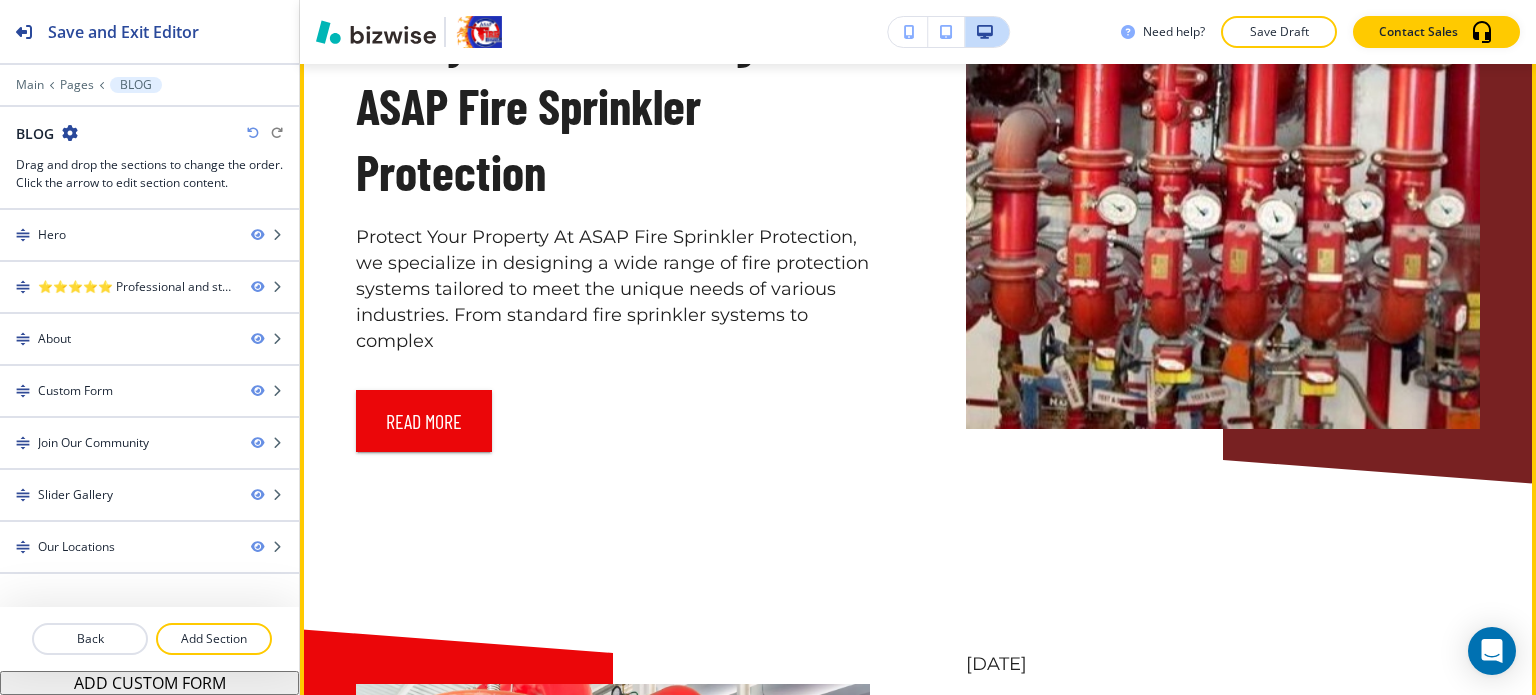 click on "December 13, 2024 10 Common Fire Hazards in Commercial Properties and How to Address Them Keep Your Property Safe Fire safety is a top priority for any commercial property owner, yet many fire hazards are often overlooked until it’s too late. Identifying and mitigating these risks is read more December 6, 2024 Top Questions to Ask Before Installing a Fire Sprinkler System Protect Property, Preserve Life Fire sprinkler systems are essential for safeguarding lives and property, whether in residential, commercial, or industrial settings. In fact, the chances of death read more November 28, 2024 The Anatomy of a Fire Sprinkler System: What Every Property Owner Should Know Know Your System A fire sprinkler system is a critical safeguard for protecting lives and property in the event of a fire. While most people recognize their importance, many don’t read more  November 26, 2024 Top Causes of Fire Sprinkler Malfunctions and How to Prevent Them read more November 15, 2024 read more November 7, 2024 read more" at bounding box center [918, -4033] 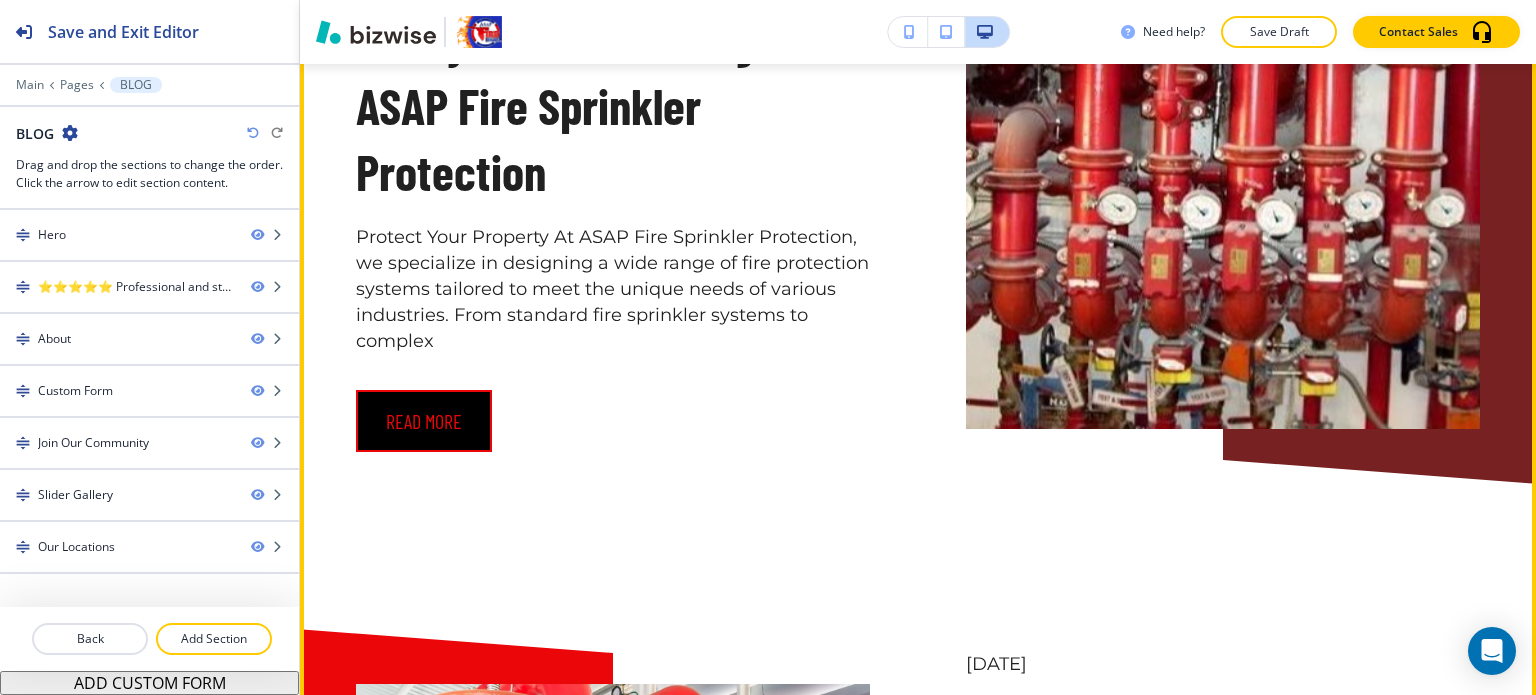 click on "read more" at bounding box center [424, 421] 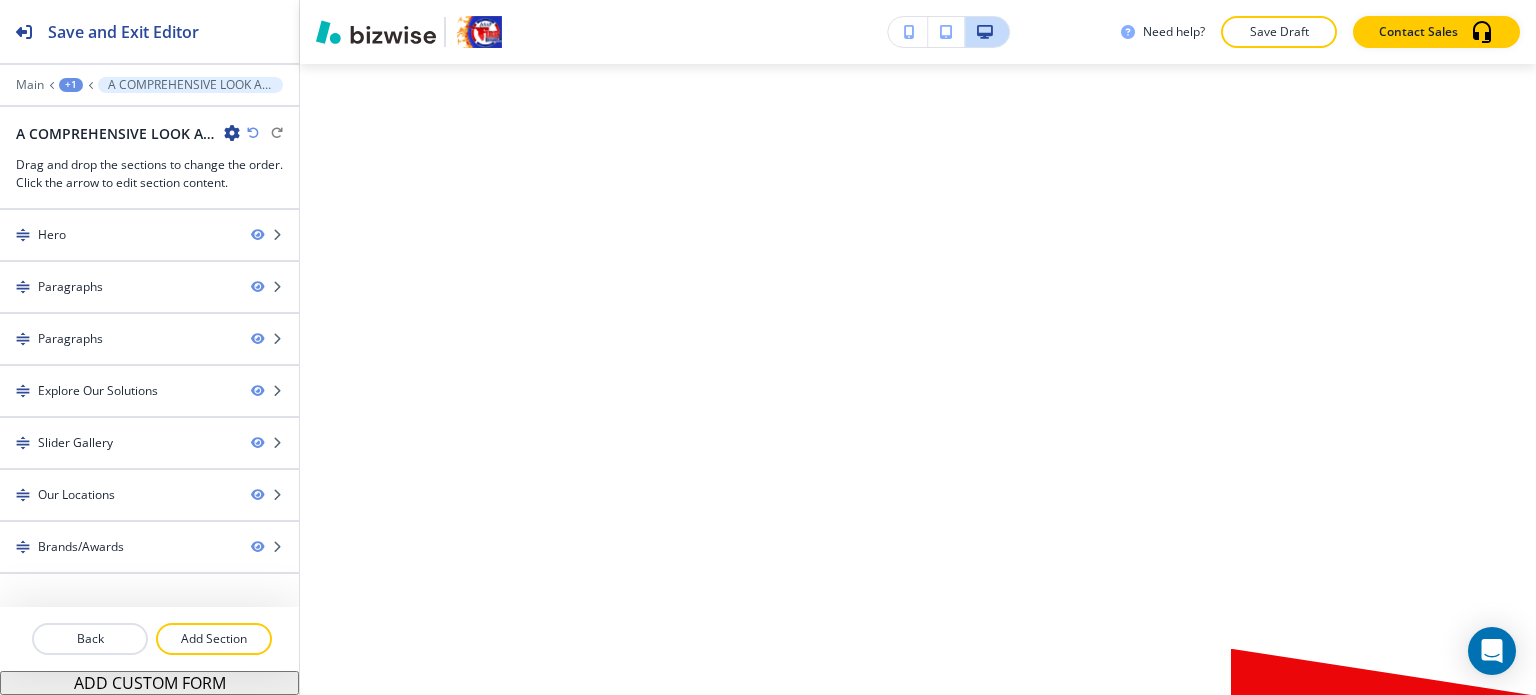 scroll, scrollTop: 0, scrollLeft: 0, axis: both 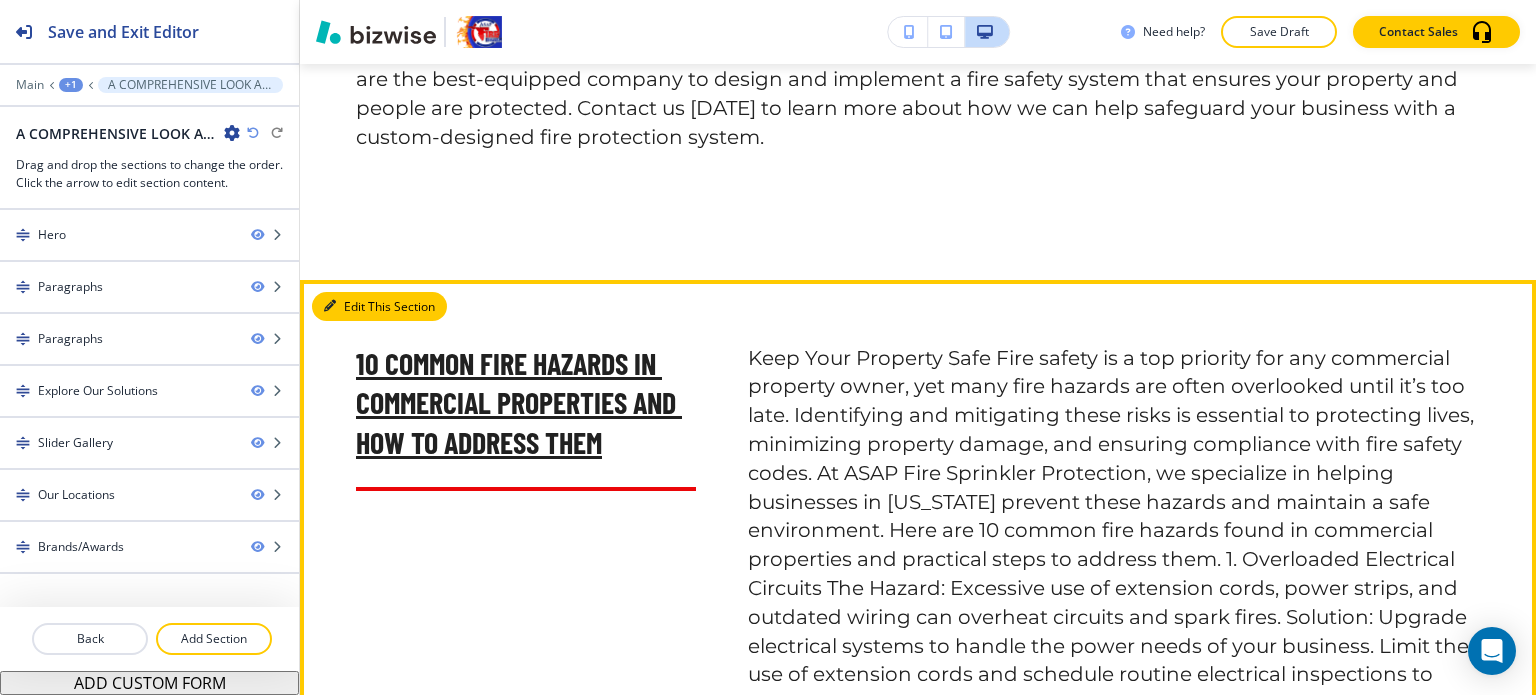 click at bounding box center [330, 306] 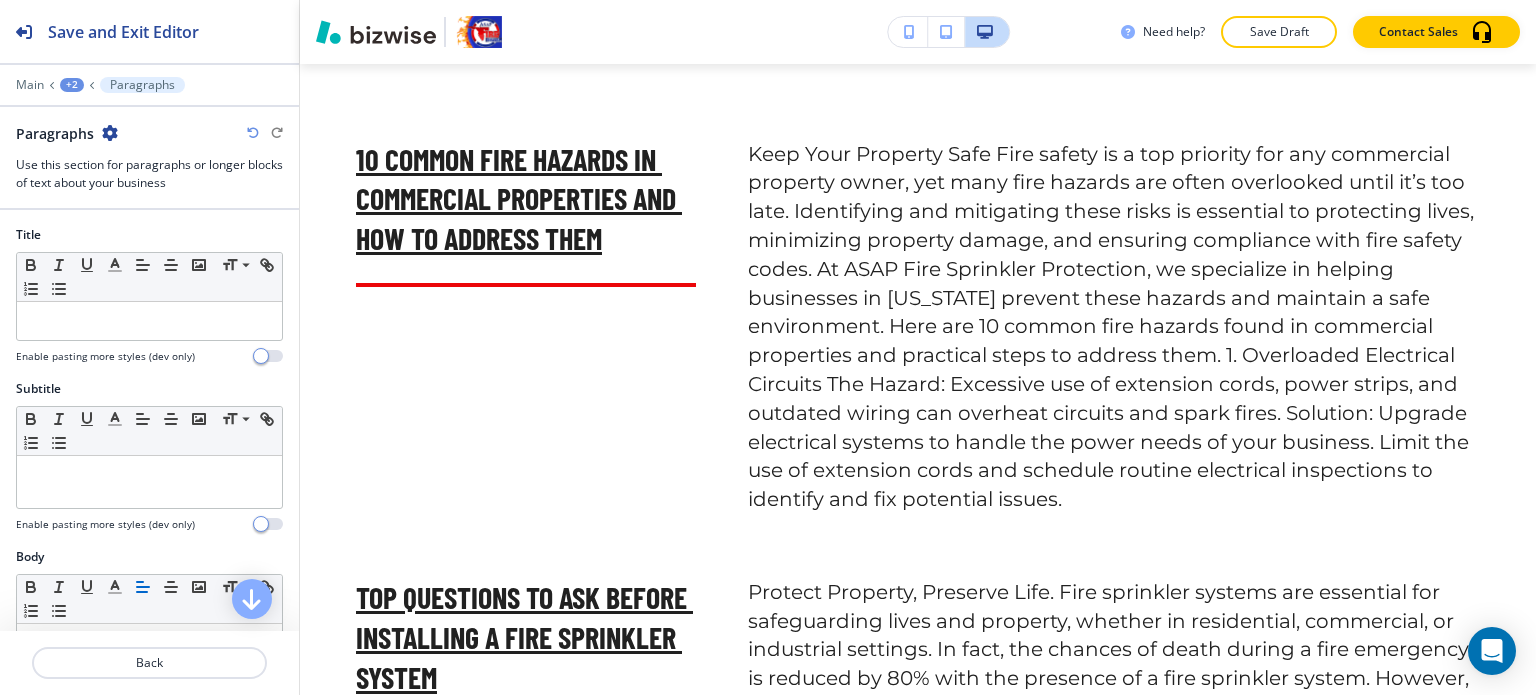 scroll, scrollTop: 3215, scrollLeft: 0, axis: vertical 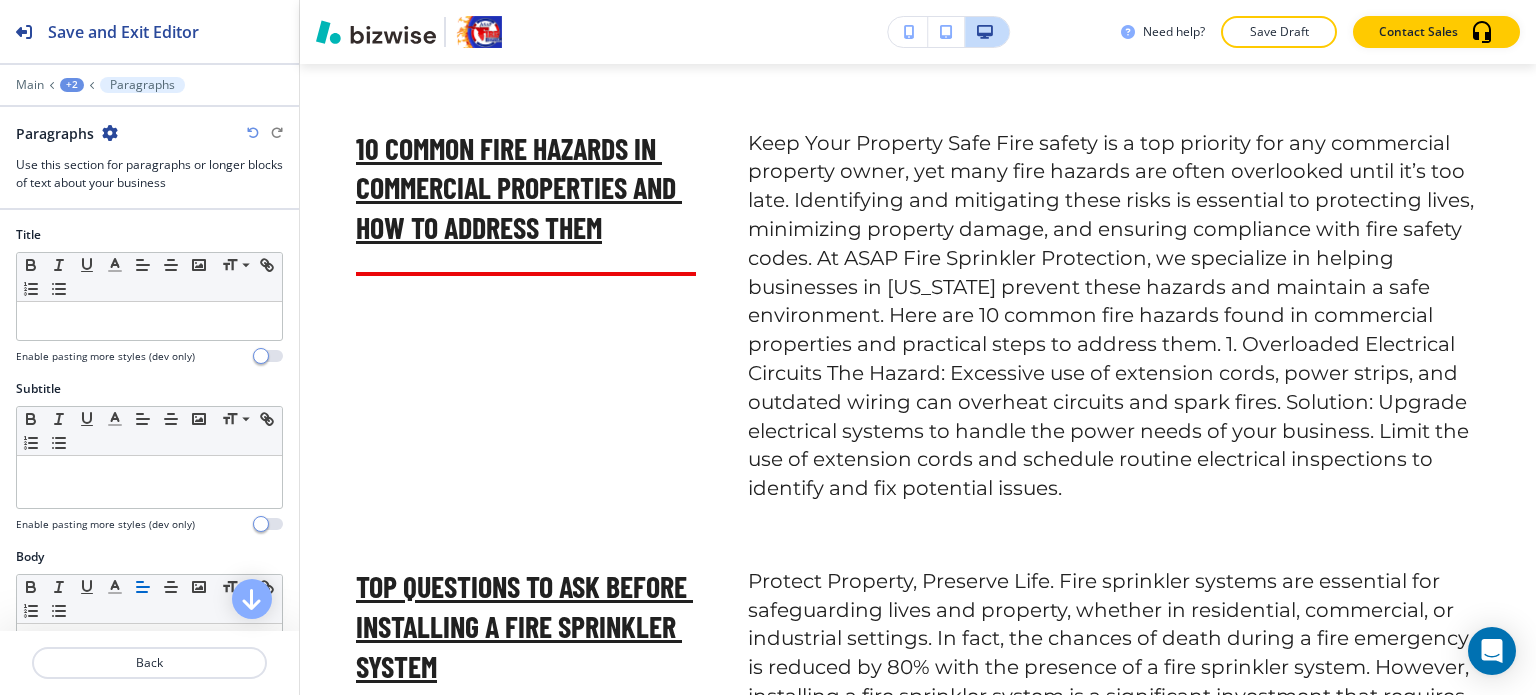 click at bounding box center [110, 133] 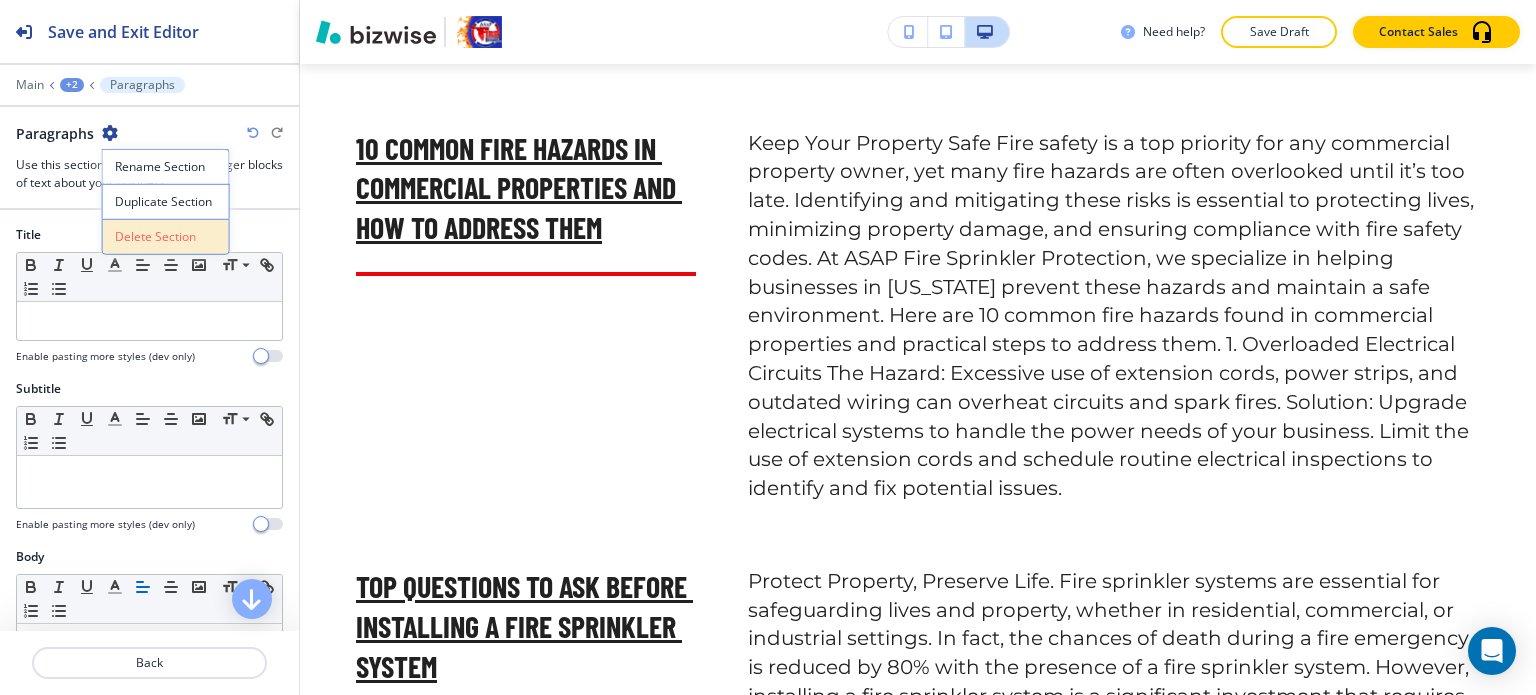 click on "Delete Section" at bounding box center [166, 237] 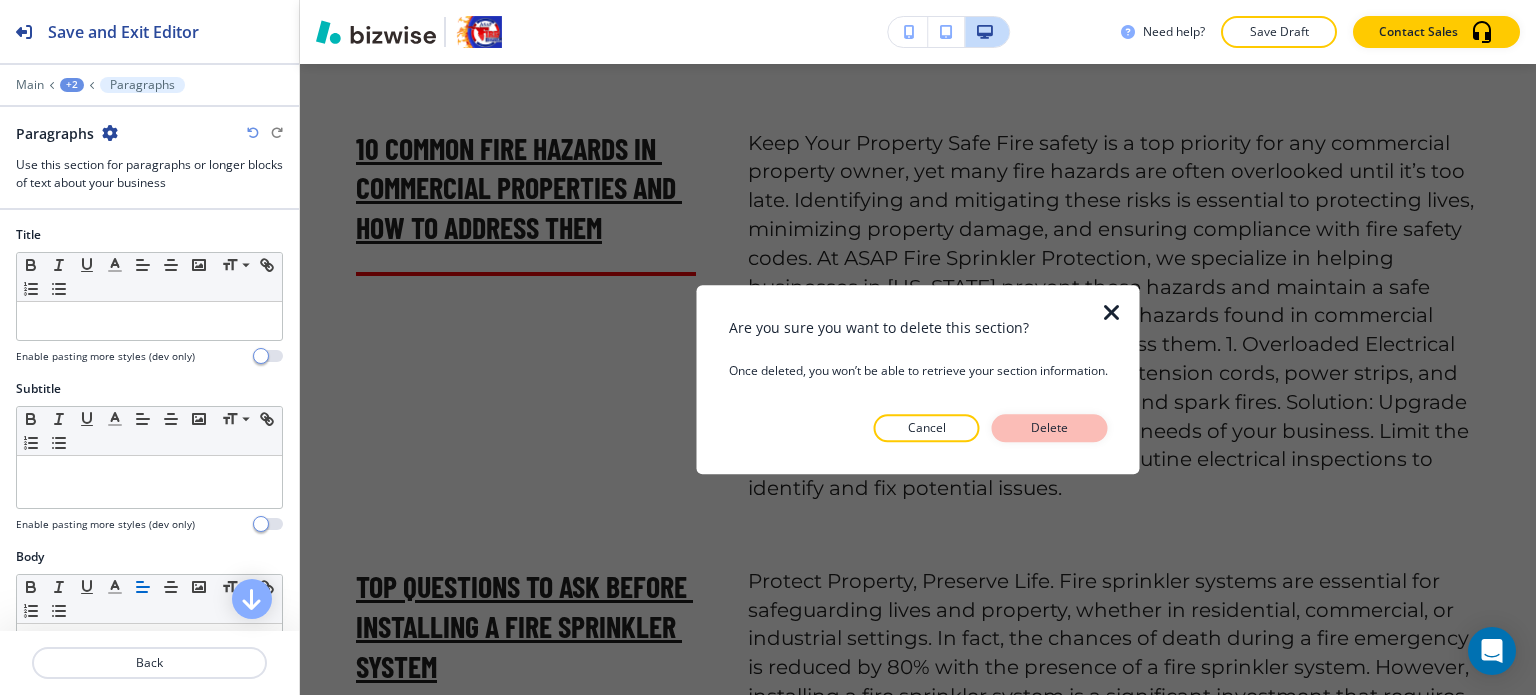 click on "Delete" at bounding box center (1050, 428) 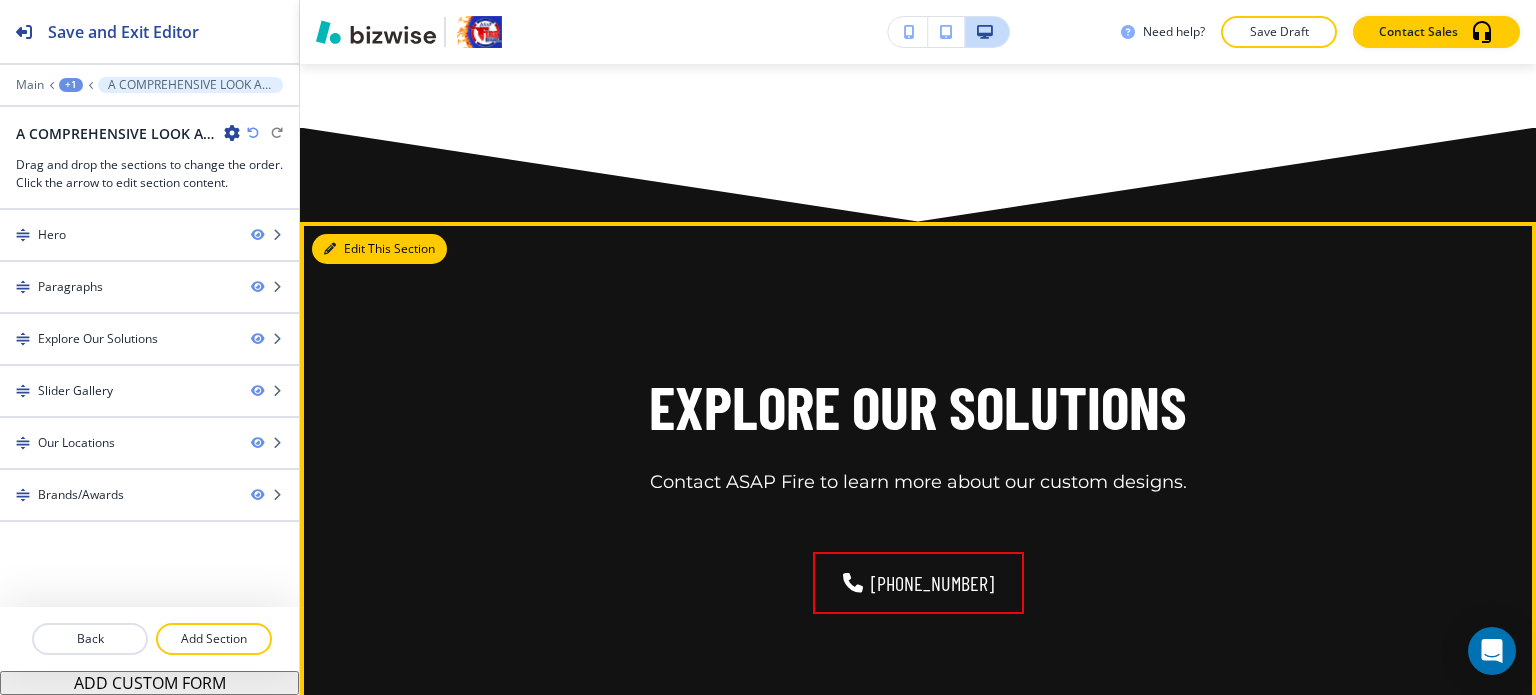 click on "Edit This Section" at bounding box center (379, 249) 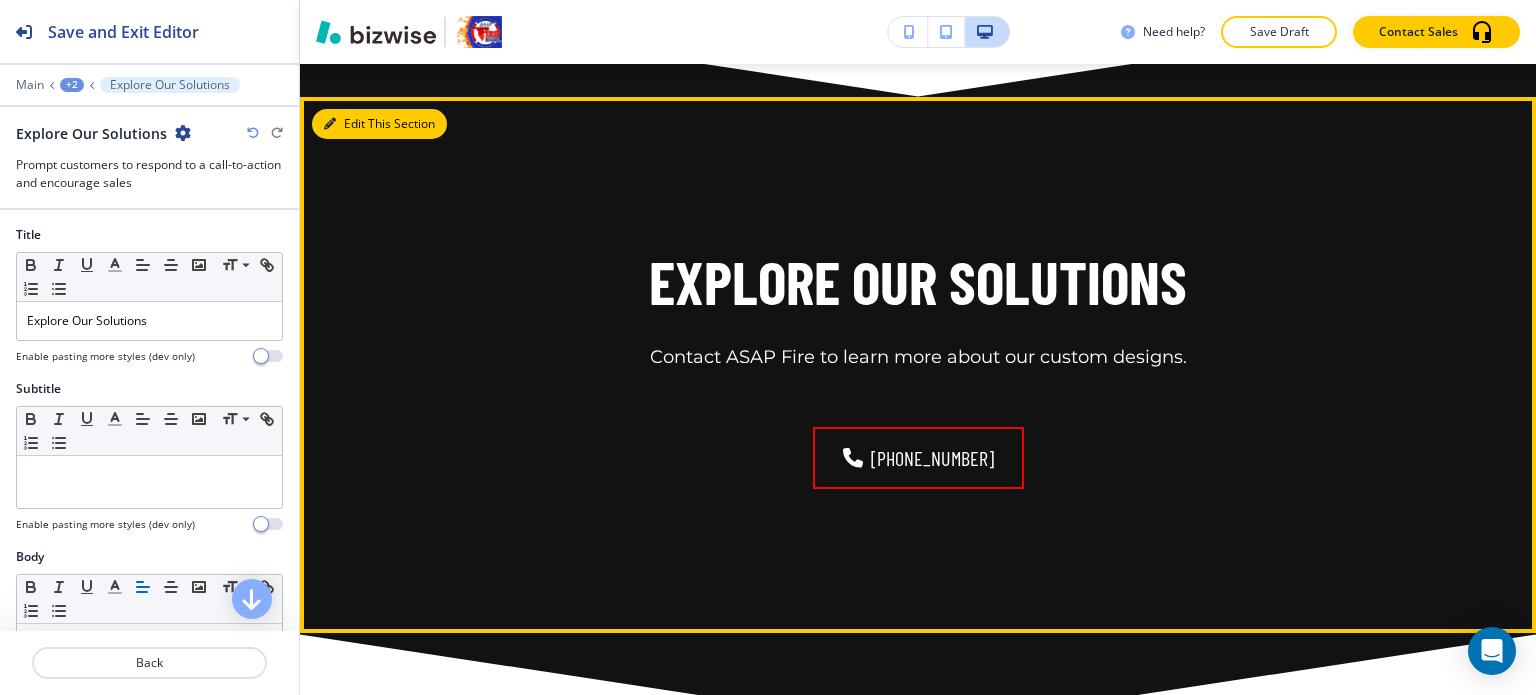 scroll, scrollTop: 3373, scrollLeft: 0, axis: vertical 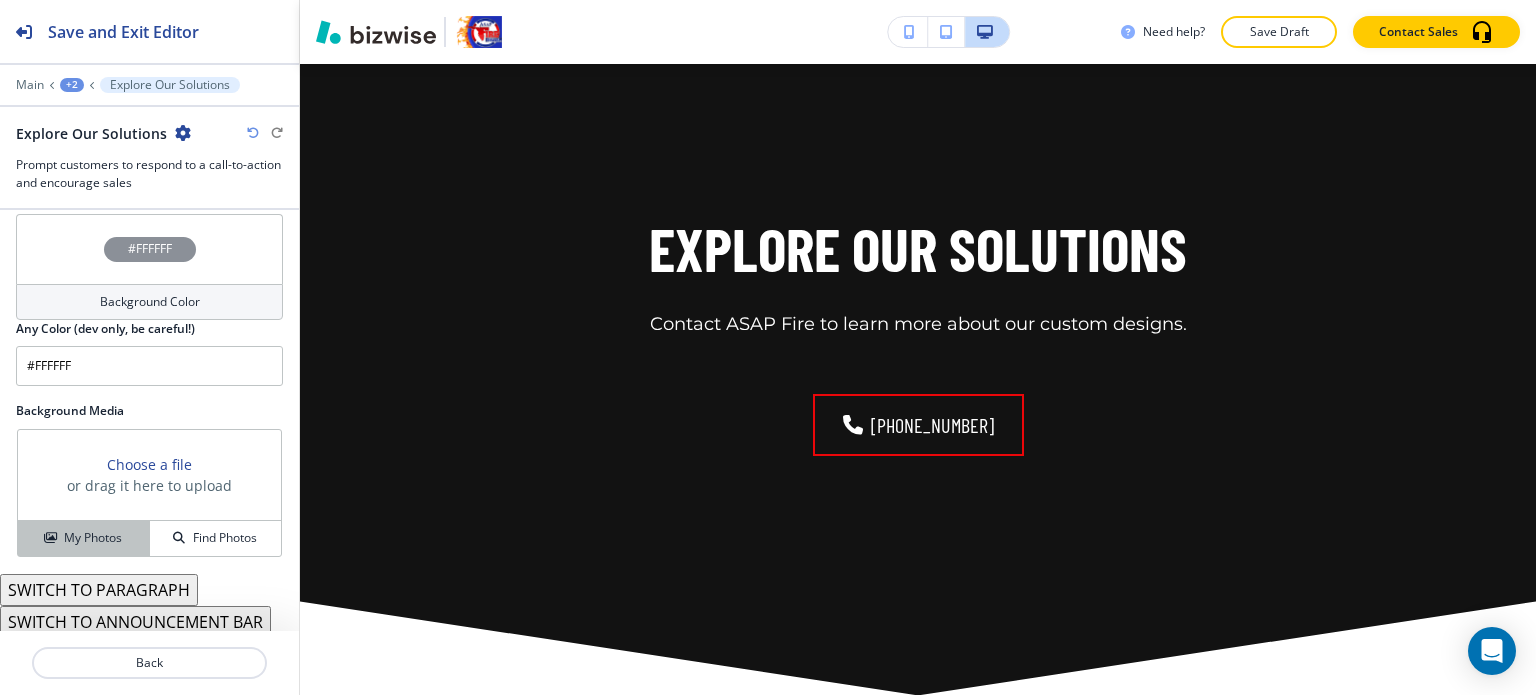 click on "My Photos" at bounding box center [93, 538] 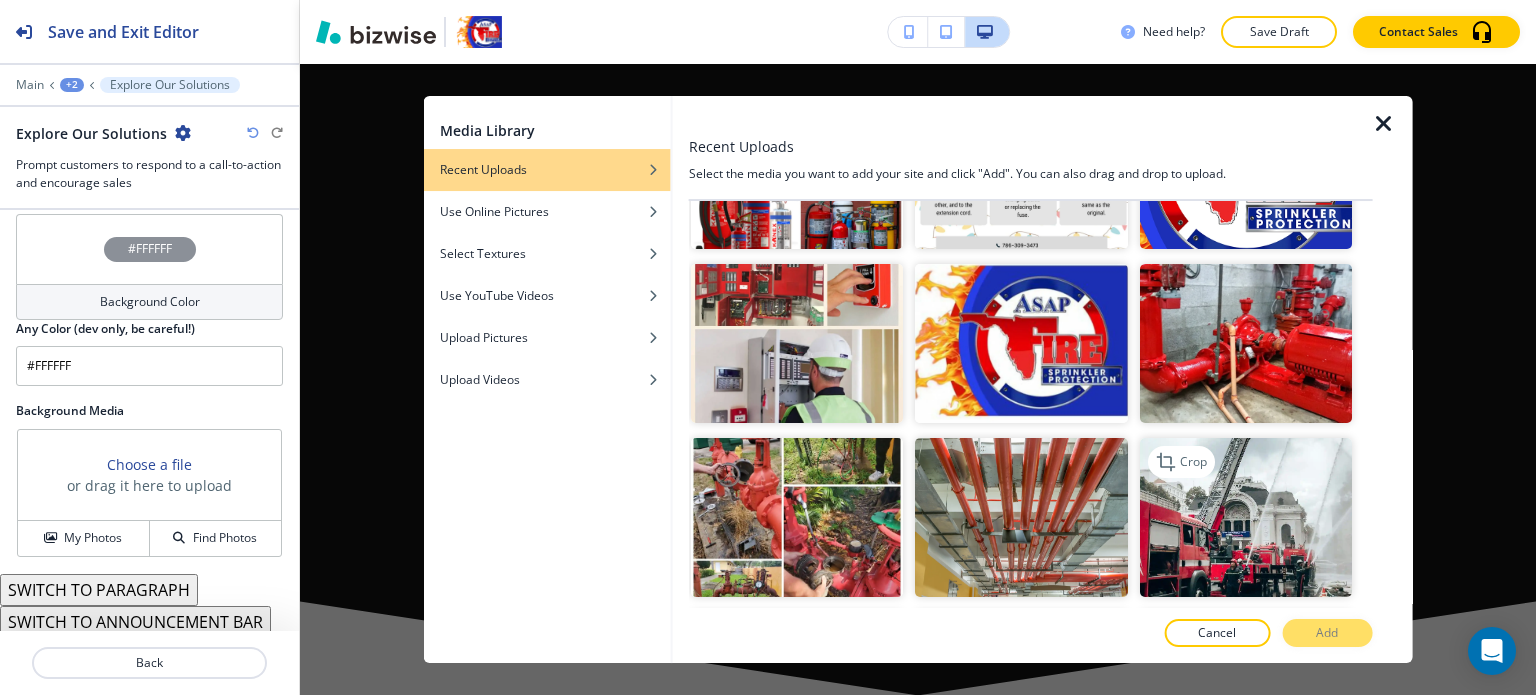scroll, scrollTop: 1000, scrollLeft: 0, axis: vertical 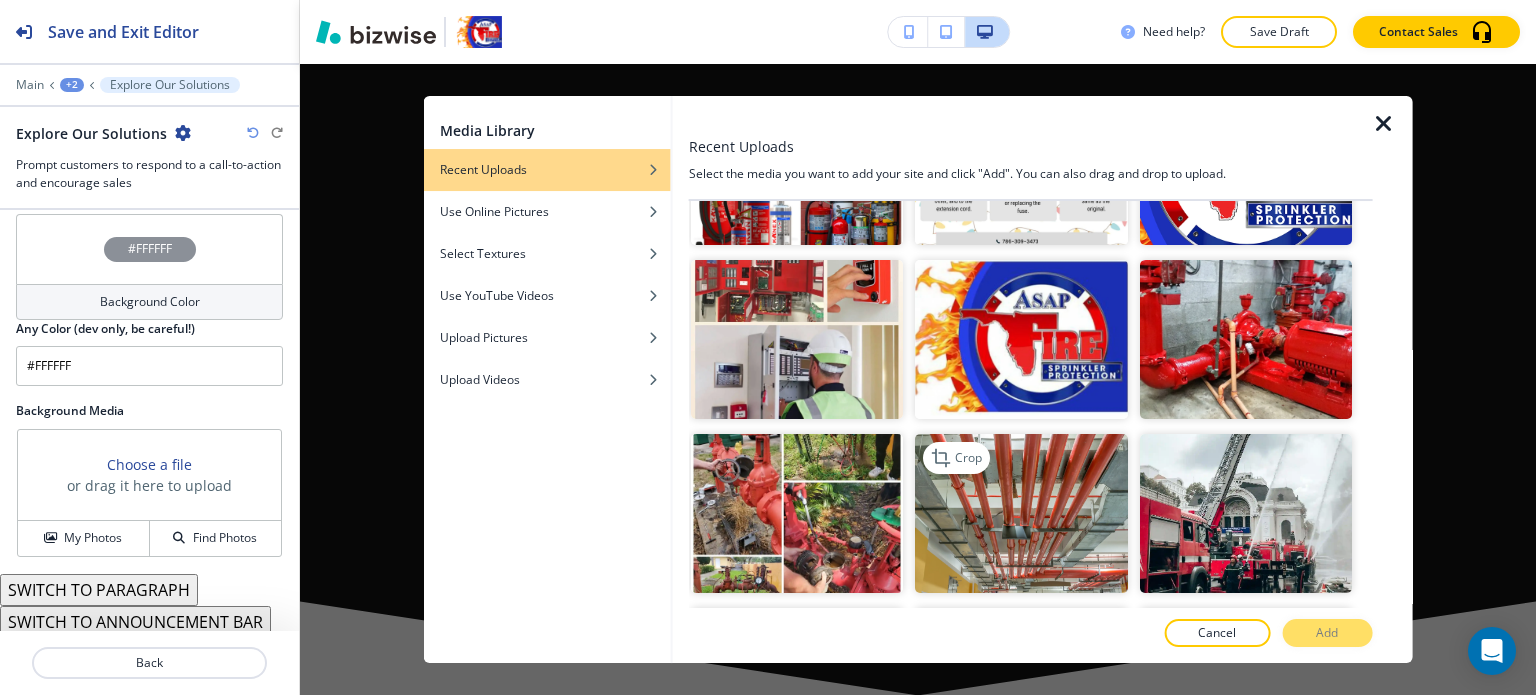 click at bounding box center (1021, 513) 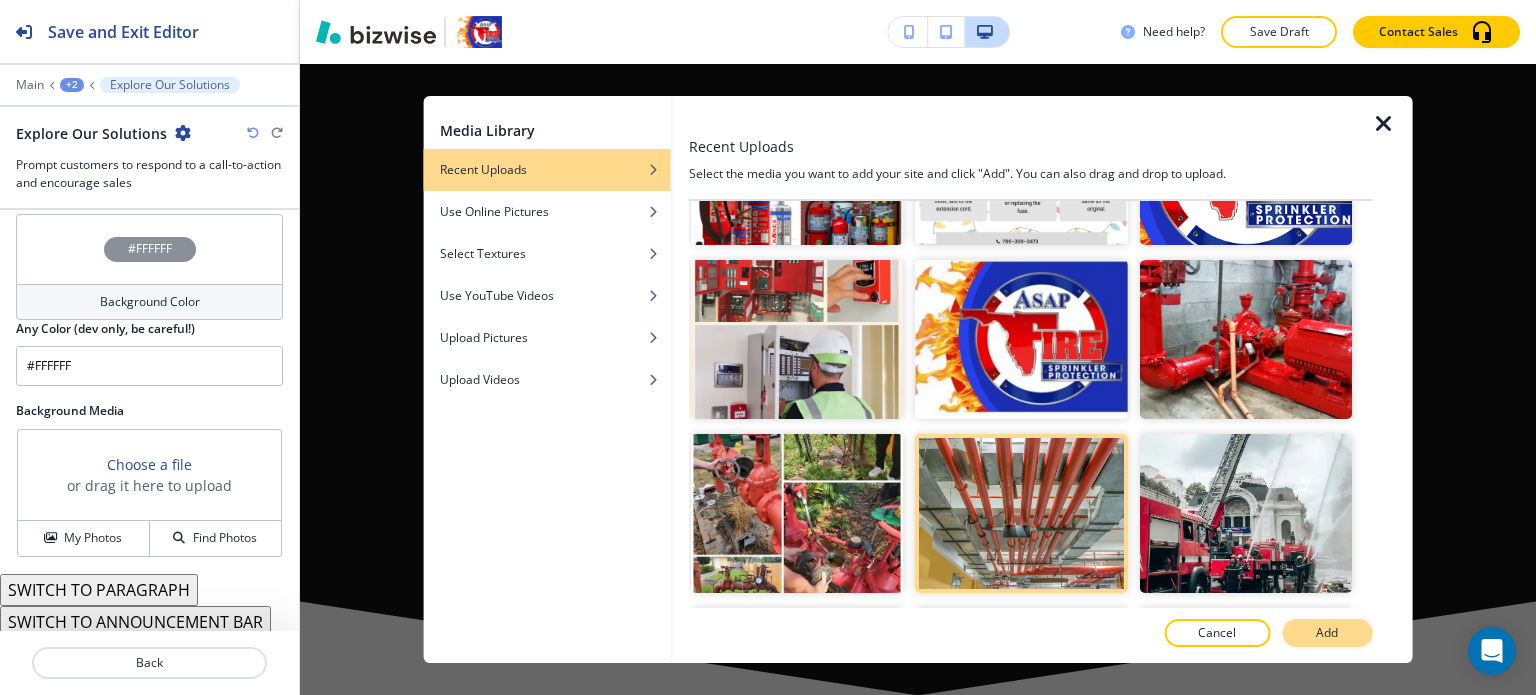click on "Add" at bounding box center [1327, 633] 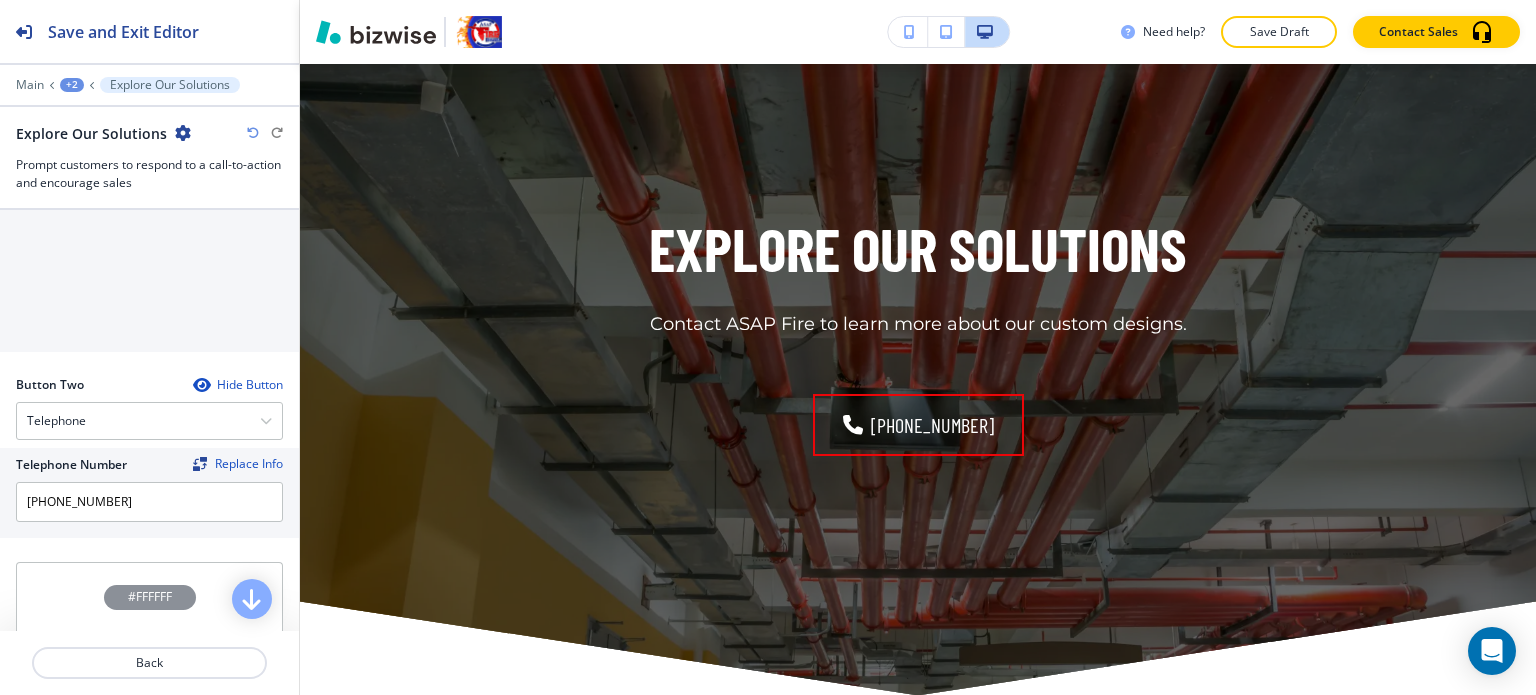 scroll, scrollTop: 748, scrollLeft: 0, axis: vertical 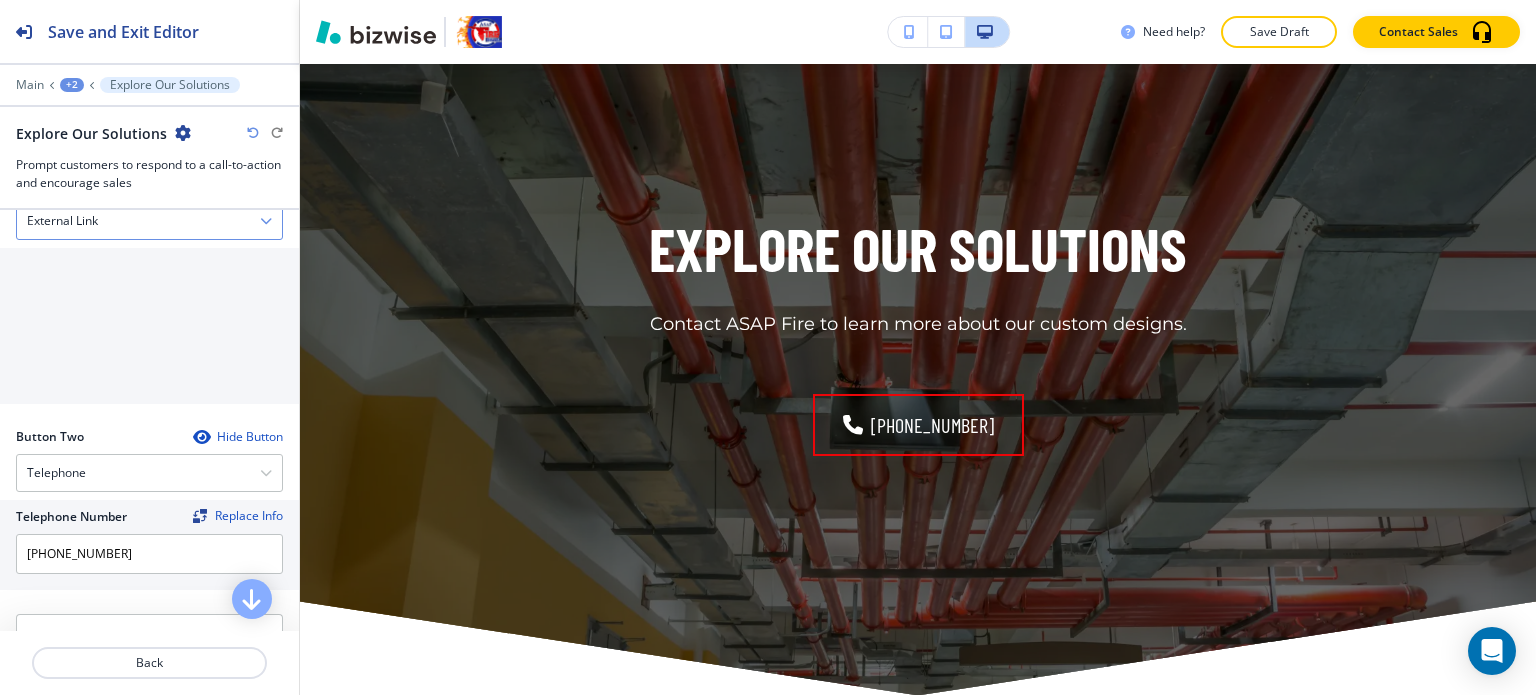 click on "External Link" at bounding box center (149, 221) 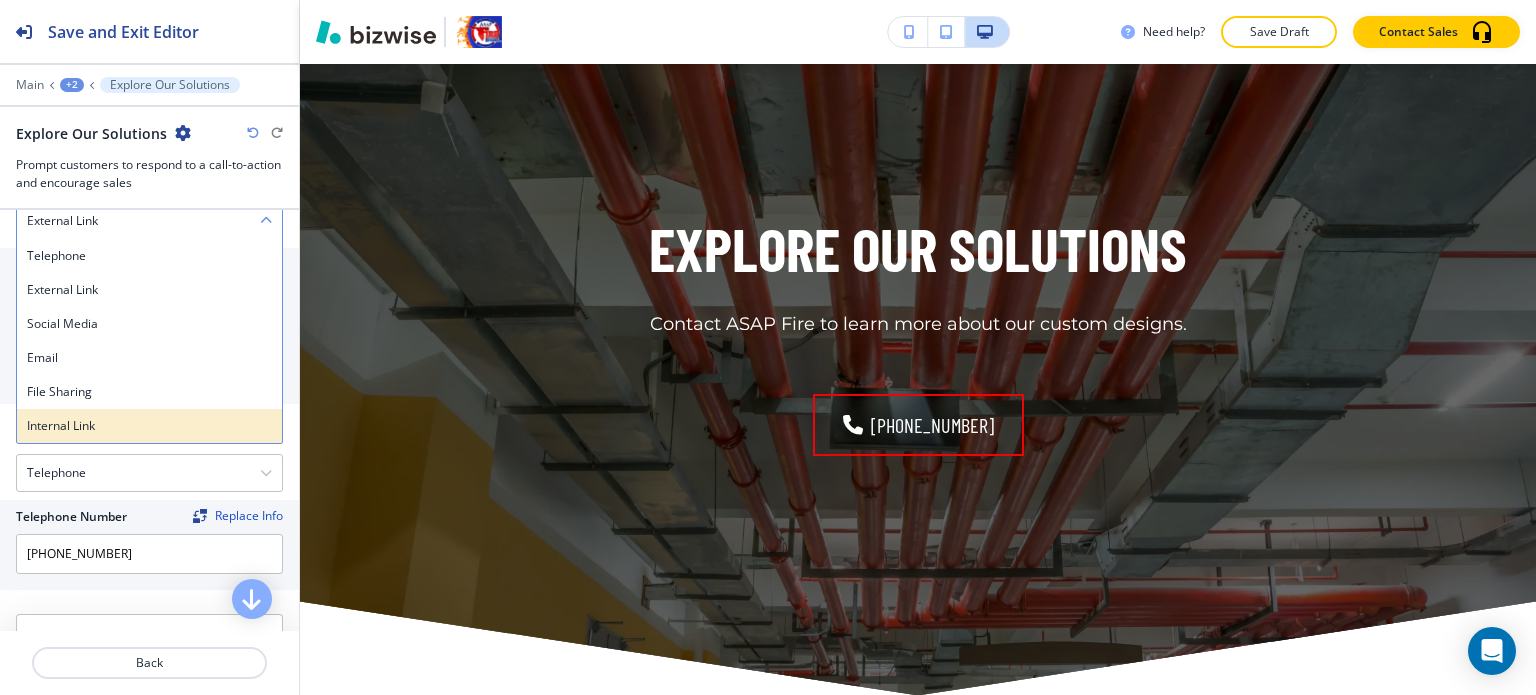 click on "Internal Link" at bounding box center (149, 426) 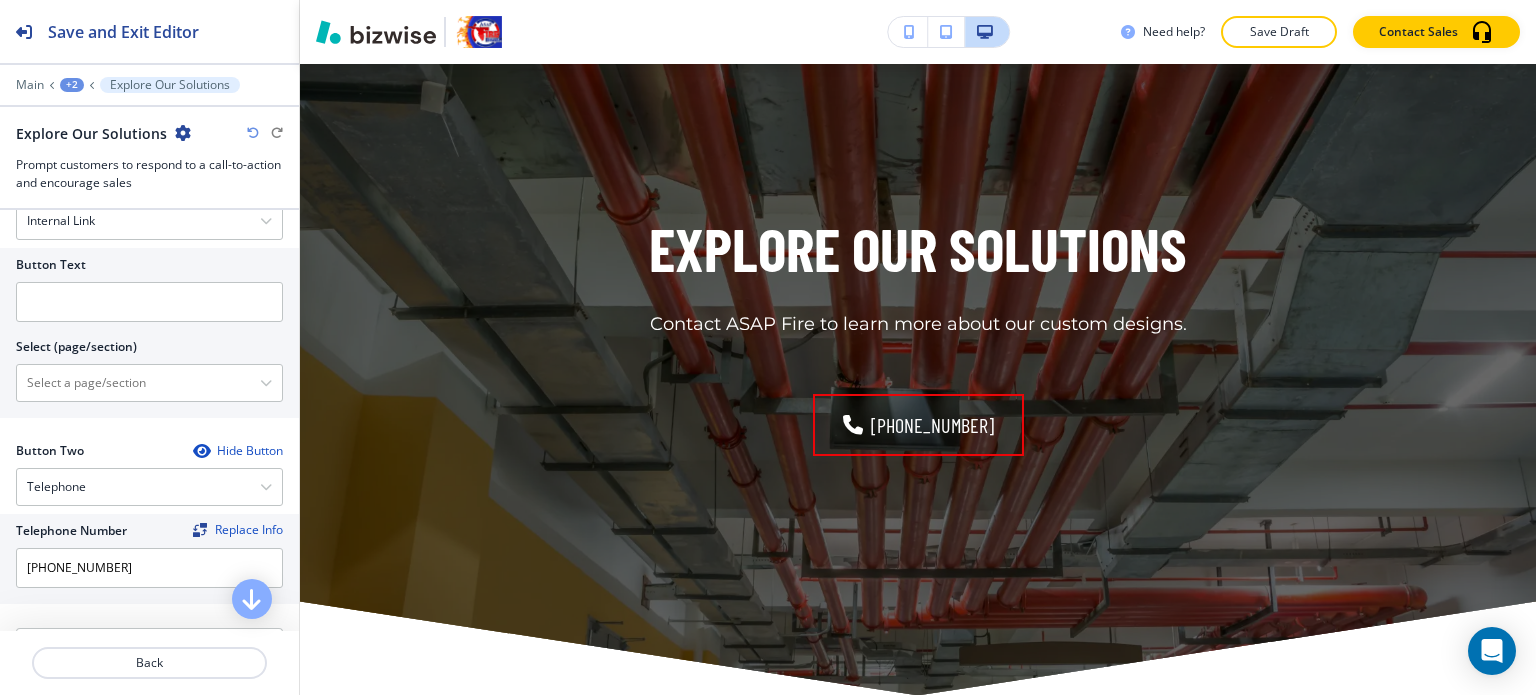 click at bounding box center (149, 330) 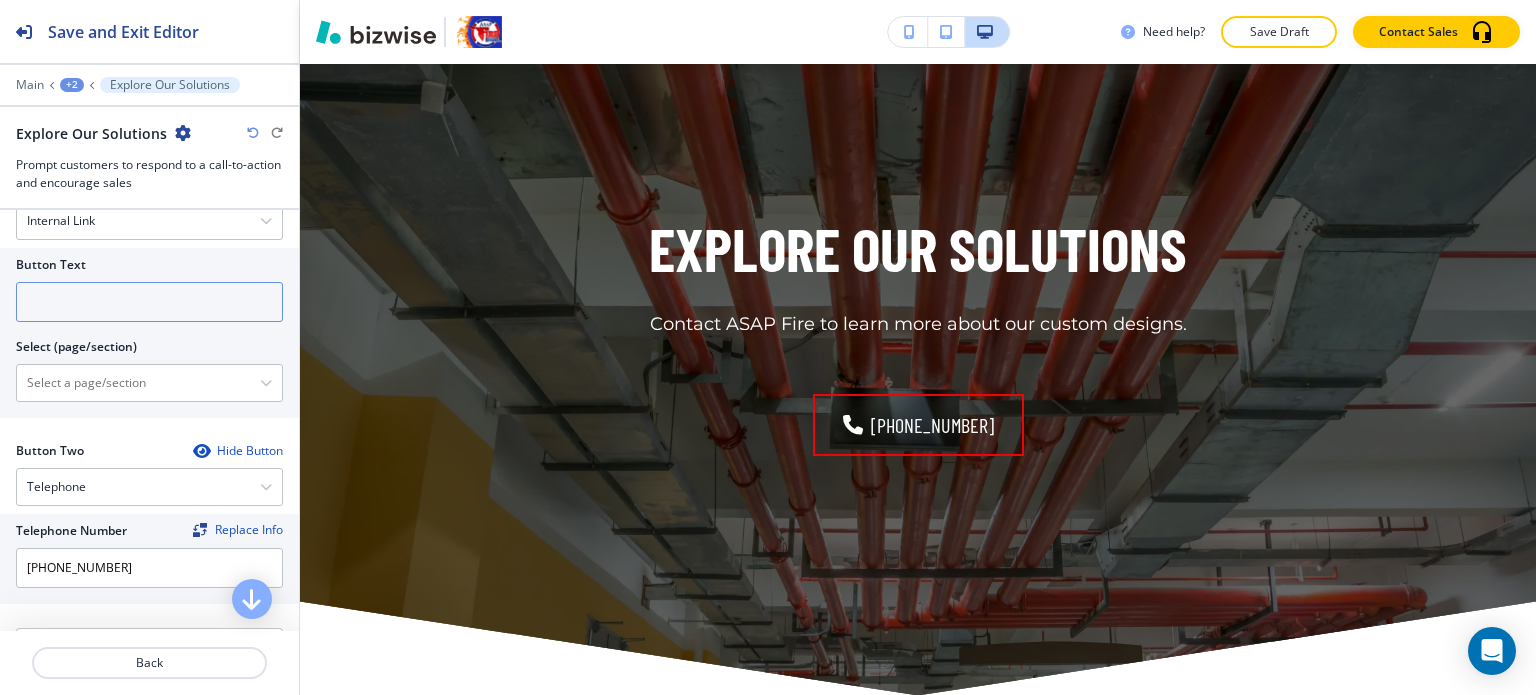 click at bounding box center (149, 302) 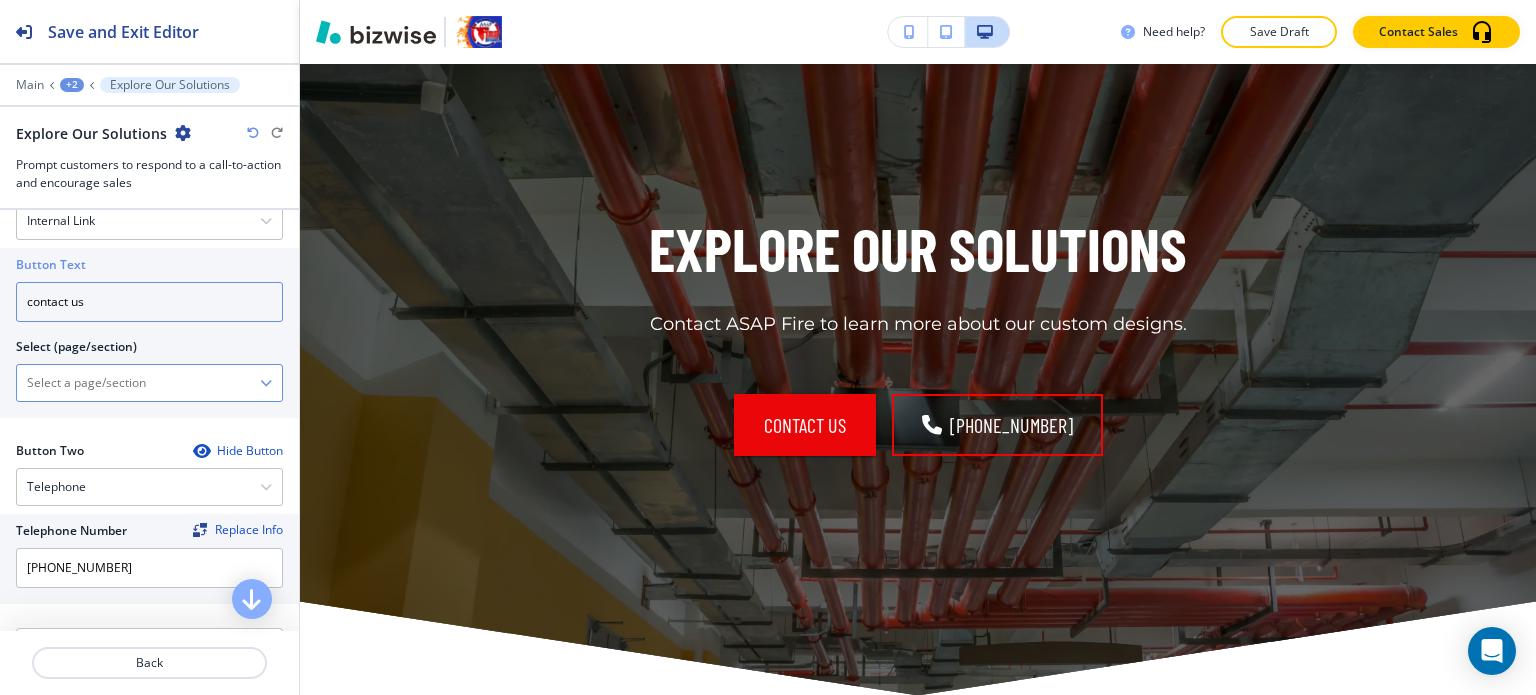 type on "contact us" 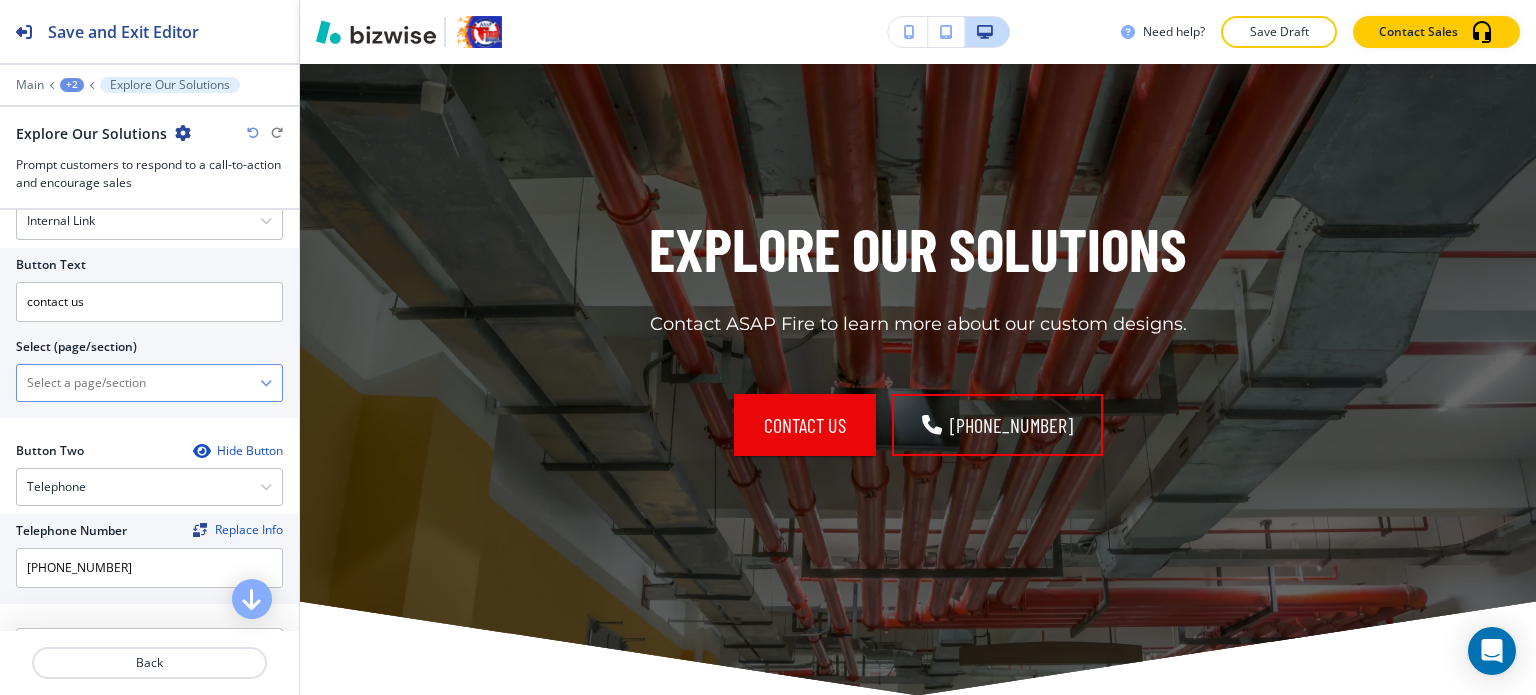 click at bounding box center (138, 383) 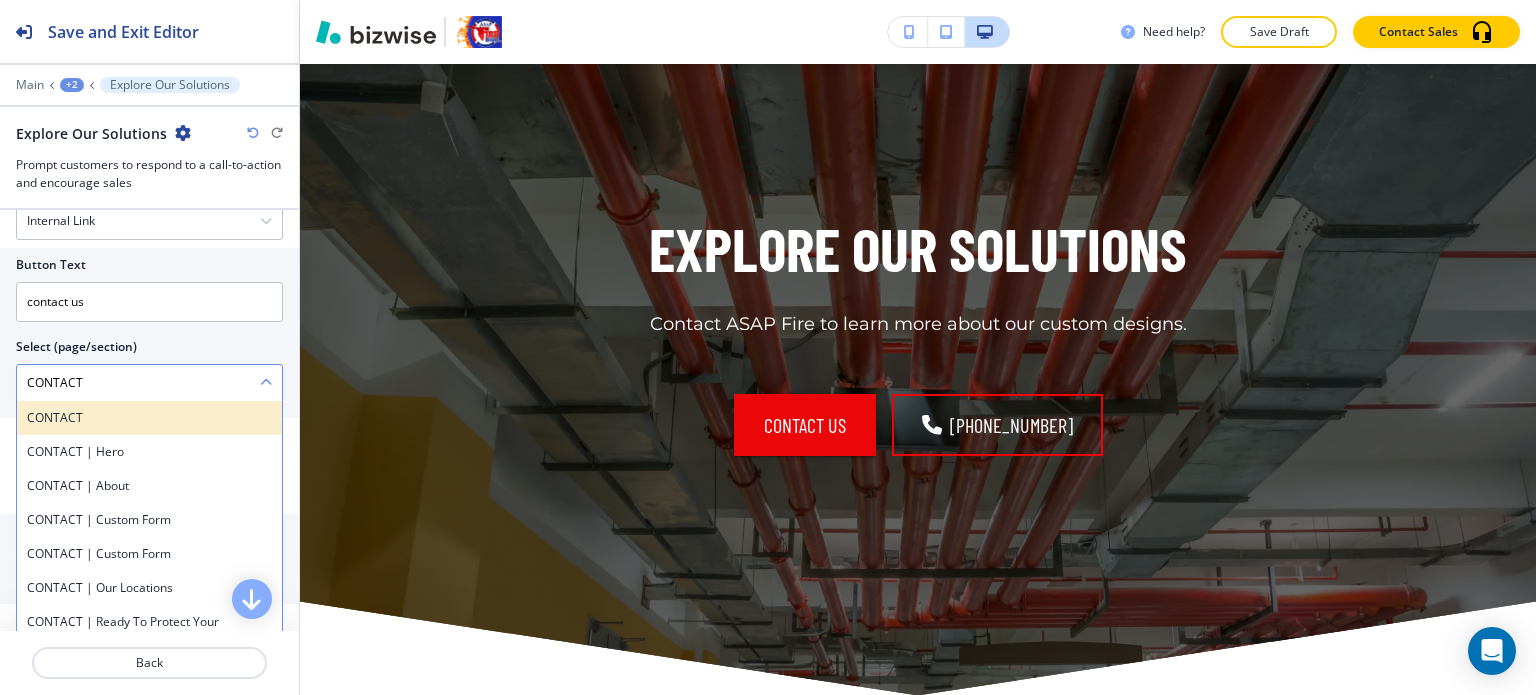 click on "CONTACT" at bounding box center [149, 418] 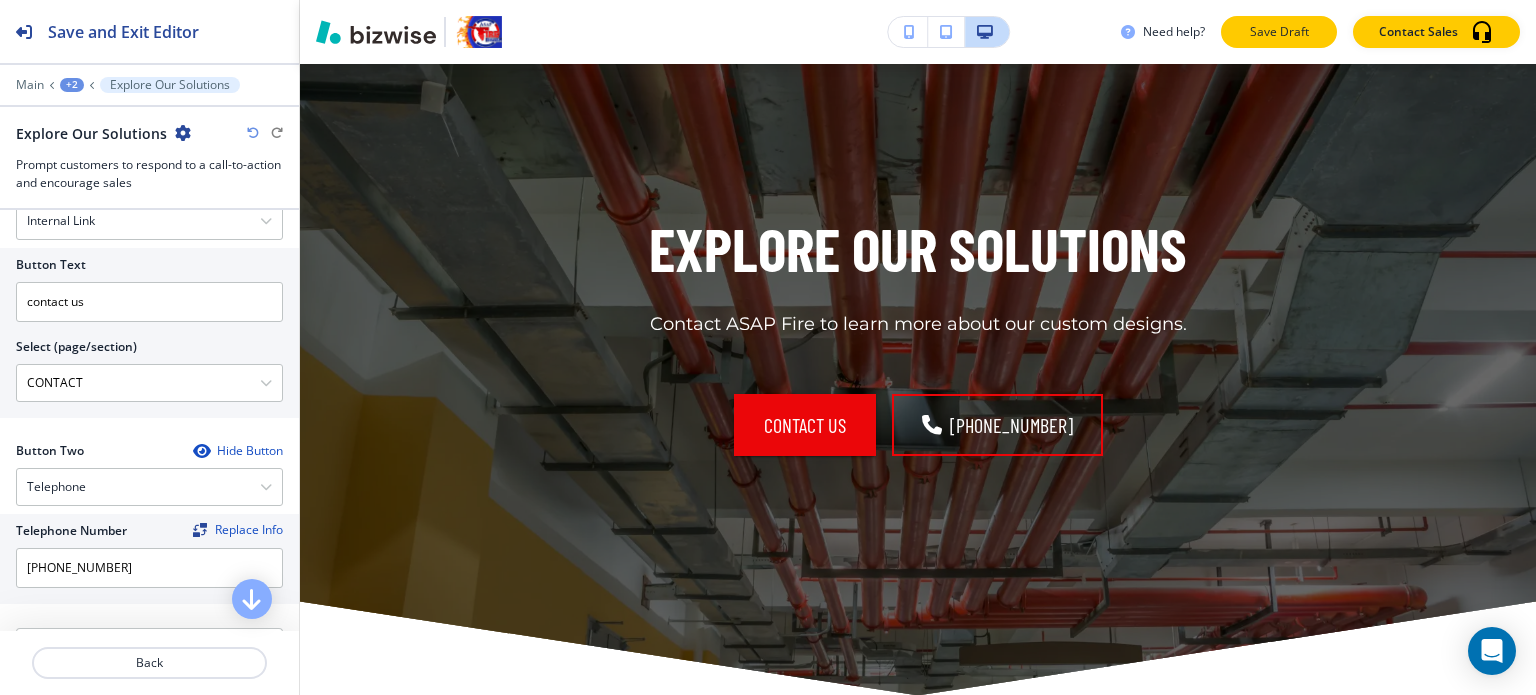 click on "Save Draft" at bounding box center (1279, 32) 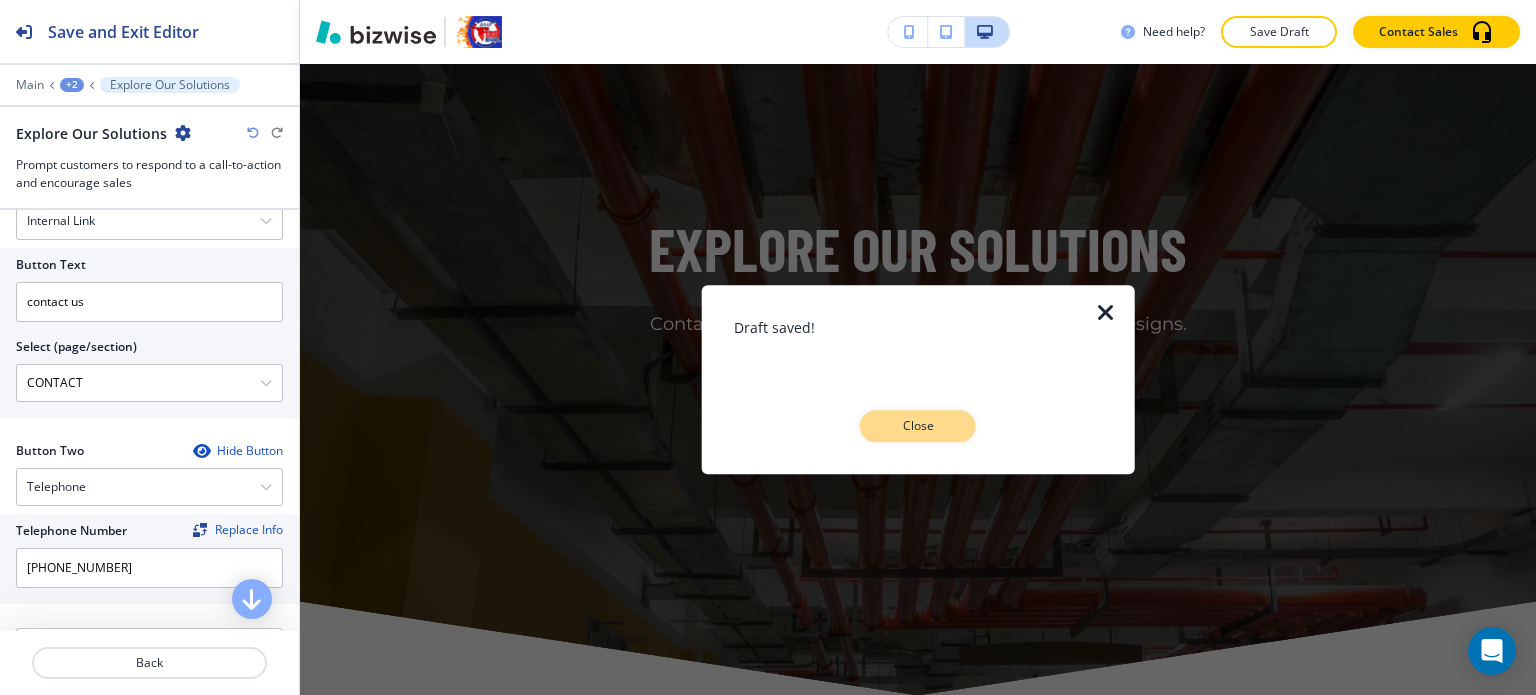 click on "Close" at bounding box center [918, 426] 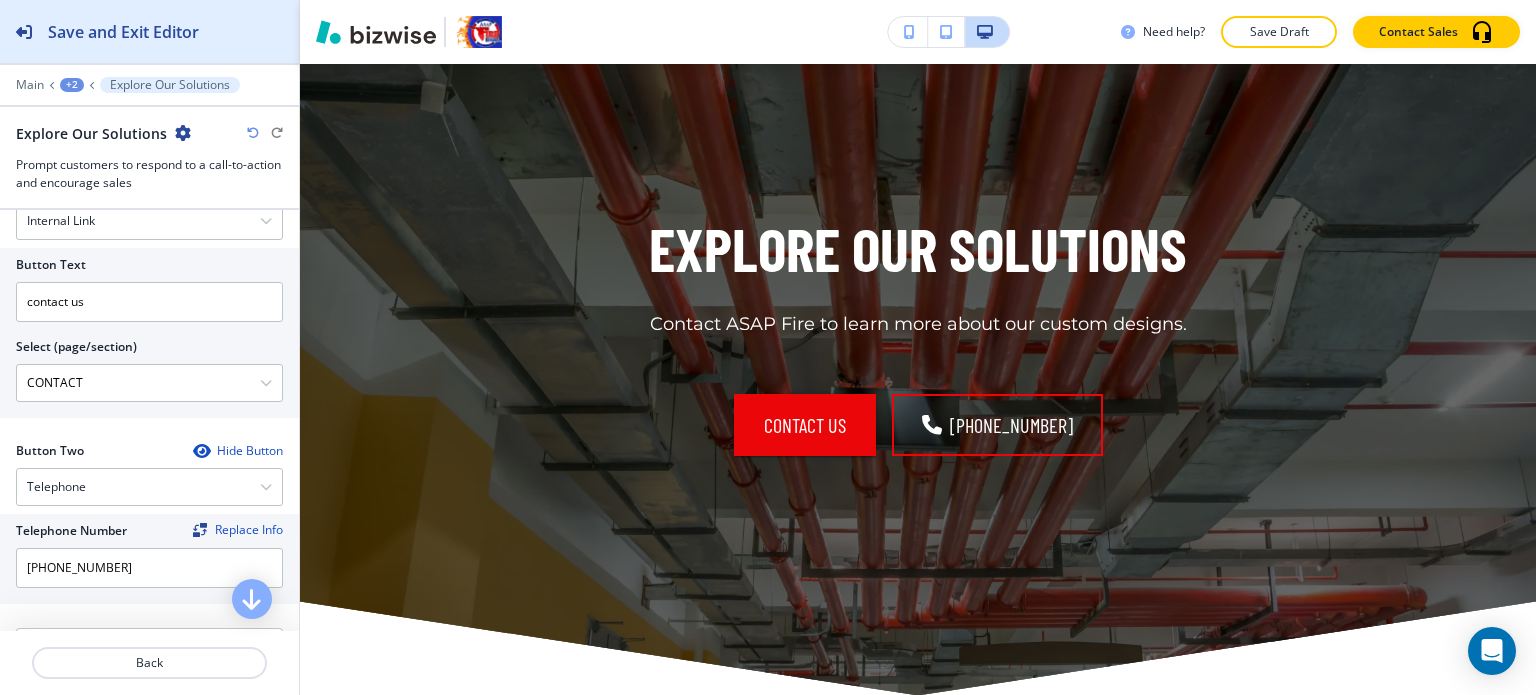 click on "Save and Exit Editor" at bounding box center [123, 32] 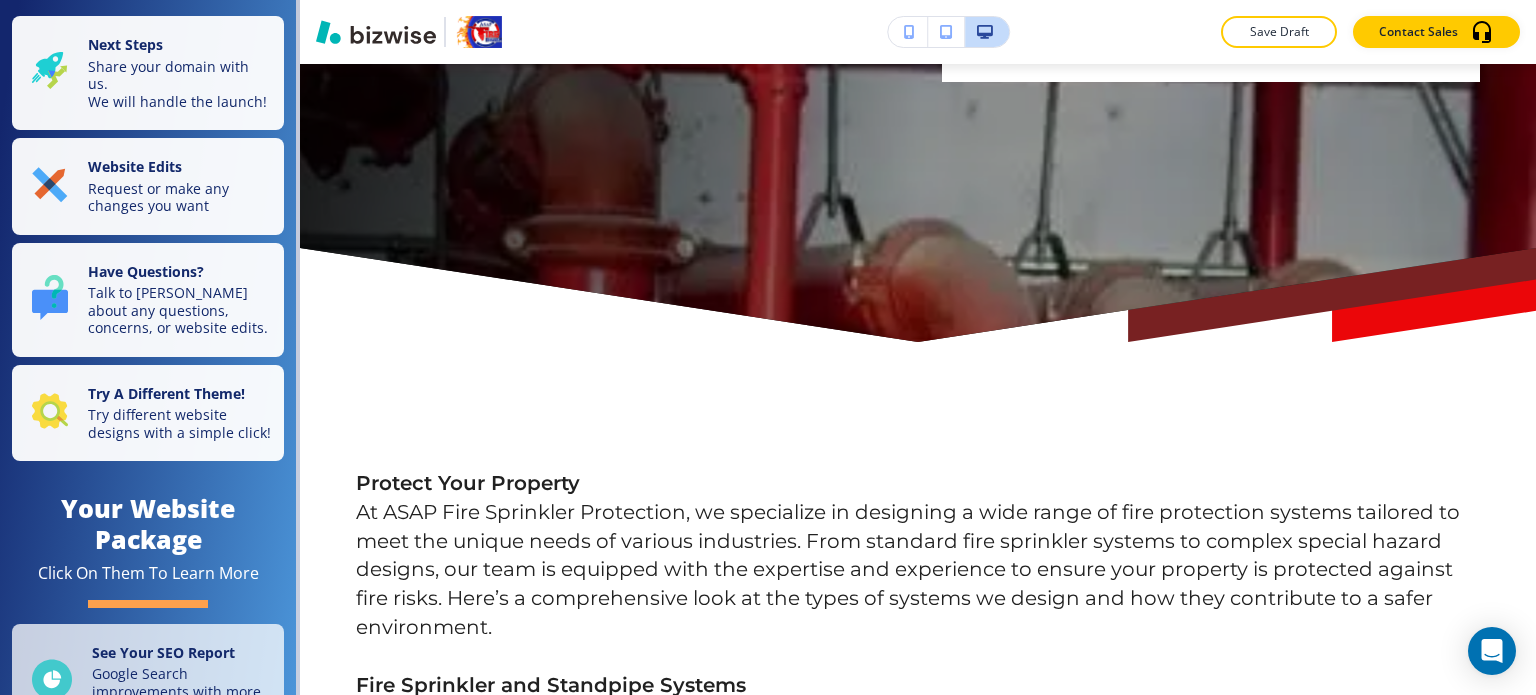 scroll, scrollTop: 0, scrollLeft: 0, axis: both 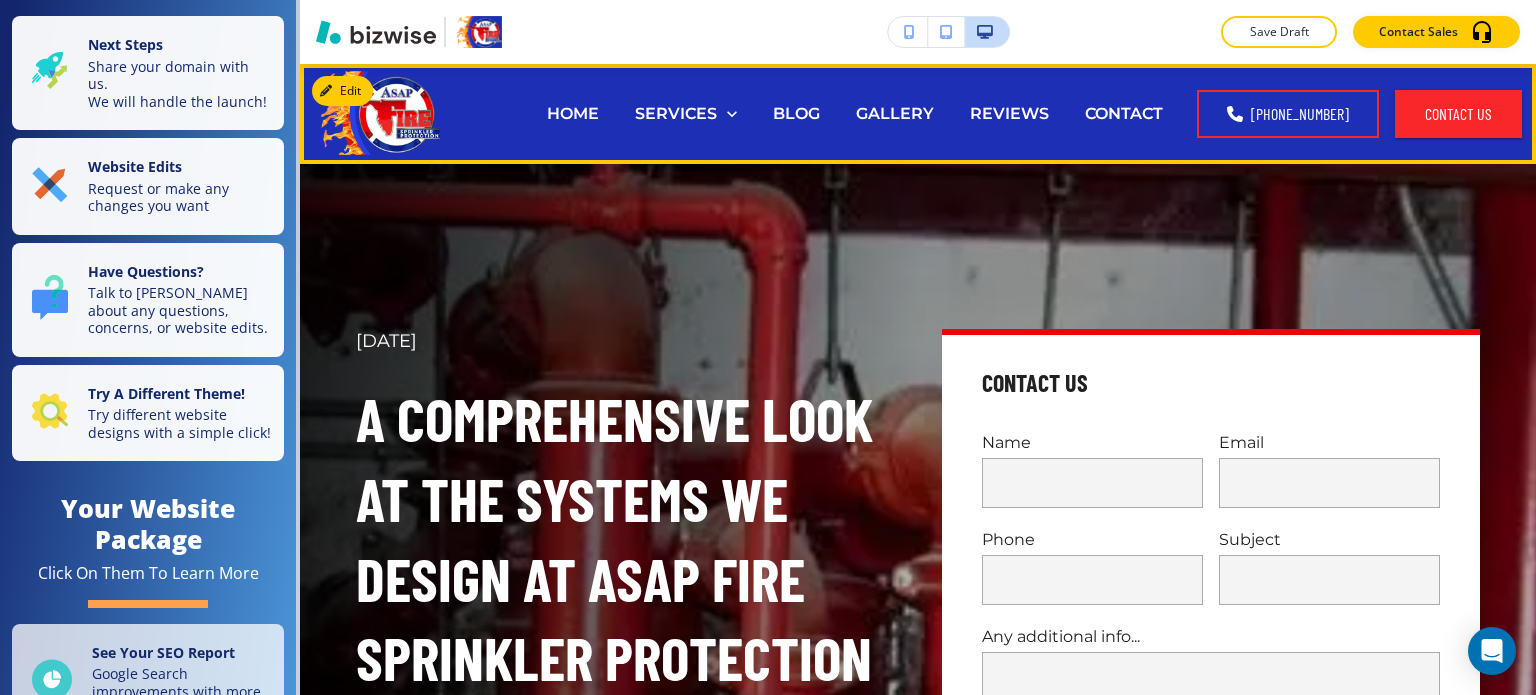 click on "BLOG" at bounding box center [796, 113] 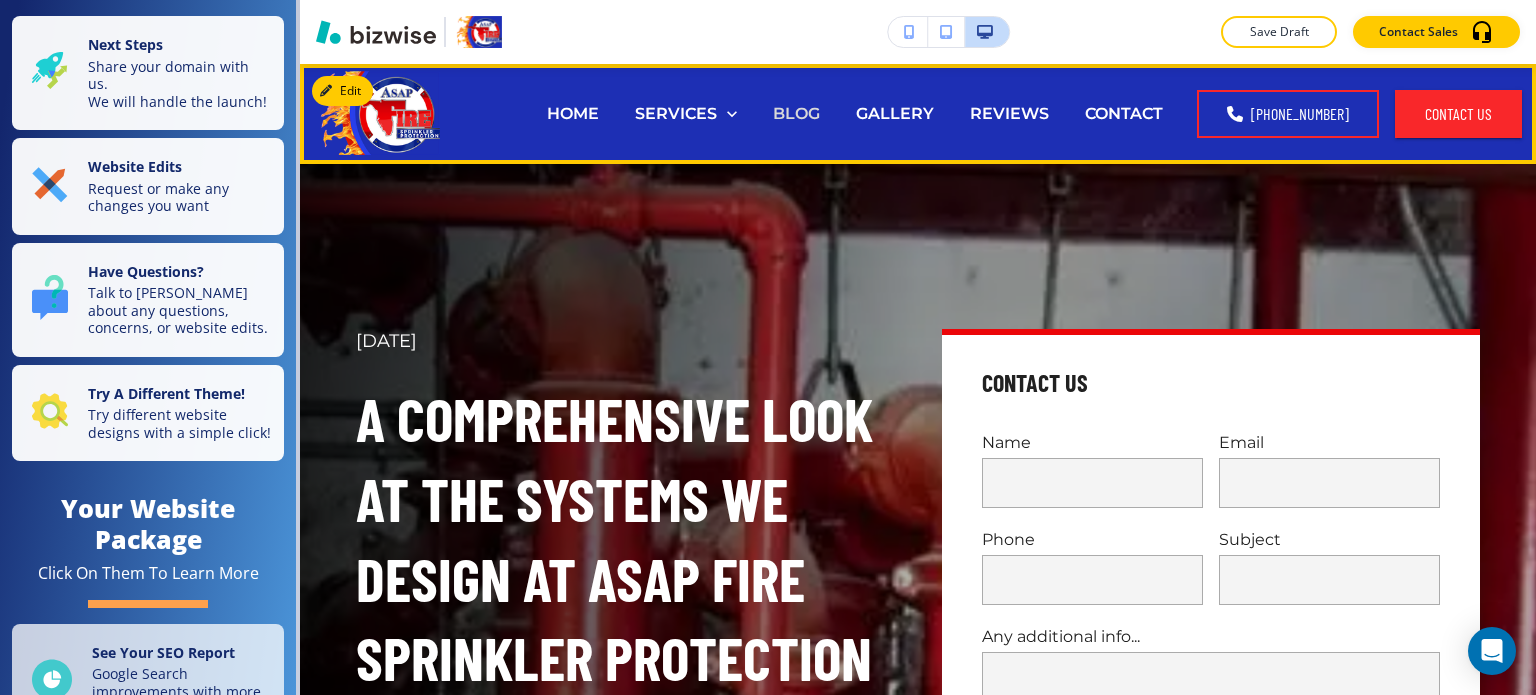 click on "BLOG" at bounding box center [796, 113] 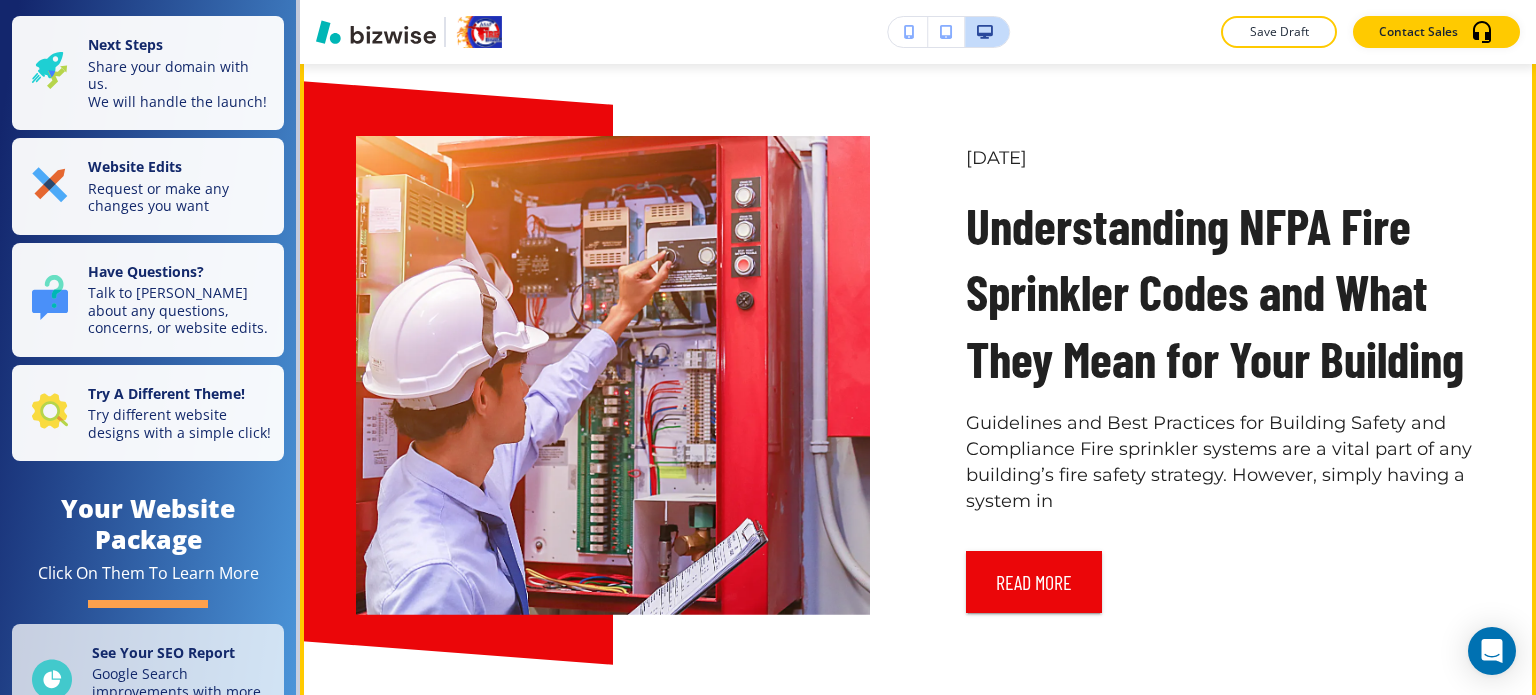 scroll, scrollTop: 7400, scrollLeft: 0, axis: vertical 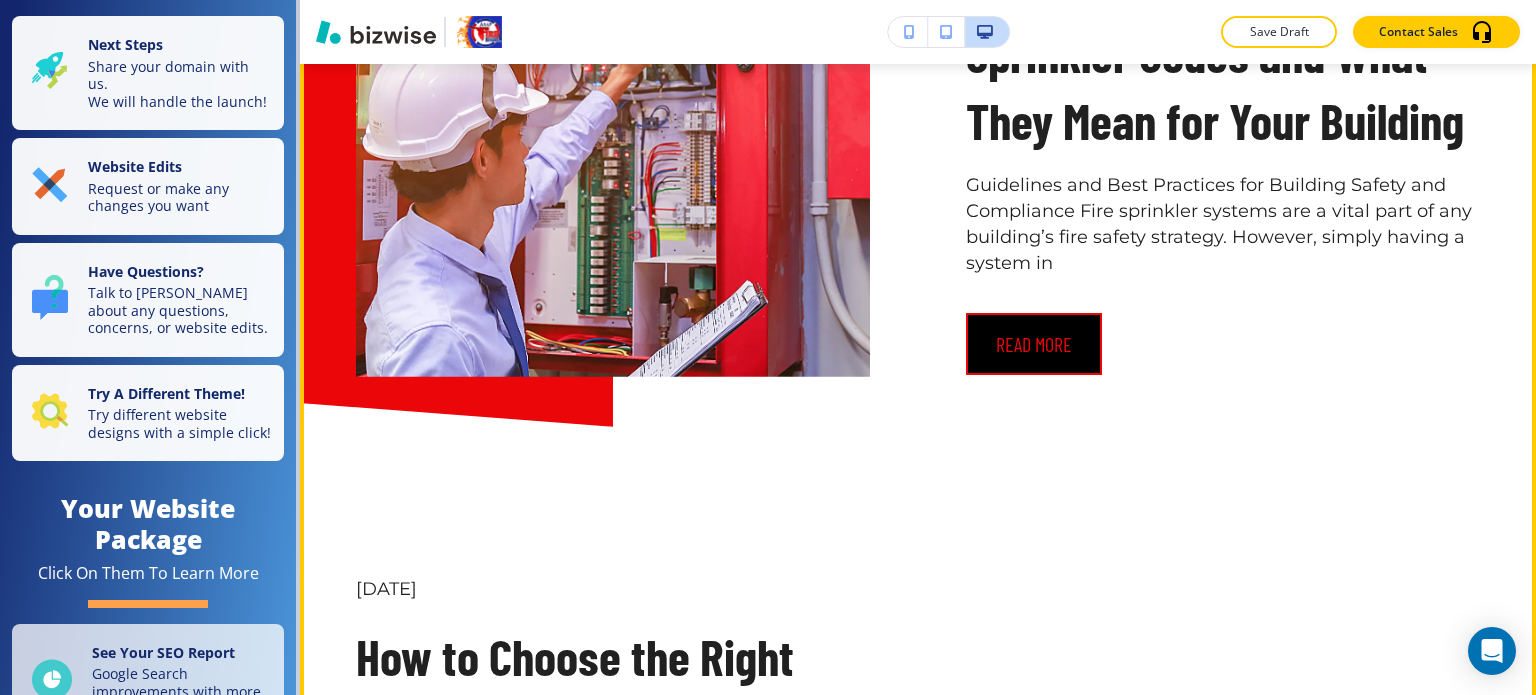 click on "read more" at bounding box center (1034, 344) 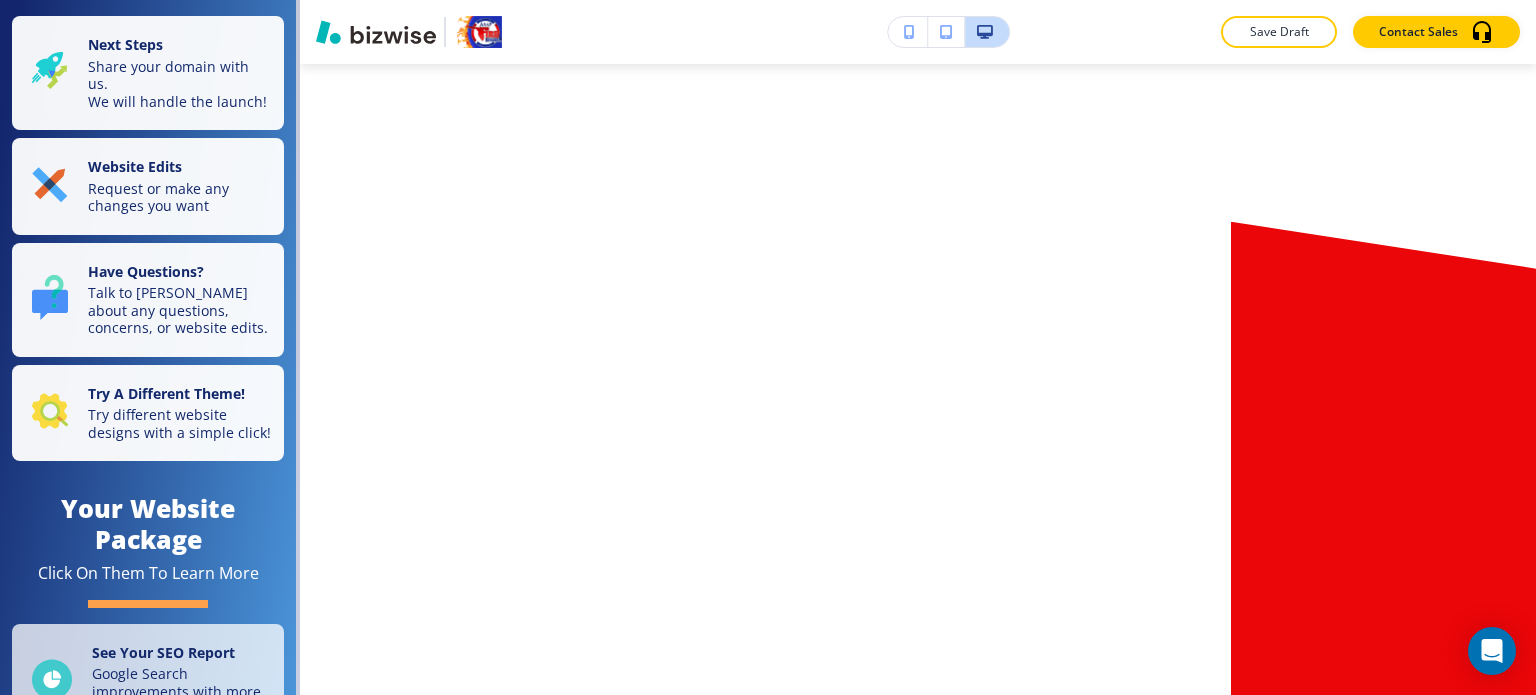 scroll, scrollTop: 4500, scrollLeft: 0, axis: vertical 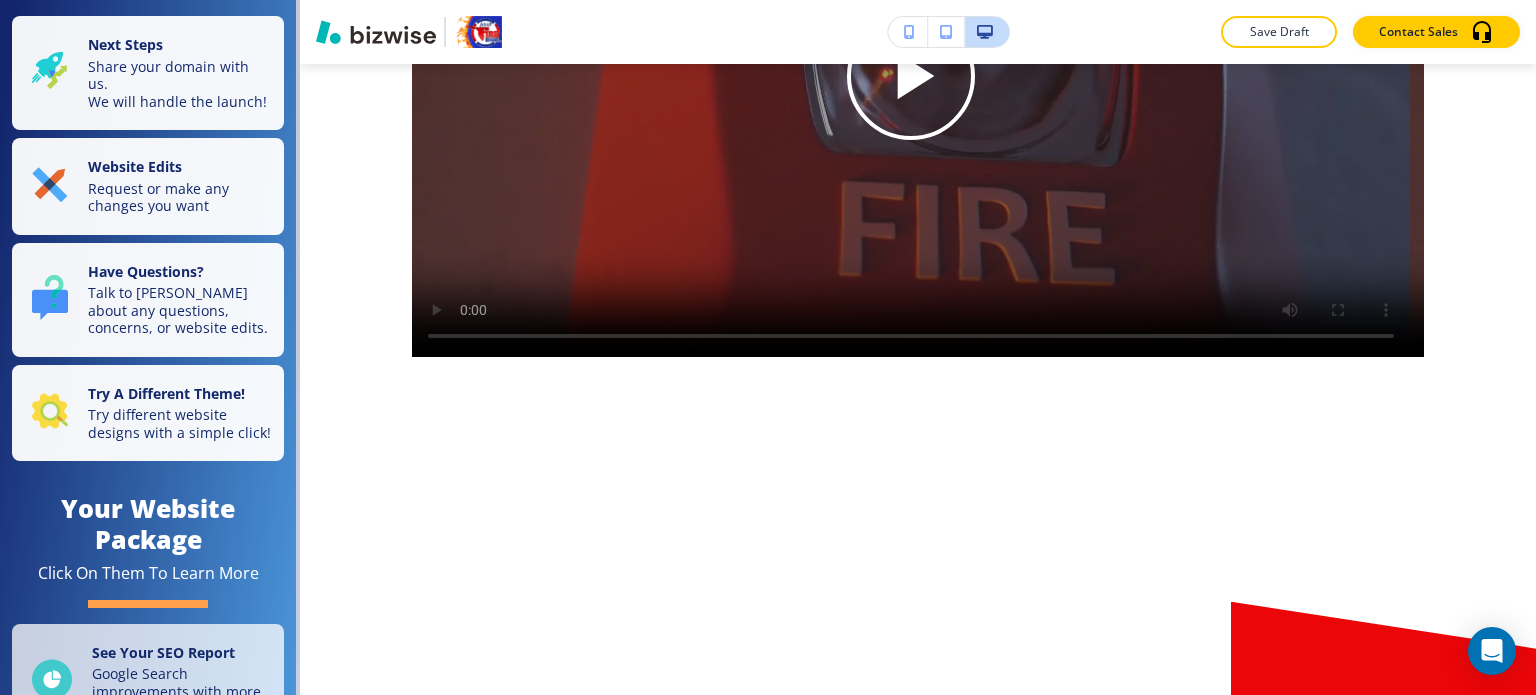 click on "Edit This Section" at bounding box center (379, -935) 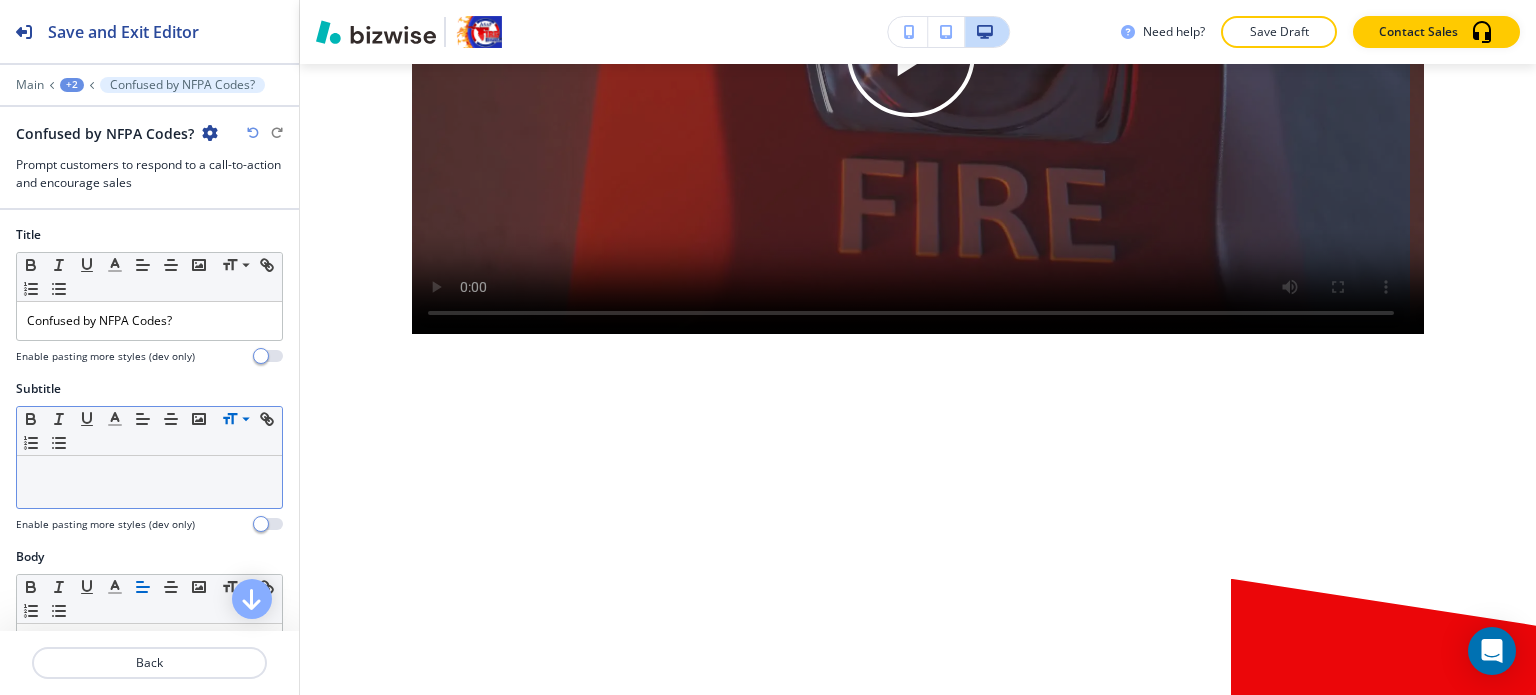 scroll, scrollTop: 4750, scrollLeft: 0, axis: vertical 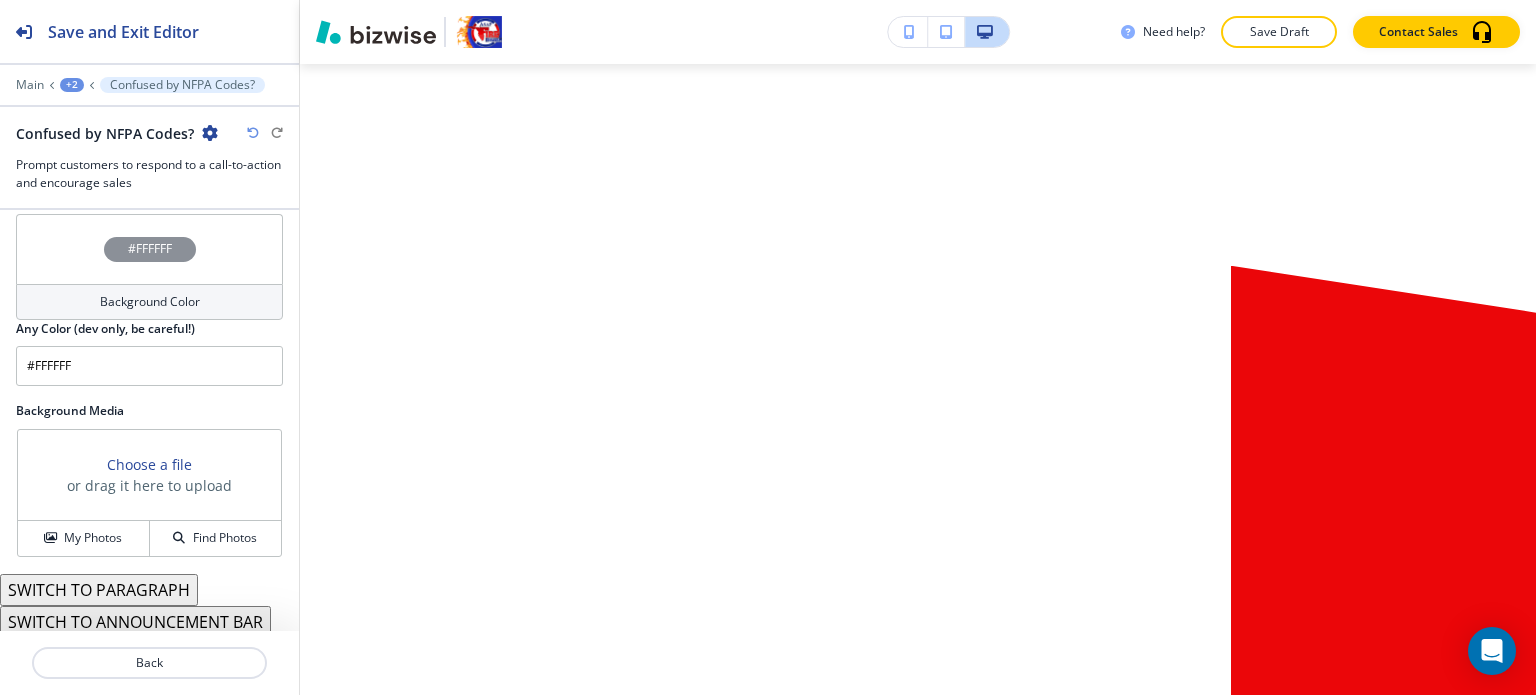 click on "Background Media Choose a file or drag it here to upload My Photos Find Photos" at bounding box center [149, 488] 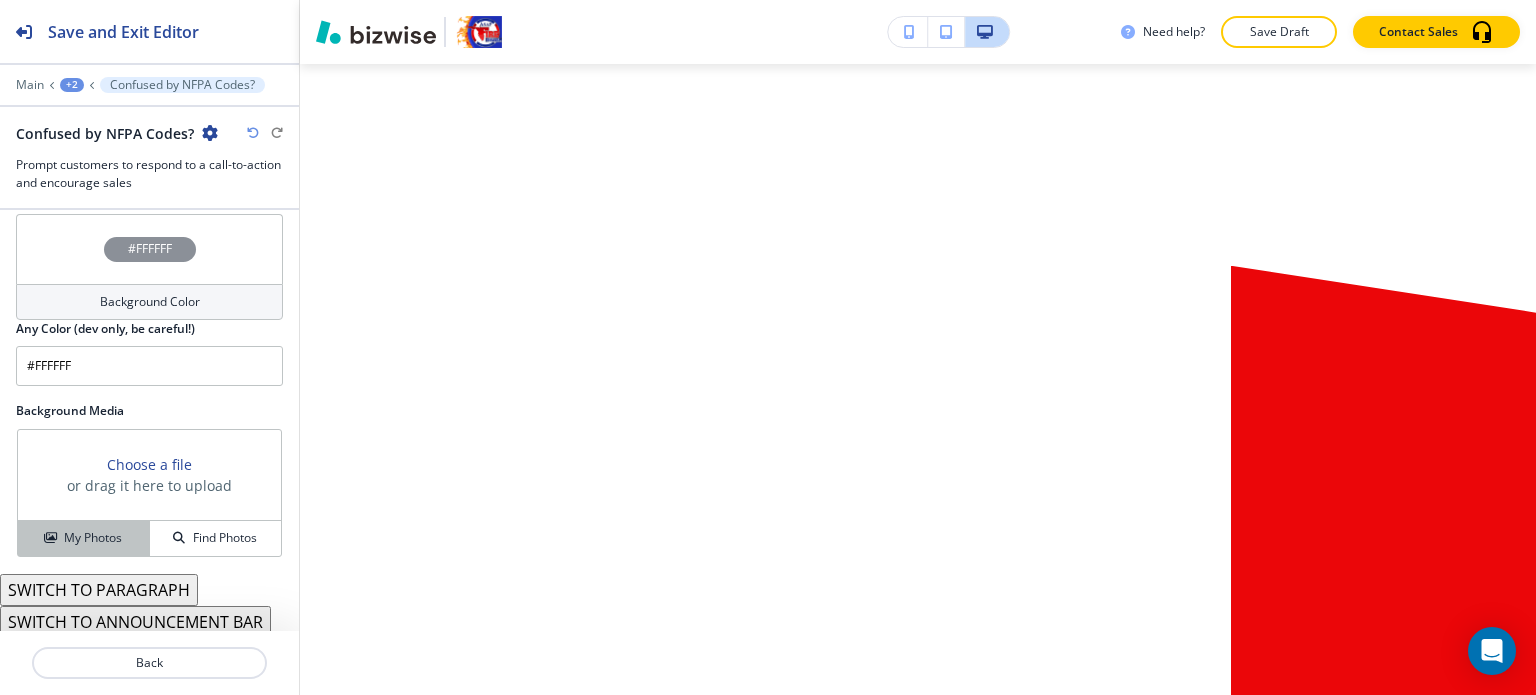 click at bounding box center (50, 538) 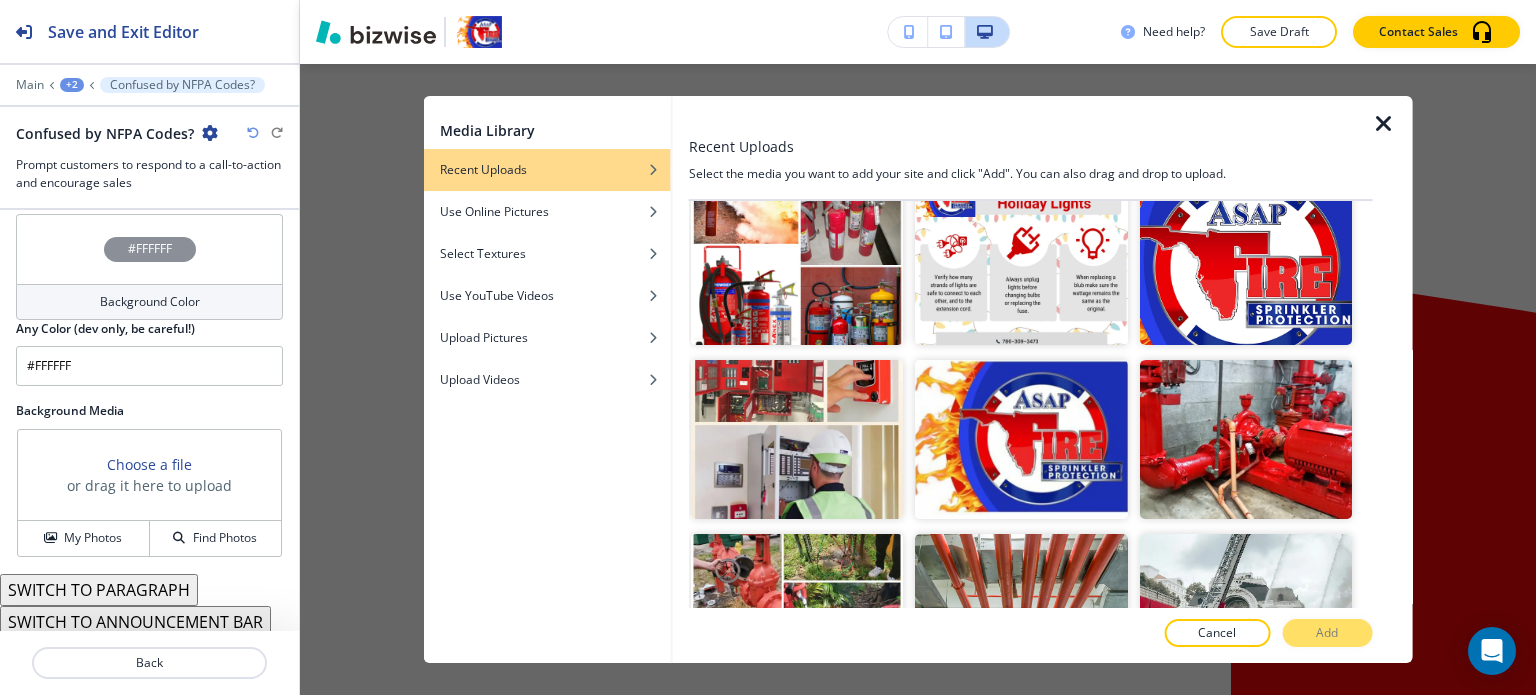 scroll, scrollTop: 1700, scrollLeft: 0, axis: vertical 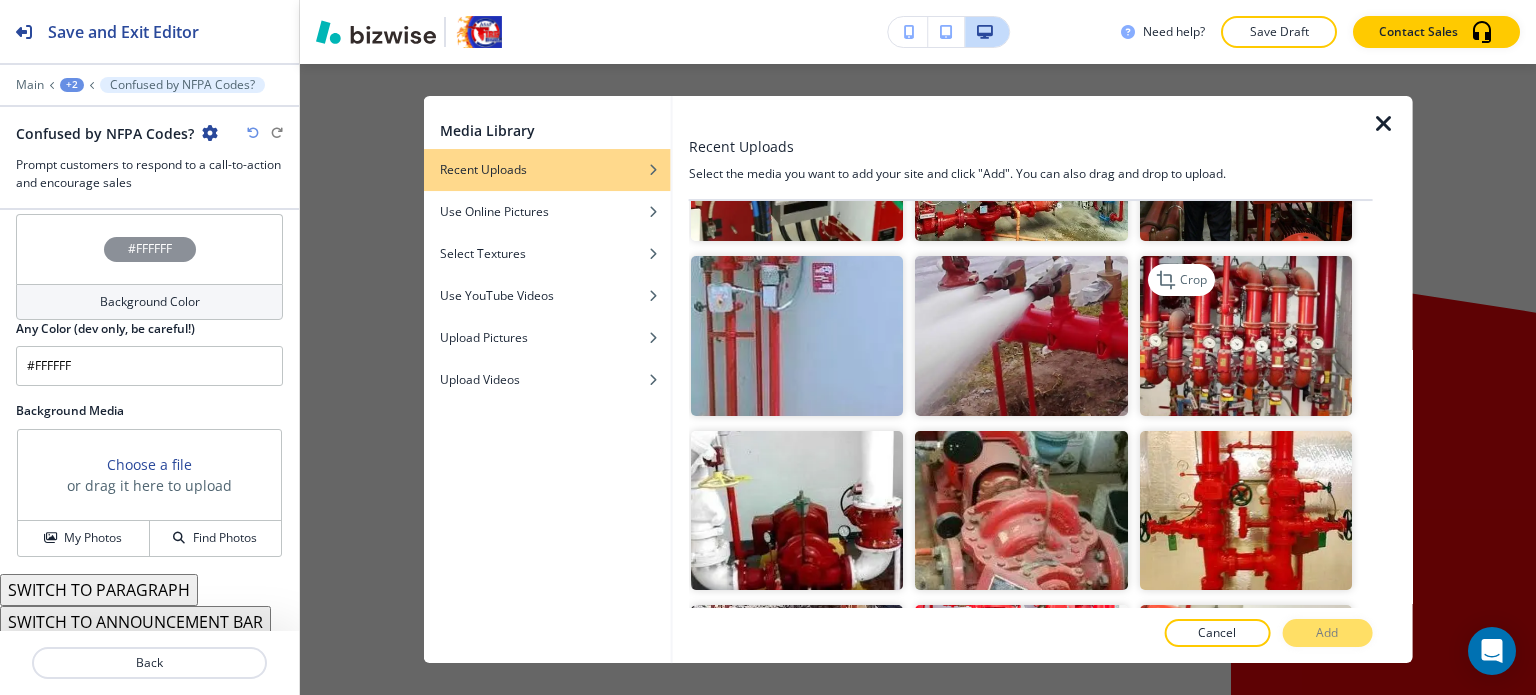 click at bounding box center [1245, 335] 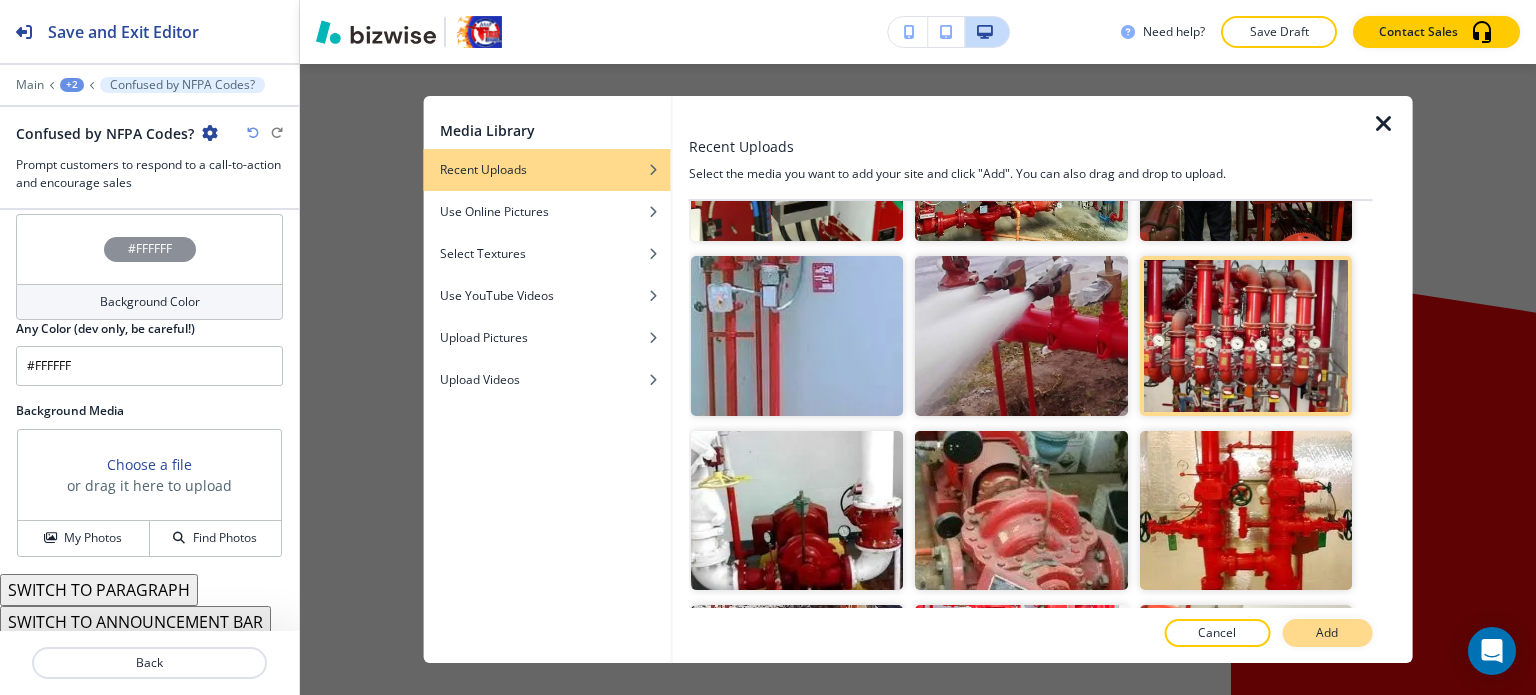 click on "Add" at bounding box center (1327, 633) 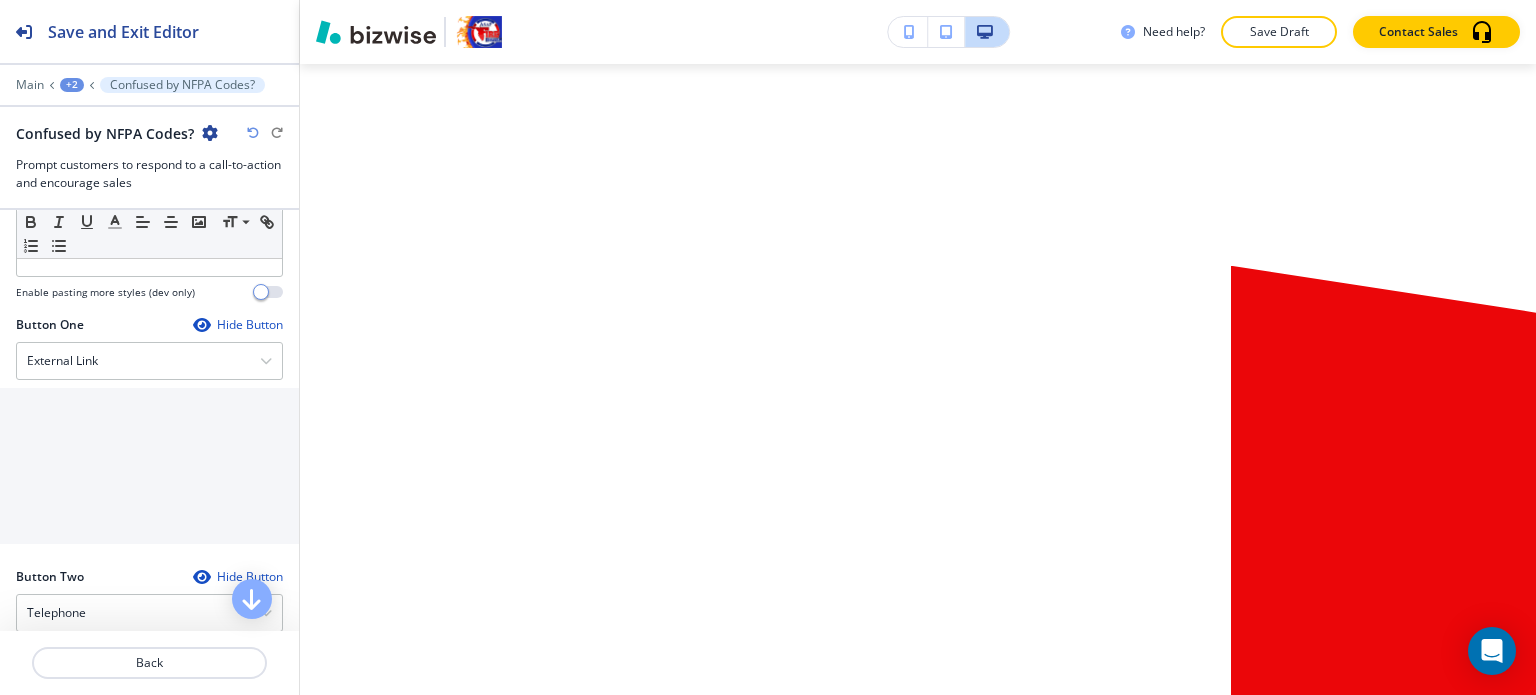 scroll, scrollTop: 600, scrollLeft: 0, axis: vertical 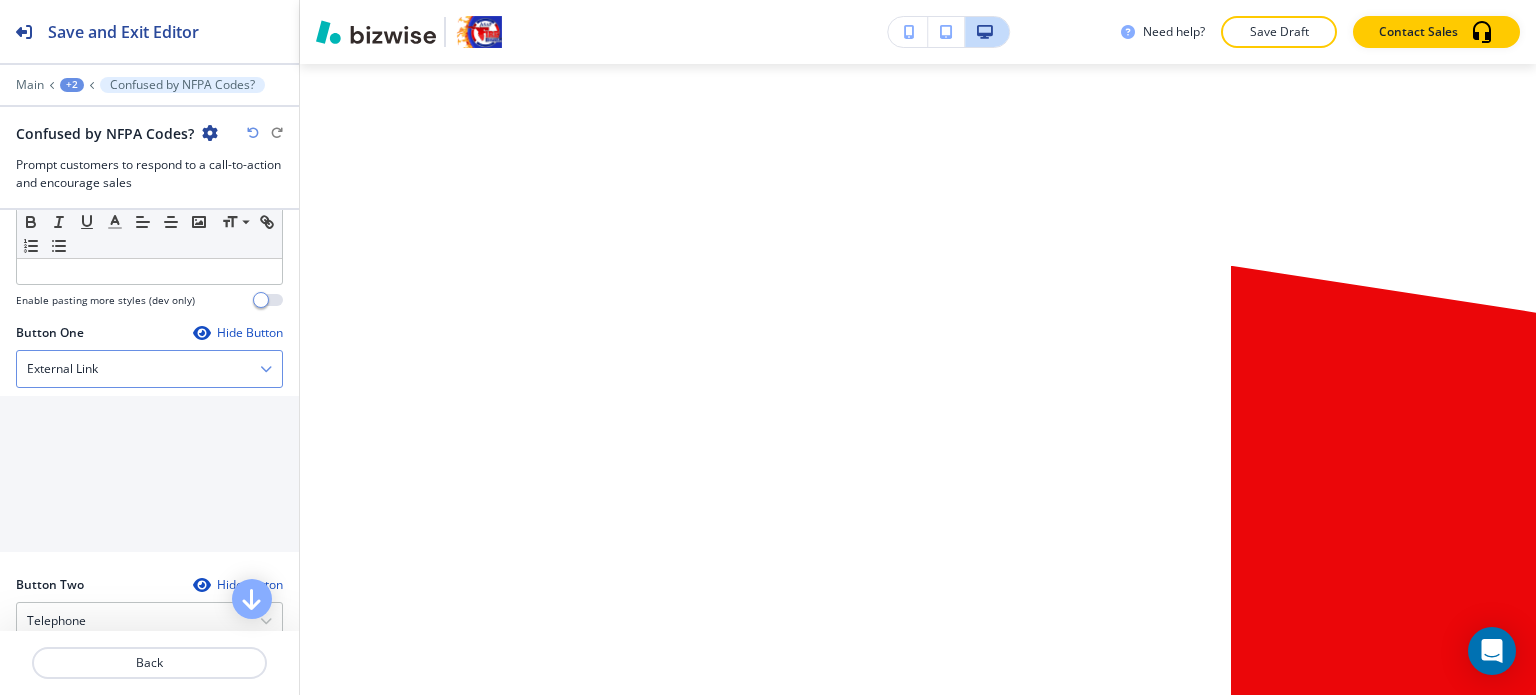 click on "External Link" at bounding box center [149, 369] 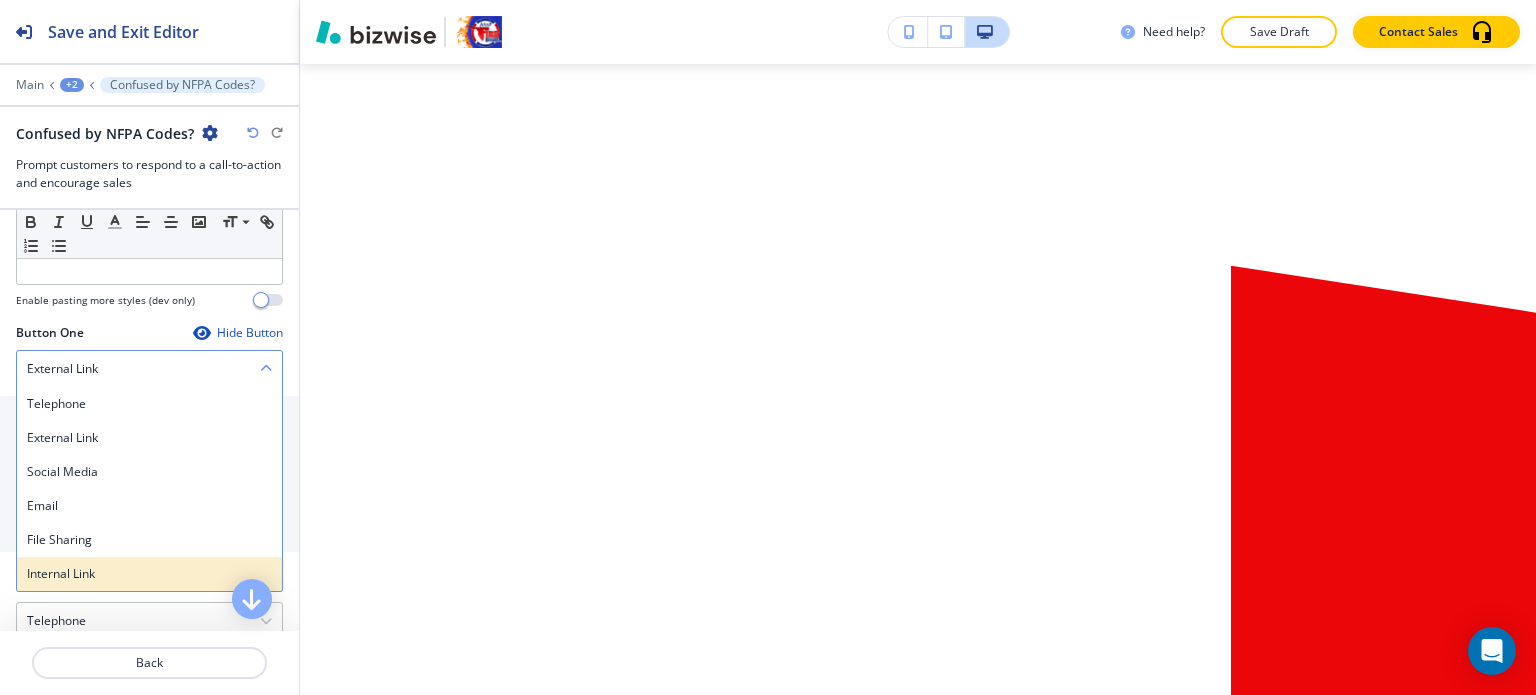 click on "Internal Link" at bounding box center (149, 574) 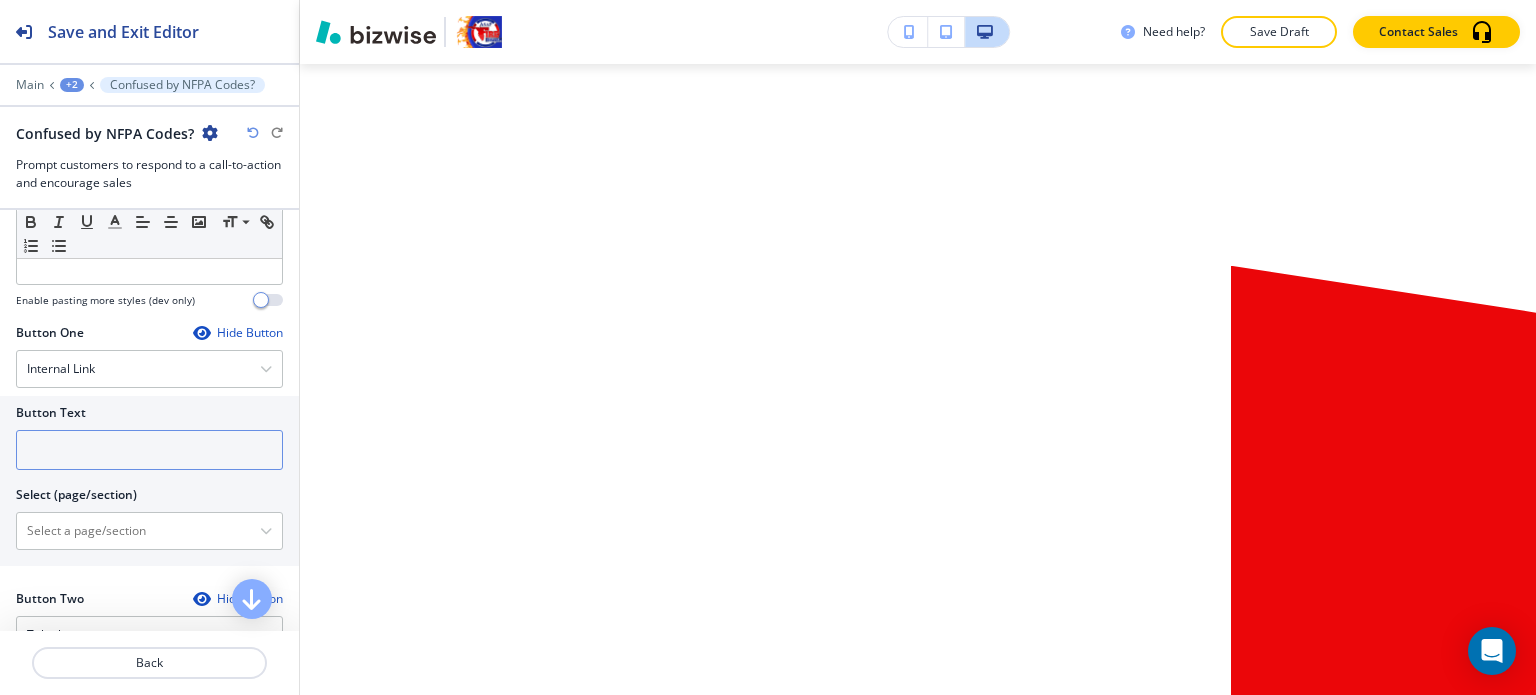 click at bounding box center (149, 450) 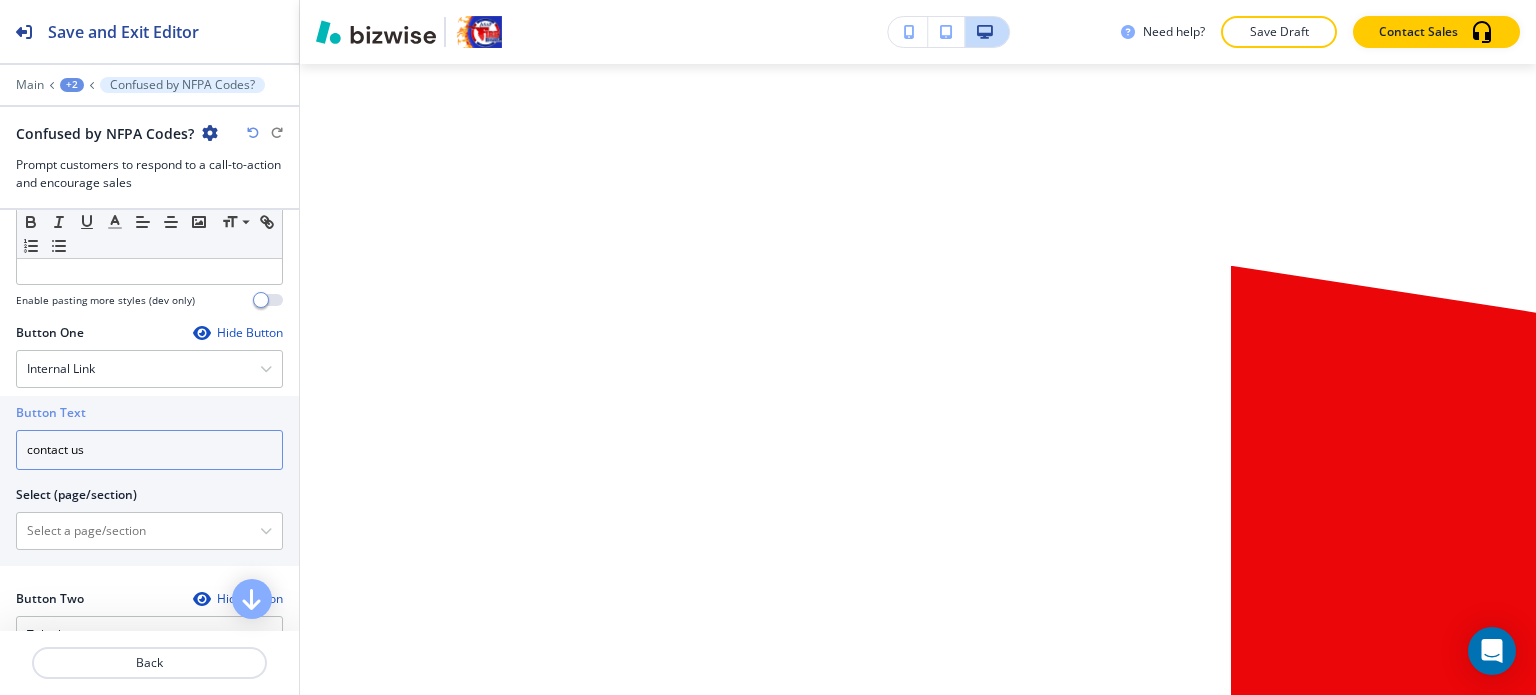 type on "contact us" 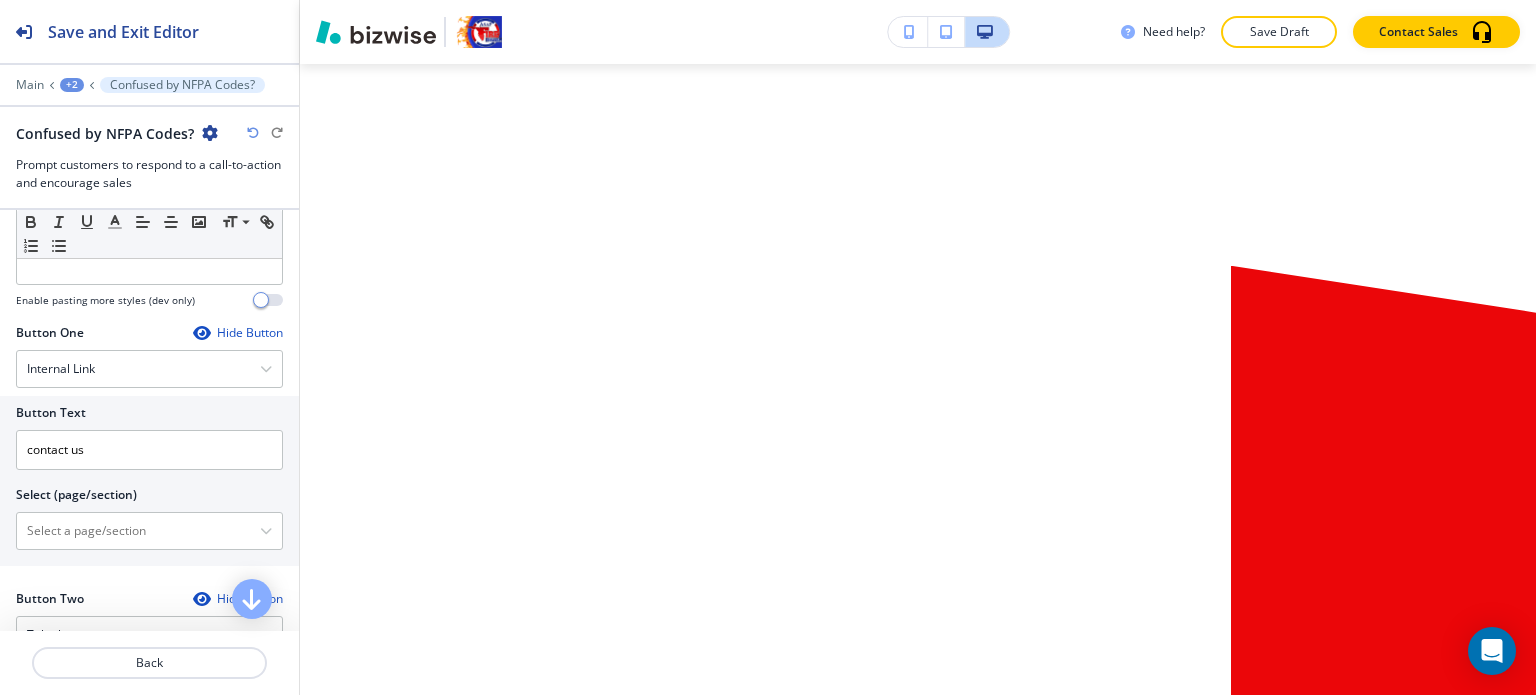 click on "Button One Hide Button Internal Link Telephone External Link Social Media Email File Sharing Internal Link Button Text contact us Select (page/section) HOME HOME | Hero HOME | About HOME | COMPLETE FIRE SPRINKLER SERVICES SERVICES HOME | About HOME | EXPERT FIRE PUMP INSTALLATION HOME | About HOME | EXPERIENCED FIRE SPRINKLER SYSTEM CONTRACTORS HOME | OUR SHOWCASE OF EXCELLENCE HOME | About HOME | FREQUENTLY ASKED QUESTIONS HOME | explore our website HOME | Photo Gallery HOME | Our Reviews HOME | Ready to Secure Your Property? HOME | Our Locations HOME | Custom Form SERVICES | Hero SERVICES | Hero SERVICES | COMPLETE FIRE SPRINKLER SERVICES SERVICES SERVICES | SAFEGUARDING SPACES SERVICES | EXPERT FIRE PUMP INSTALLATION SERVICES | Paragraphs SERVICES | EXPERIENCED FIRE SPRINKLER SYSTEM CONTRACTORS SERVICES | OUR SHOWCASE OF EXCELLENCE SERVICES | SECURE YOUR PROPERTY WITH EARLY DETECTION AND QUICK RESPONSE FIRE ALARMS SERVICES | FREQUENTLY ASKED QUESTIONS SERVICES | Fire Sprinkler Services FIRE PUMP DESIGNS" at bounding box center (149, 449) 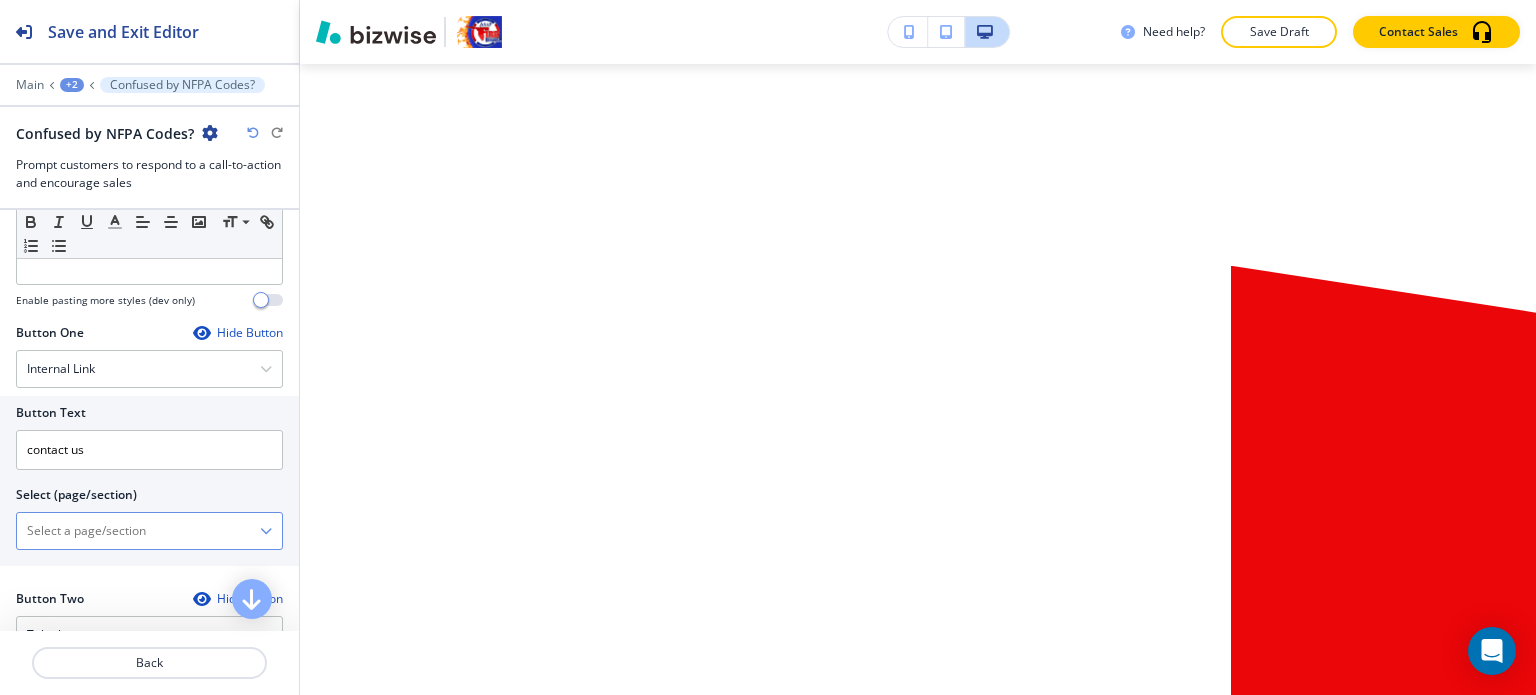 click at bounding box center [138, 531] 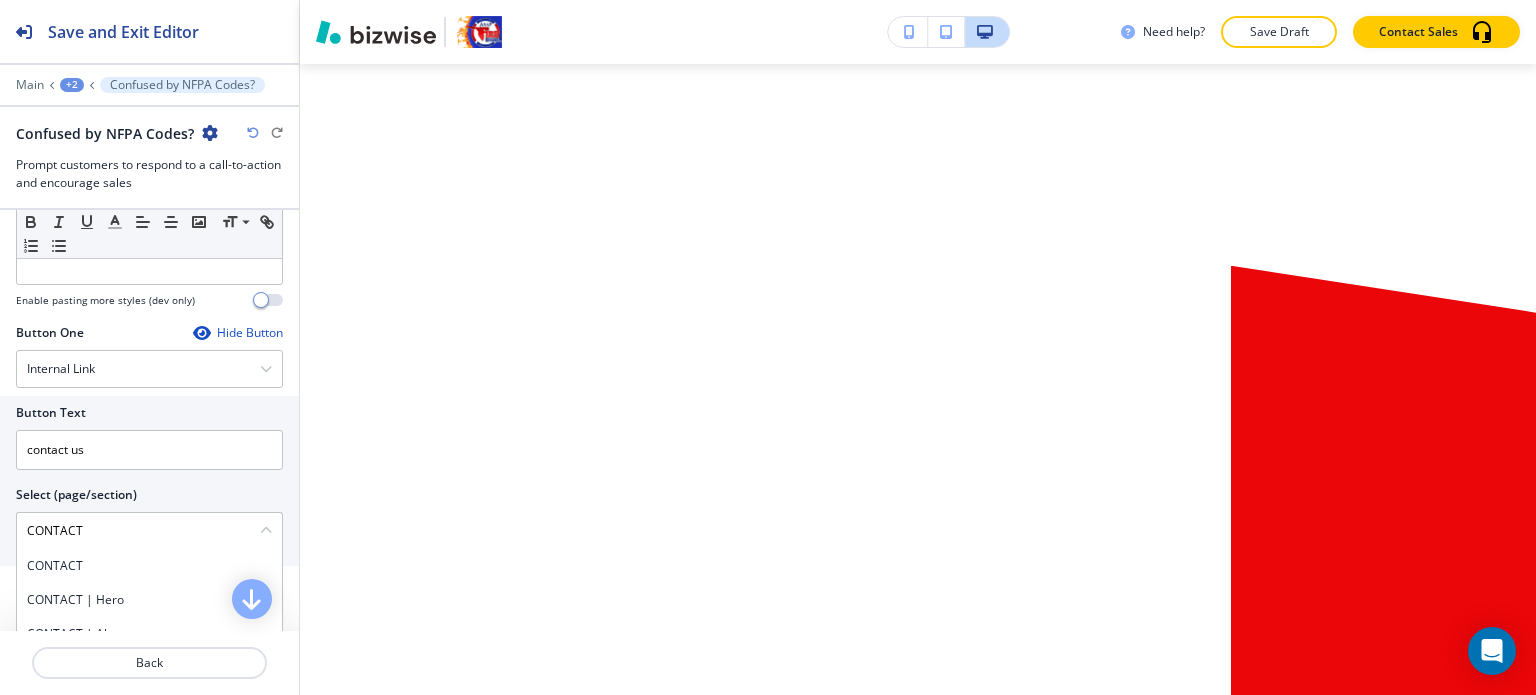click on "CONTACT" at bounding box center [149, 566] 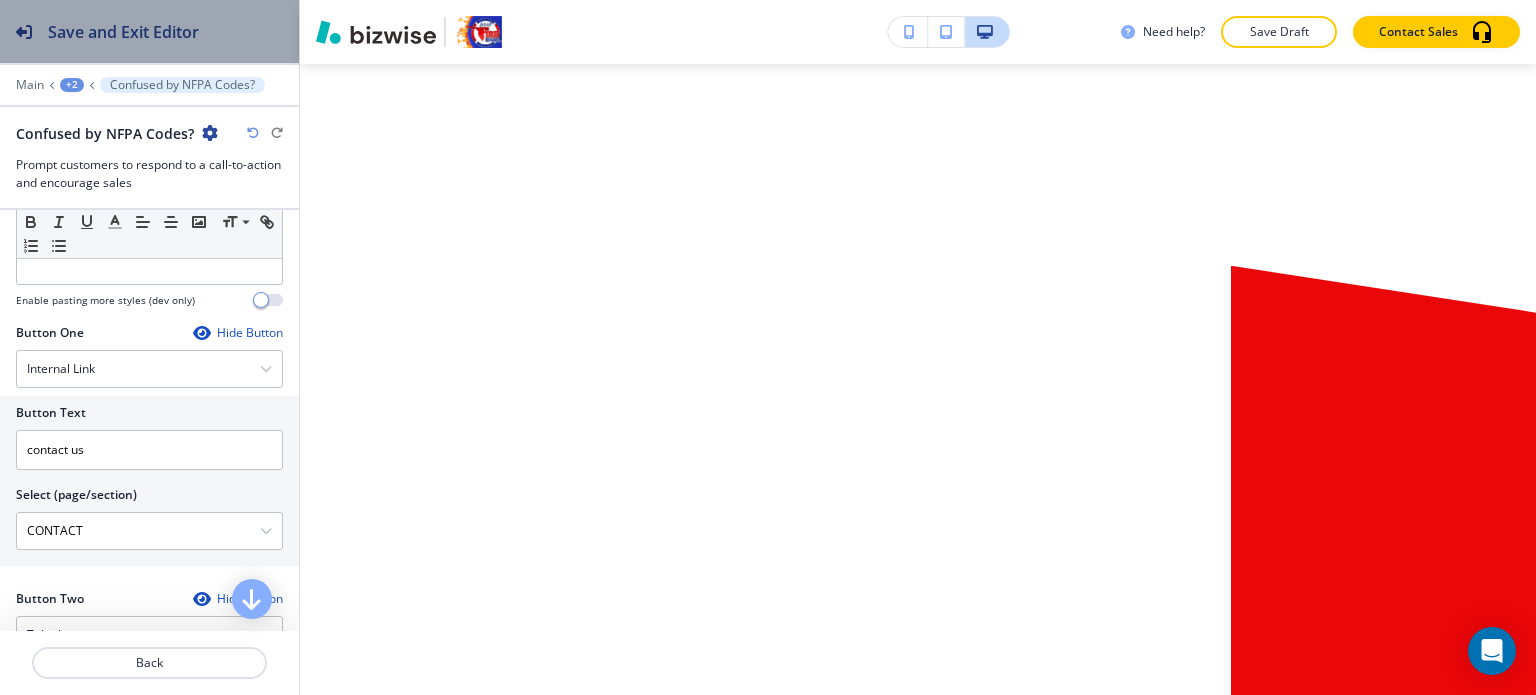 click on "Save and Exit Editor" at bounding box center [123, 32] 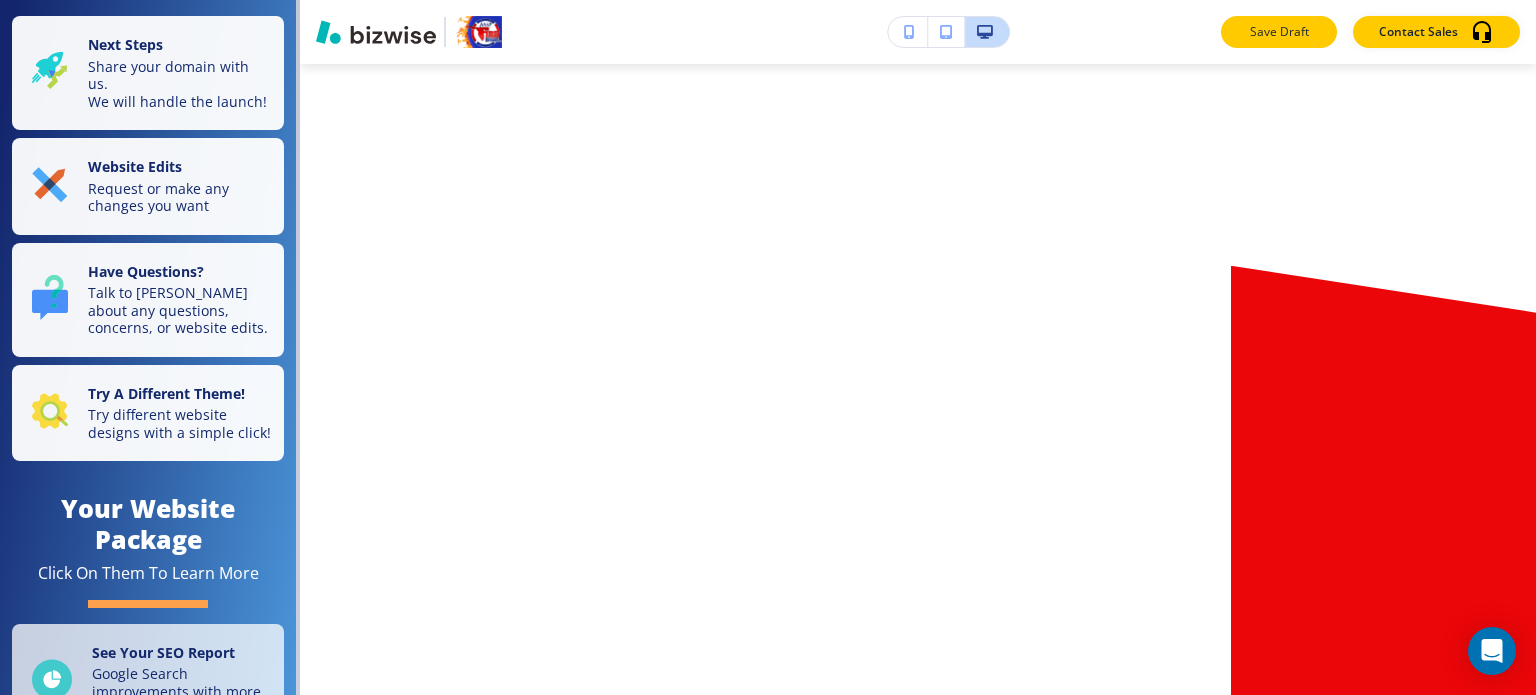 click on "Save Draft" at bounding box center (1279, 32) 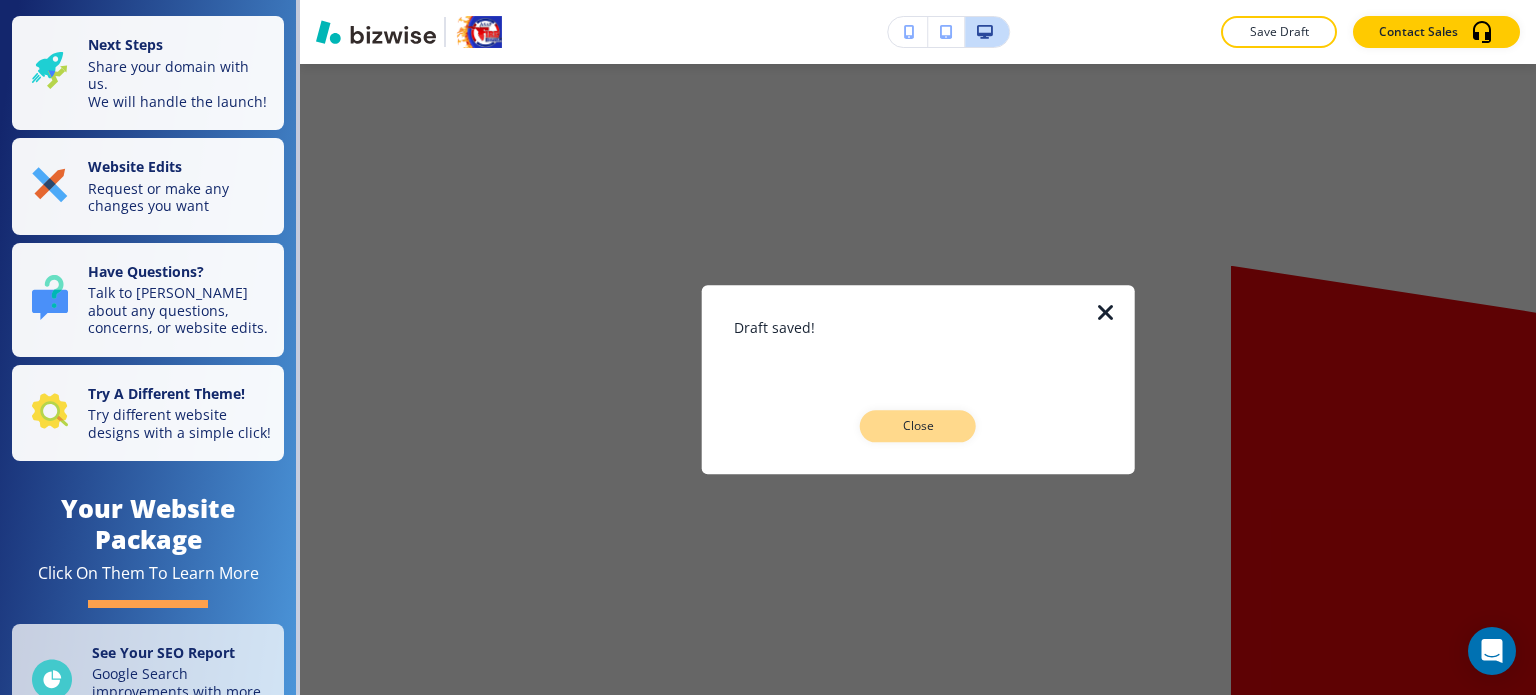 click on "Close" at bounding box center [918, 426] 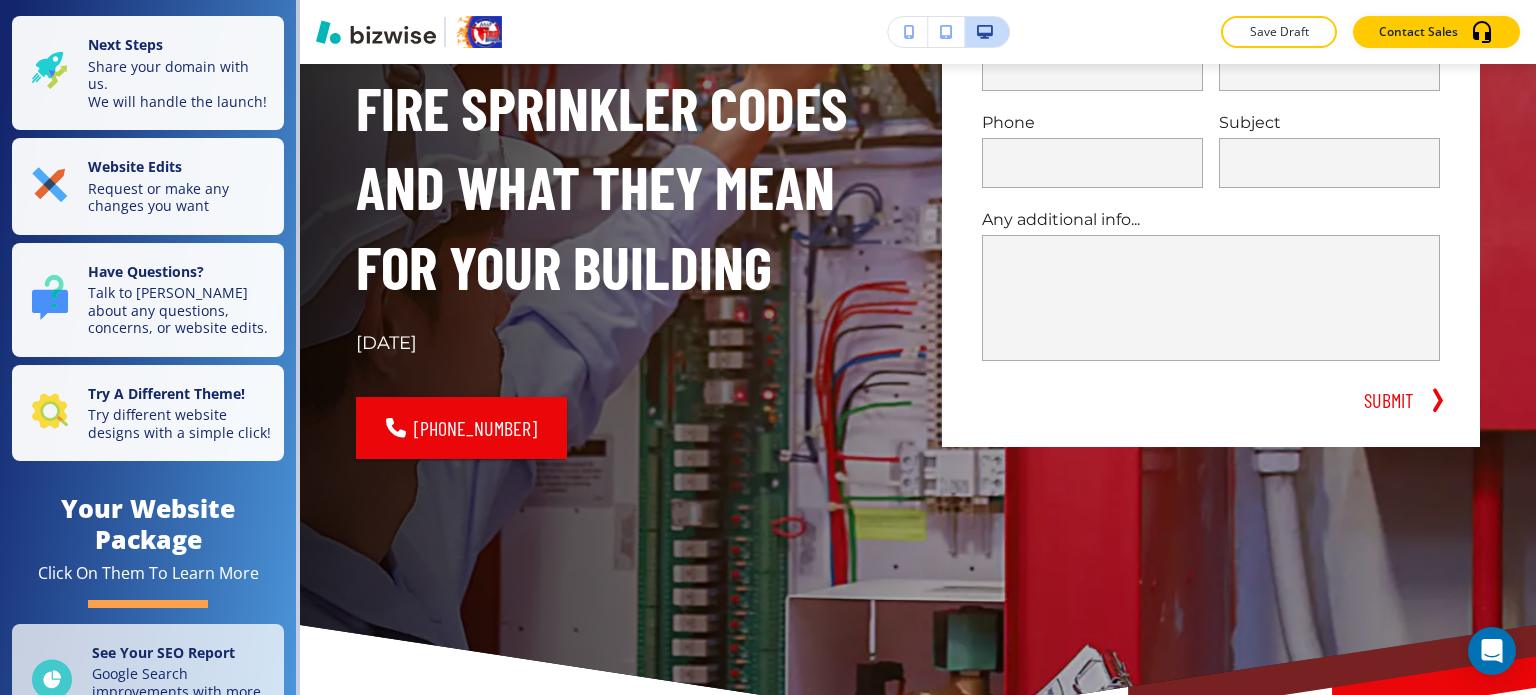 scroll, scrollTop: 0, scrollLeft: 0, axis: both 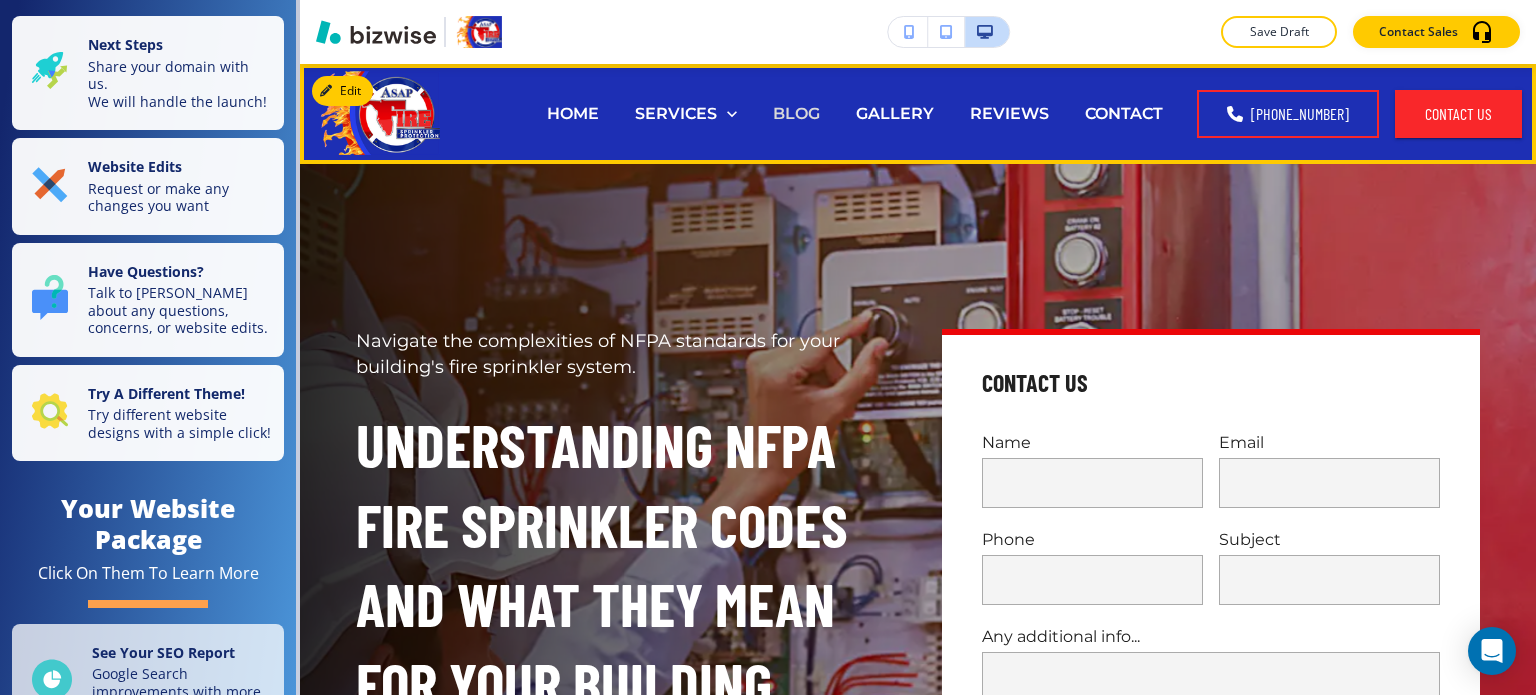 click on "BLOG" at bounding box center [796, 113] 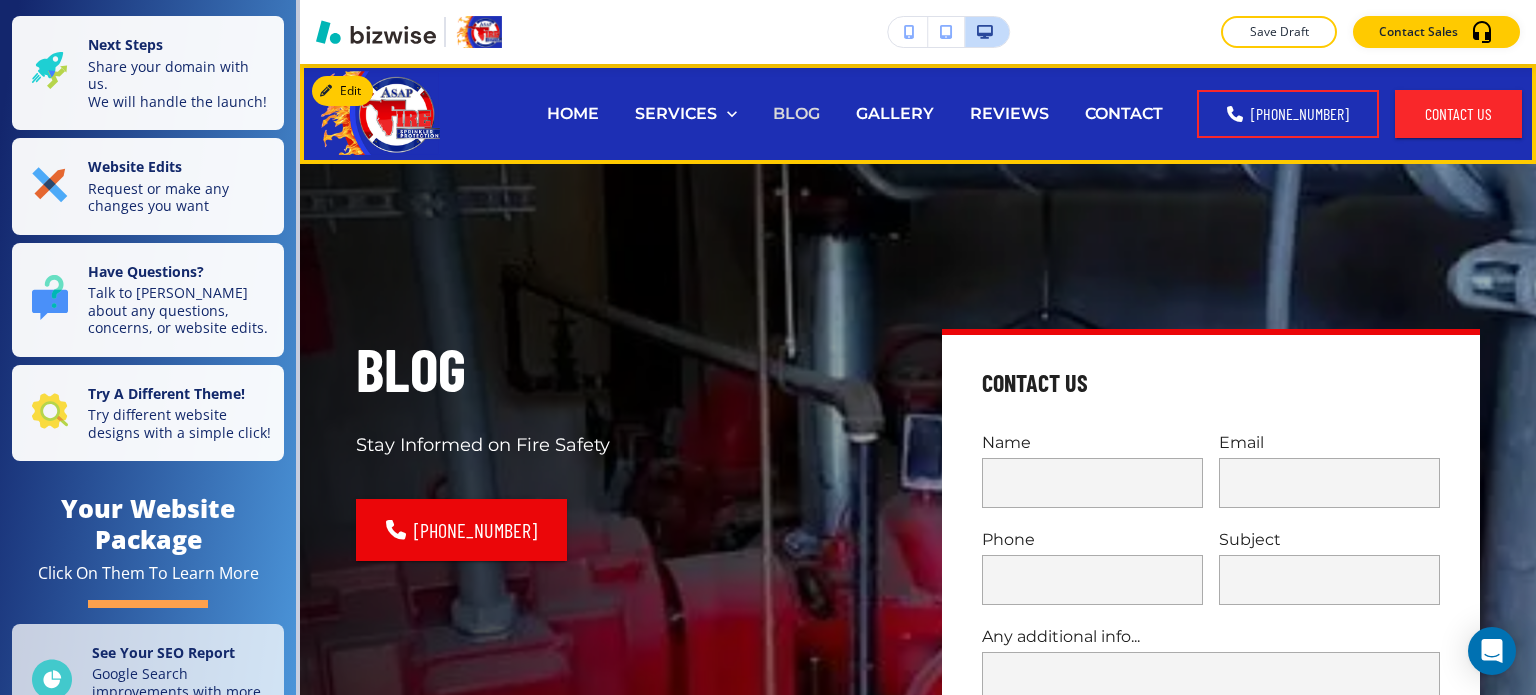 click on "BLOG" at bounding box center [796, 113] 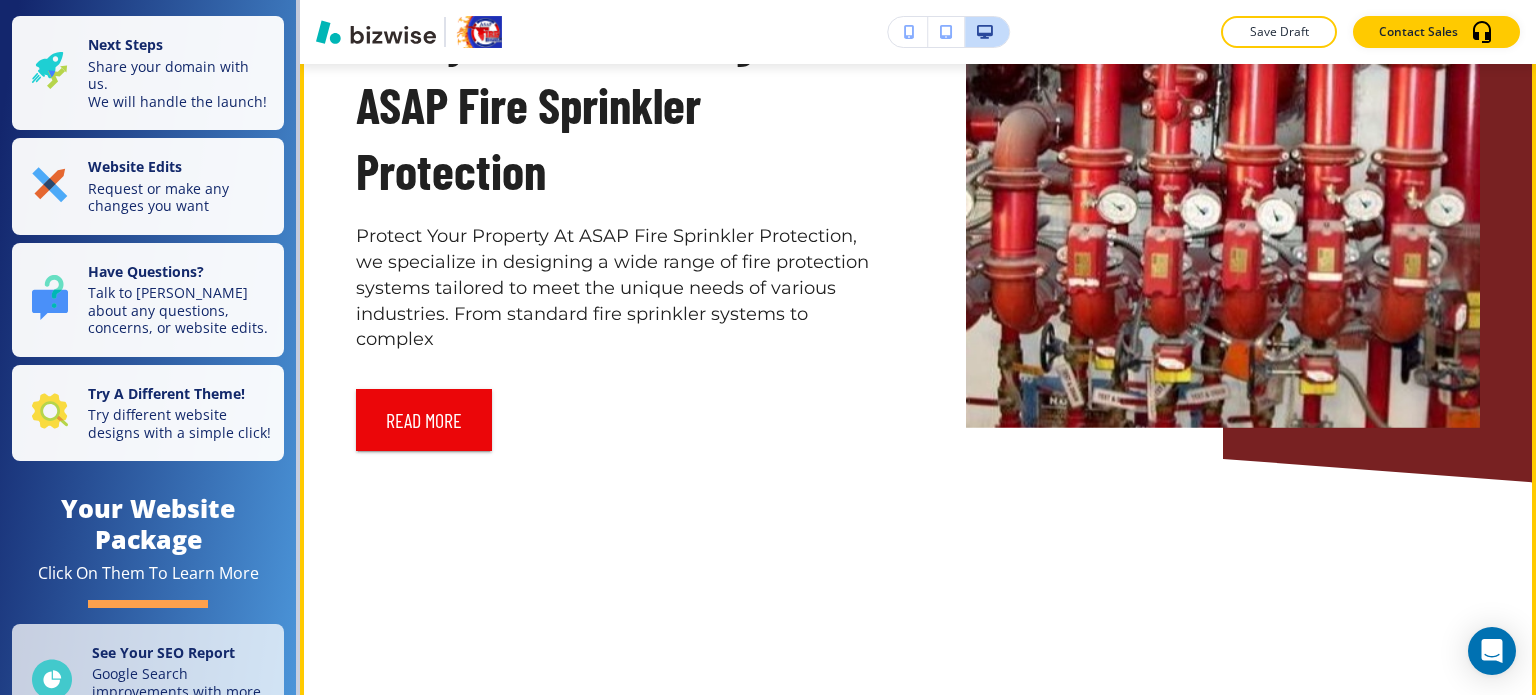 scroll, scrollTop: 10900, scrollLeft: 0, axis: vertical 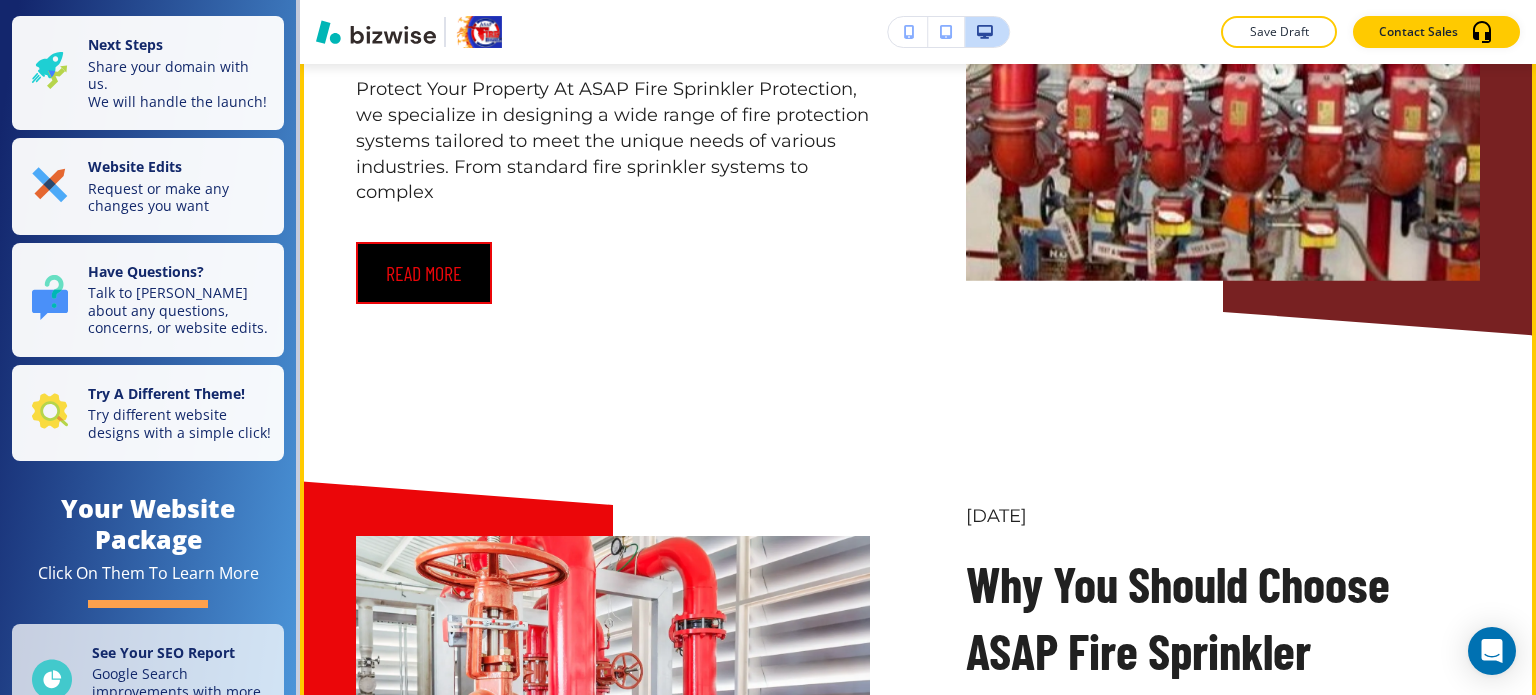 click on "read more" at bounding box center [424, 273] 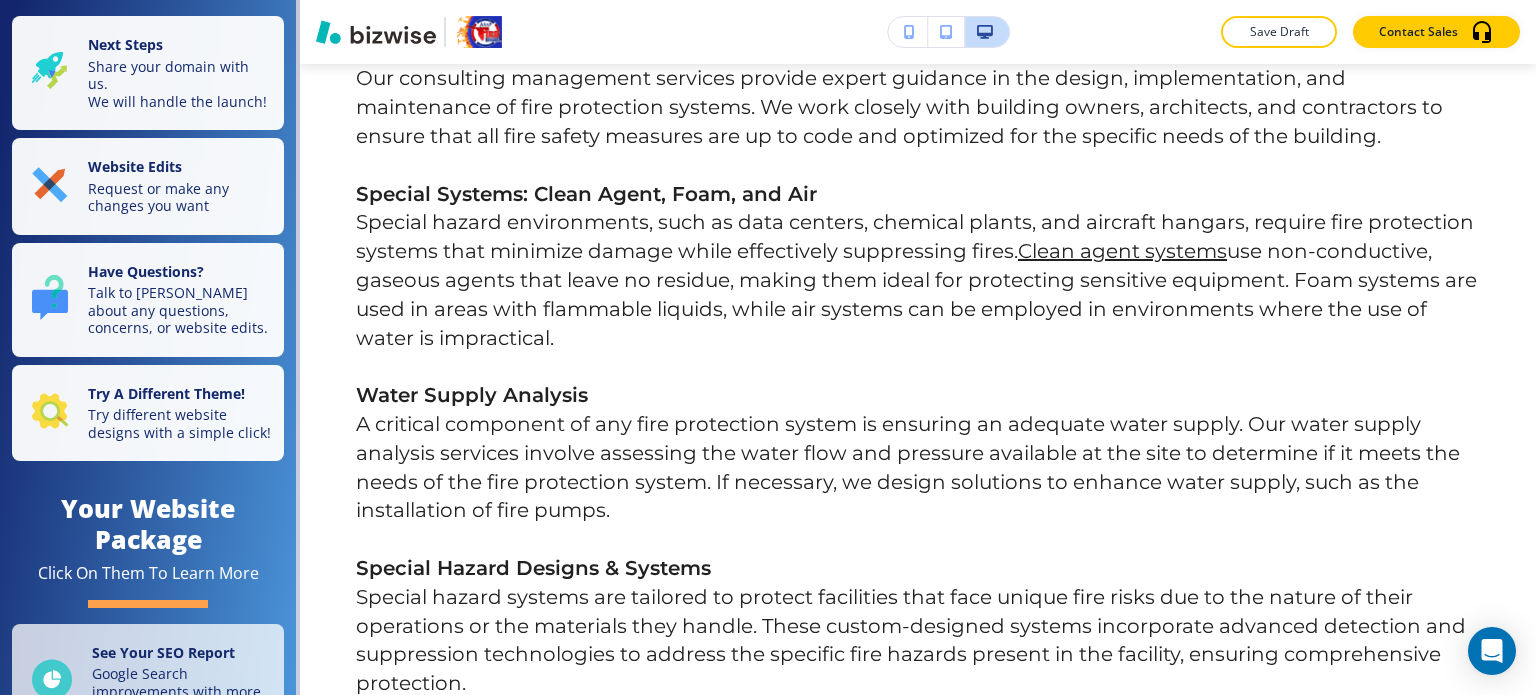 scroll, scrollTop: 0, scrollLeft: 0, axis: both 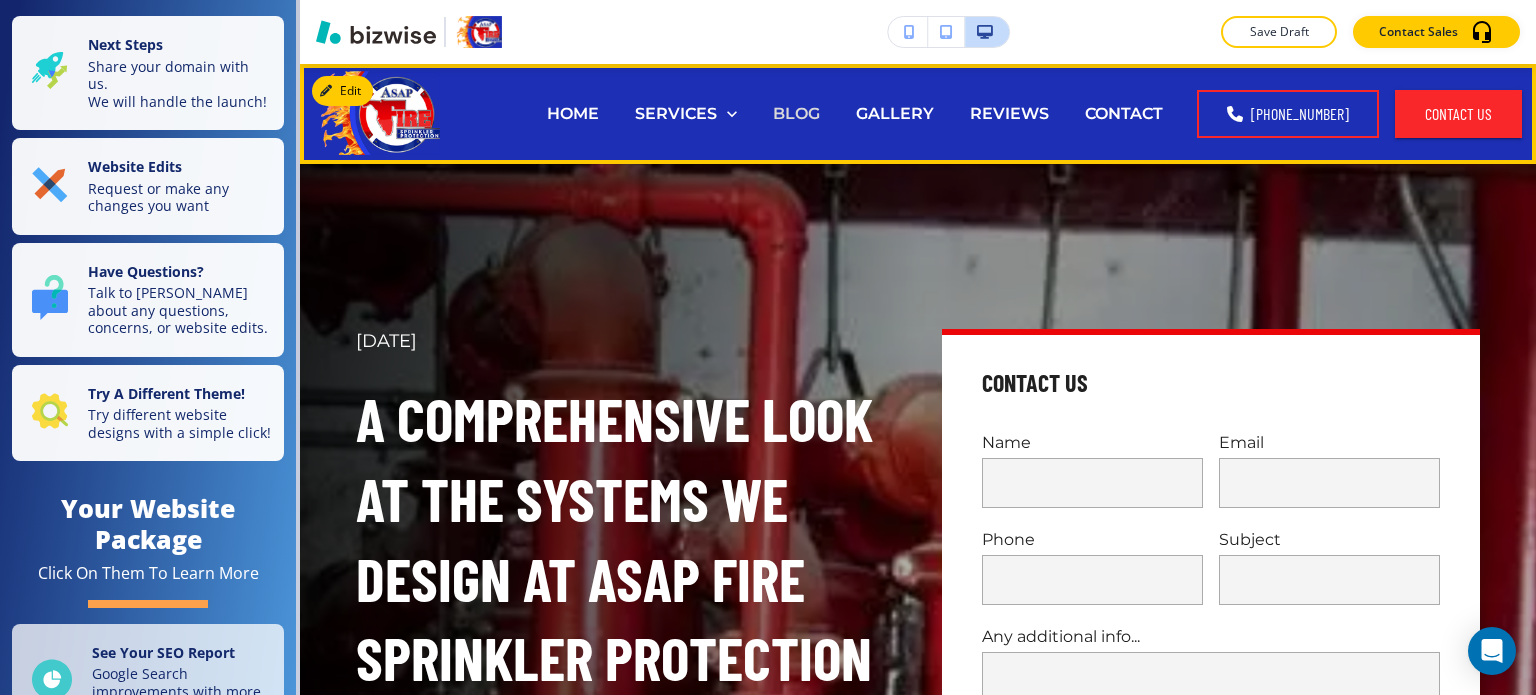 click on "BLOG" at bounding box center (796, 113) 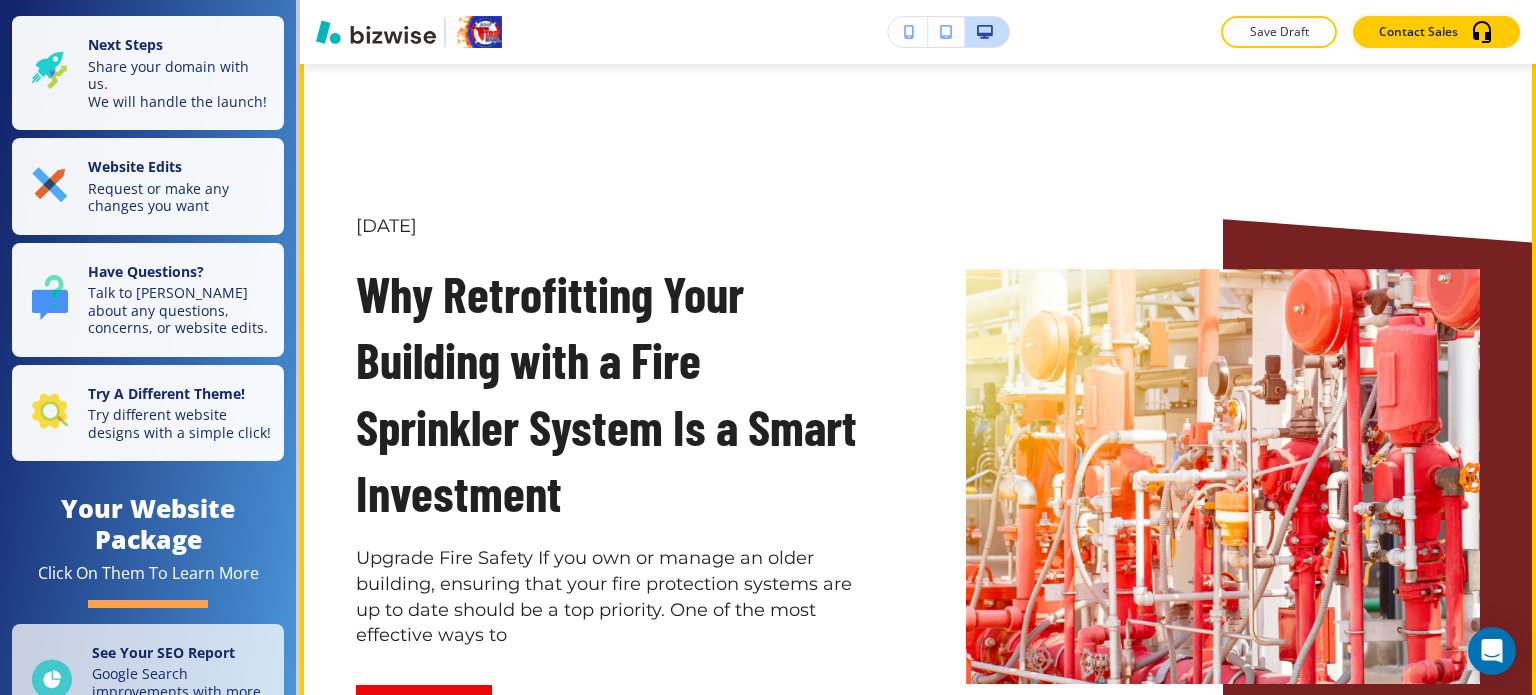 scroll, scrollTop: 9347, scrollLeft: 0, axis: vertical 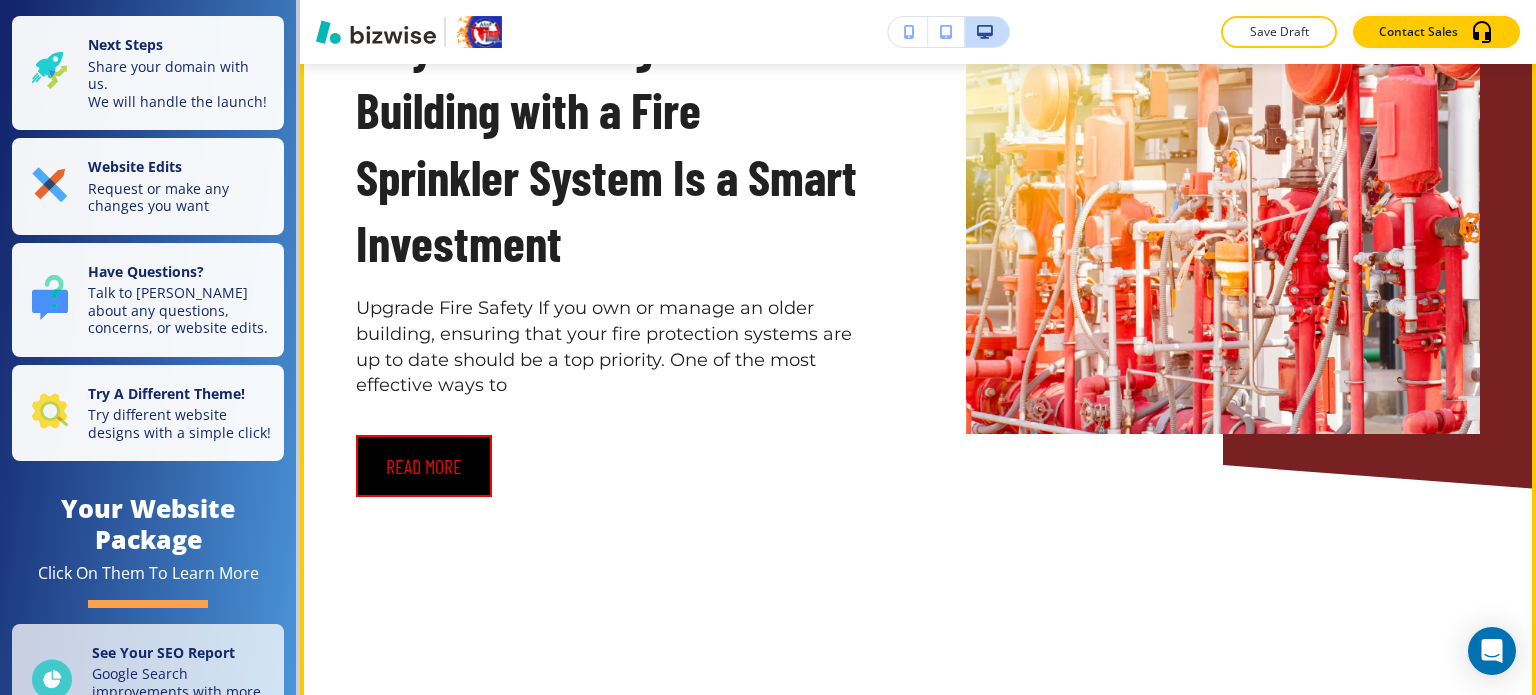 click on "read more" at bounding box center [424, 466] 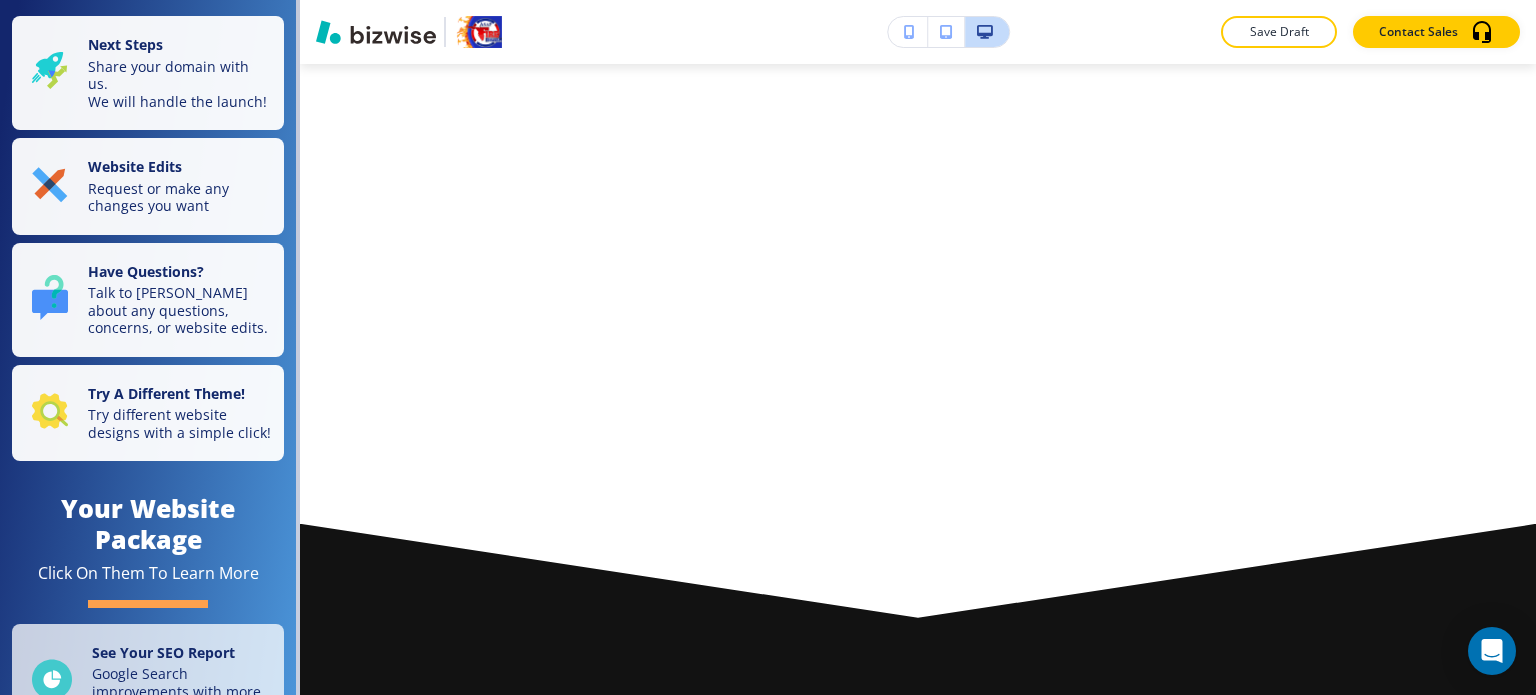 scroll, scrollTop: 0, scrollLeft: 0, axis: both 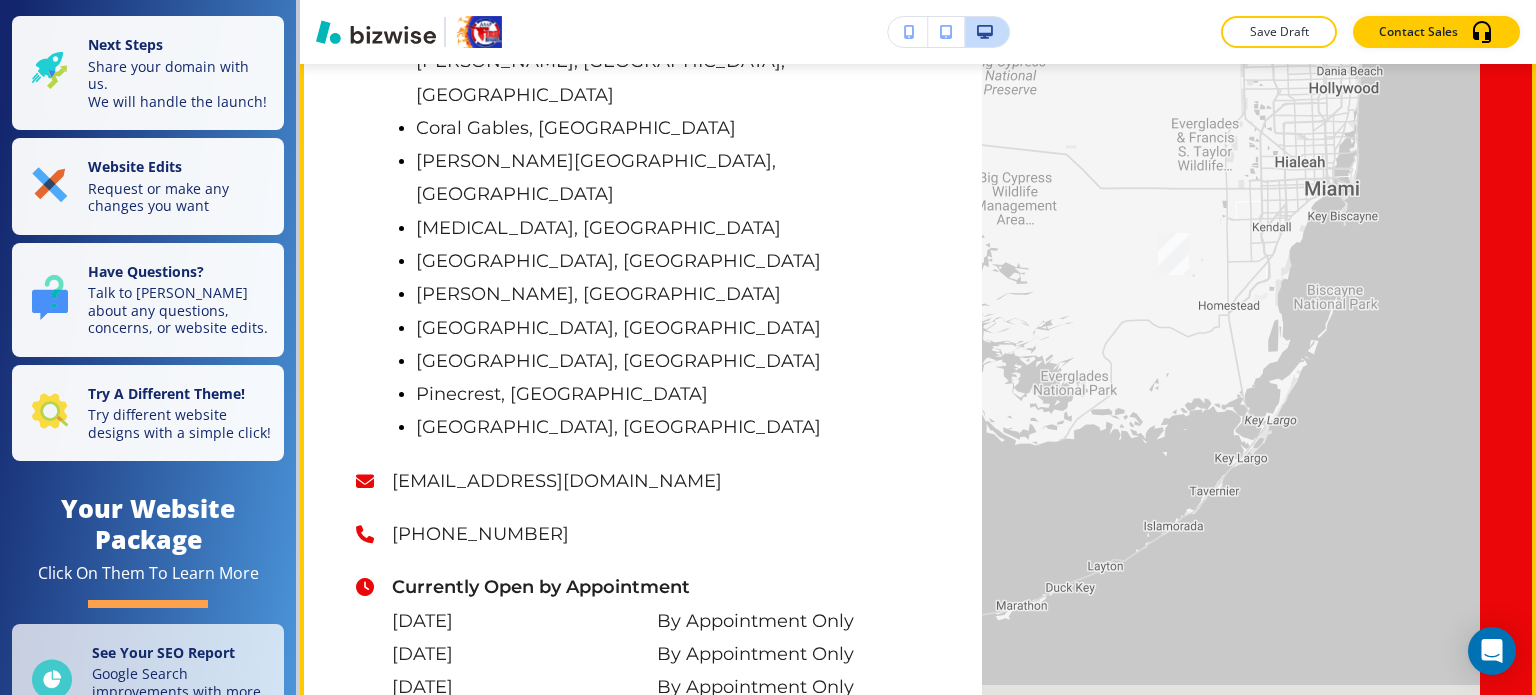click at bounding box center (1536, 286) 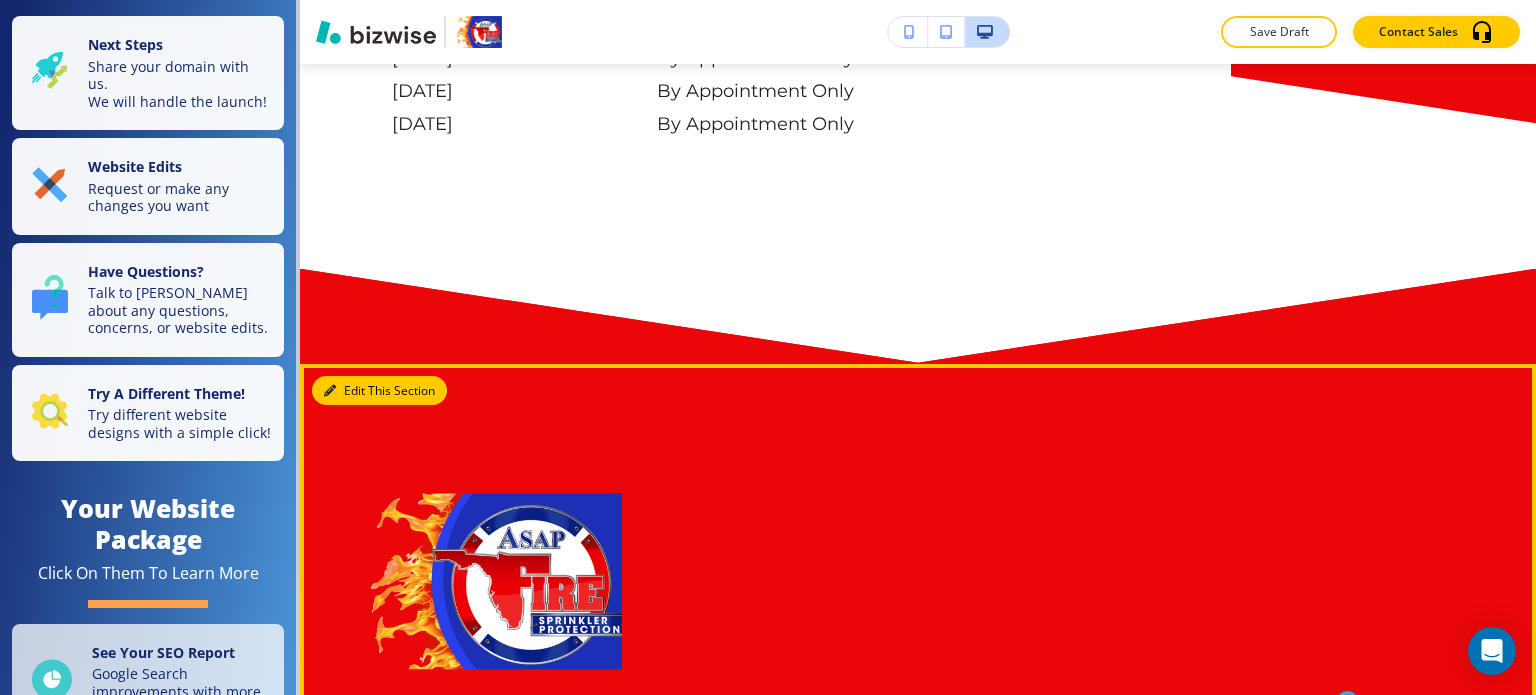 click on "Edit This Section" at bounding box center (379, 391) 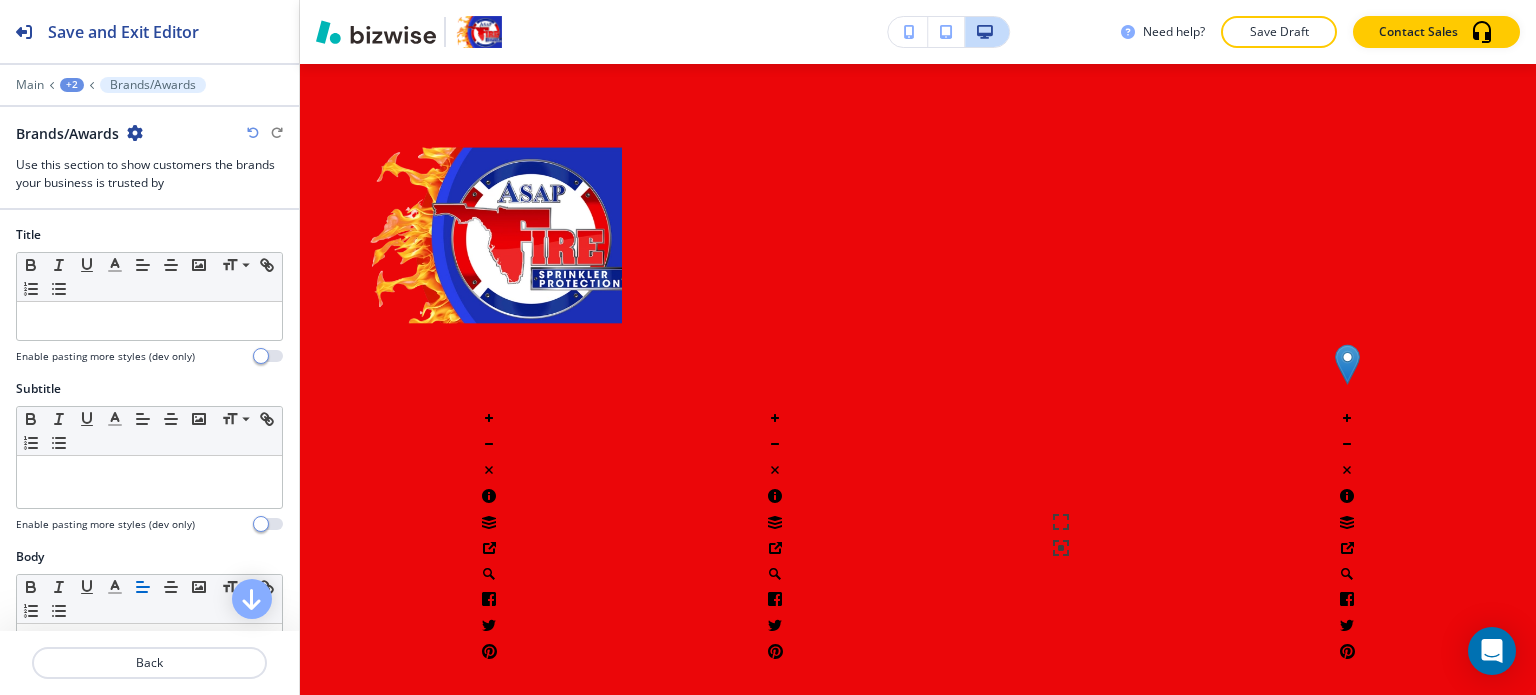 scroll, scrollTop: 13451, scrollLeft: 0, axis: vertical 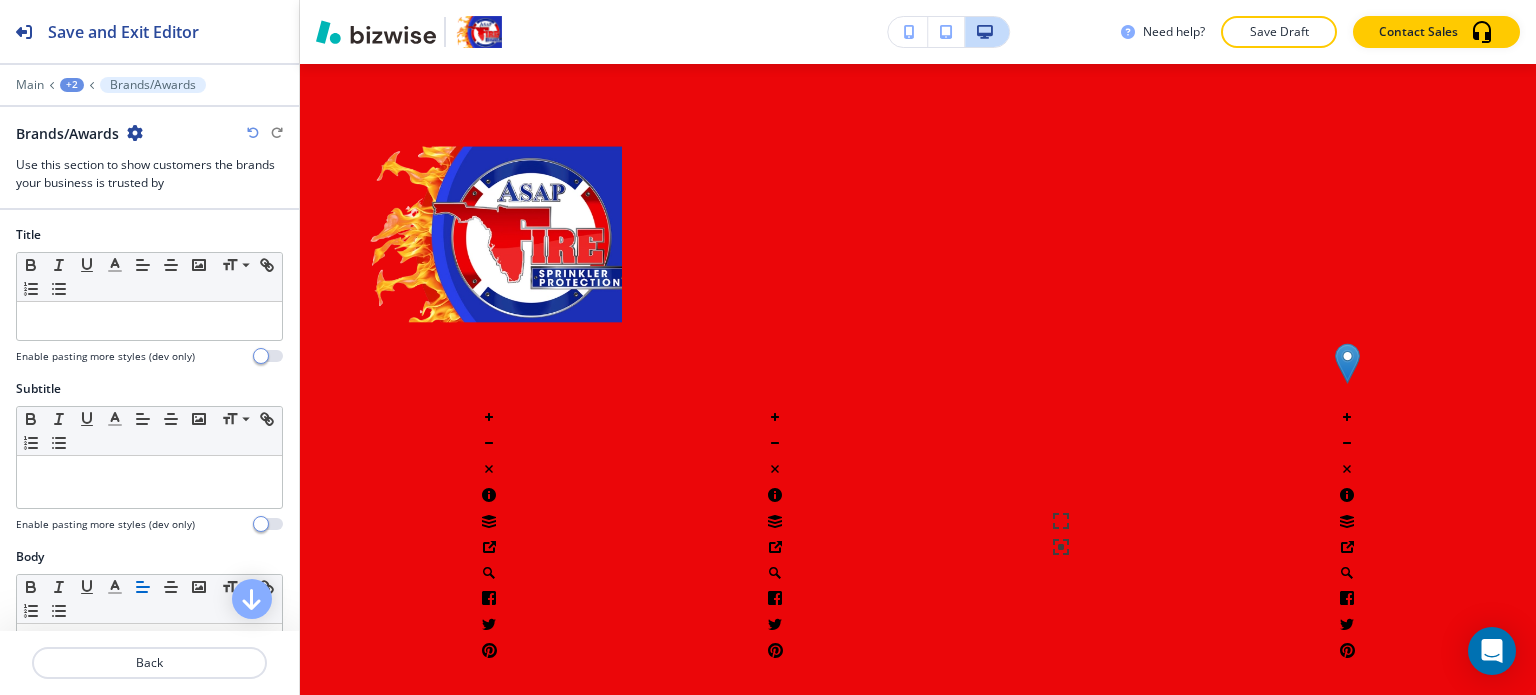 click at bounding box center (135, 133) 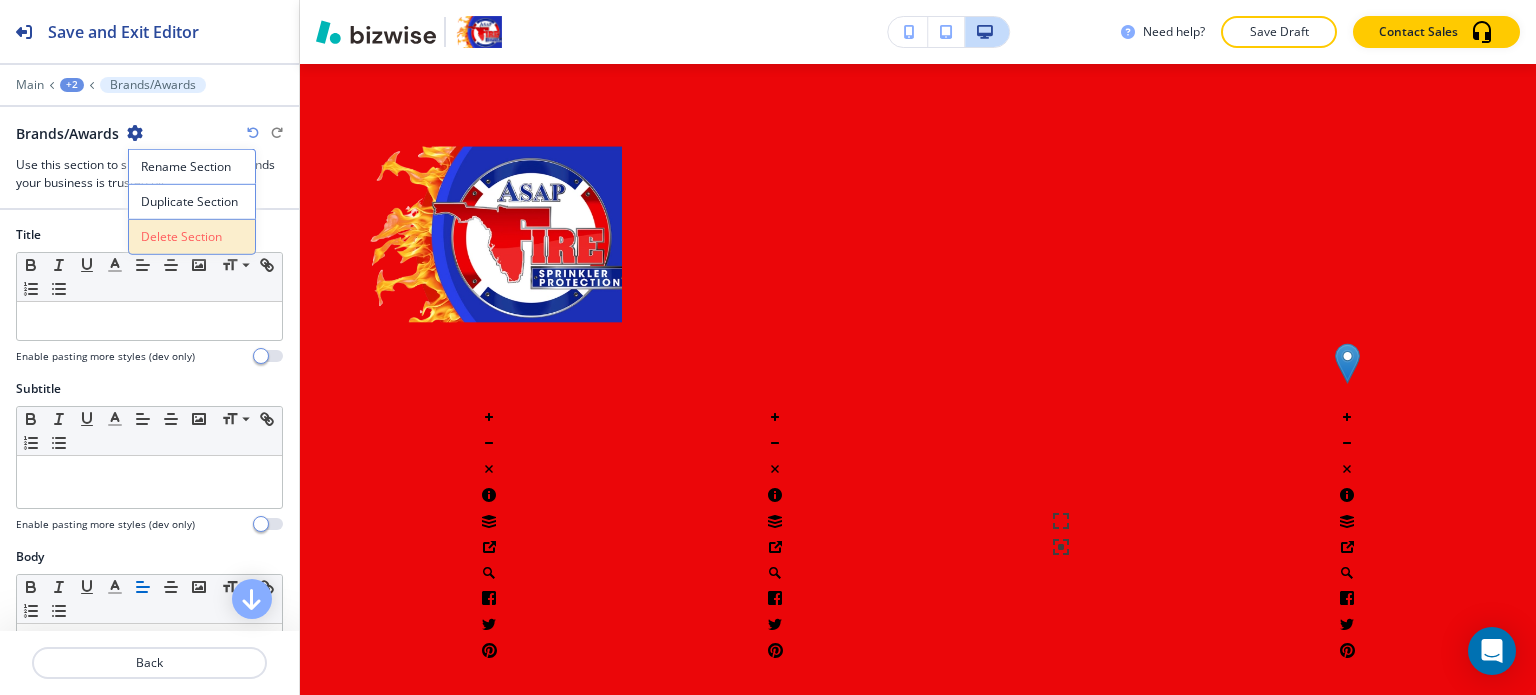 click on "Delete Section" at bounding box center (192, 237) 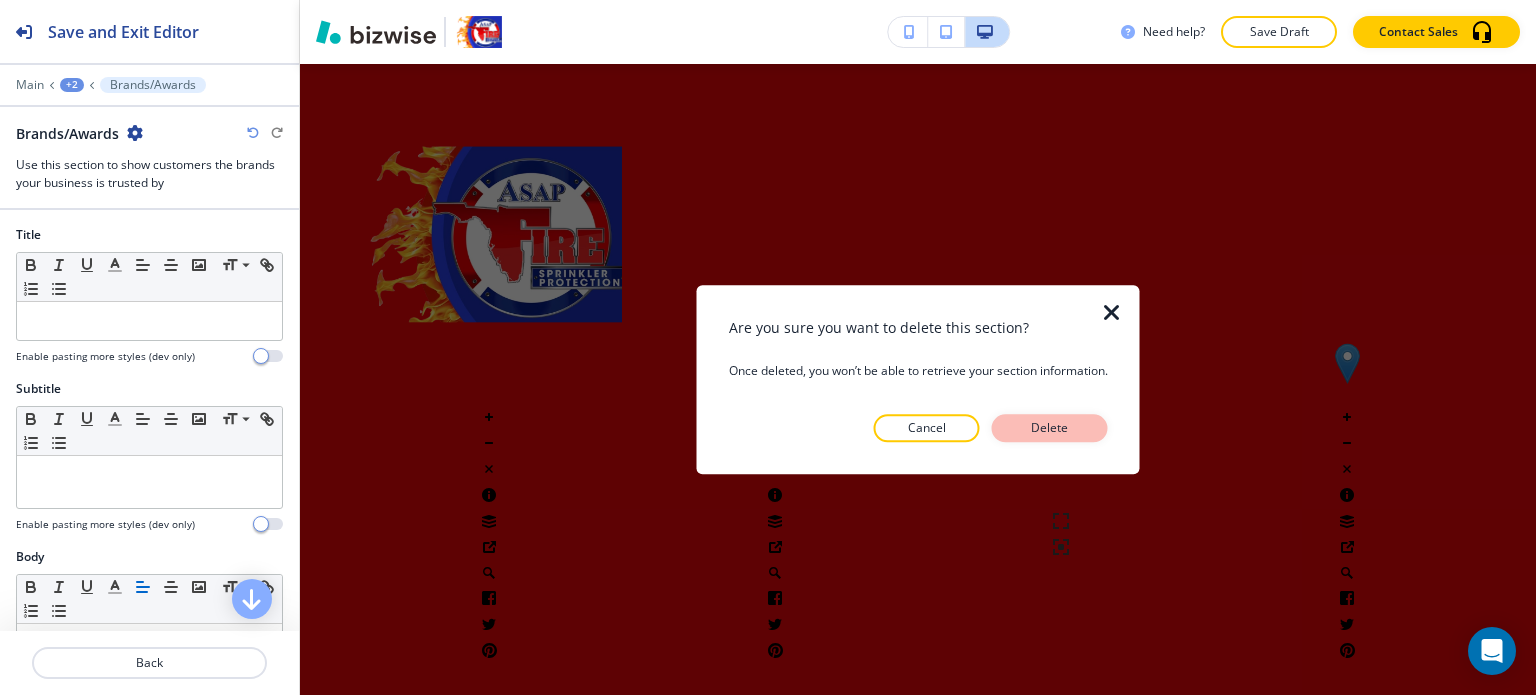 click on "Delete" at bounding box center [1050, 428] 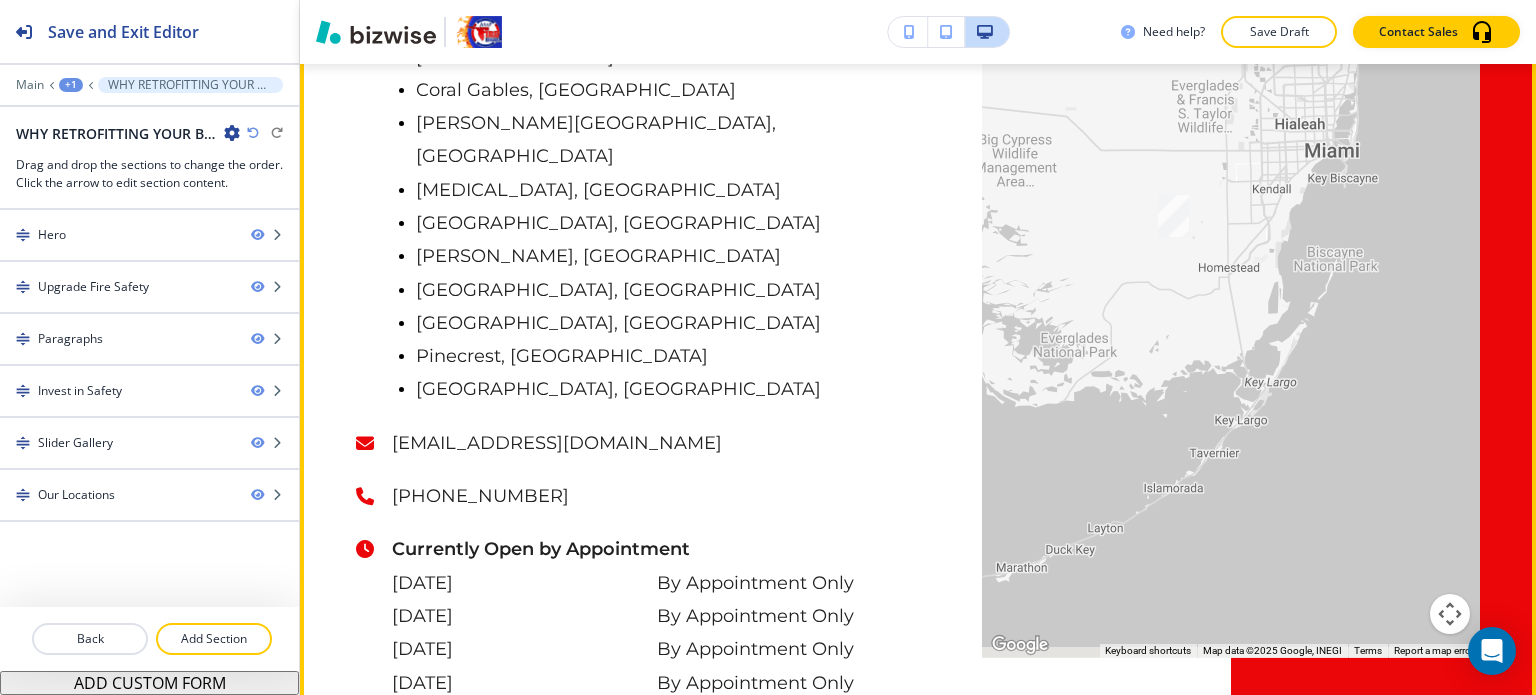 scroll, scrollTop: 12254, scrollLeft: 0, axis: vertical 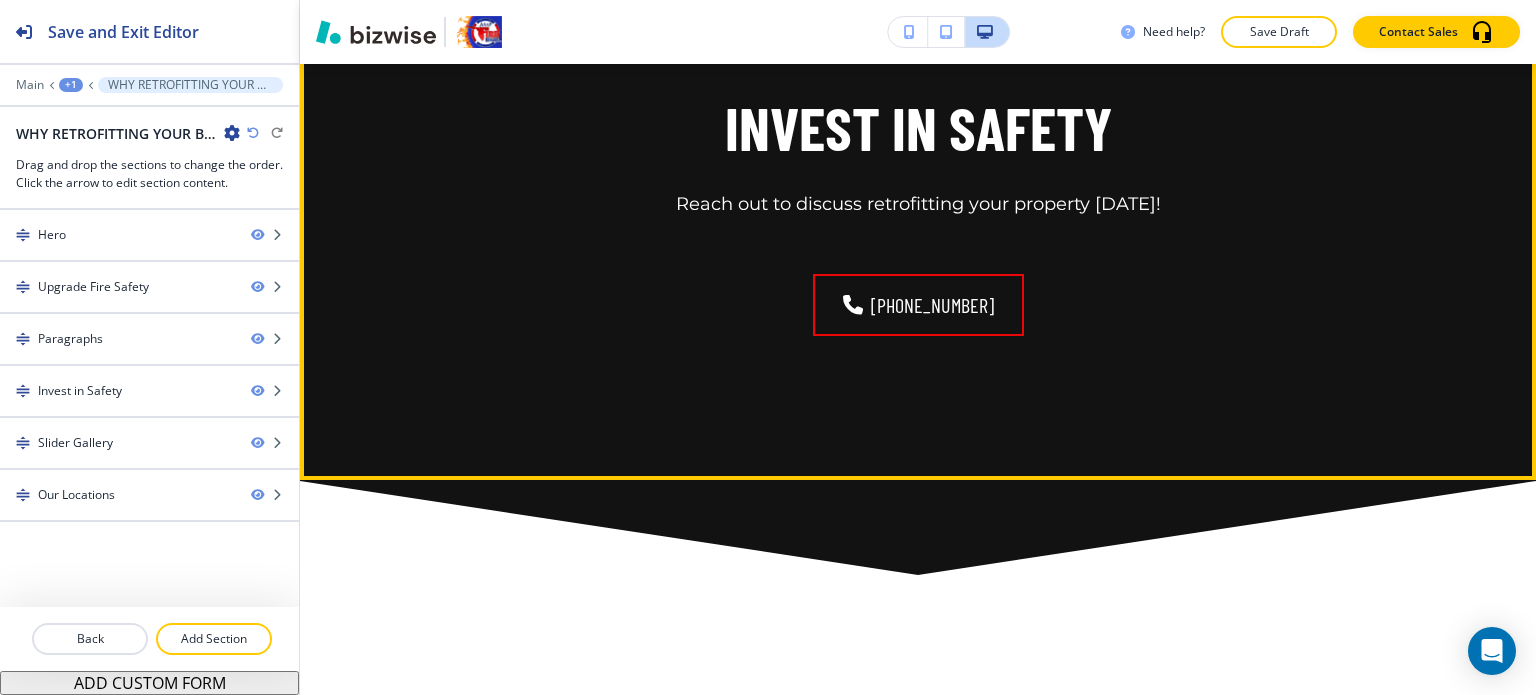 click on "Edit This Section" at bounding box center [379, -29] 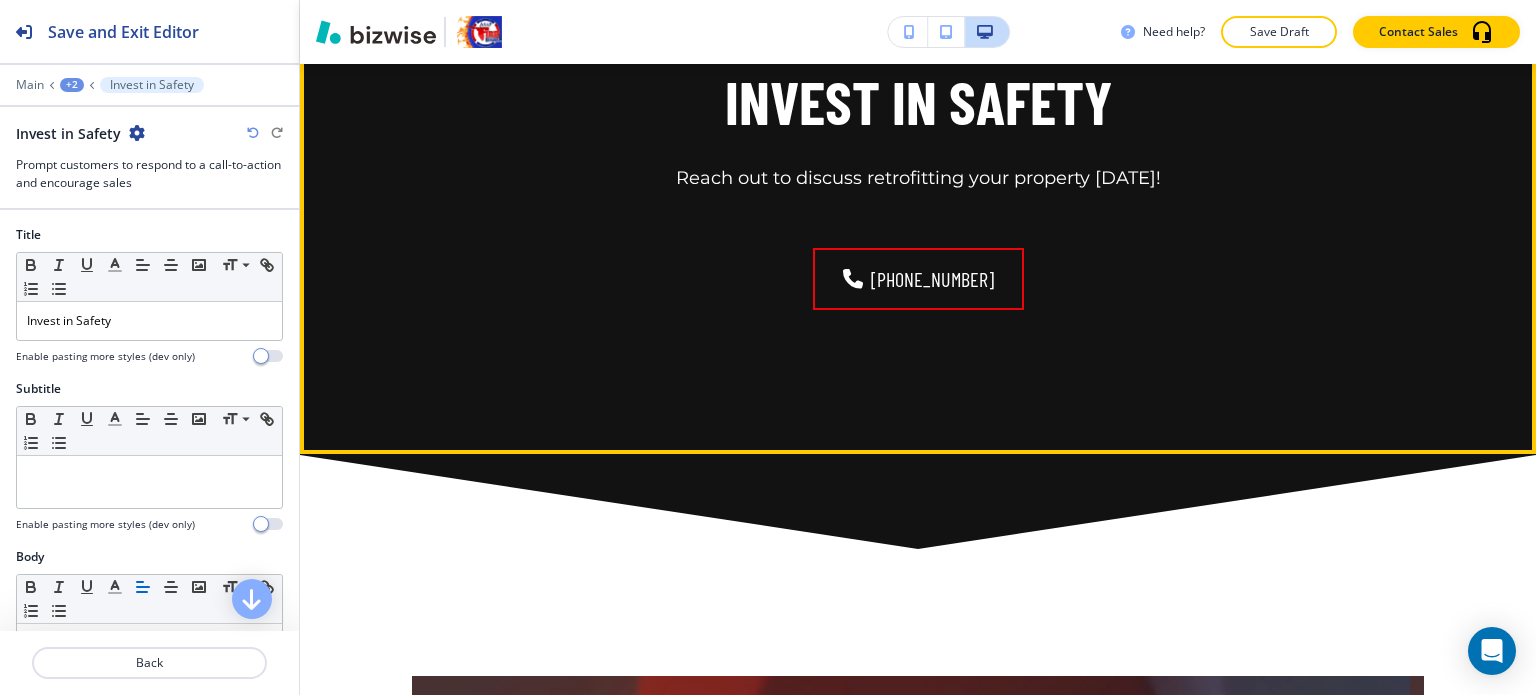 scroll, scrollTop: 10680, scrollLeft: 0, axis: vertical 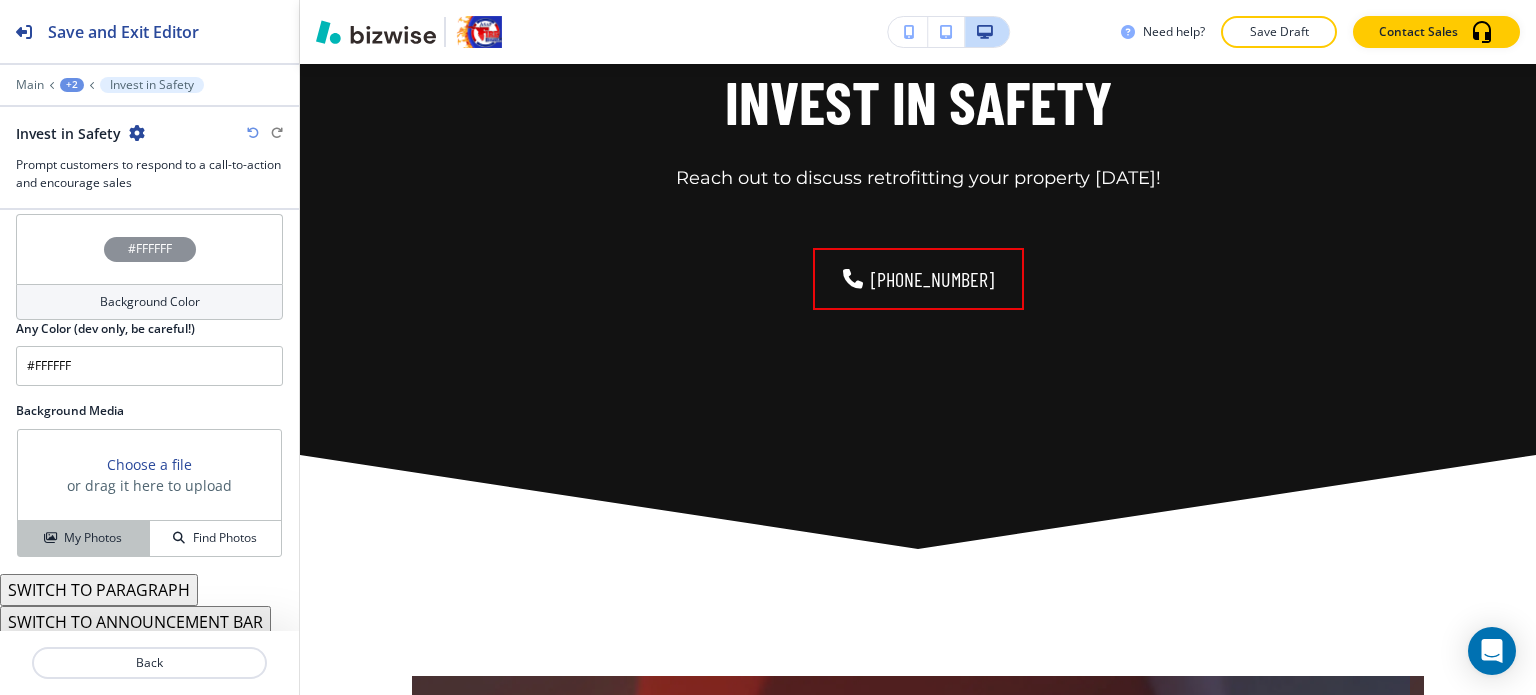 click on "My Photos" at bounding box center (84, 538) 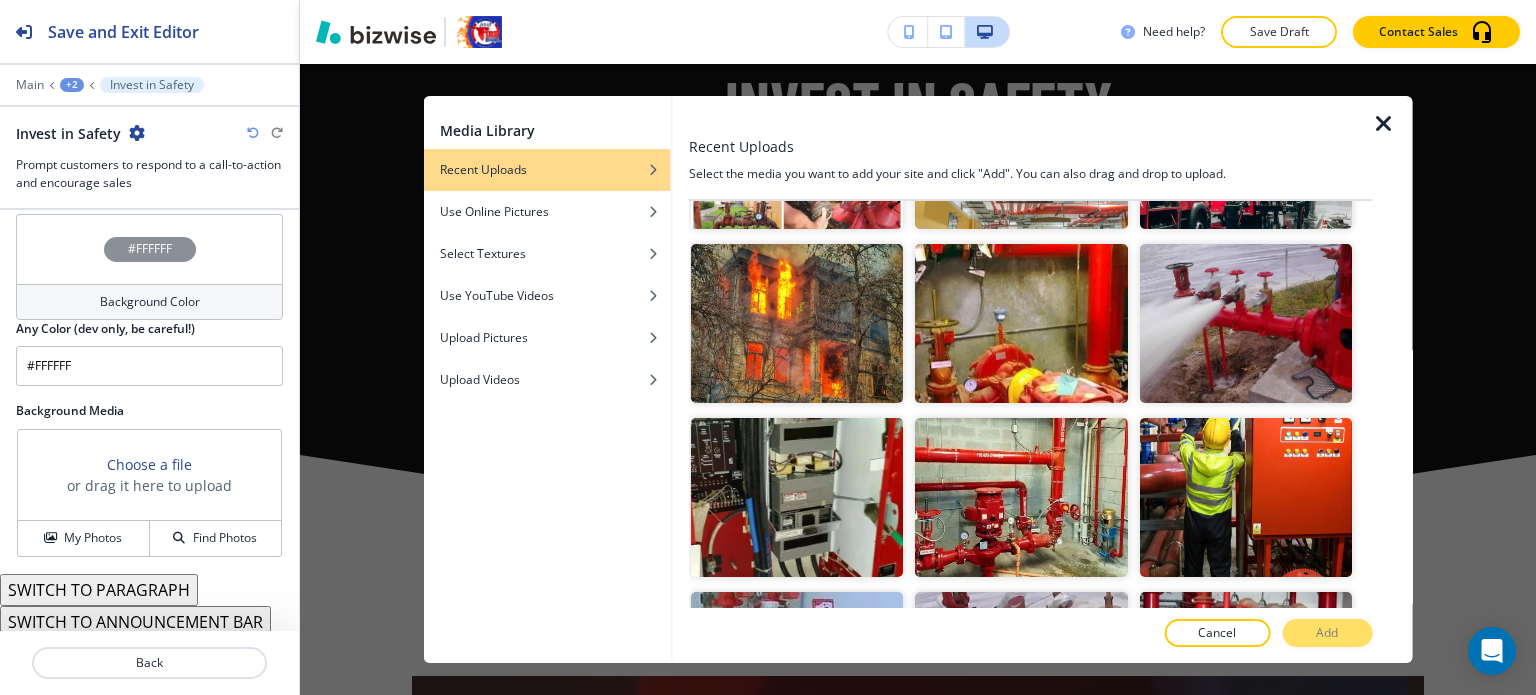 scroll, scrollTop: 2000, scrollLeft: 0, axis: vertical 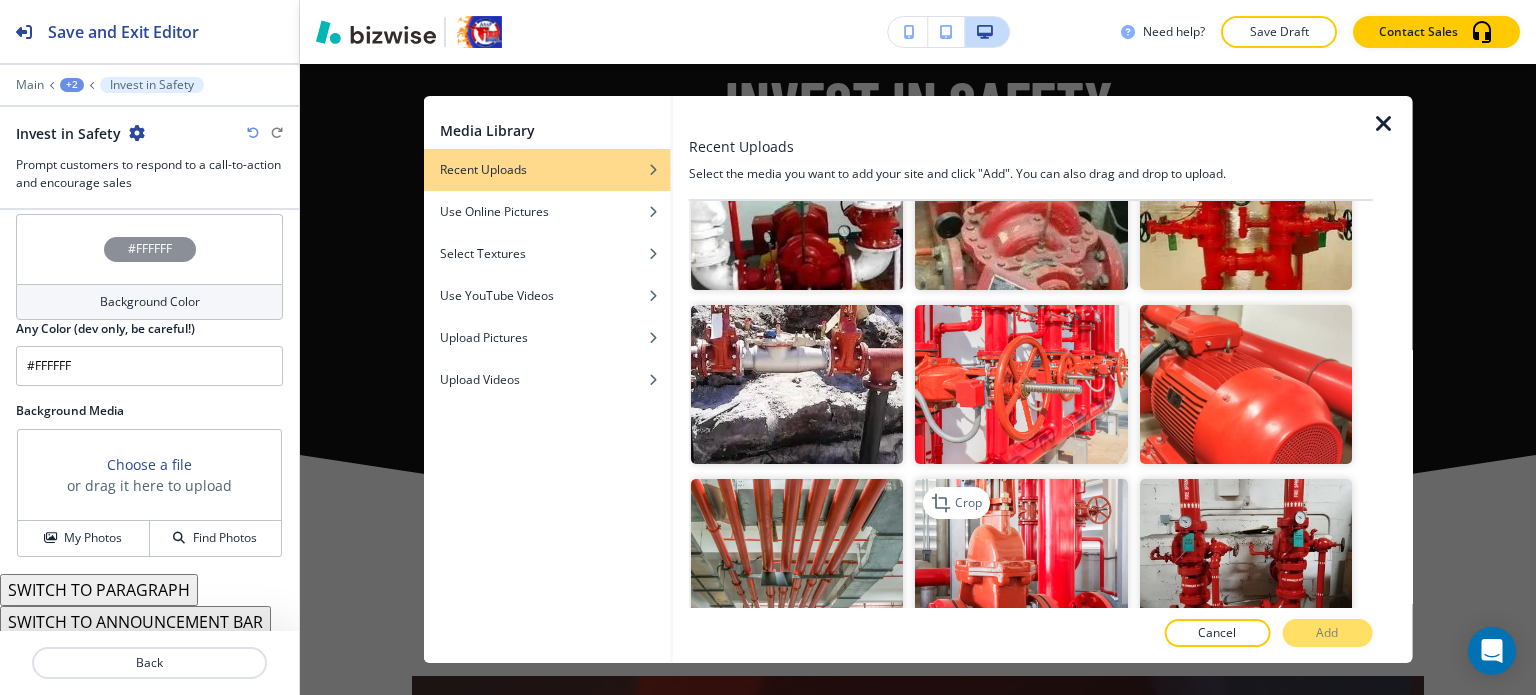 click at bounding box center [1021, 558] 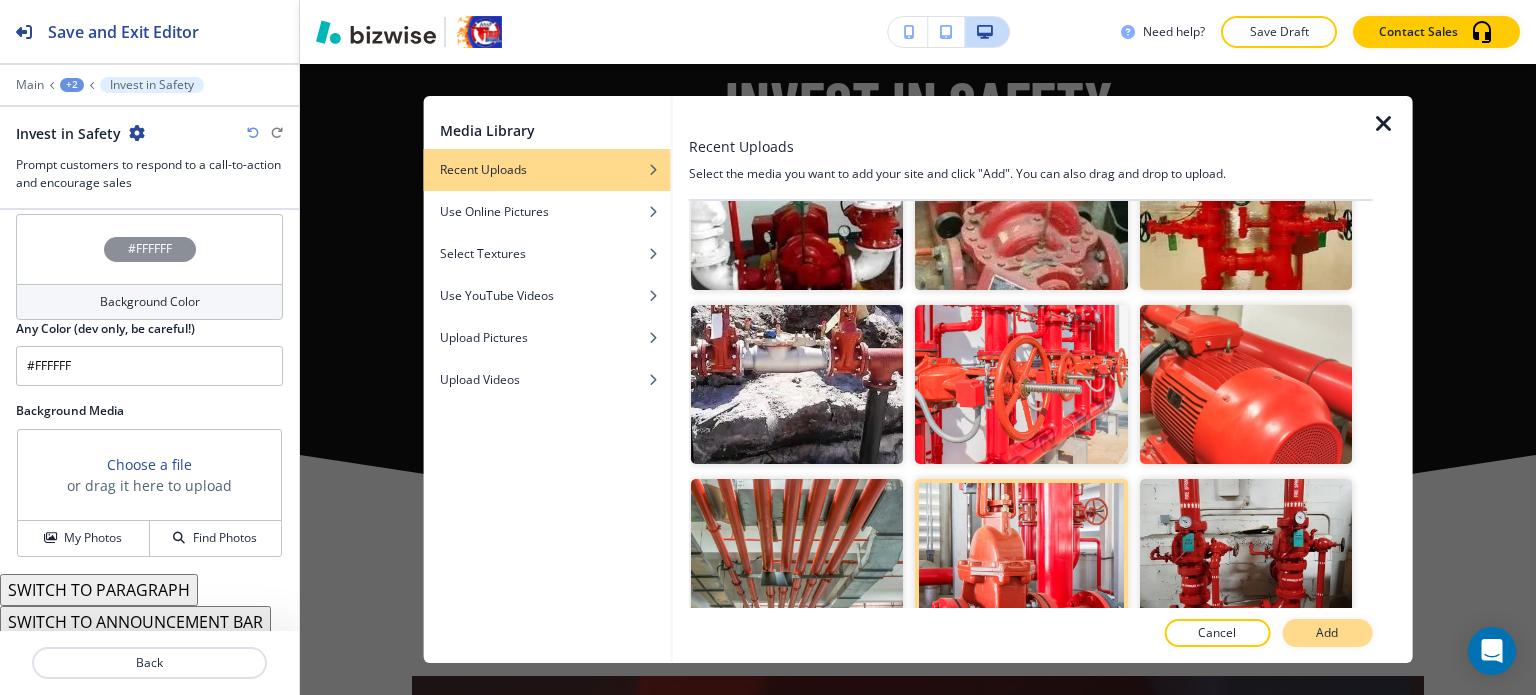 click on "Add" at bounding box center (1327, 633) 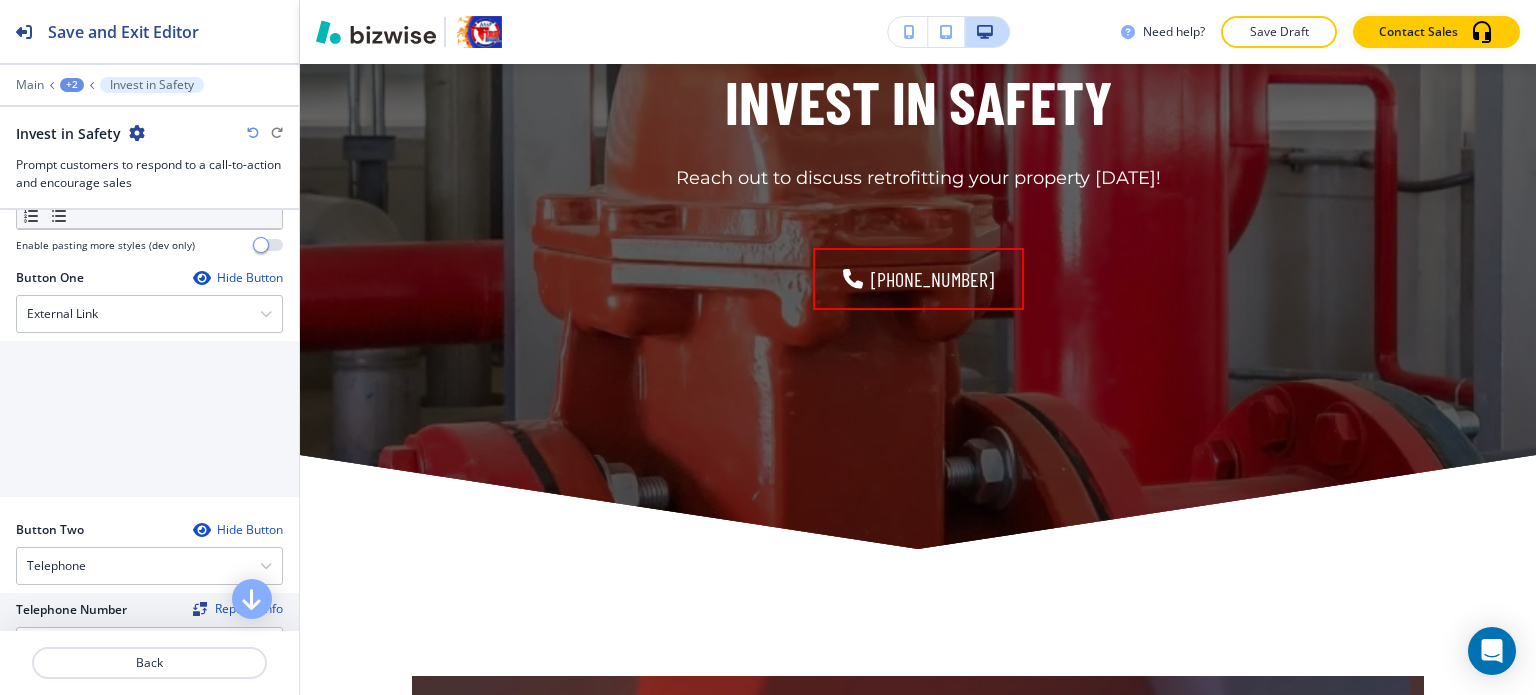 scroll, scrollTop: 648, scrollLeft: 0, axis: vertical 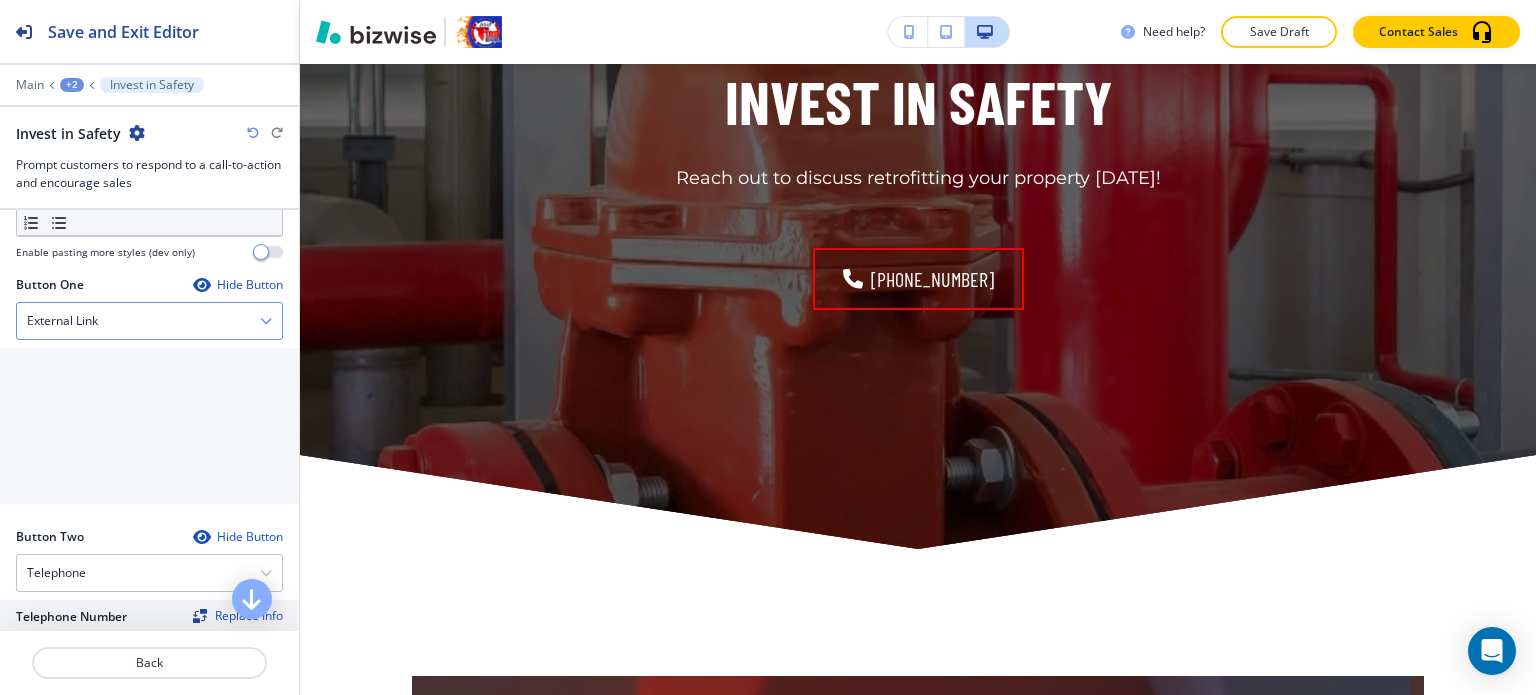 click on "External Link" at bounding box center (149, 321) 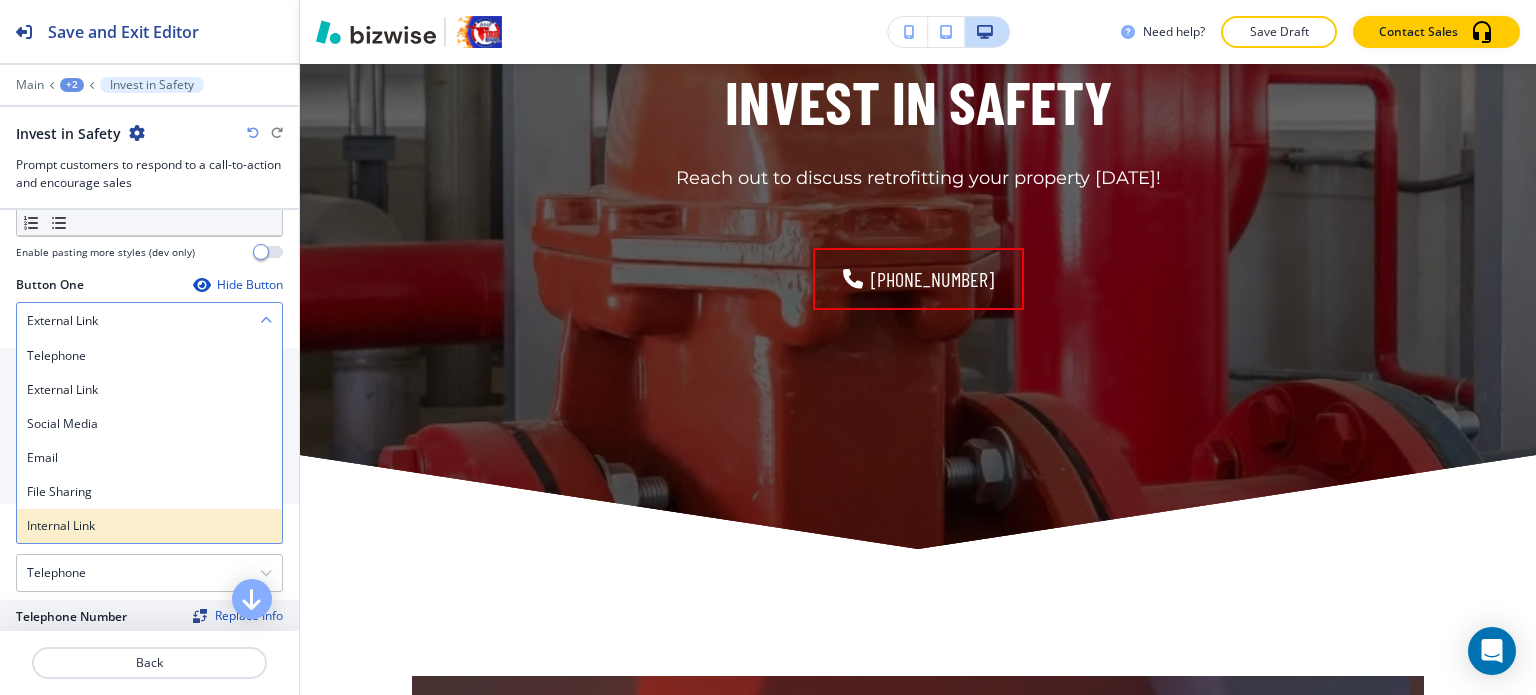 click on "Internal Link" at bounding box center (149, 526) 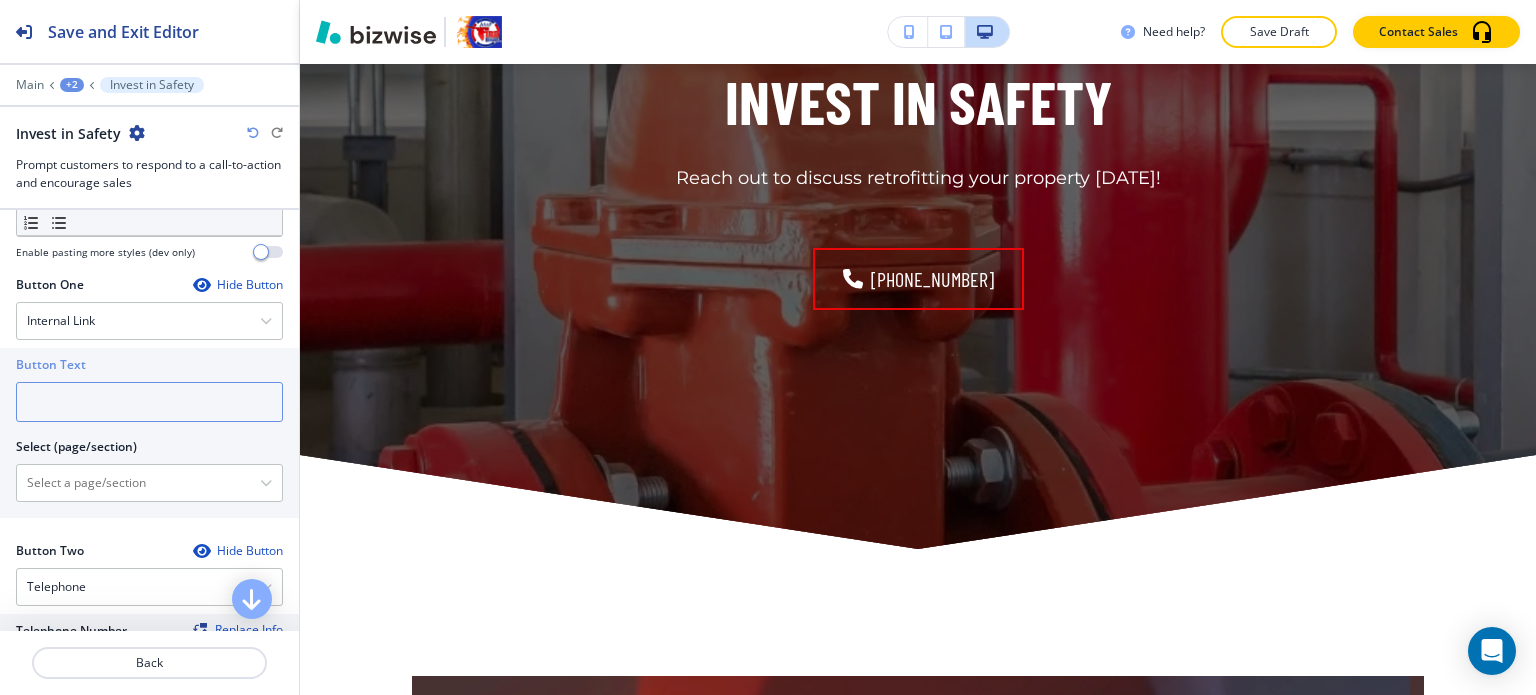 click at bounding box center (149, 402) 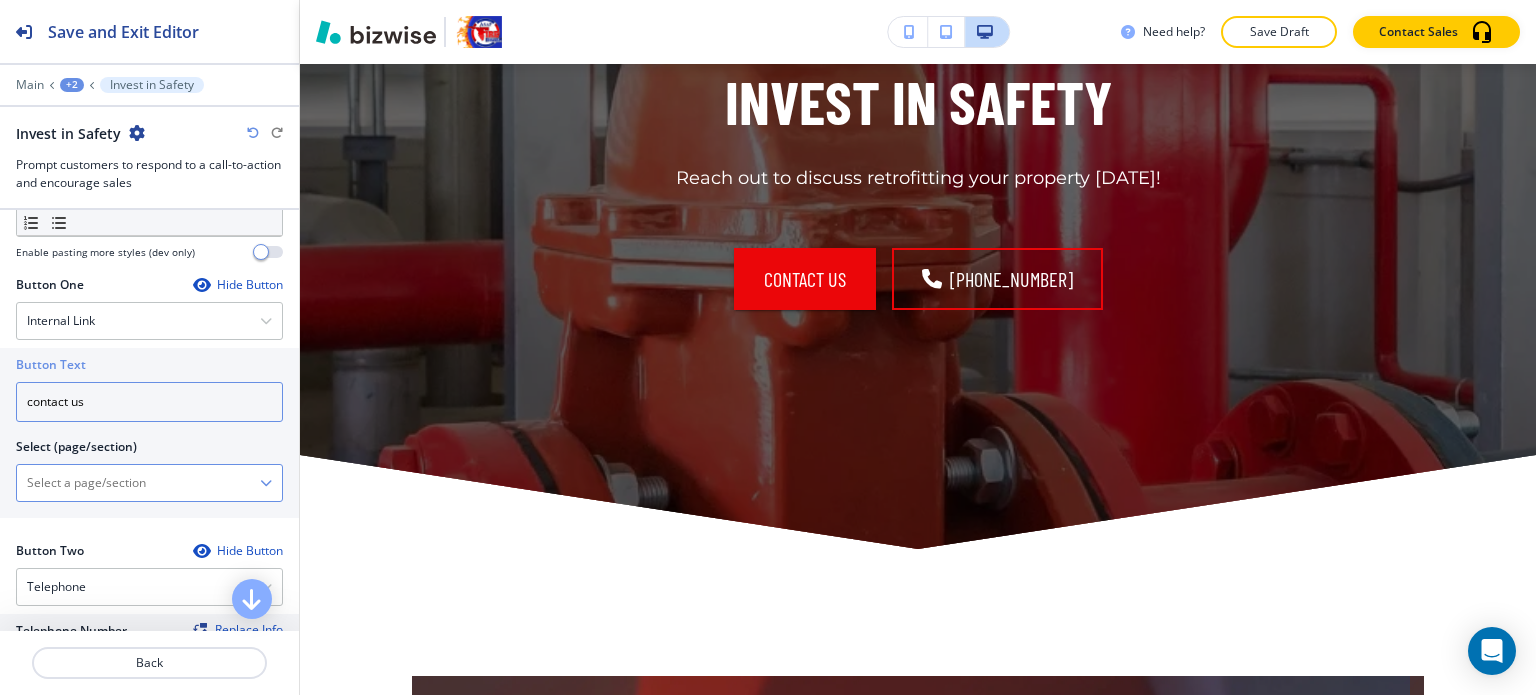 type on "contact us" 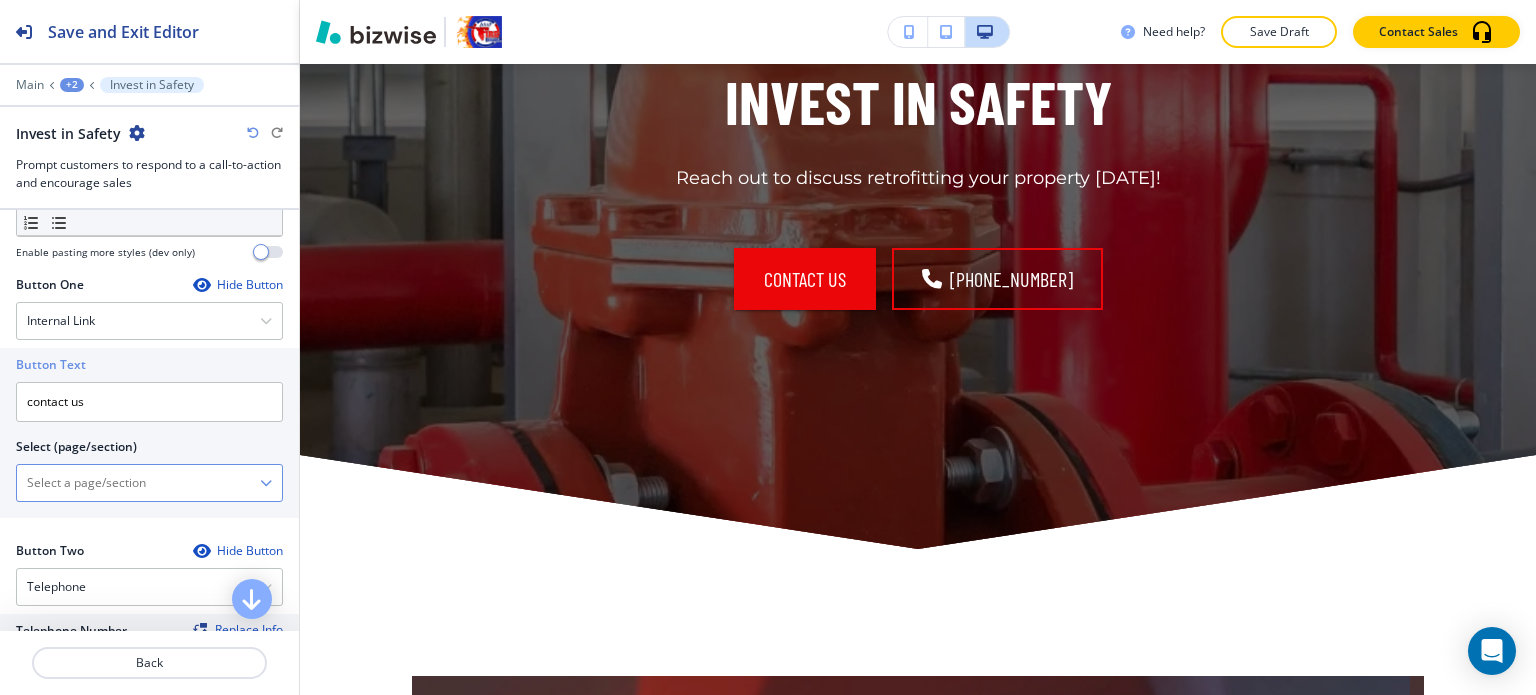 click at bounding box center [138, 483] 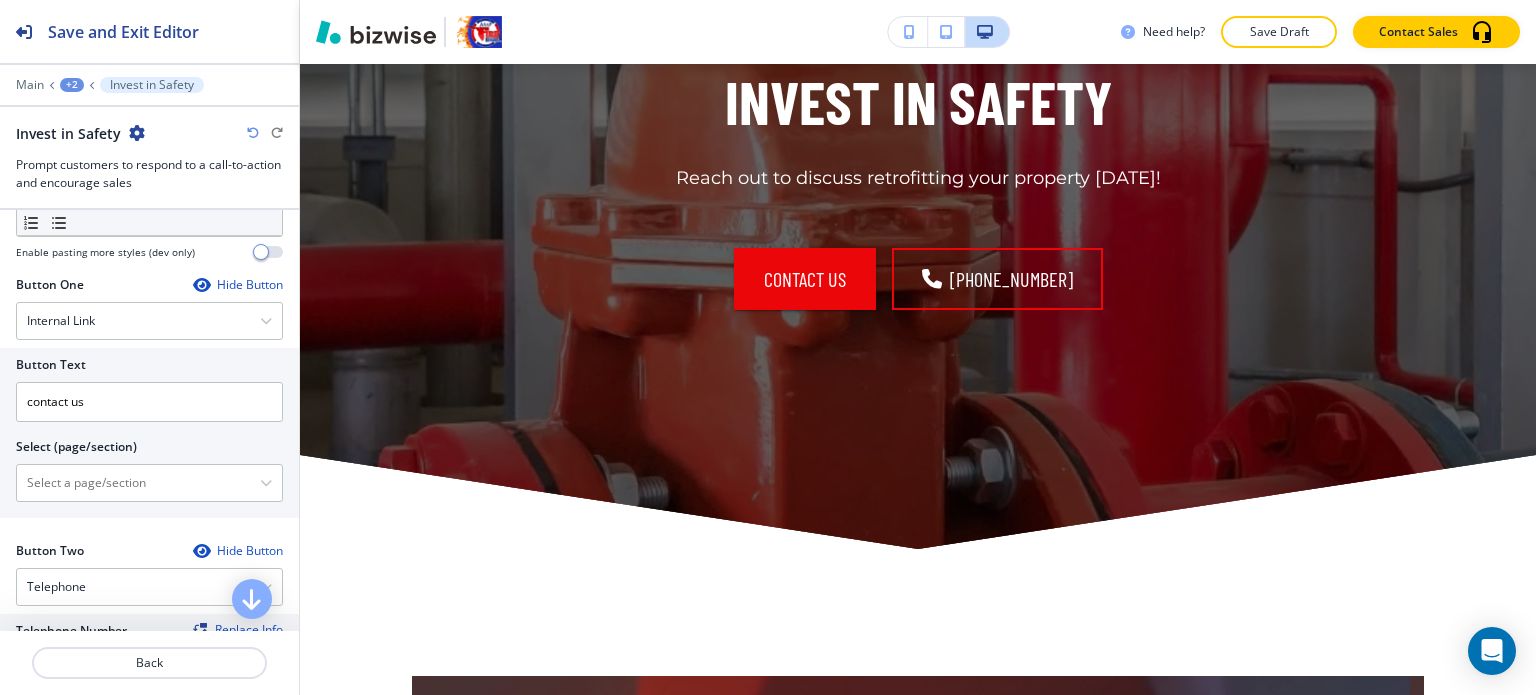 type on "CONTACT" 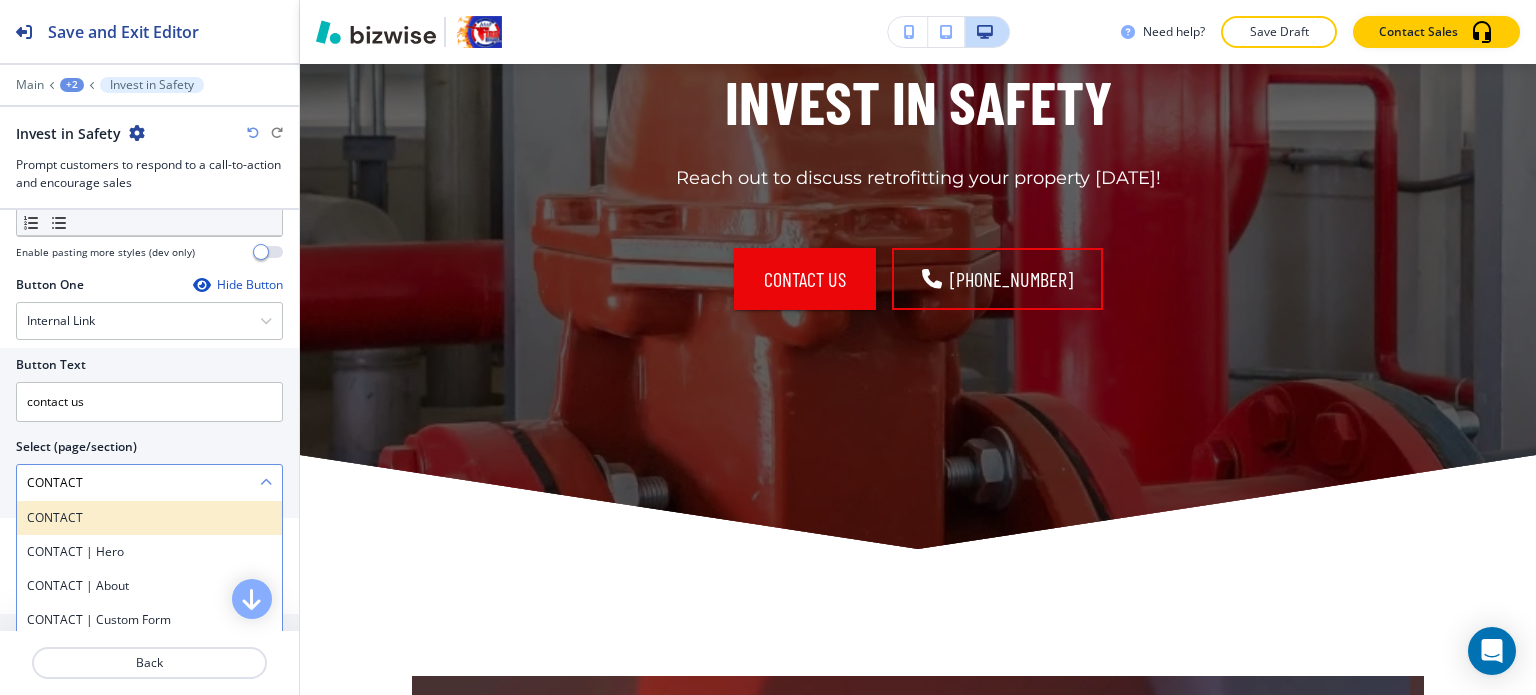 click on "CONTACT" at bounding box center [149, 518] 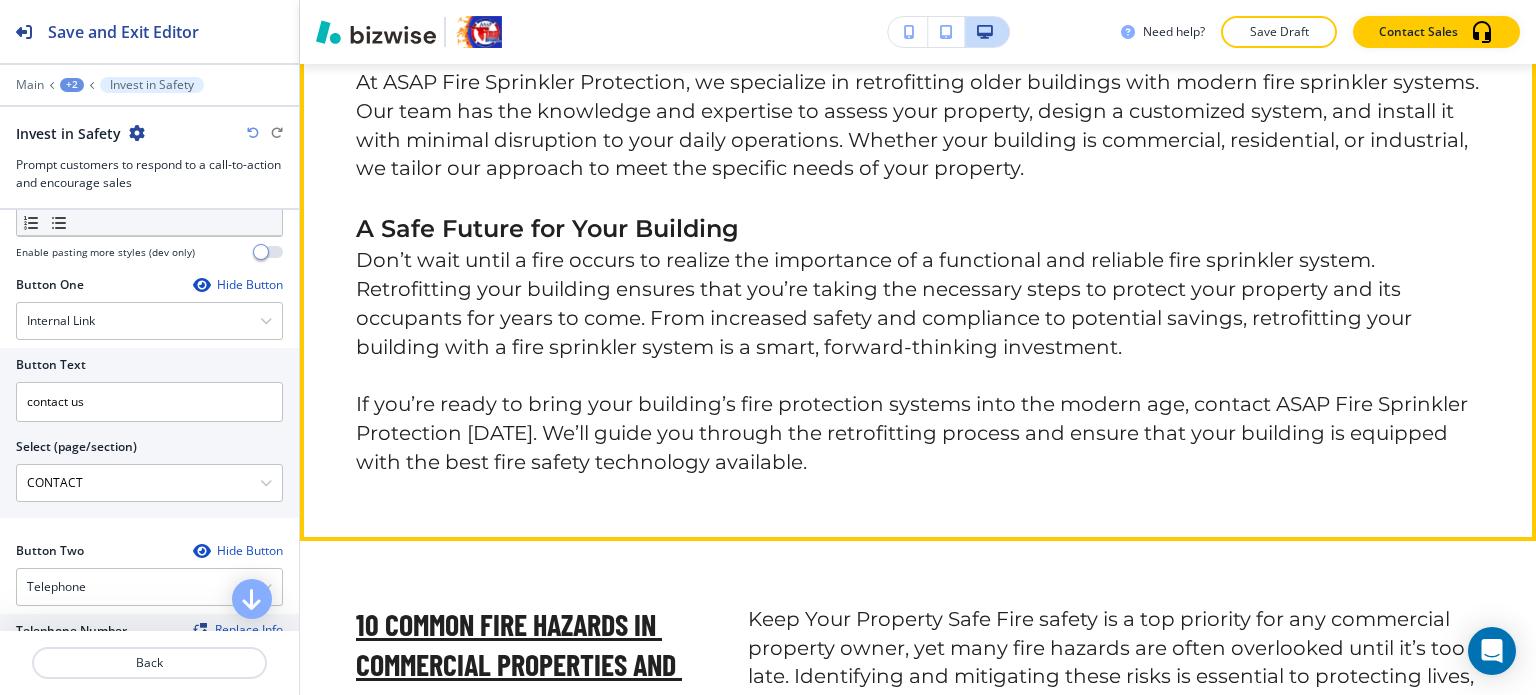 scroll, scrollTop: 3580, scrollLeft: 0, axis: vertical 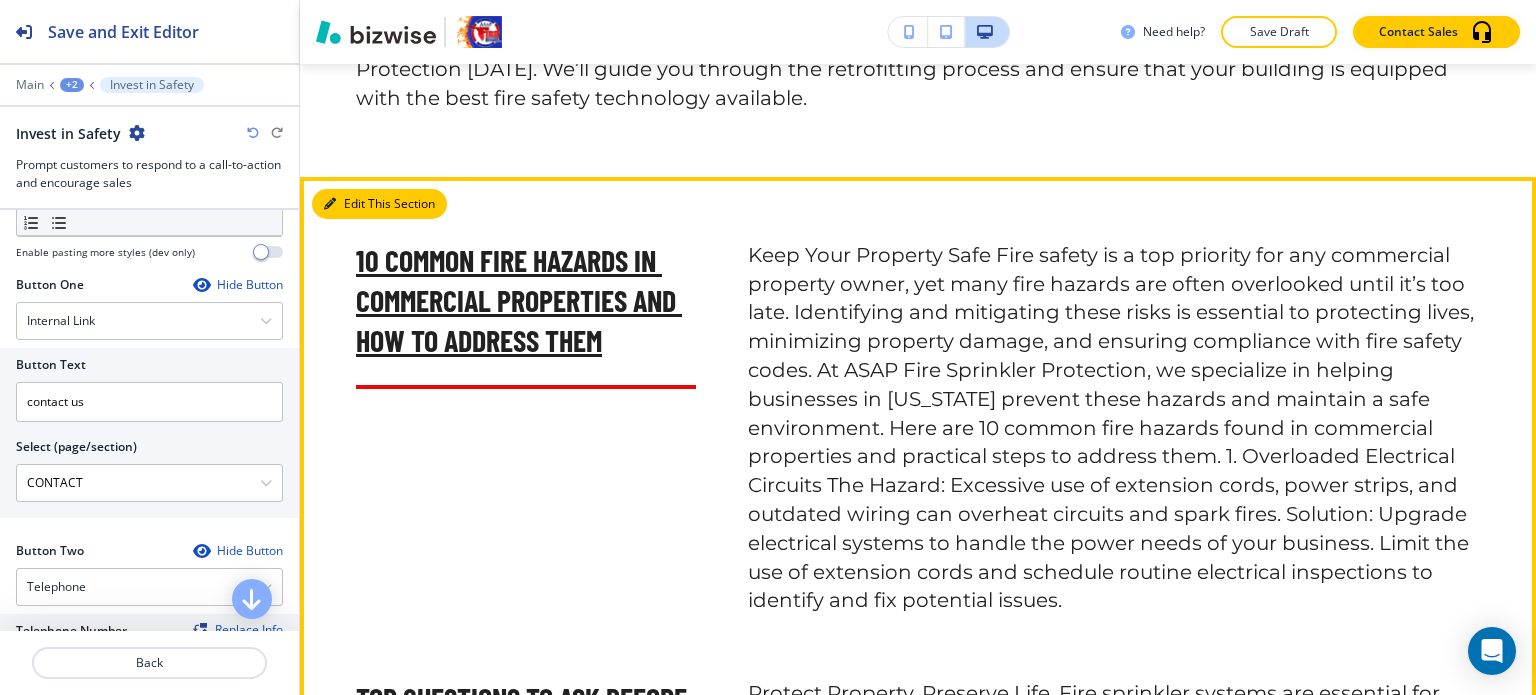 click on "Edit This Section" at bounding box center [379, 204] 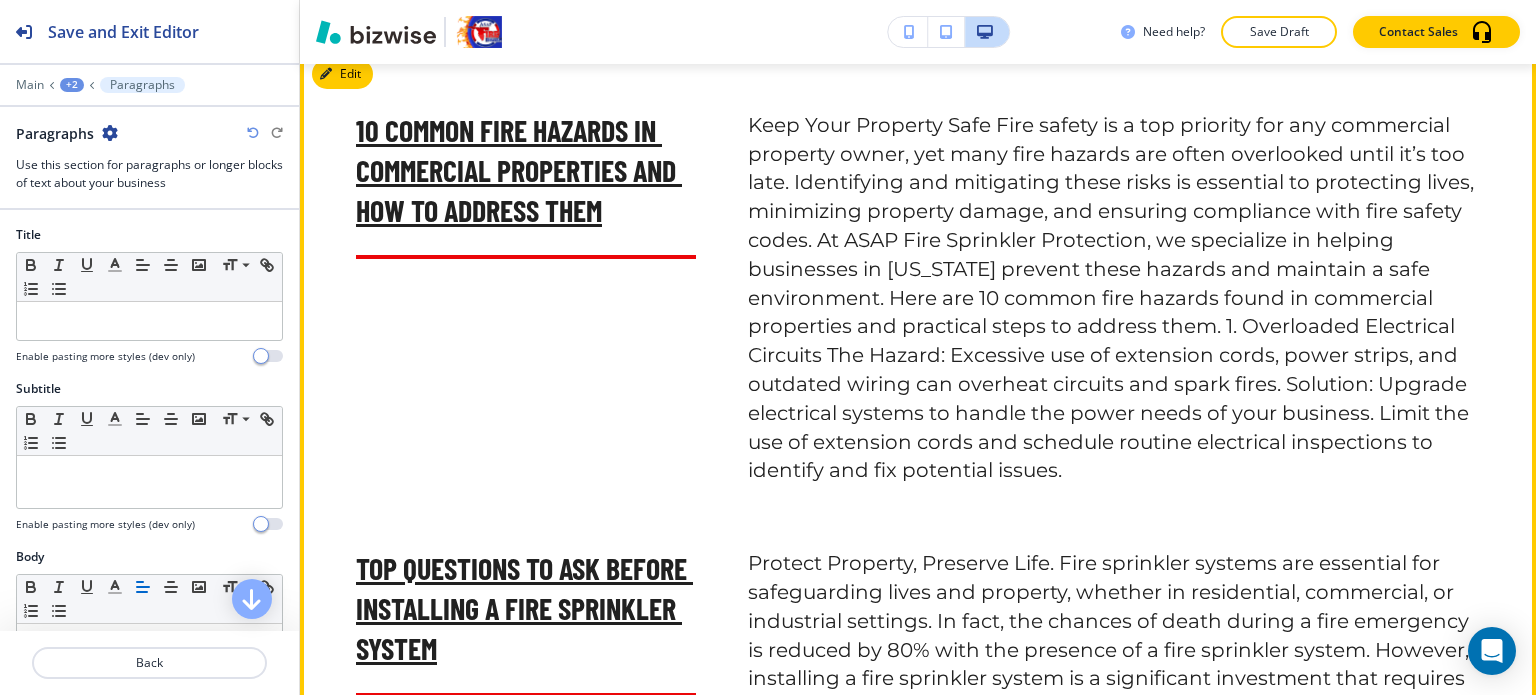 scroll, scrollTop: 3712, scrollLeft: 0, axis: vertical 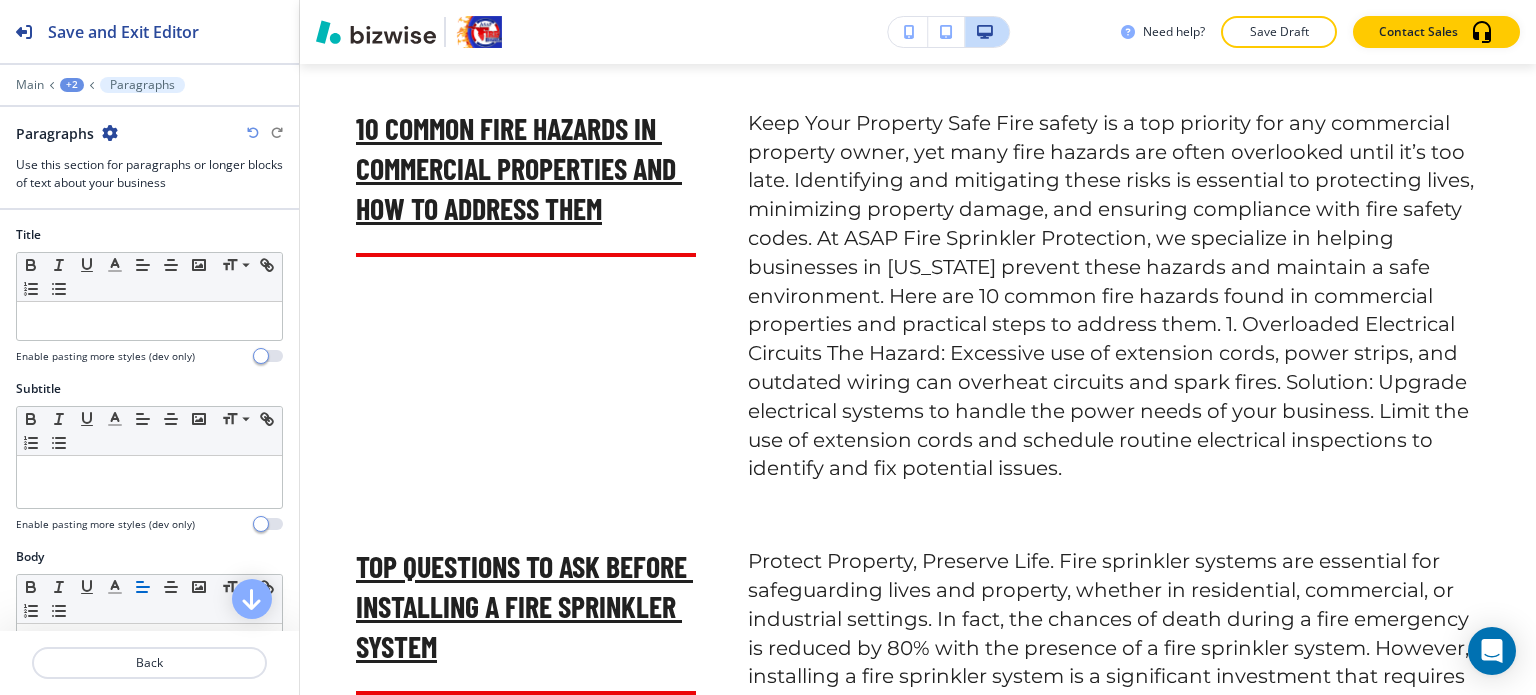 click at bounding box center (110, 133) 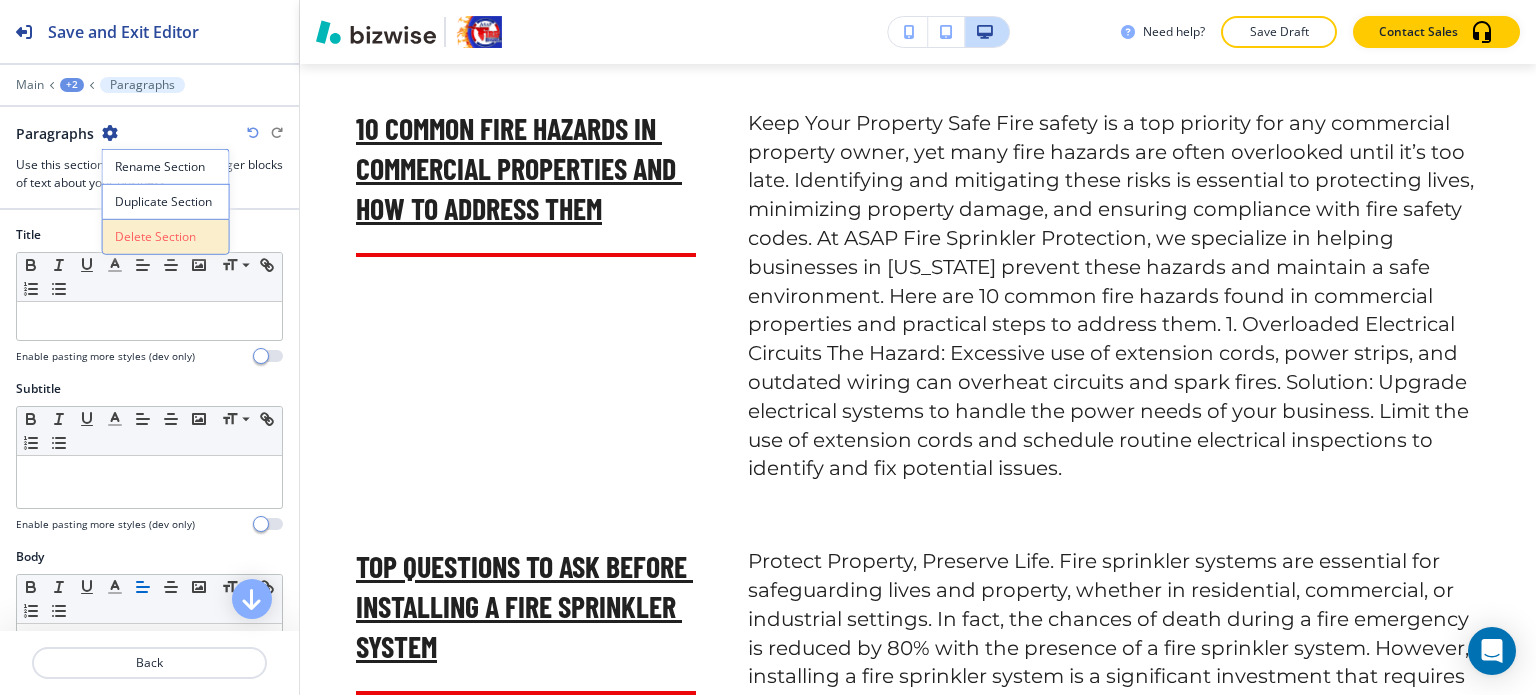 click on "Delete Section" at bounding box center [166, 237] 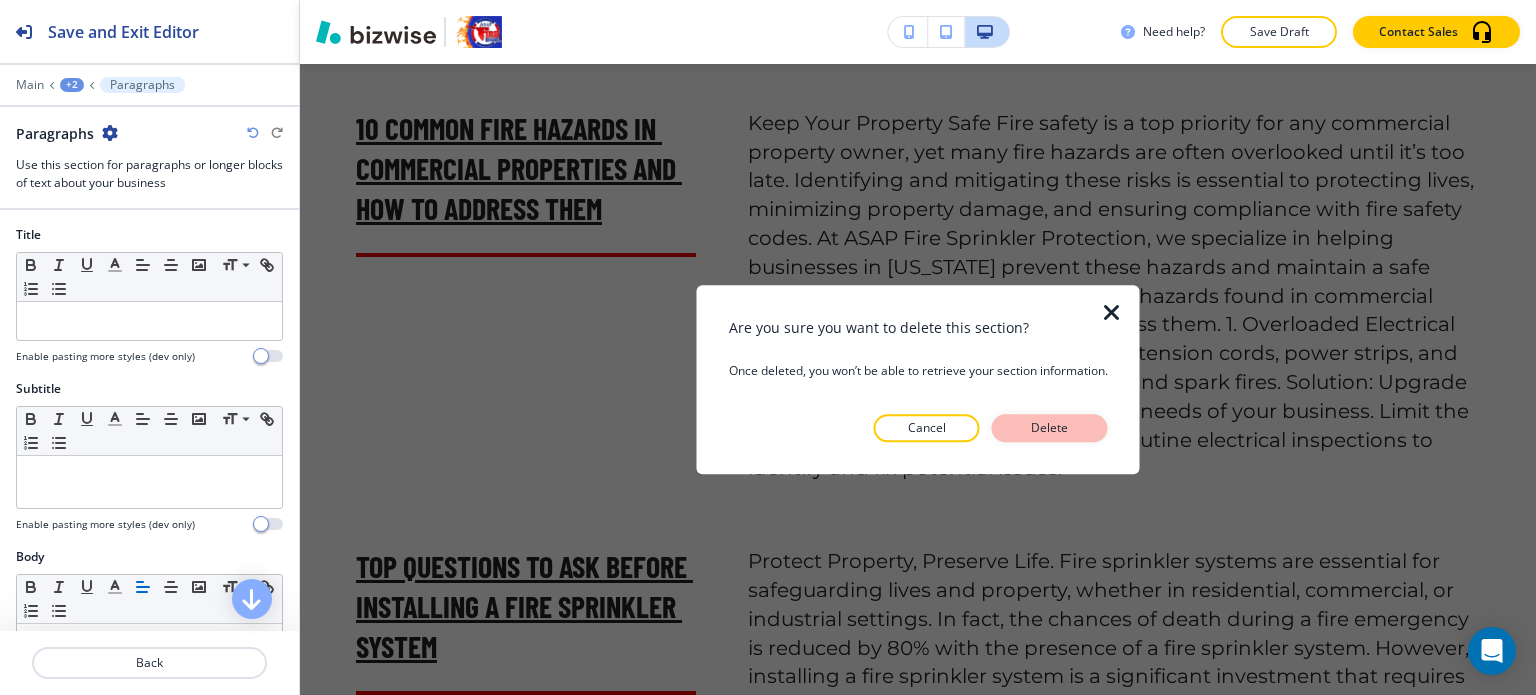 click on "Delete" at bounding box center (1050, 428) 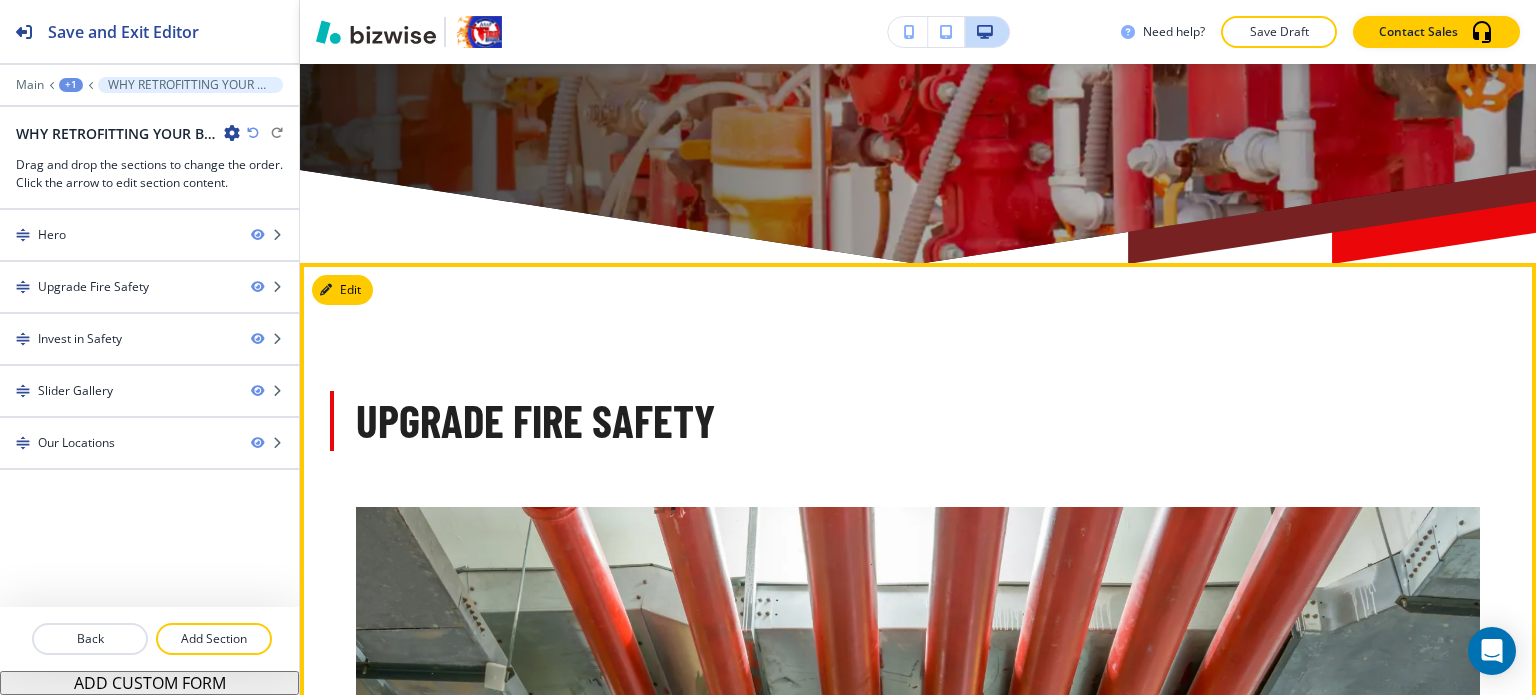 scroll, scrollTop: 360, scrollLeft: 0, axis: vertical 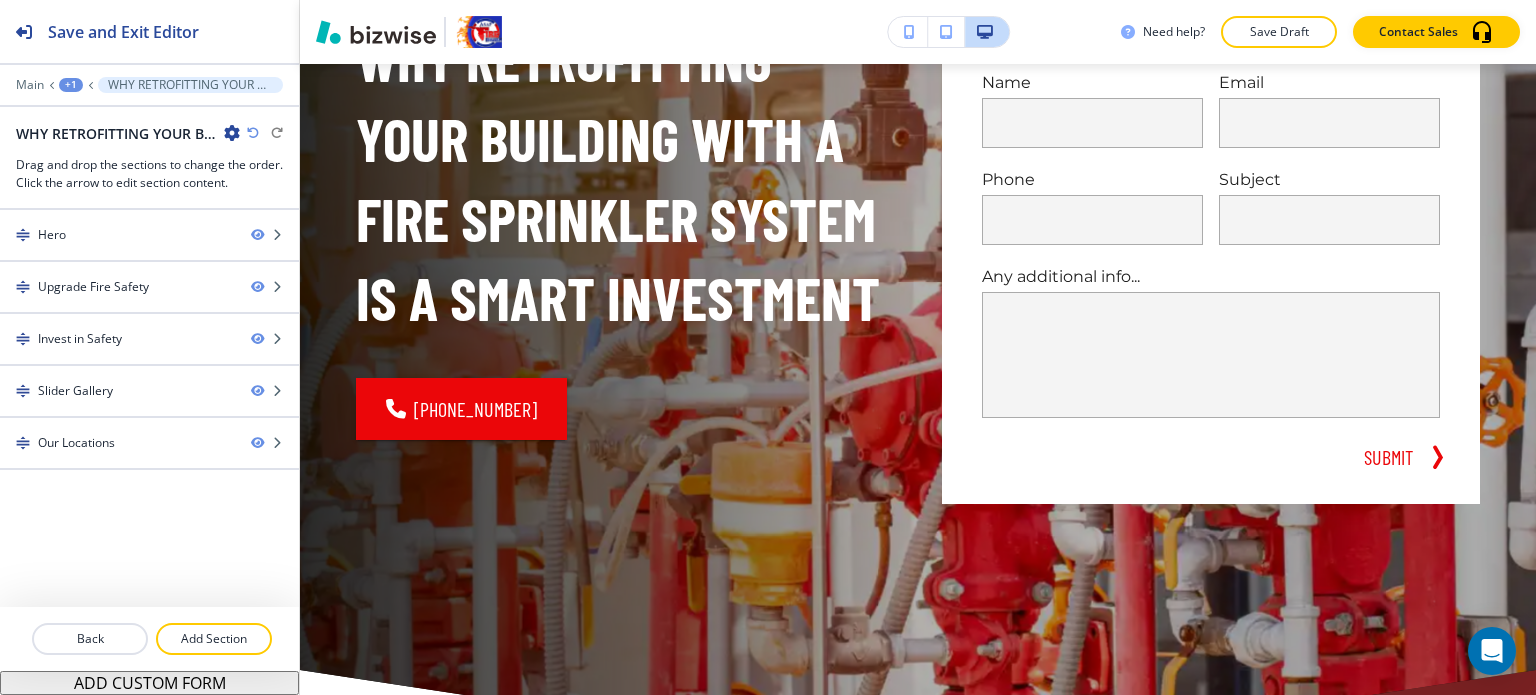 click on "Save Draft" at bounding box center [1279, 32] 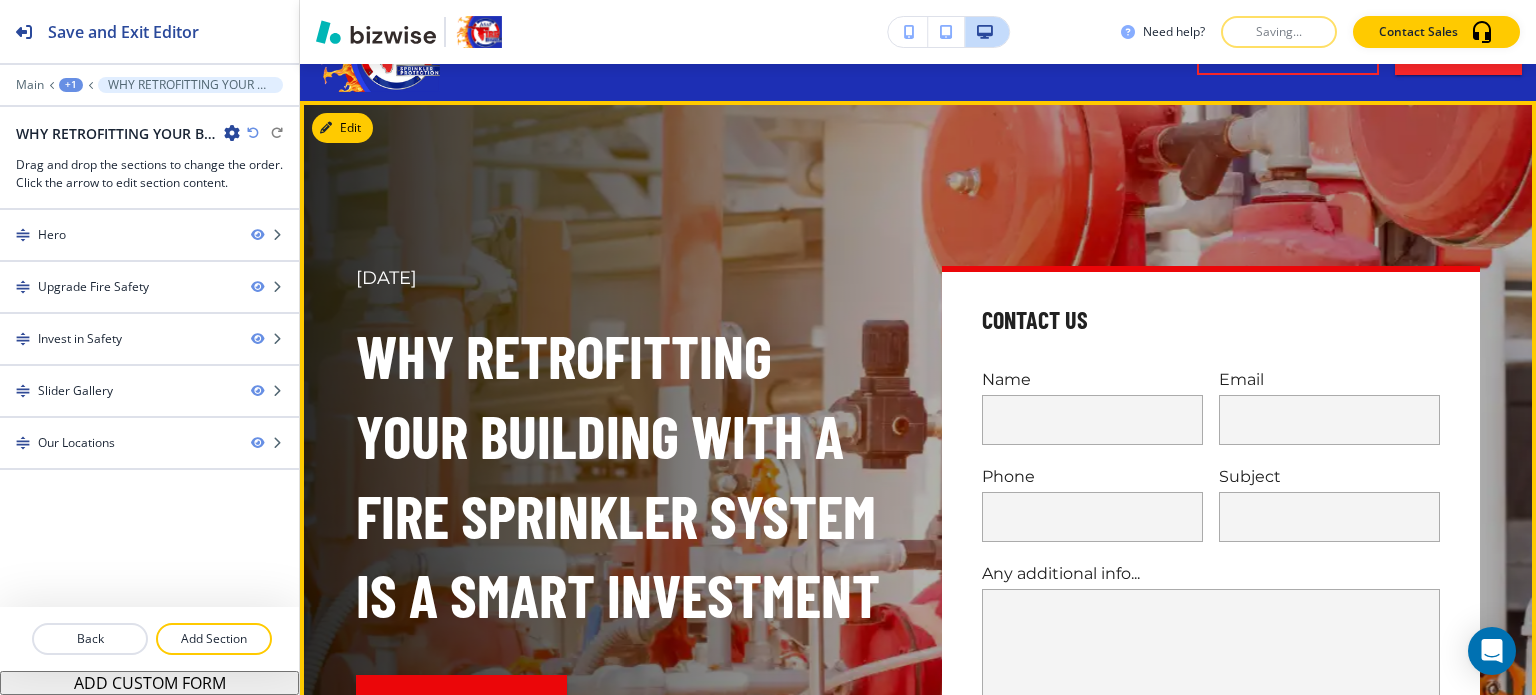 scroll, scrollTop: 0, scrollLeft: 0, axis: both 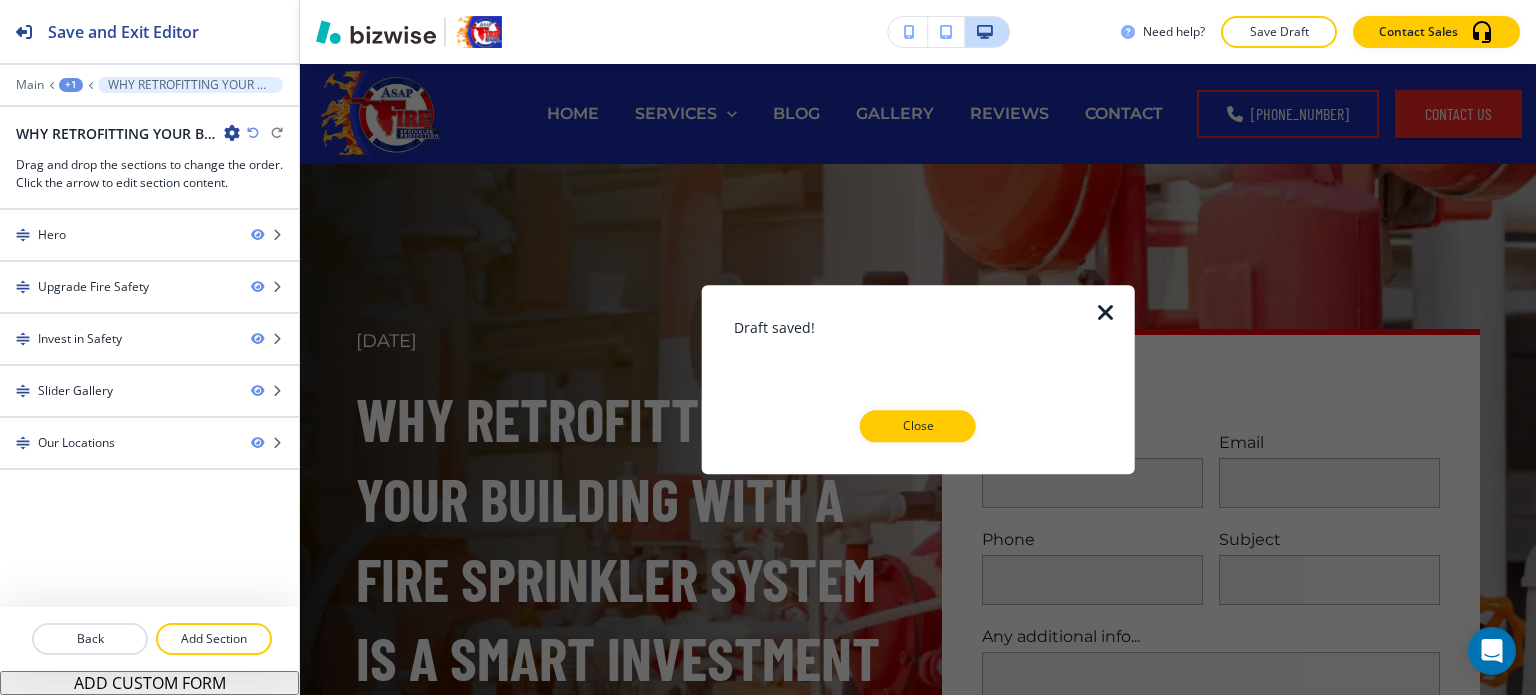 click on "Close" at bounding box center (918, 426) 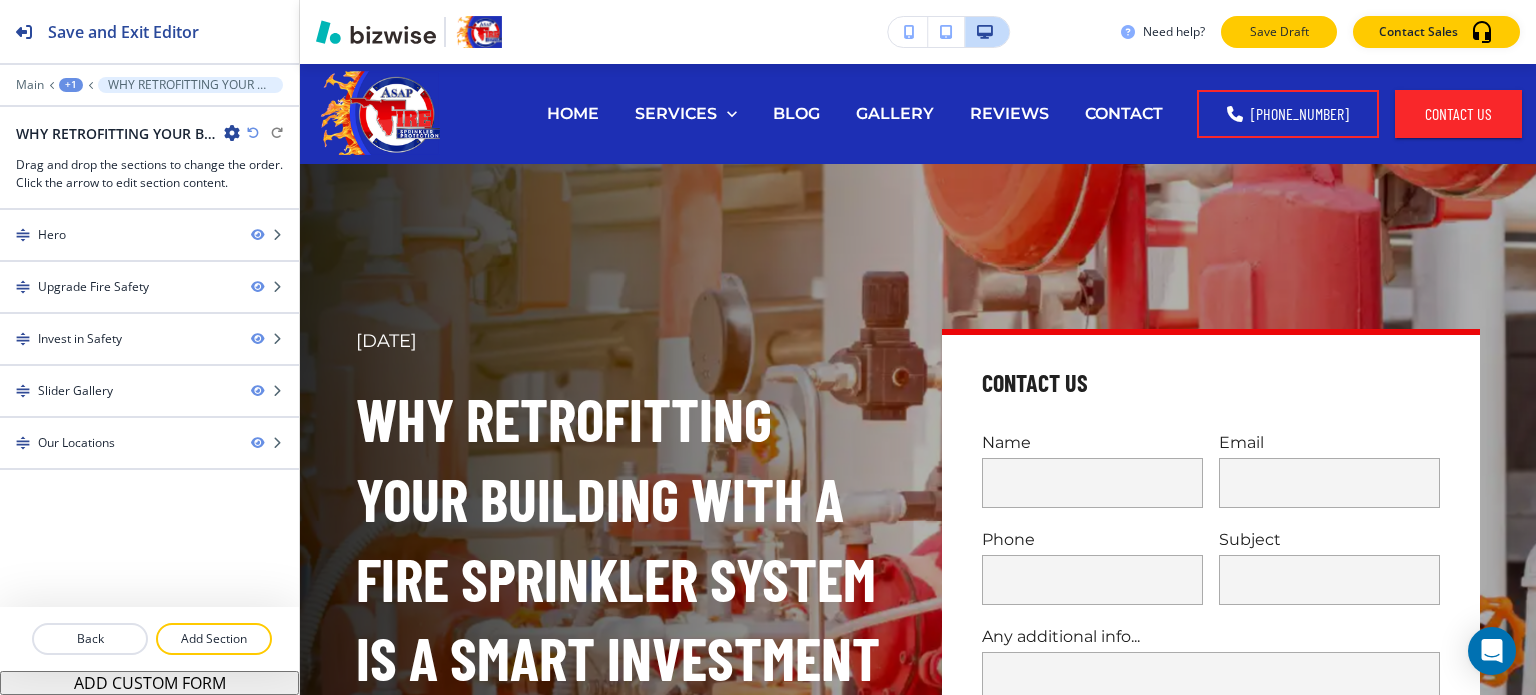 click on "Save Draft" at bounding box center (1279, 32) 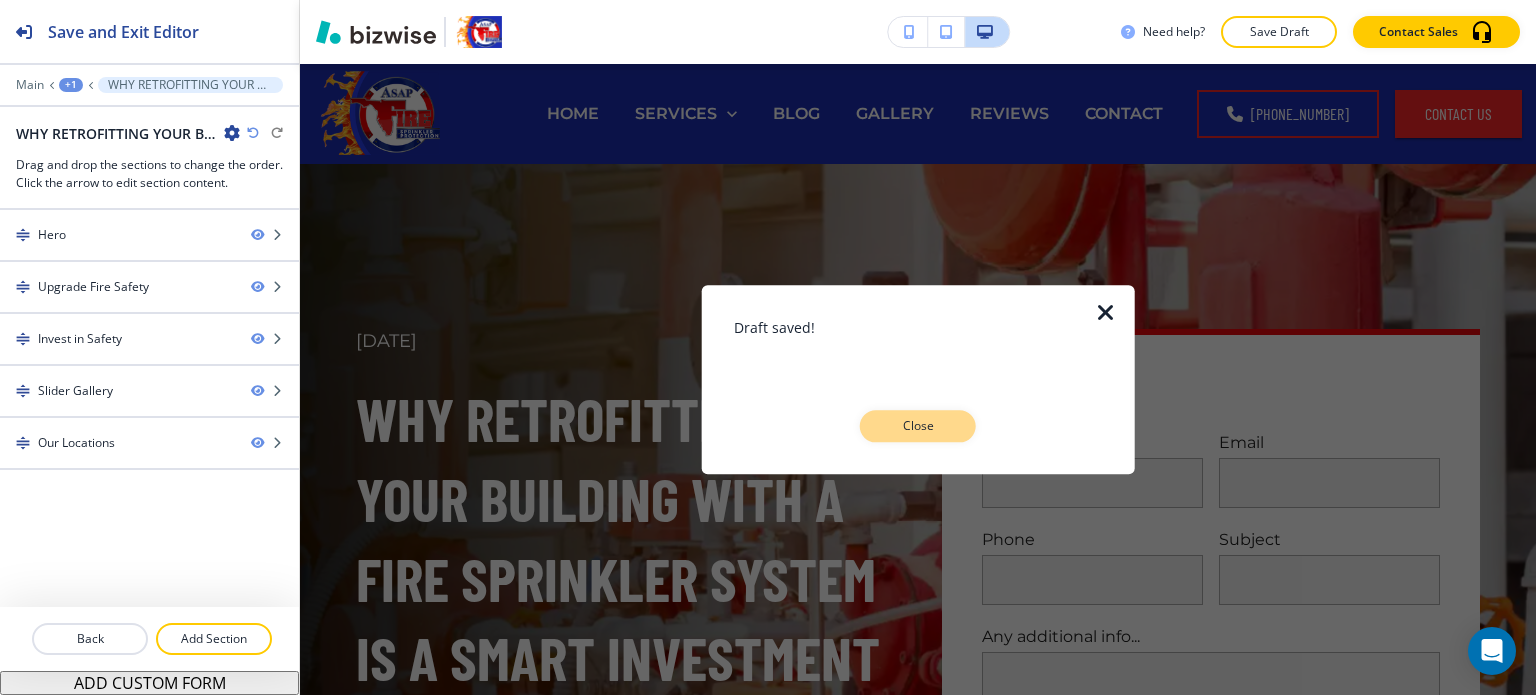 click on "Close" at bounding box center (918, 426) 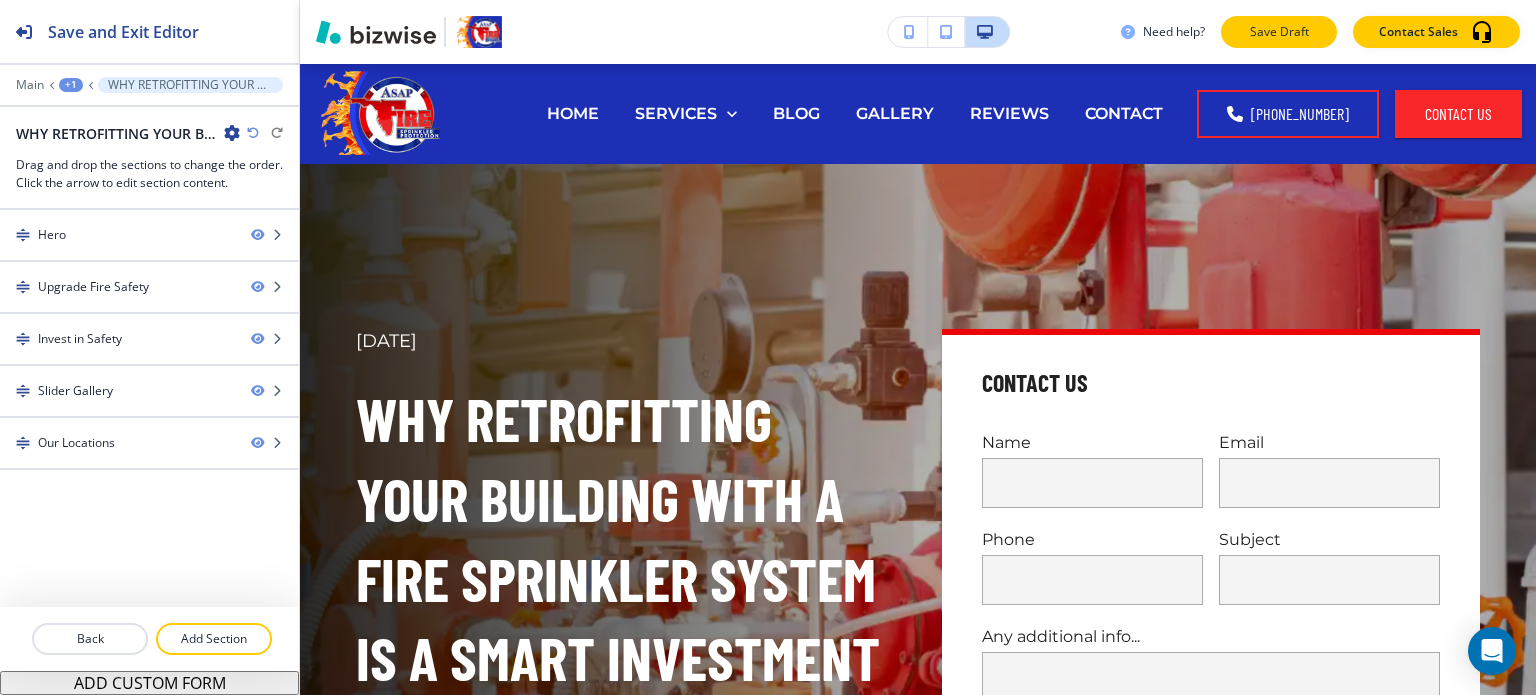 click on "Save Draft" at bounding box center [1279, 32] 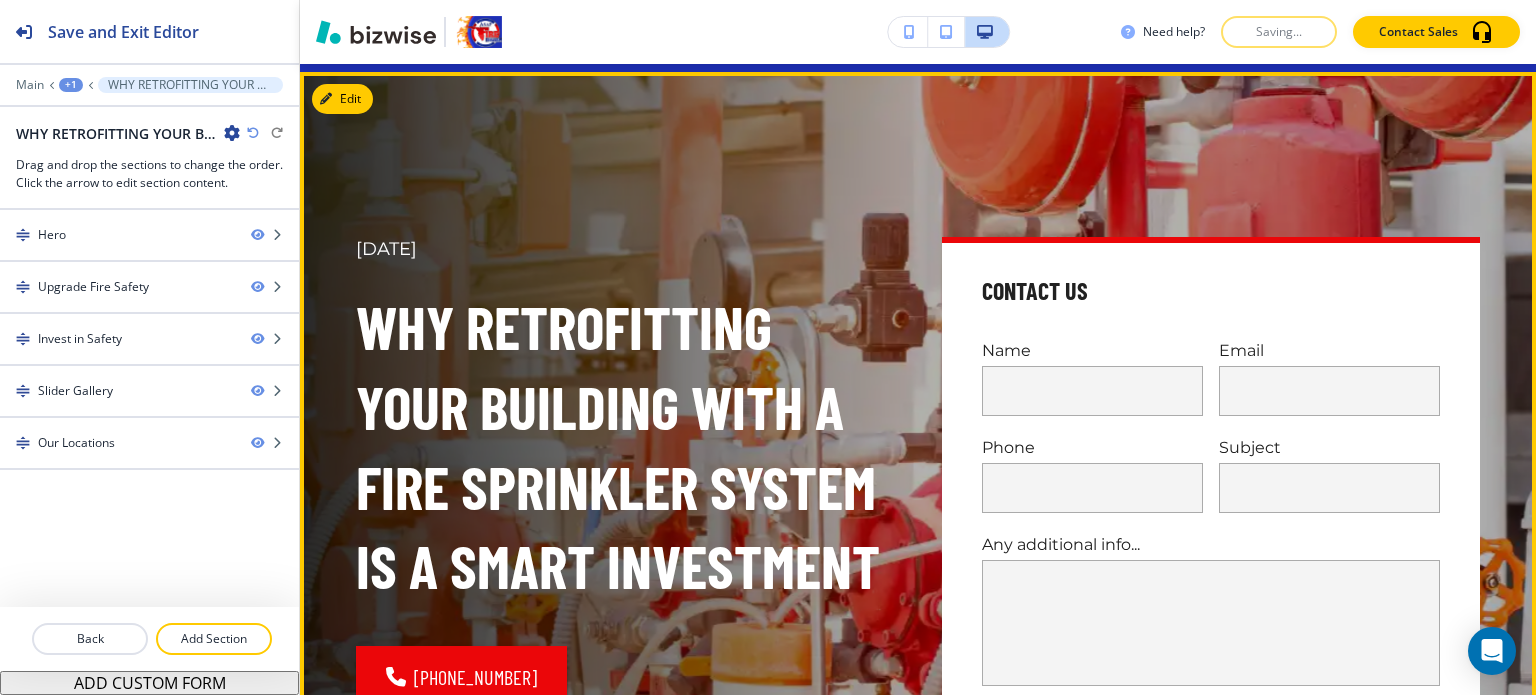 scroll, scrollTop: 100, scrollLeft: 0, axis: vertical 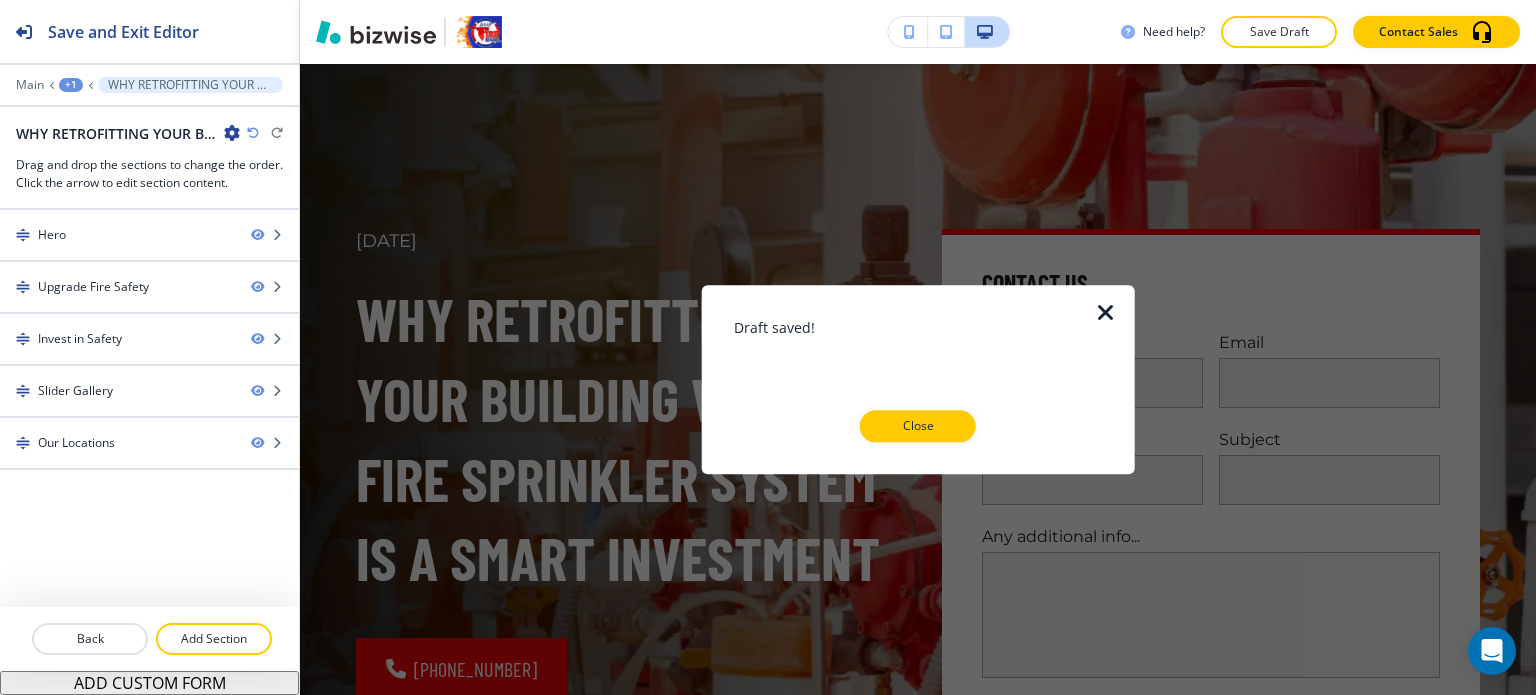 click on "Close" at bounding box center [918, 426] 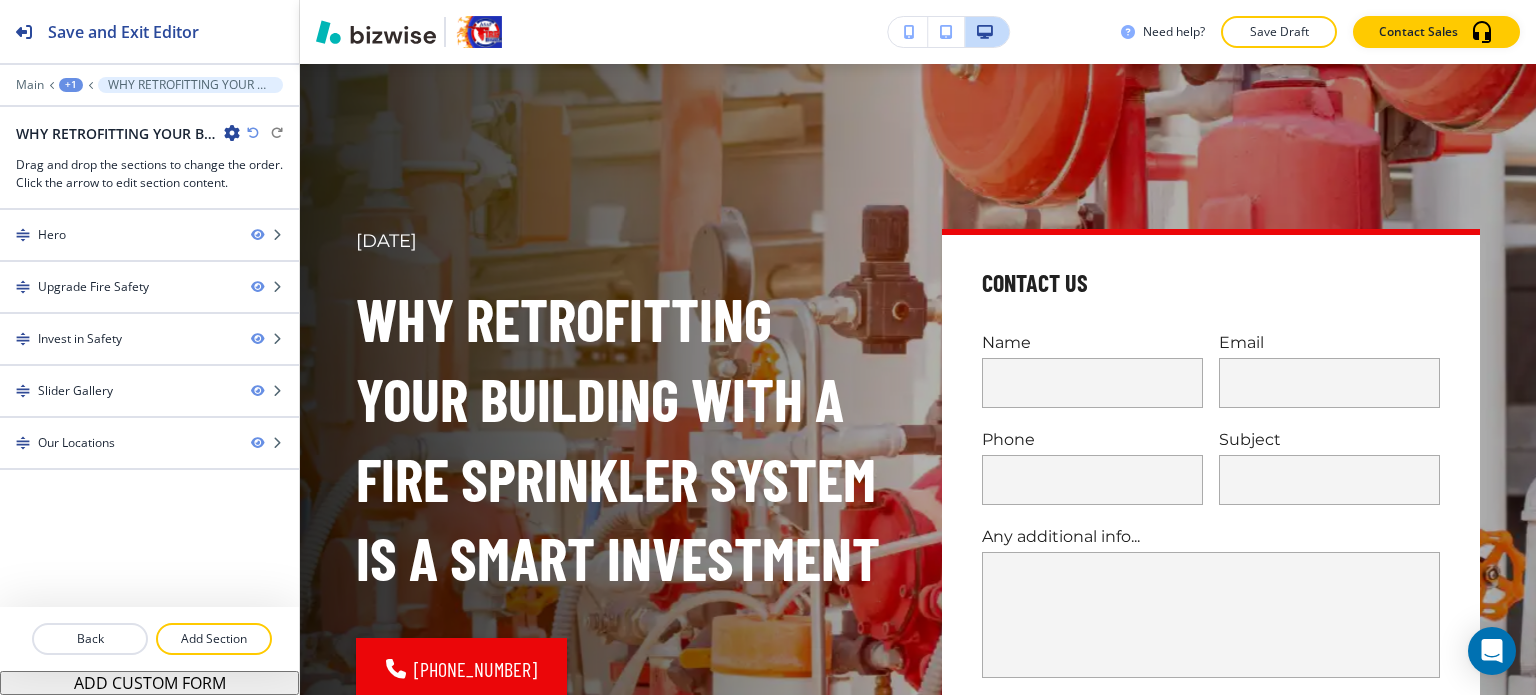 scroll, scrollTop: 500, scrollLeft: 0, axis: vertical 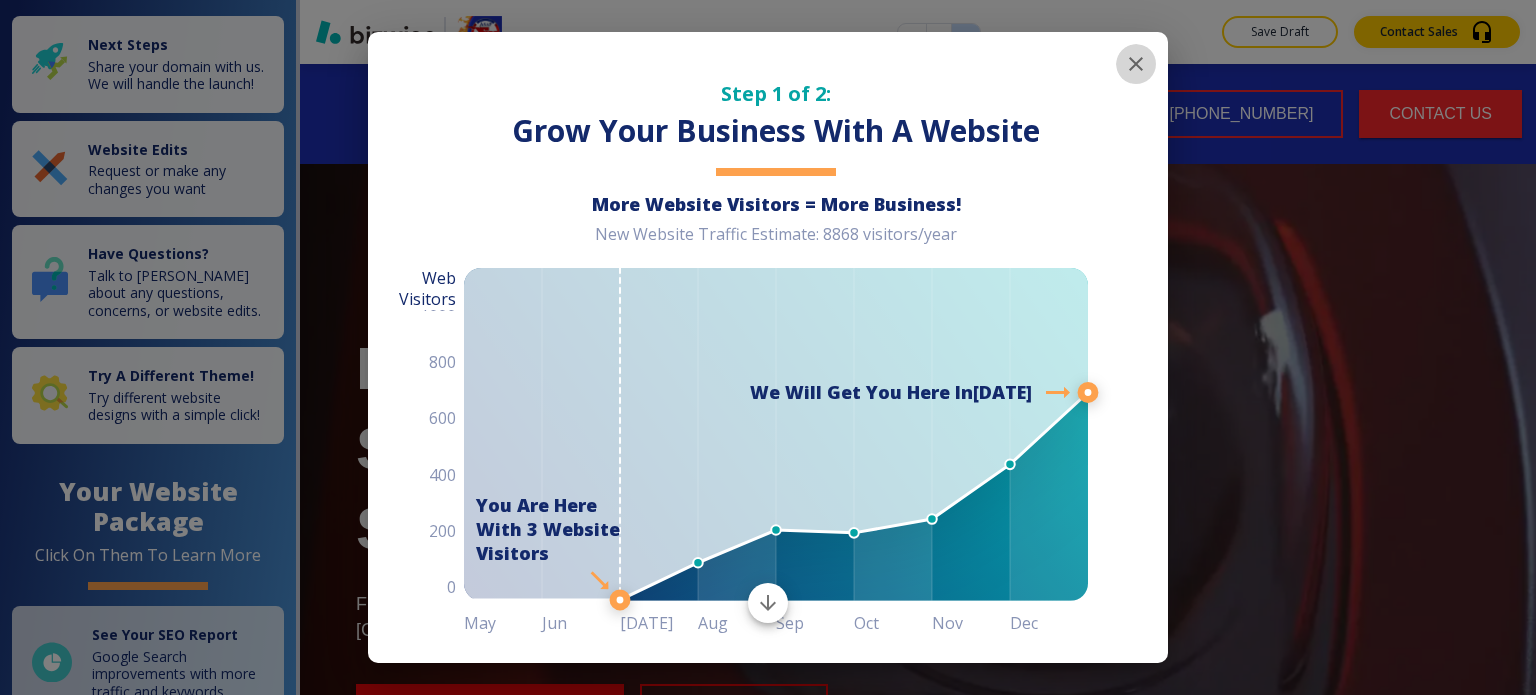 click 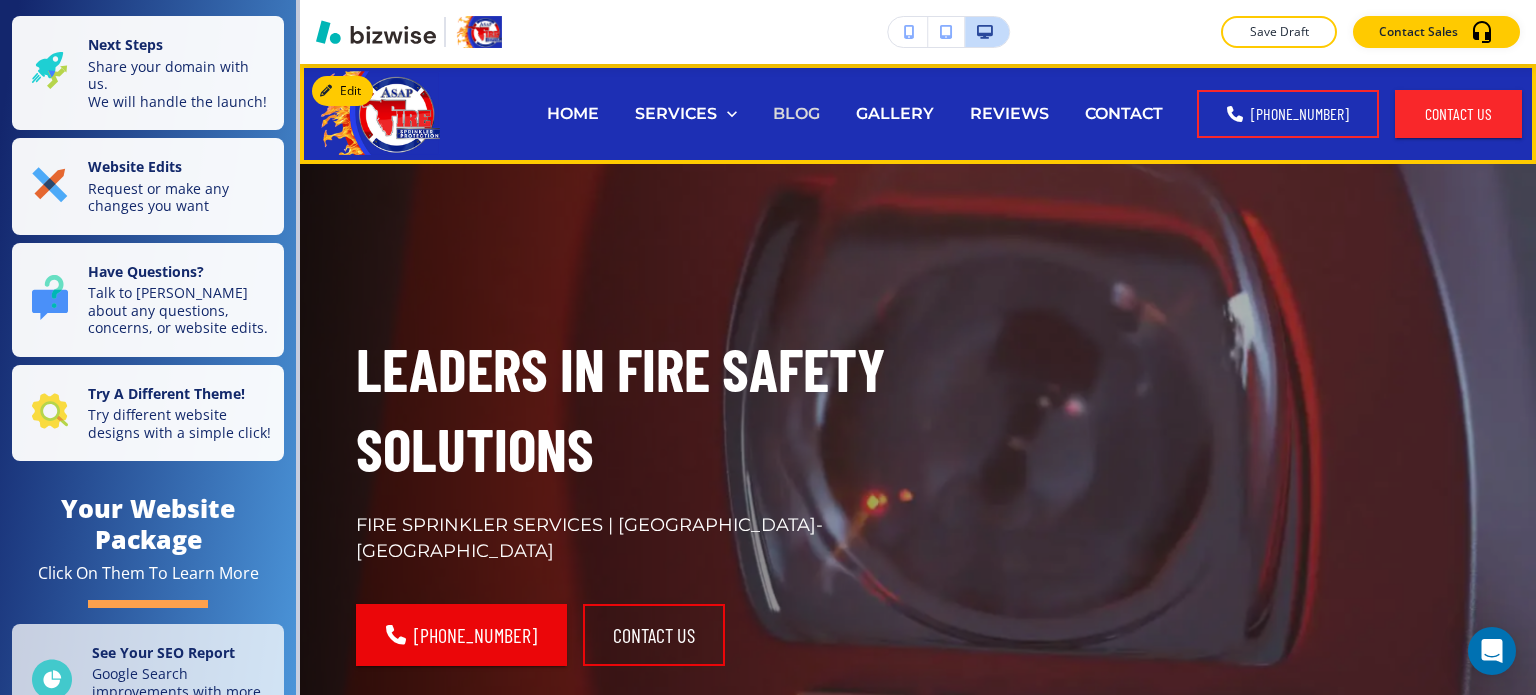 click on "BLOG" at bounding box center (796, 113) 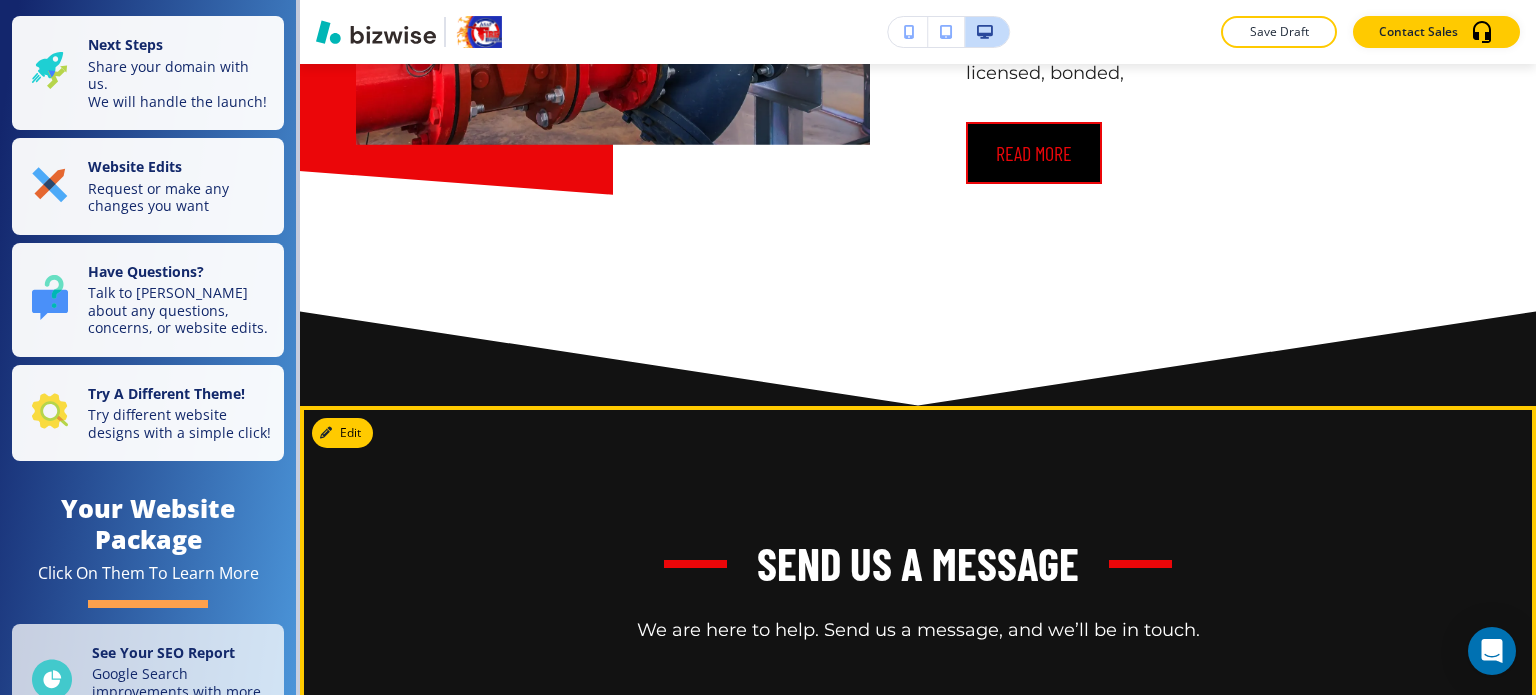 scroll, scrollTop: 11307, scrollLeft: 0, axis: vertical 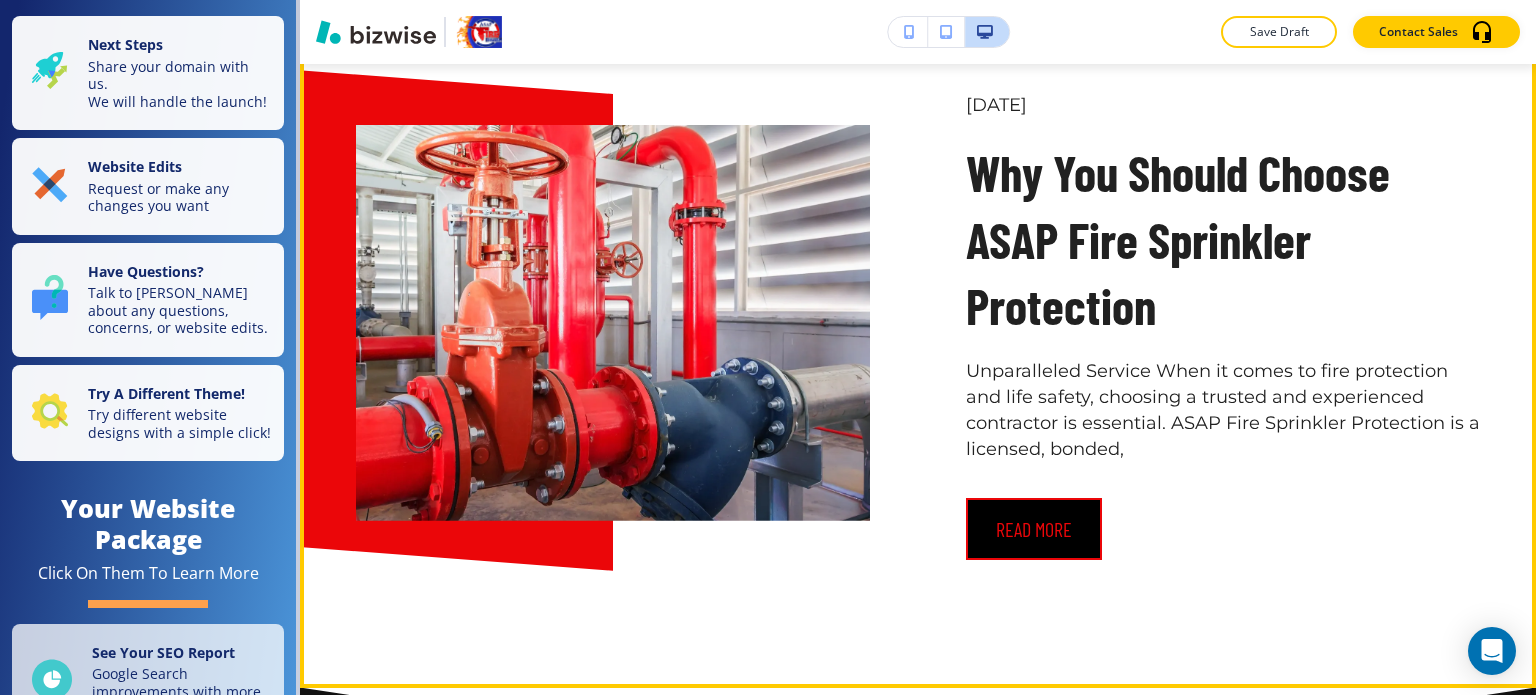 click on "read more" at bounding box center [1034, 529] 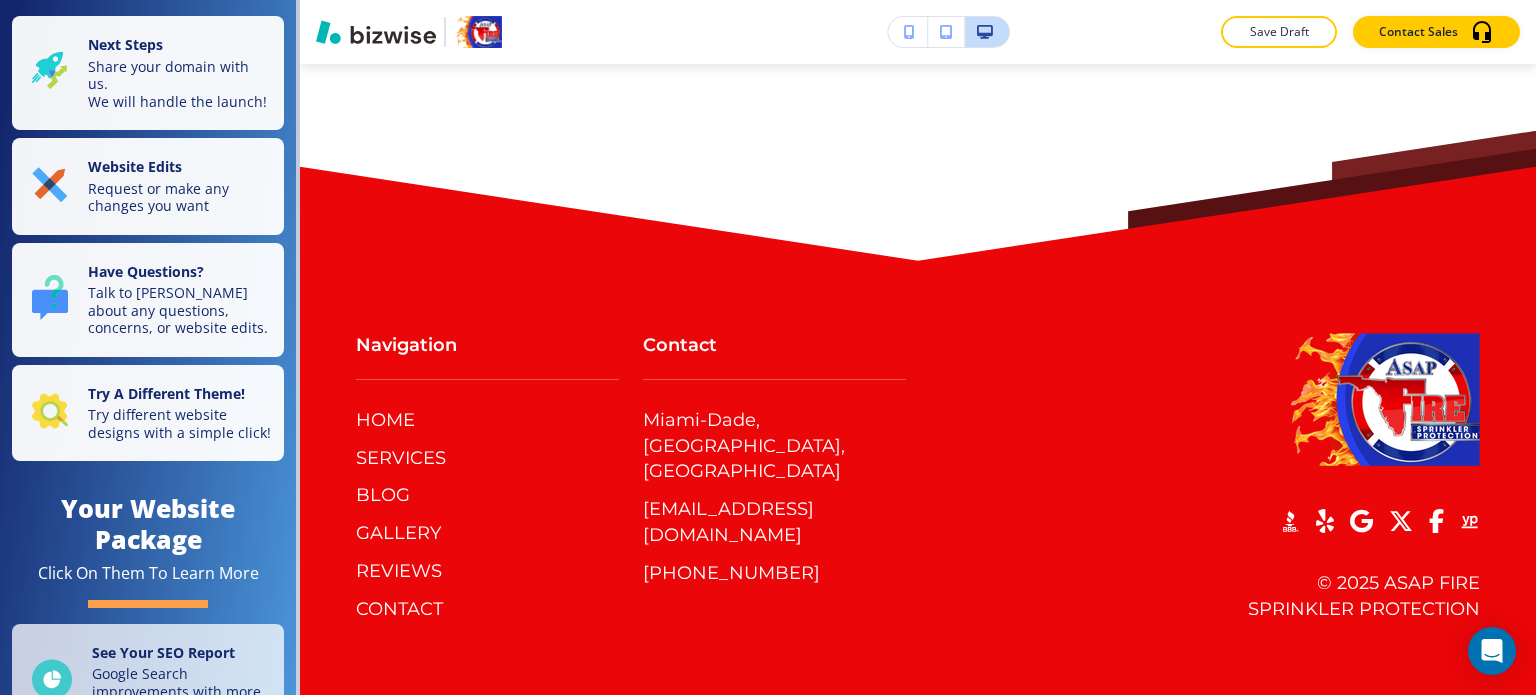 scroll, scrollTop: 0, scrollLeft: 0, axis: both 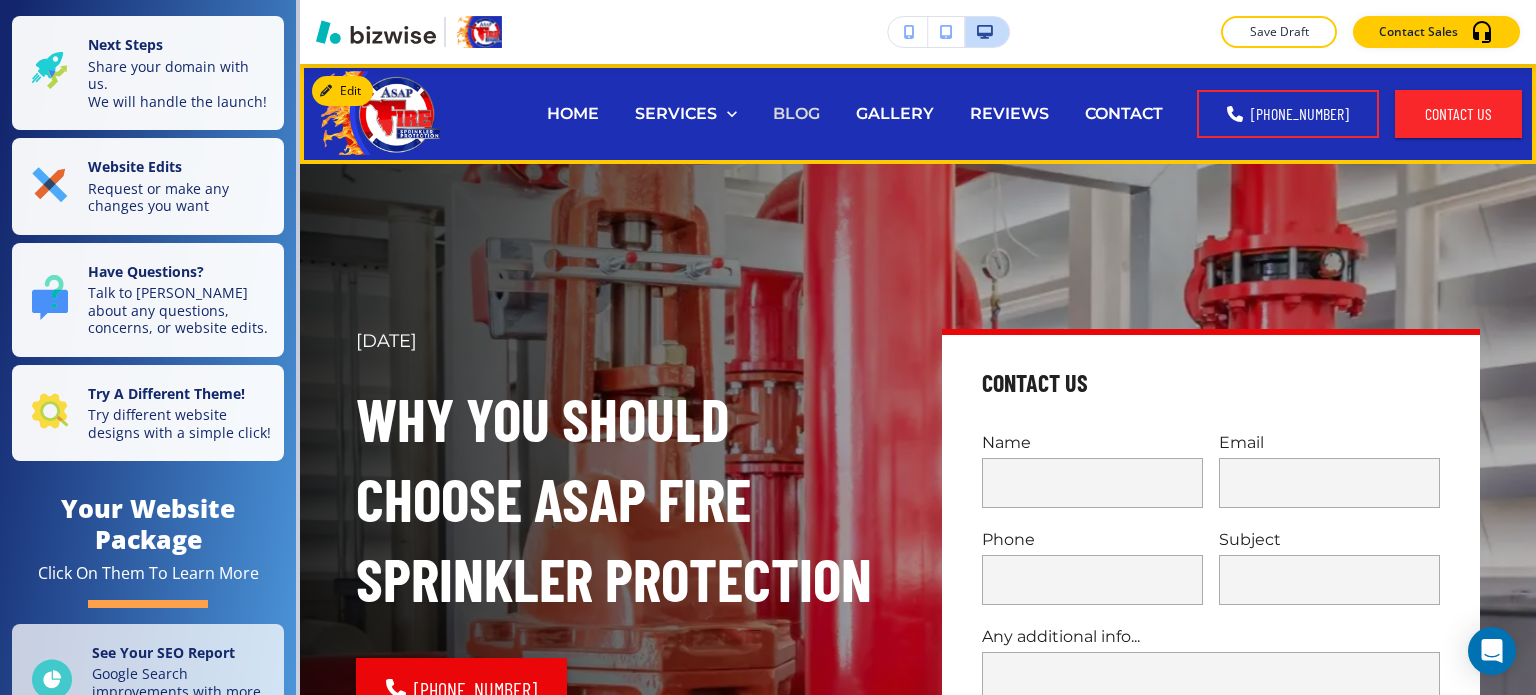 click on "BLOG" at bounding box center (796, 113) 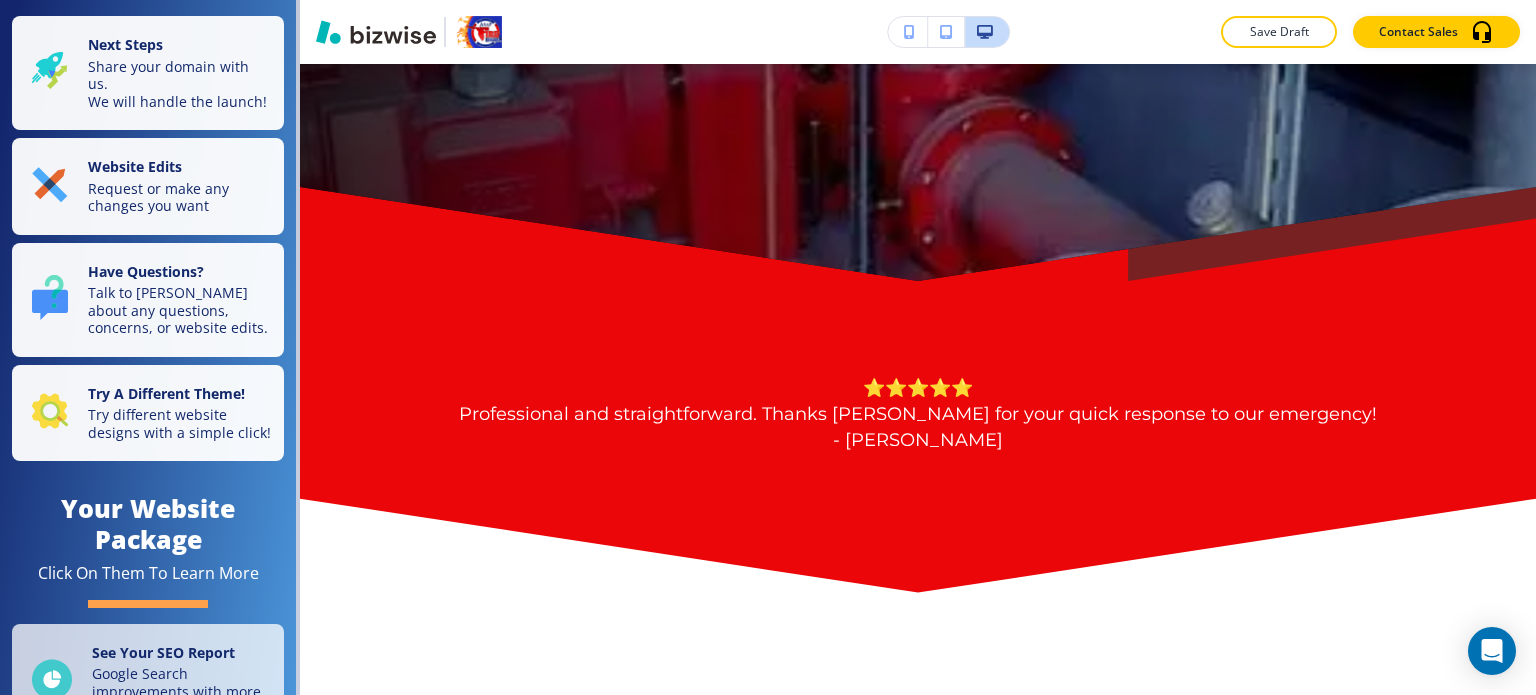 scroll, scrollTop: 900, scrollLeft: 0, axis: vertical 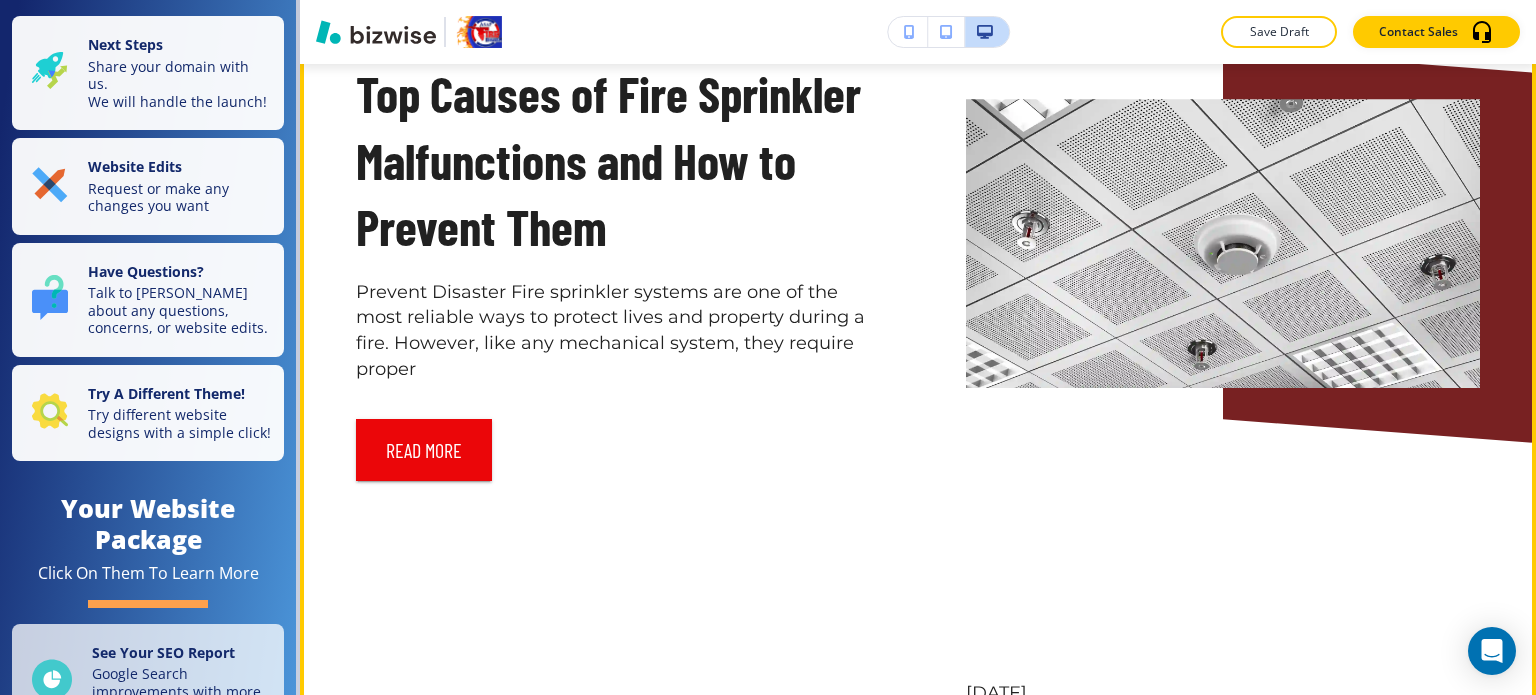 click on "November 26, 2024 Top Causes of Fire Sprinkler Malfunctions and How to Prevent Them Prevent Disaster Fire sprinkler systems are one of the most reliable ways to protect lives and property during a fire. However, like any mechanical system, they require proper read more" at bounding box center (613, 243) 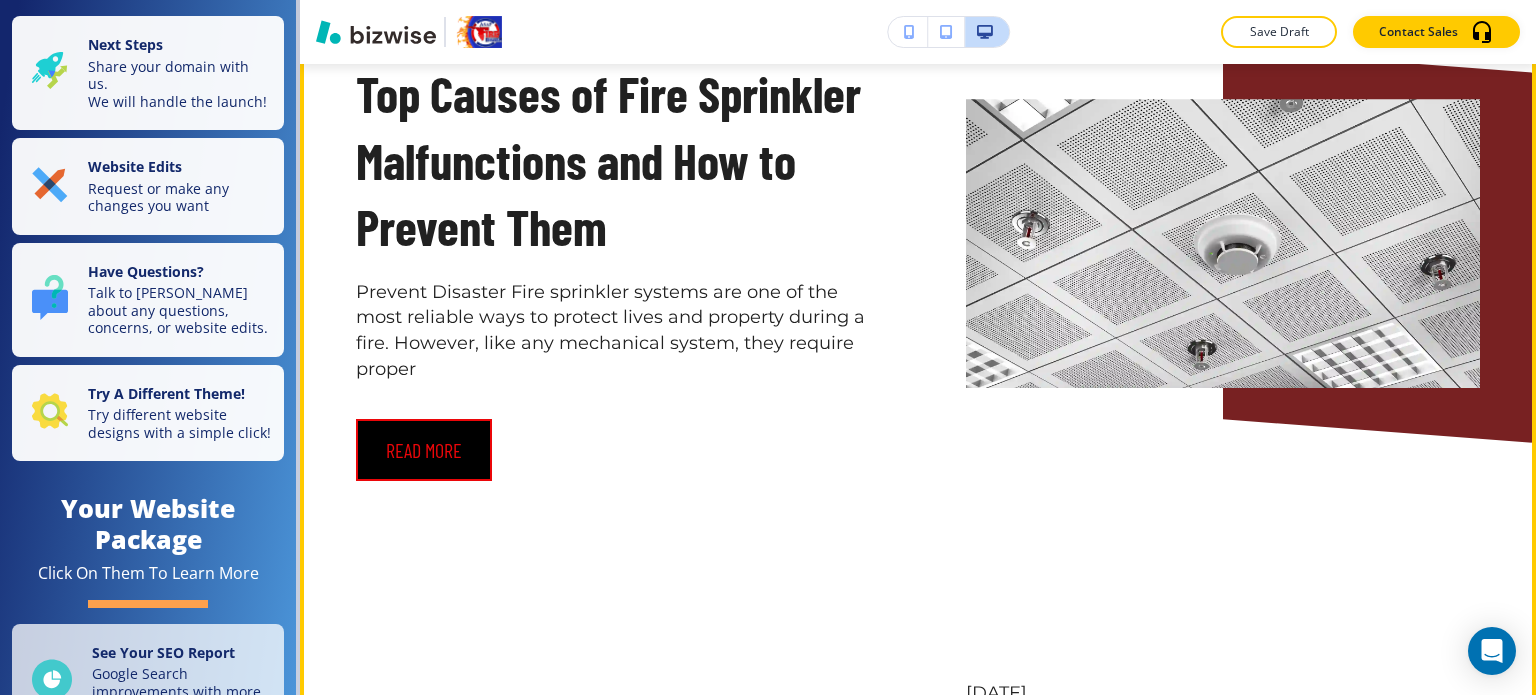 click on "read more" at bounding box center (424, 450) 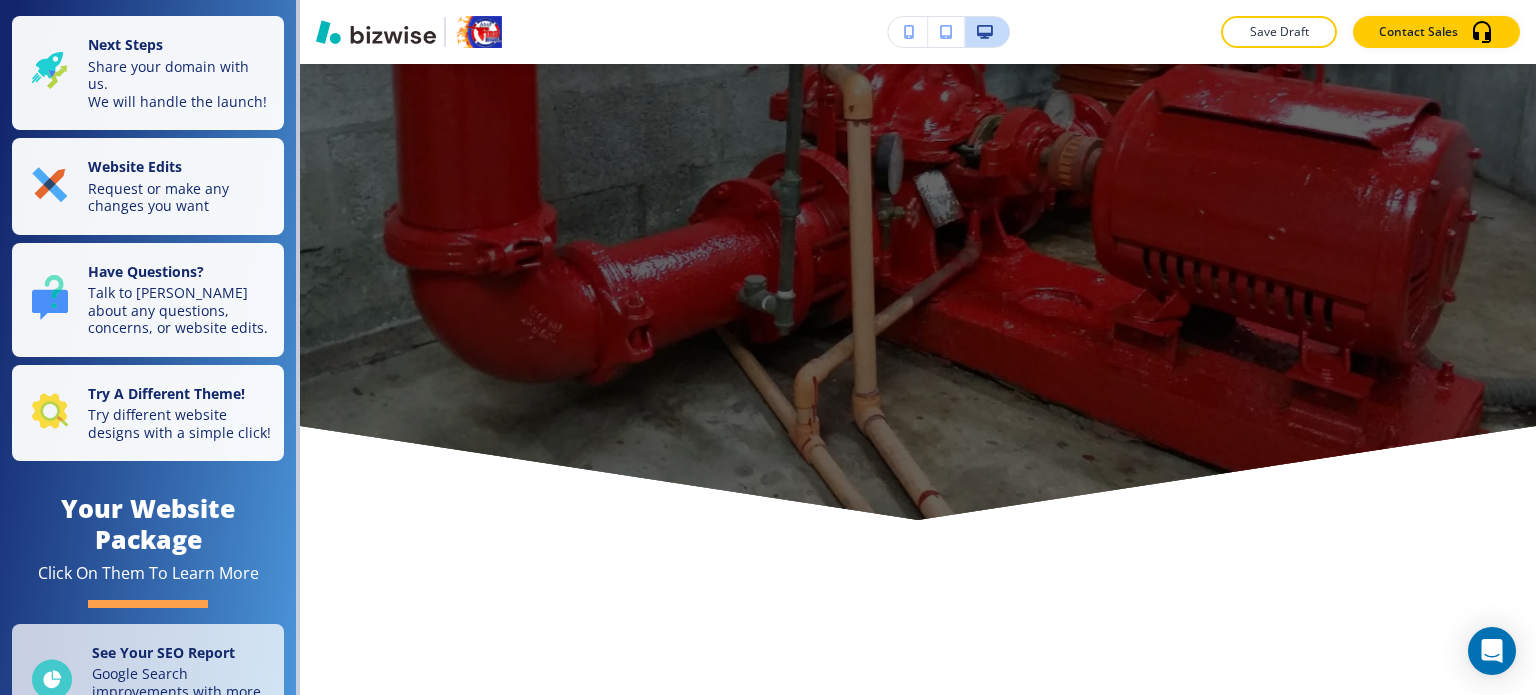 scroll, scrollTop: 0, scrollLeft: 0, axis: both 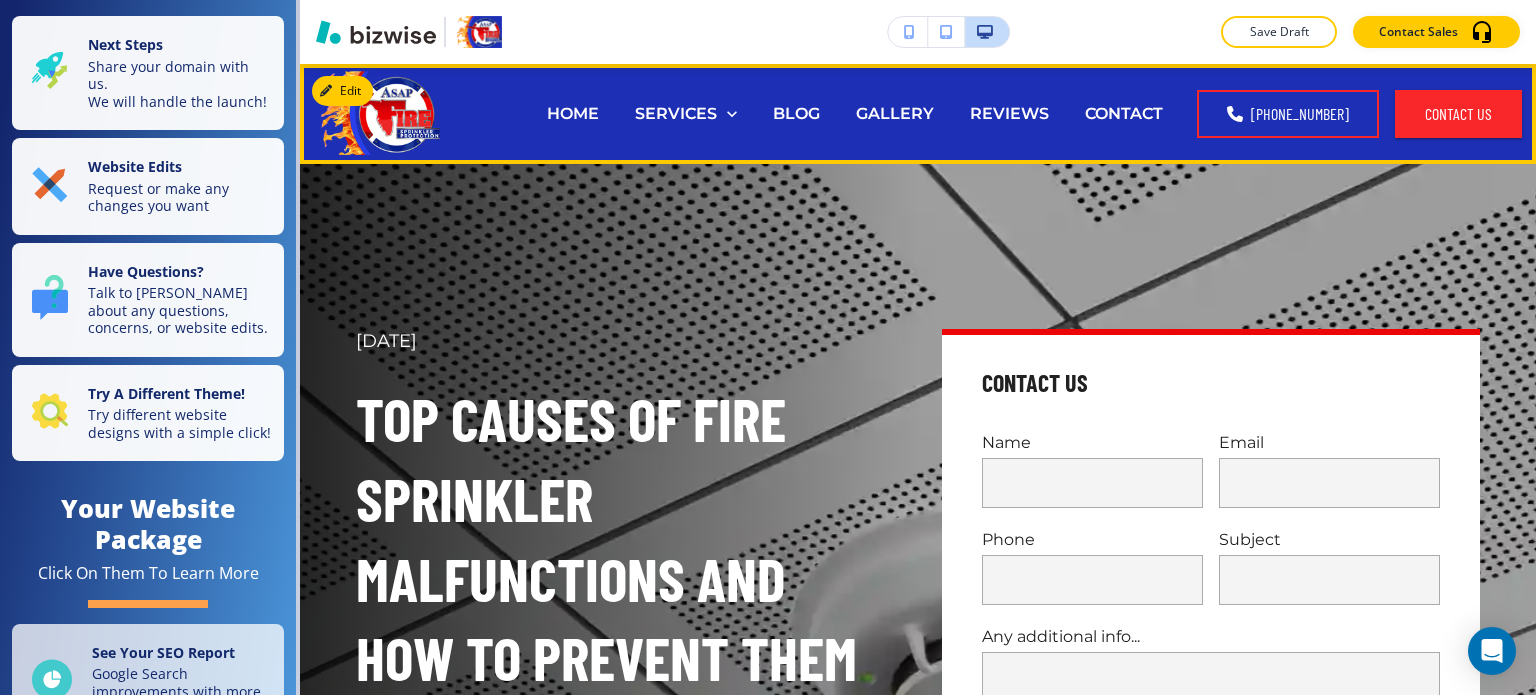 click on "BLOG" at bounding box center (796, 114) 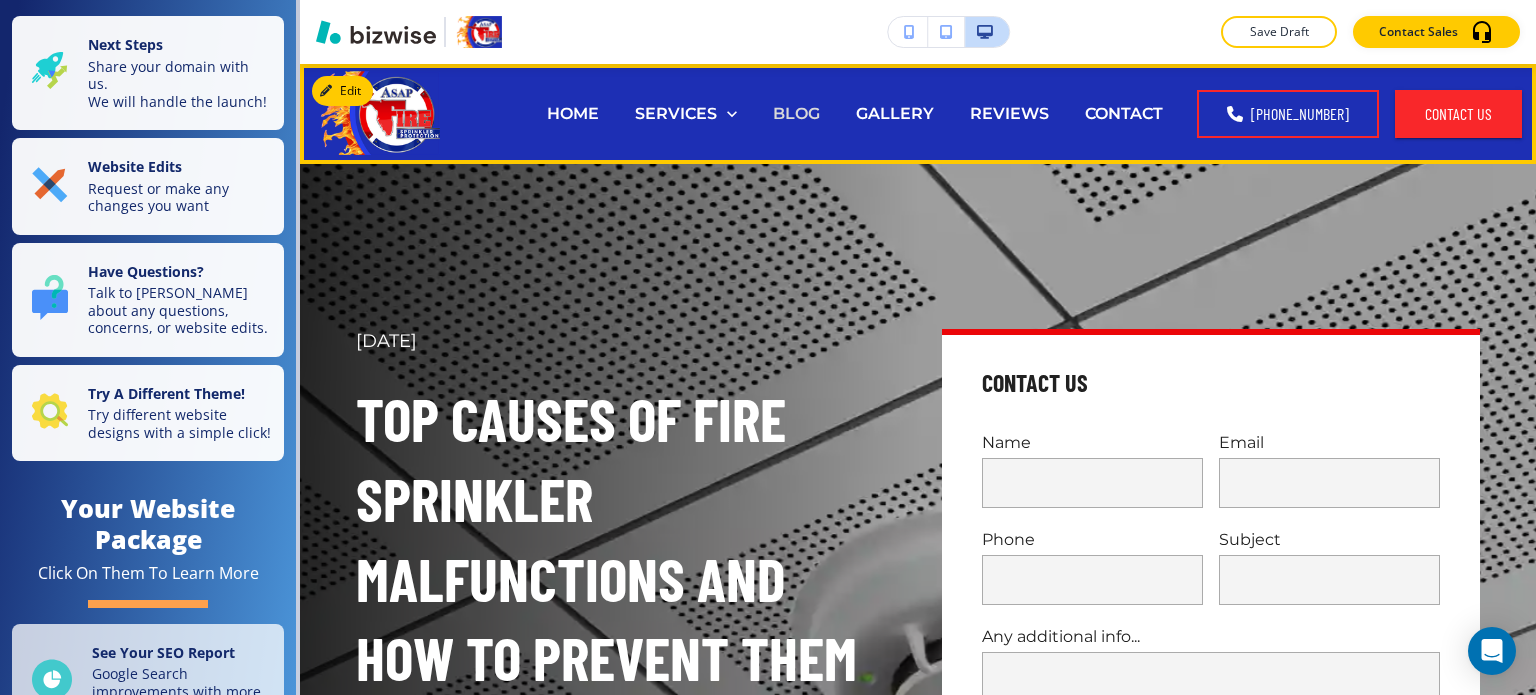 click on "BLOG" at bounding box center [796, 113] 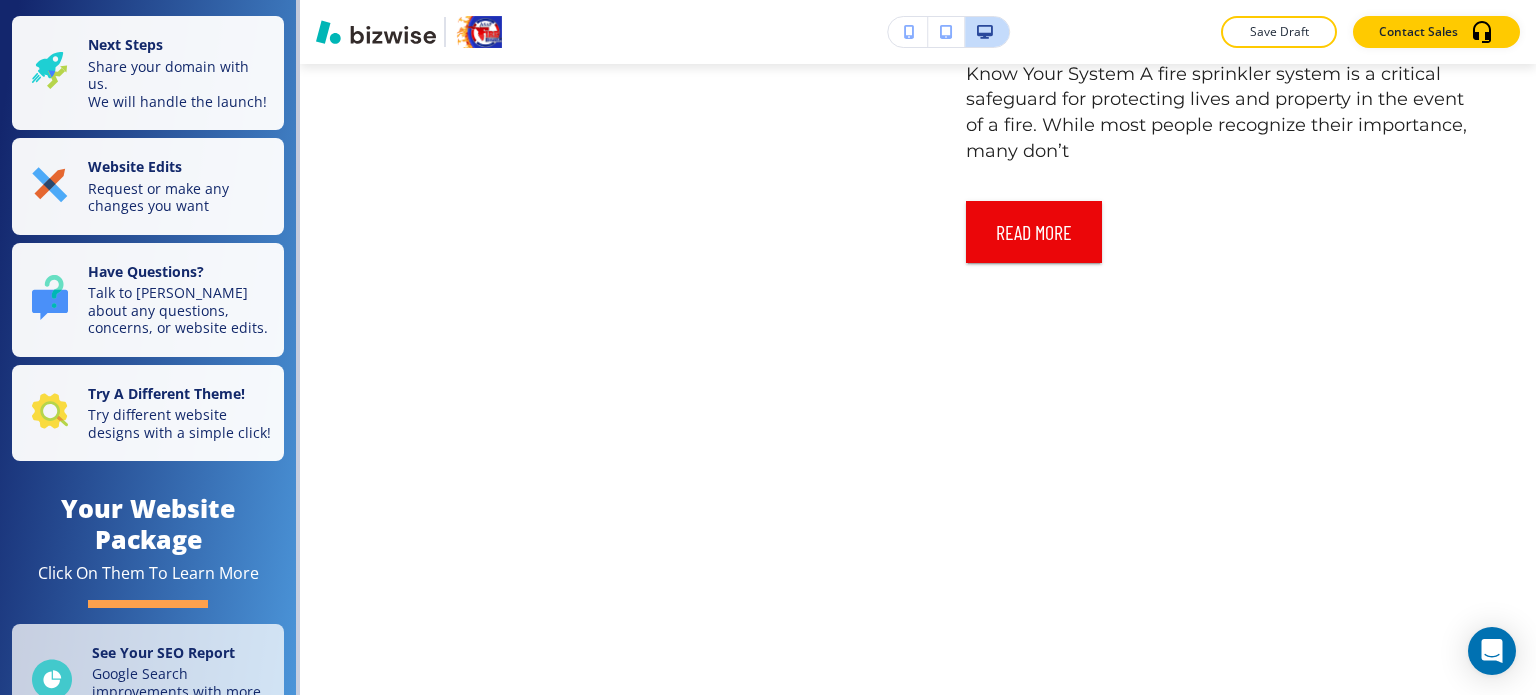 scroll, scrollTop: 3240, scrollLeft: 0, axis: vertical 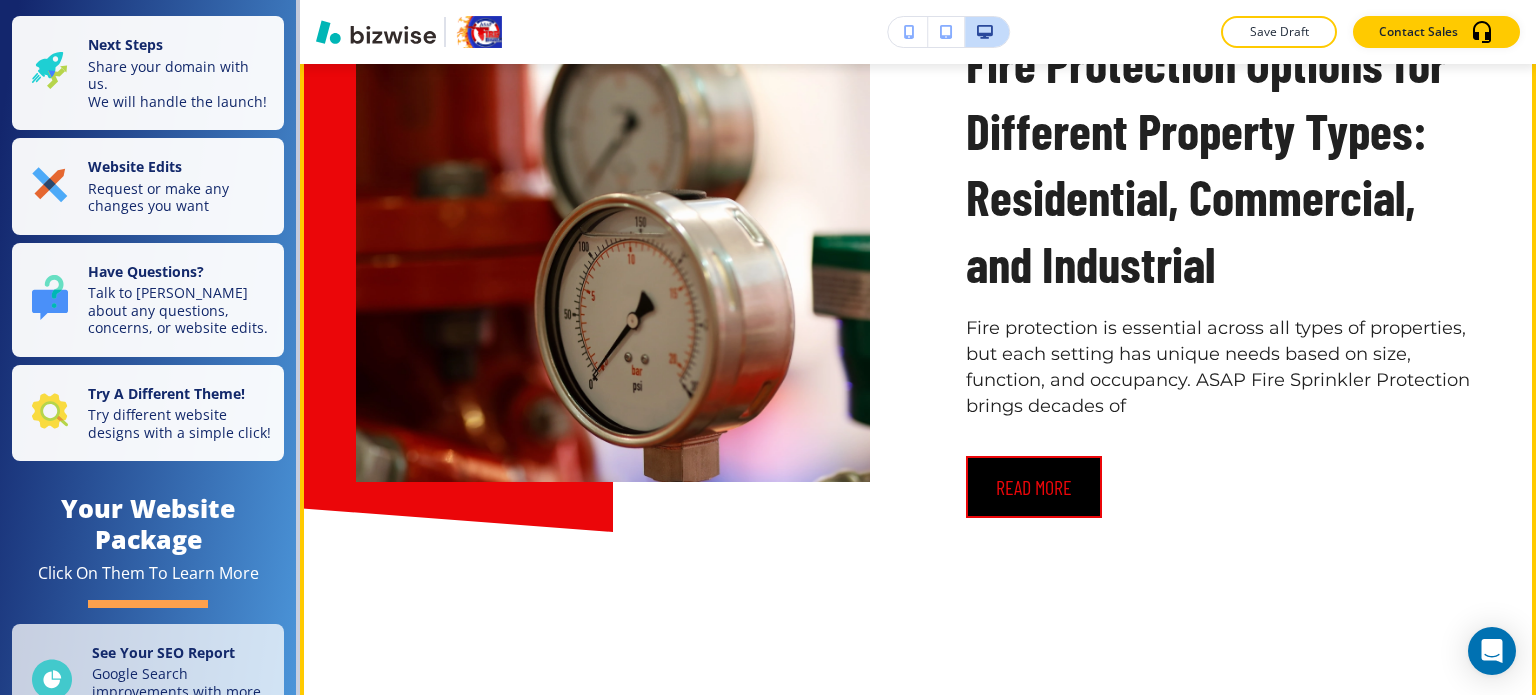click on "read more" at bounding box center [1034, 487] 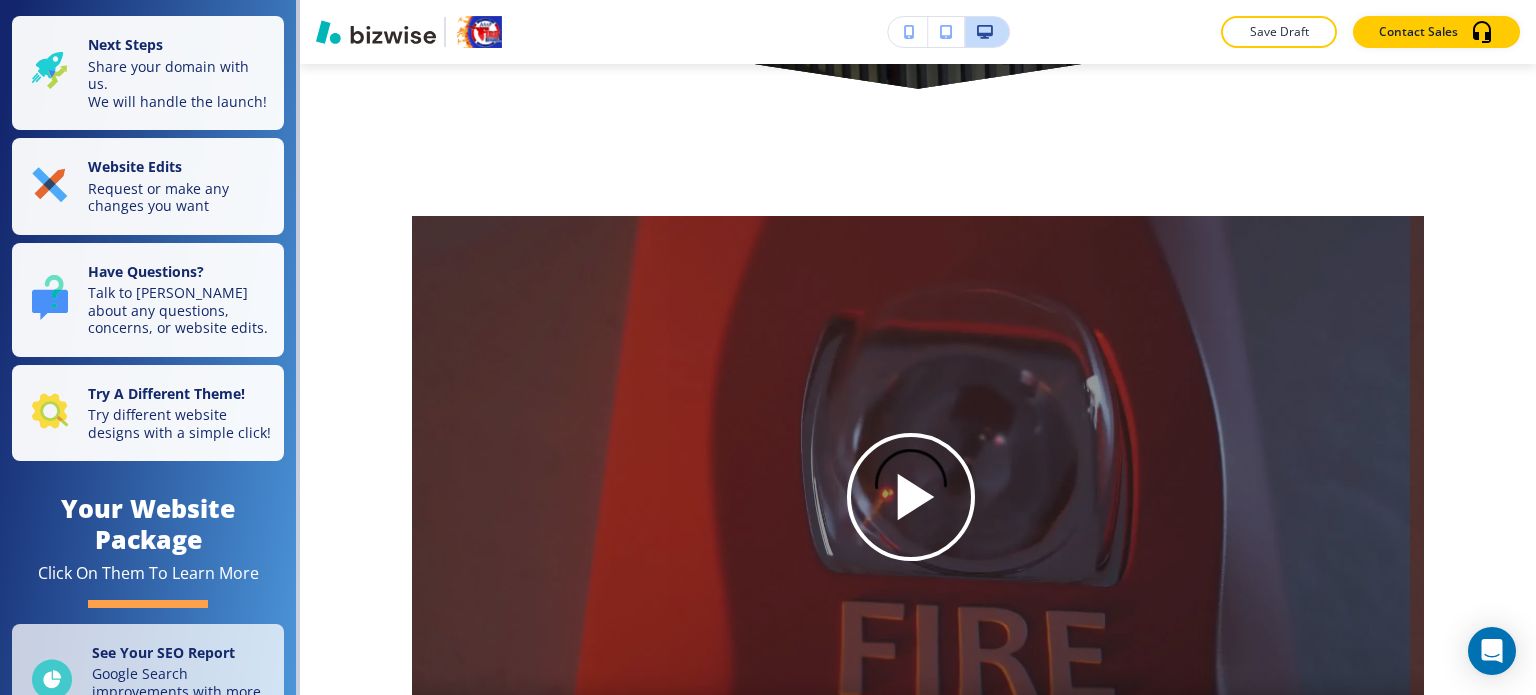scroll, scrollTop: 4100, scrollLeft: 0, axis: vertical 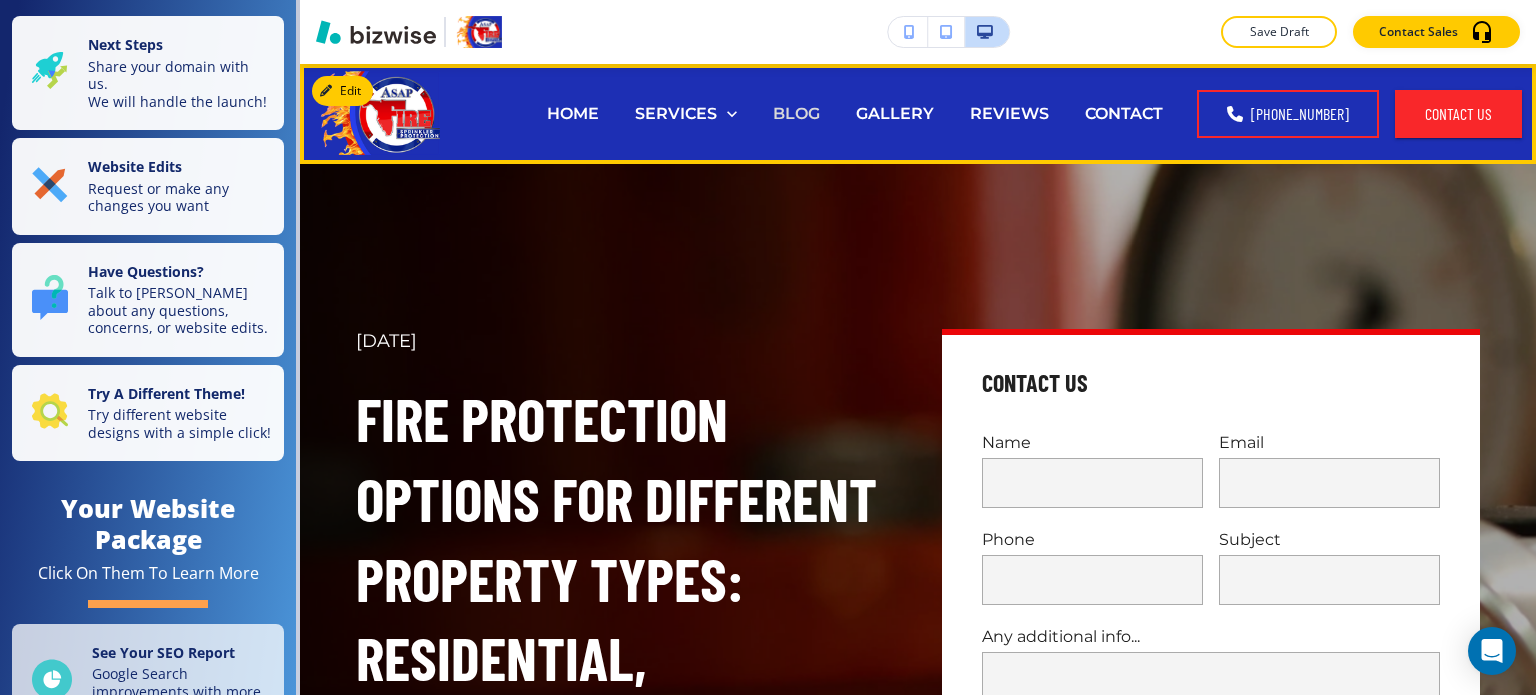 click on "BLOG" at bounding box center (796, 113) 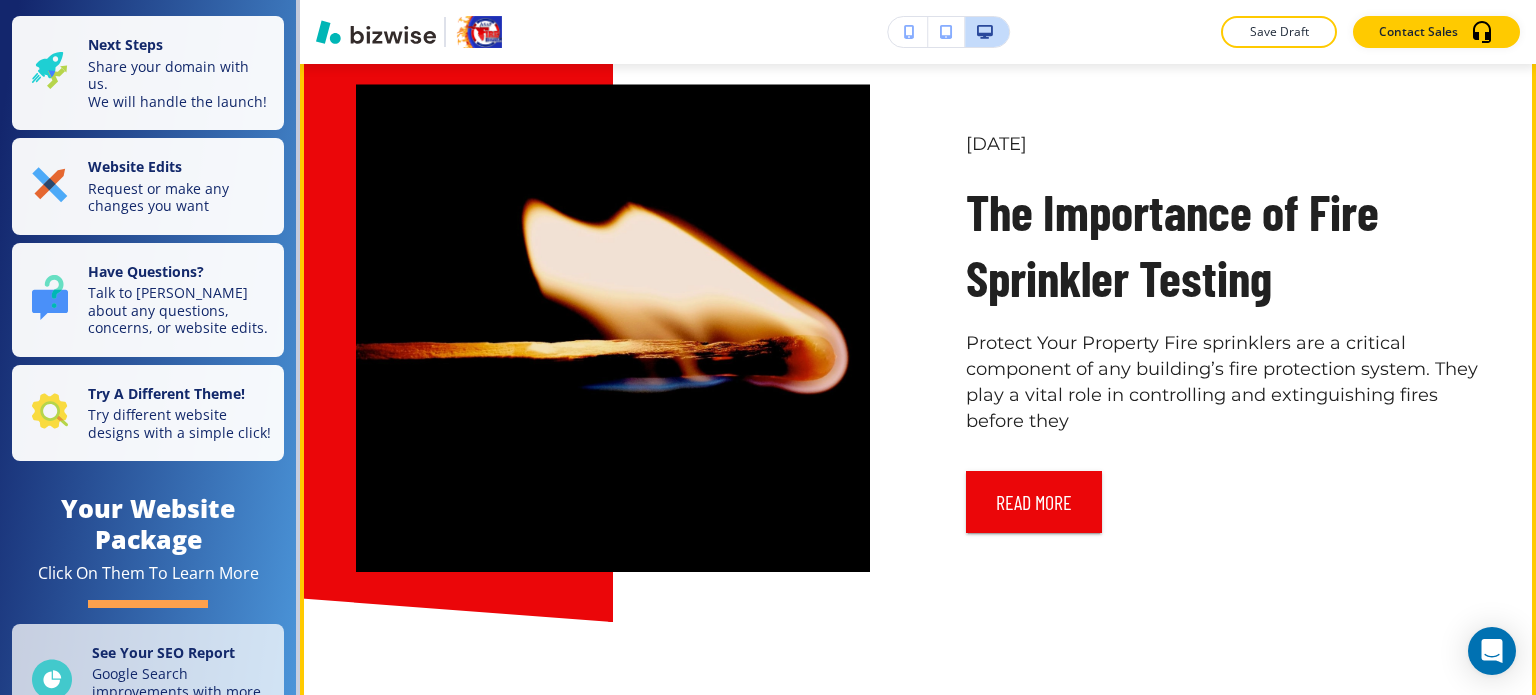 scroll, scrollTop: 10082, scrollLeft: 0, axis: vertical 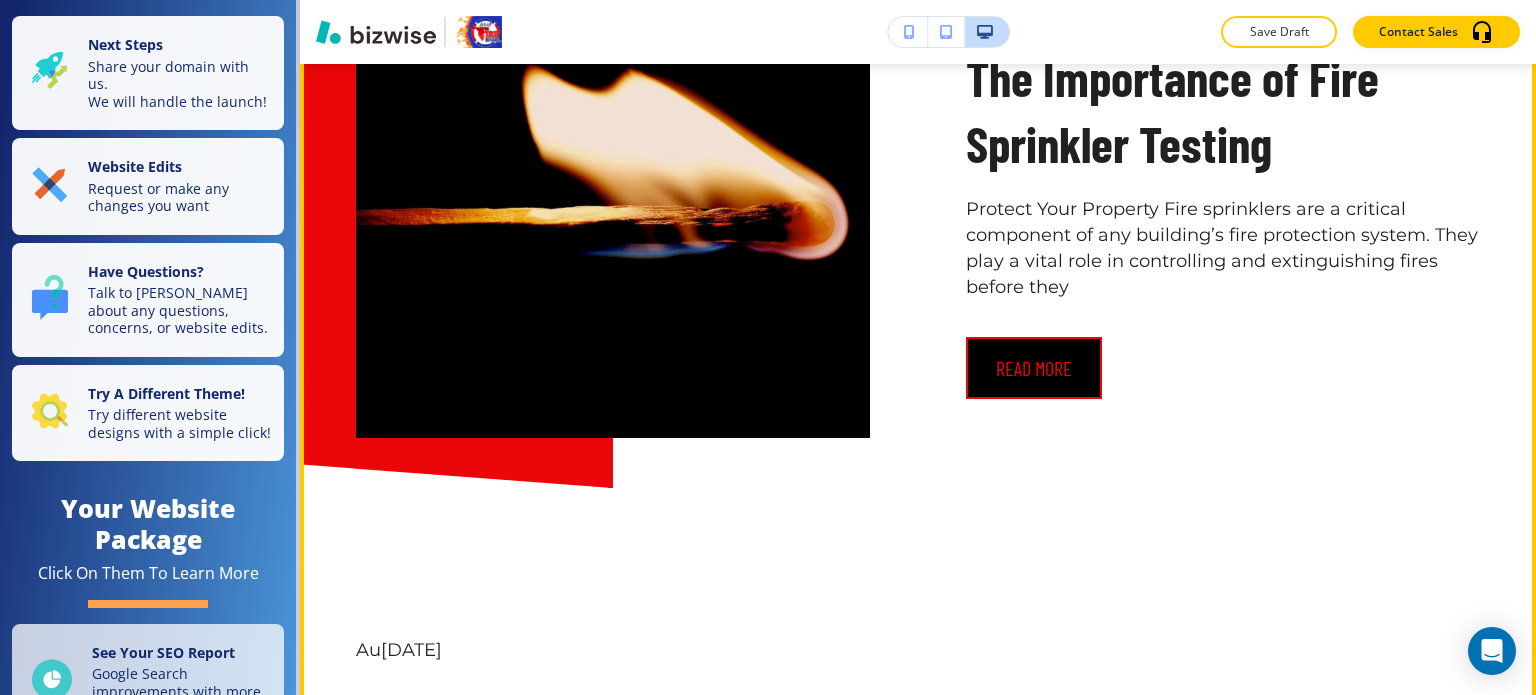 click on "read more" at bounding box center (1034, 368) 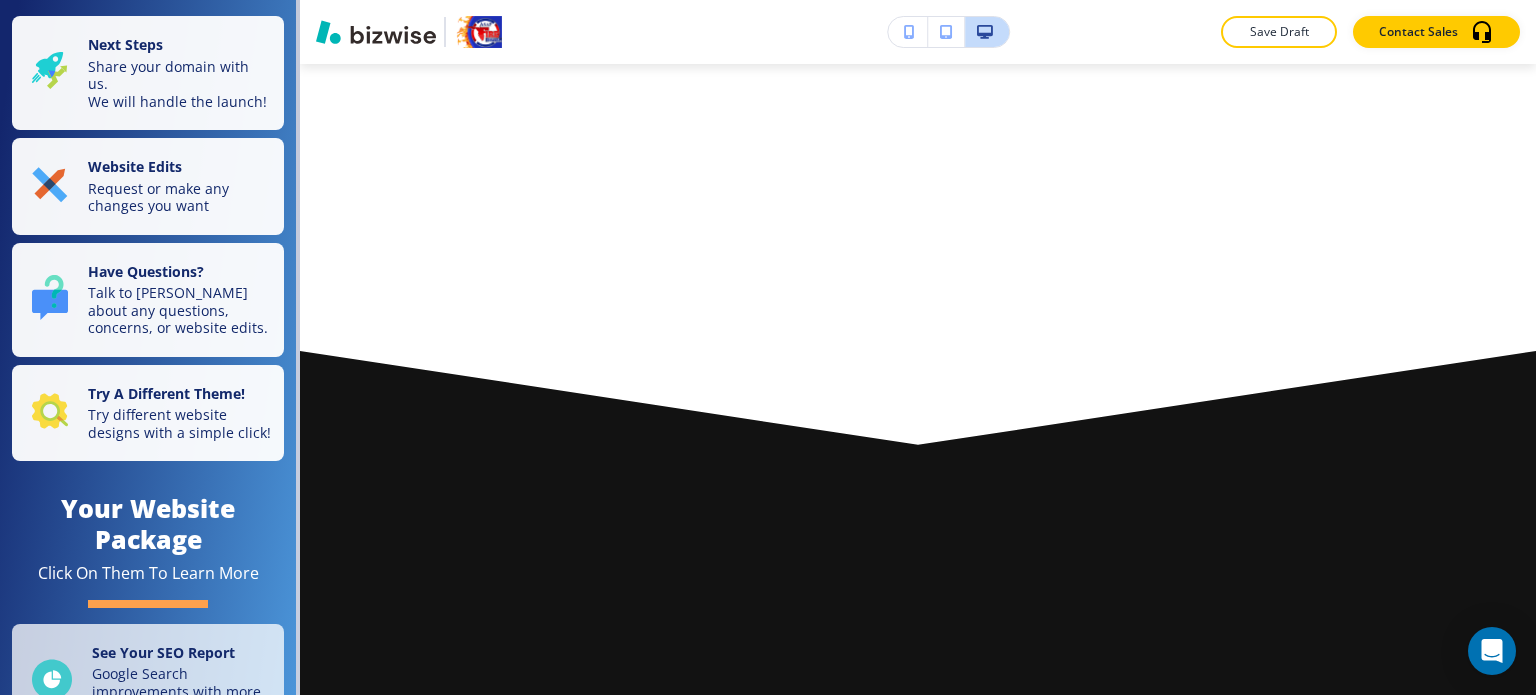 scroll, scrollTop: 0, scrollLeft: 0, axis: both 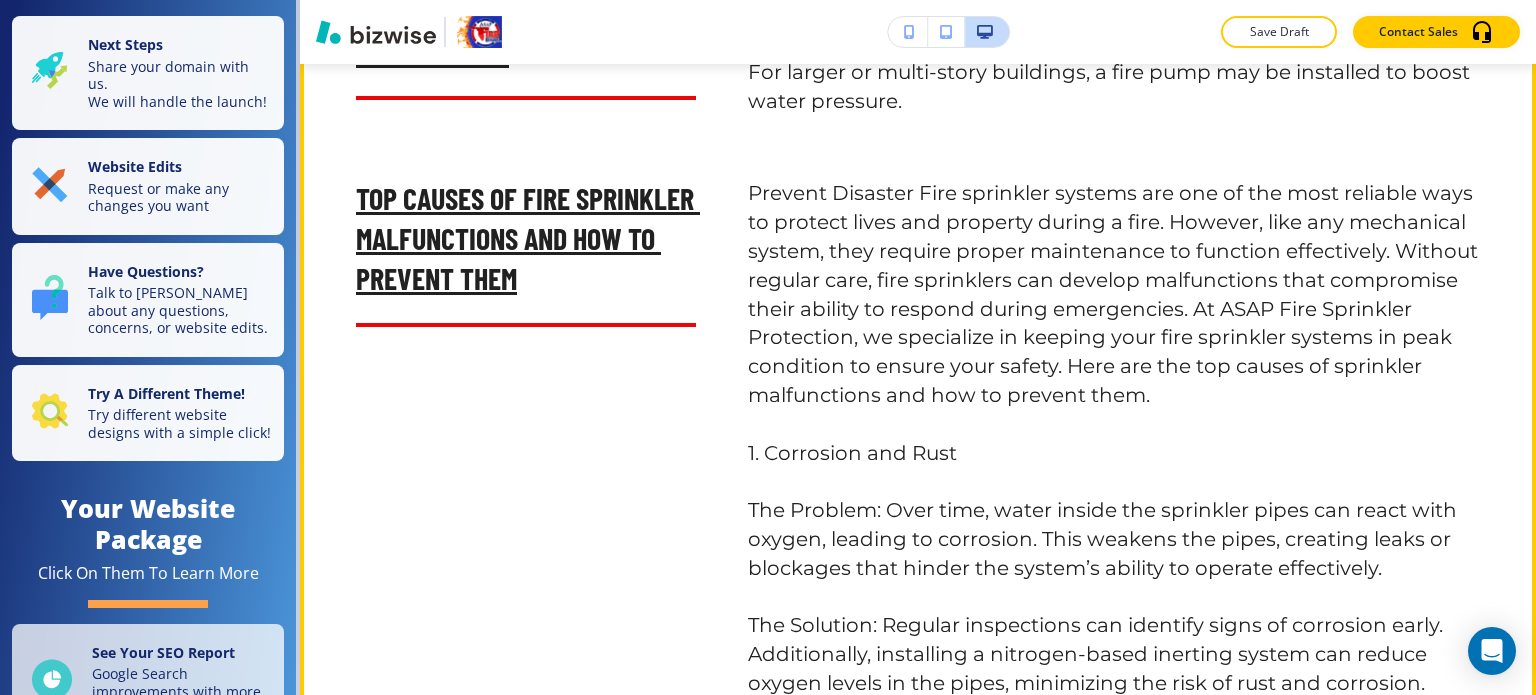 click on "Edit This Section" at bounding box center (379, -1173) 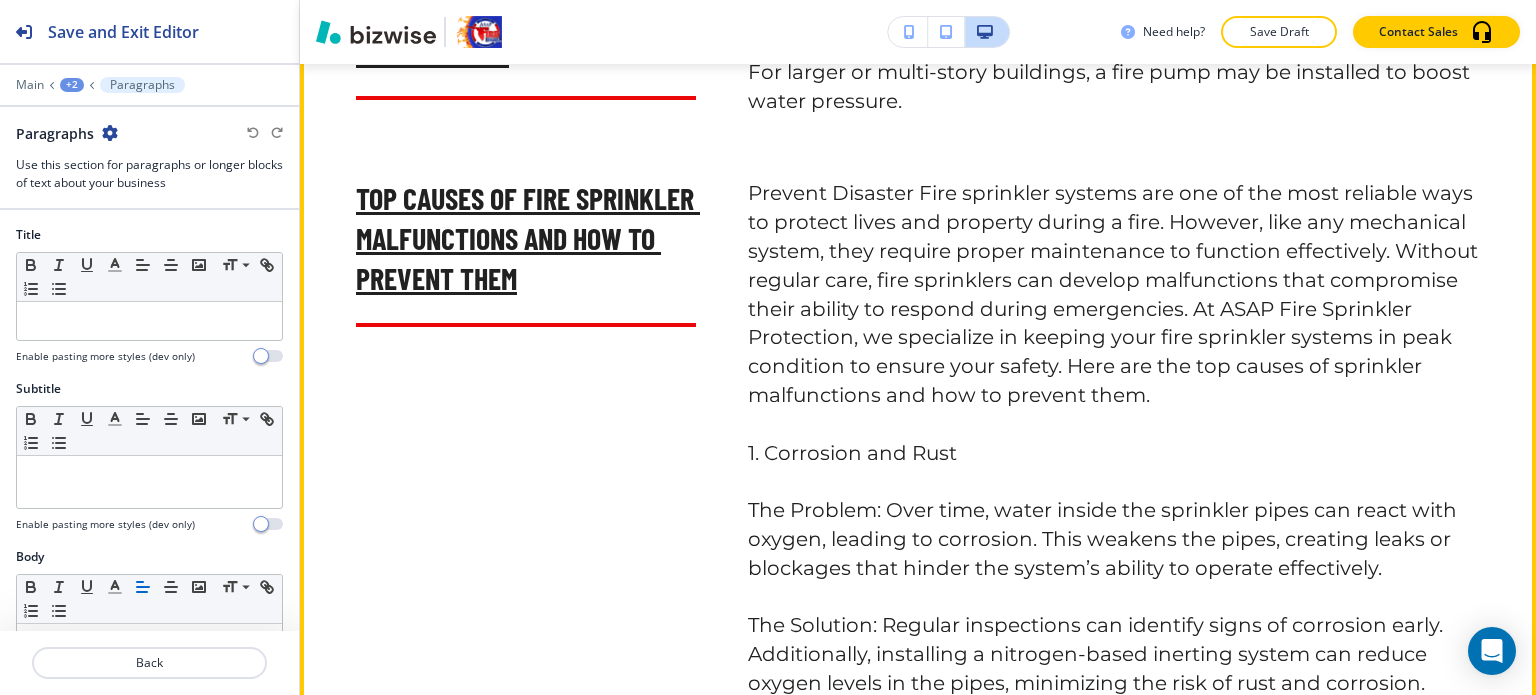 scroll, scrollTop: 4807, scrollLeft: 0, axis: vertical 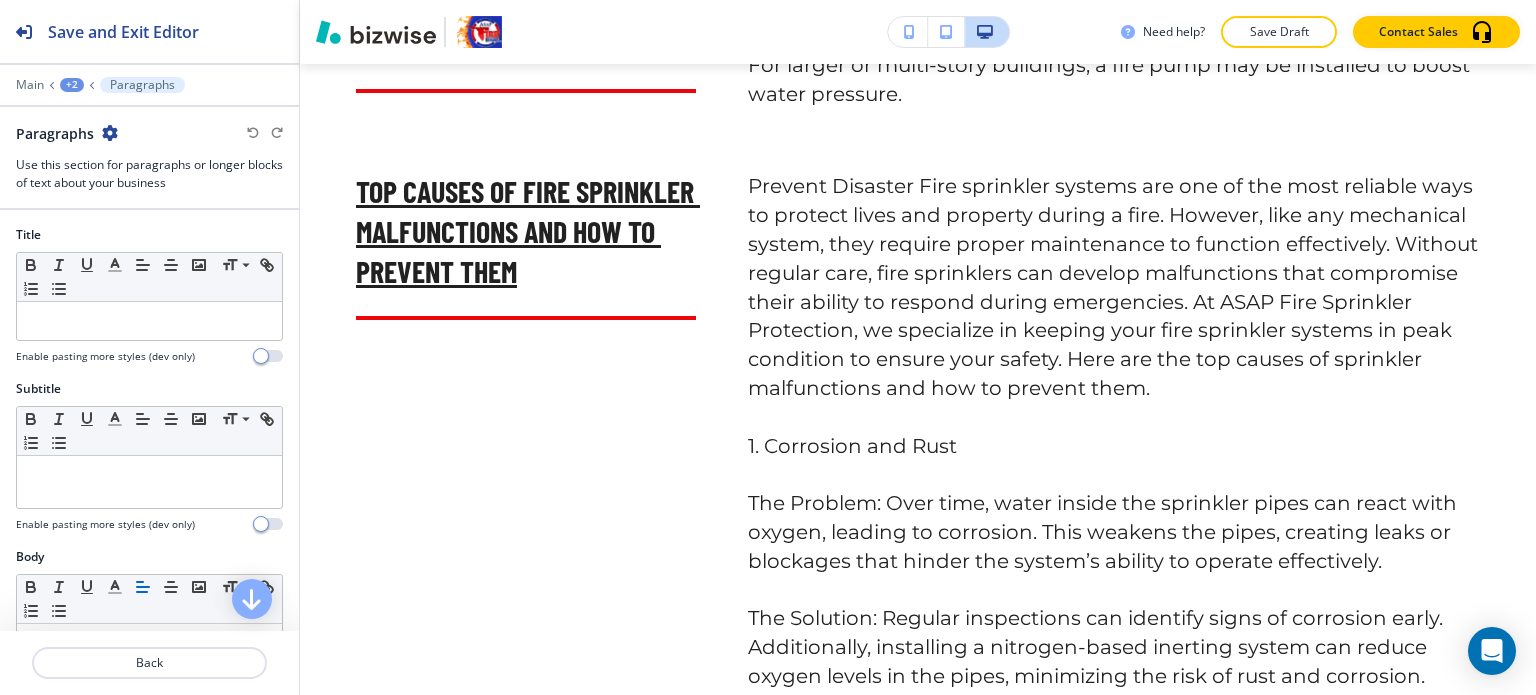 click on "Paragraphs" at bounding box center (149, 133) 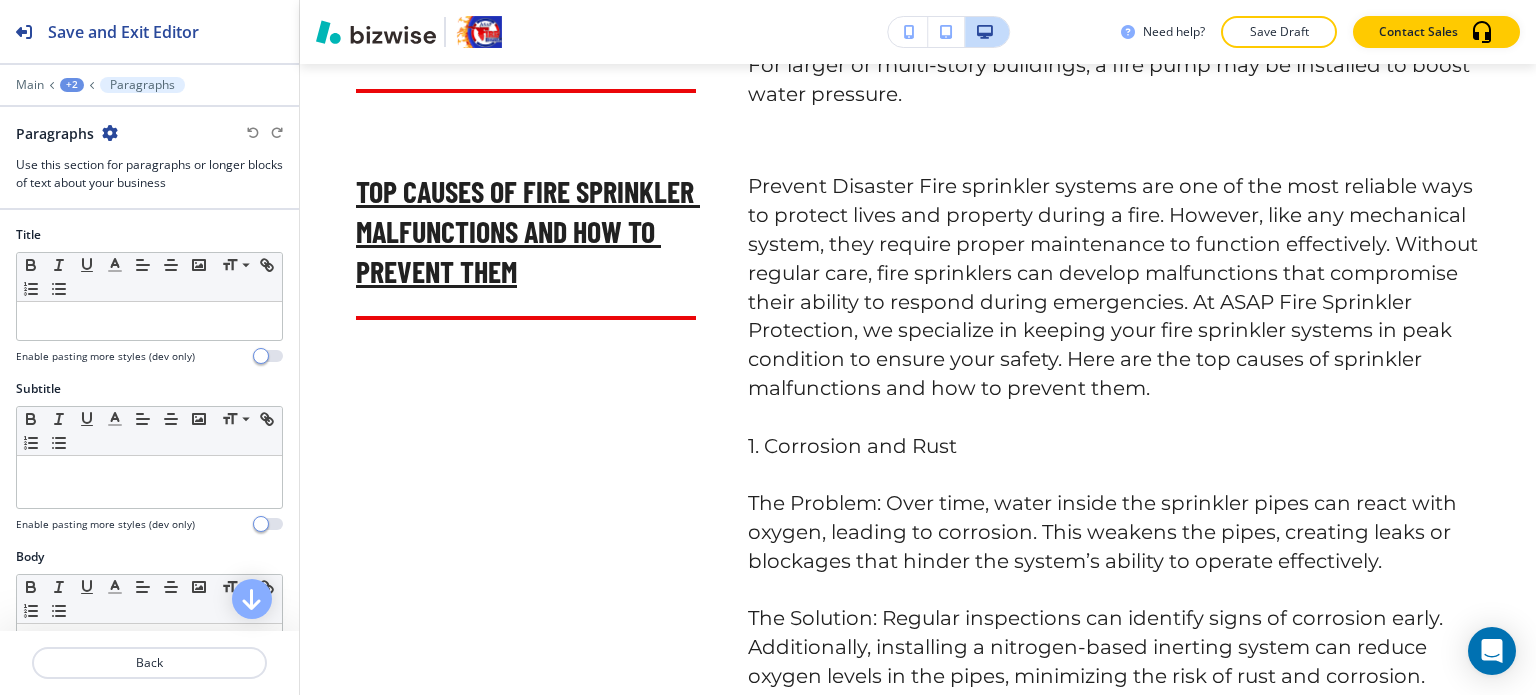 click on "Paragraphs" at bounding box center [149, 133] 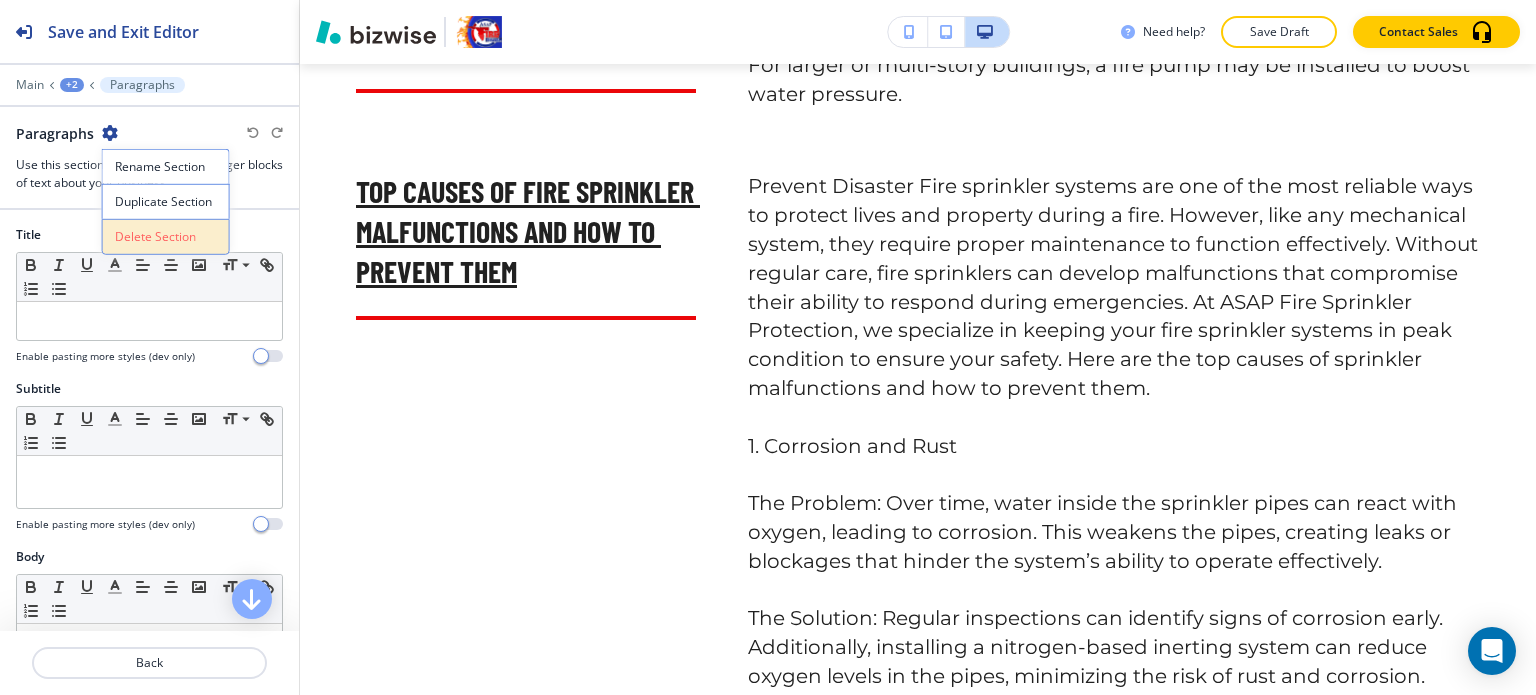 click on "Delete Section" at bounding box center (166, 237) 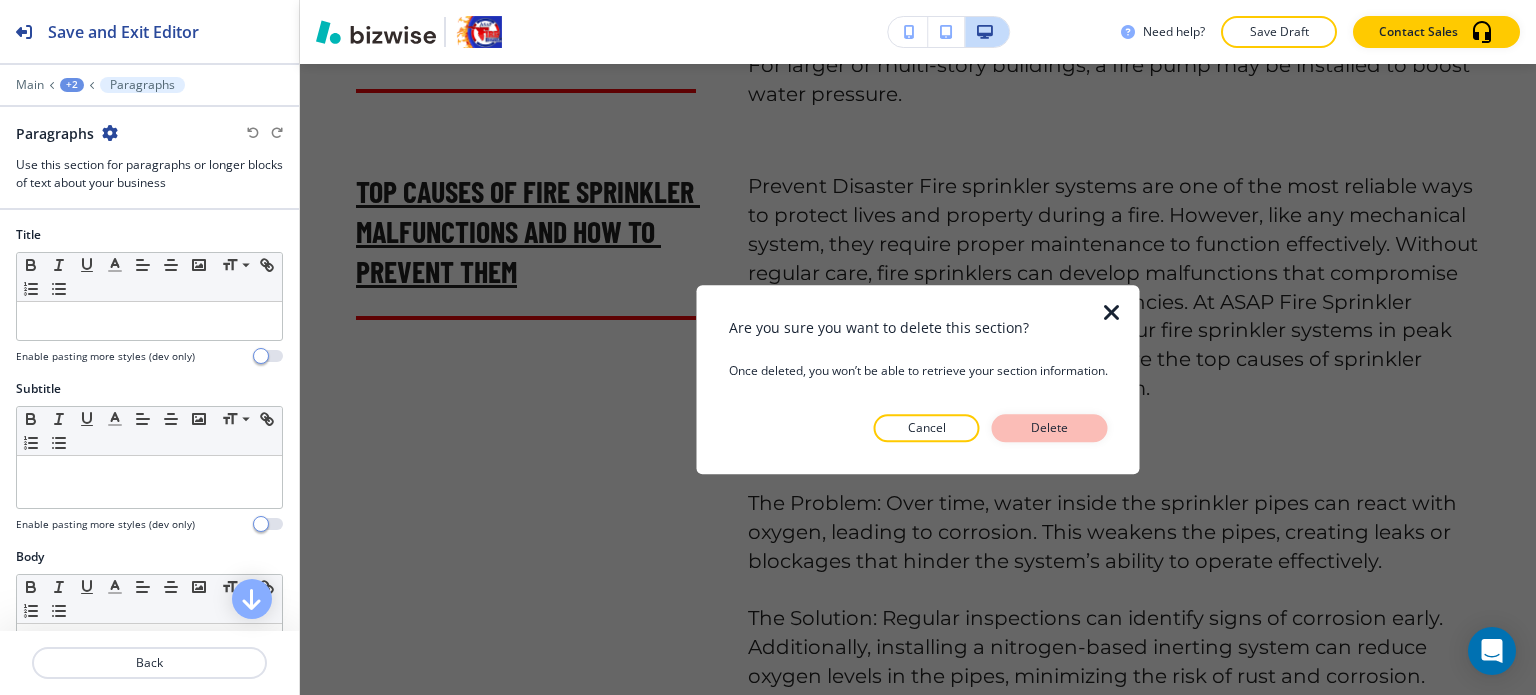 click on "Delete" at bounding box center [1050, 428] 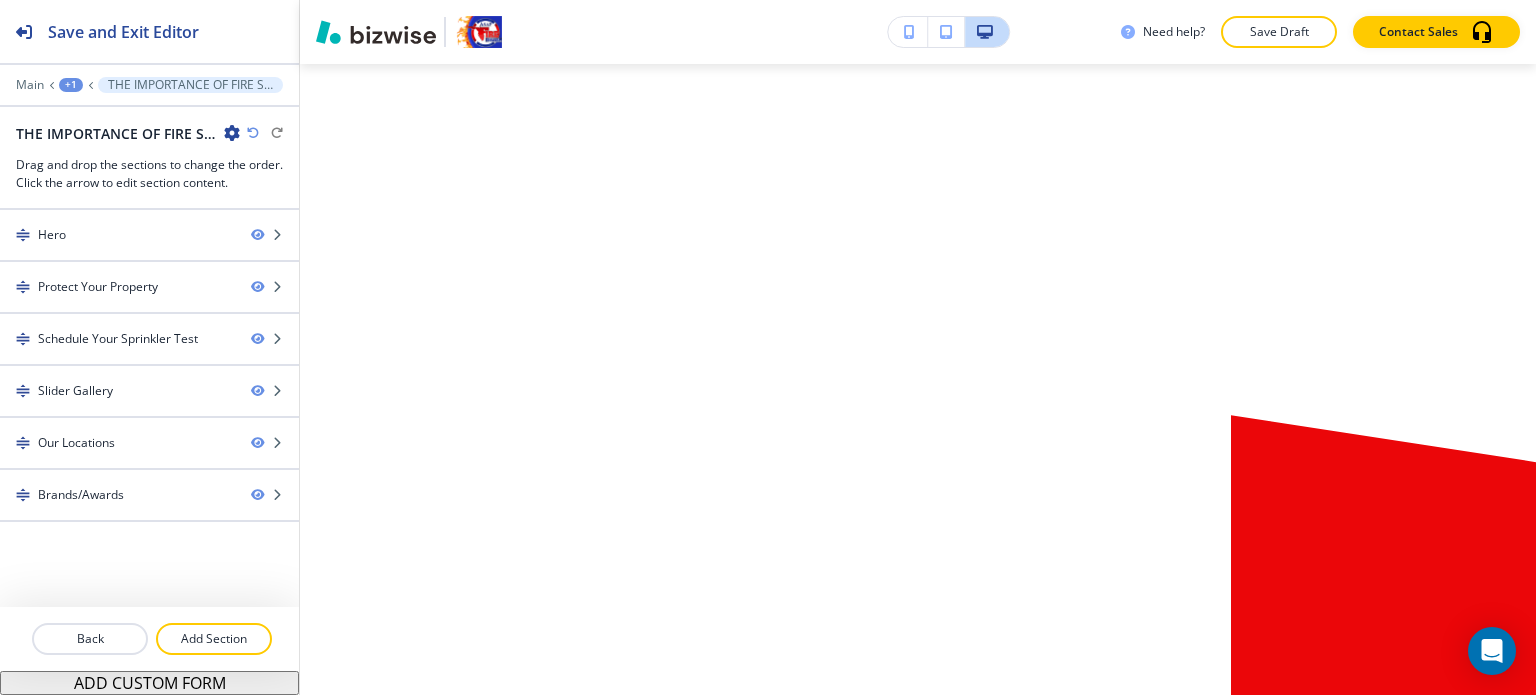 click on "Edit This Section" at bounding box center (379, -1122) 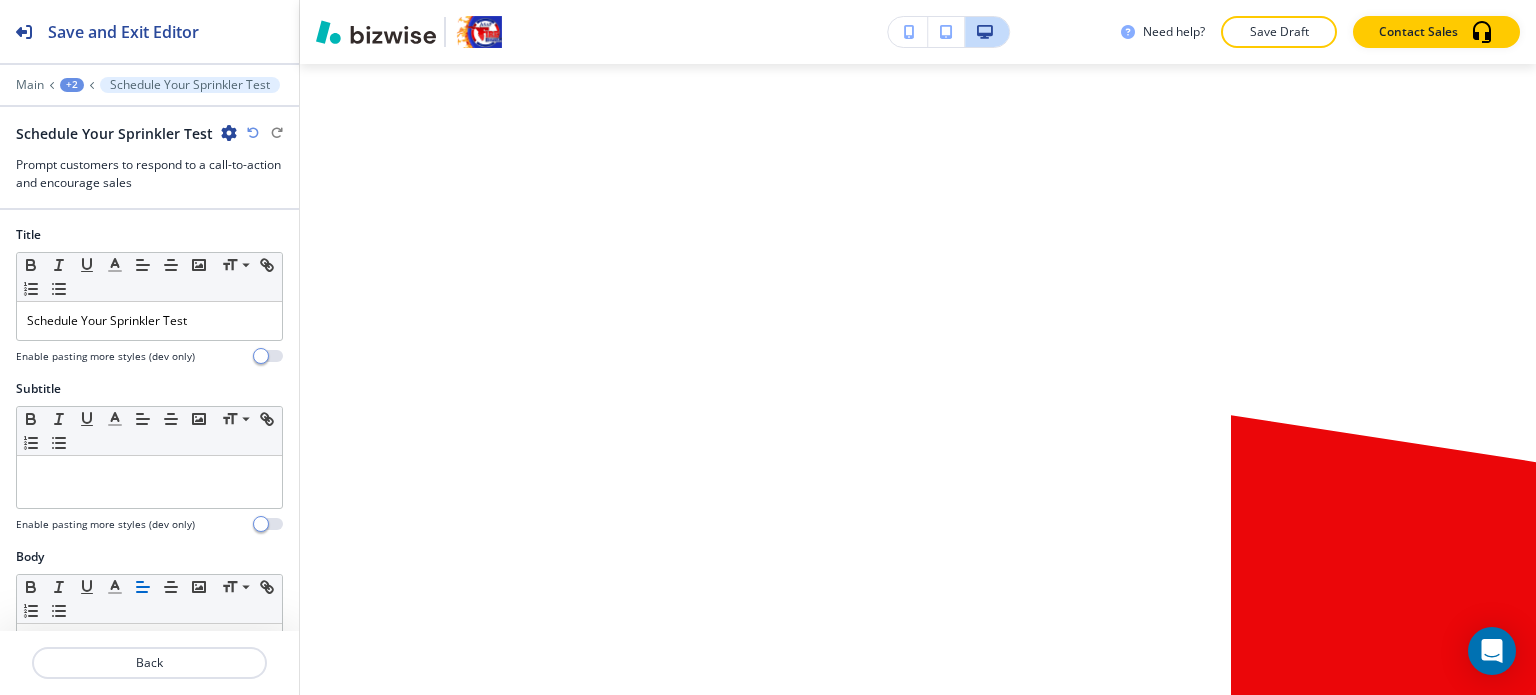 scroll, scrollTop: 4964, scrollLeft: 0, axis: vertical 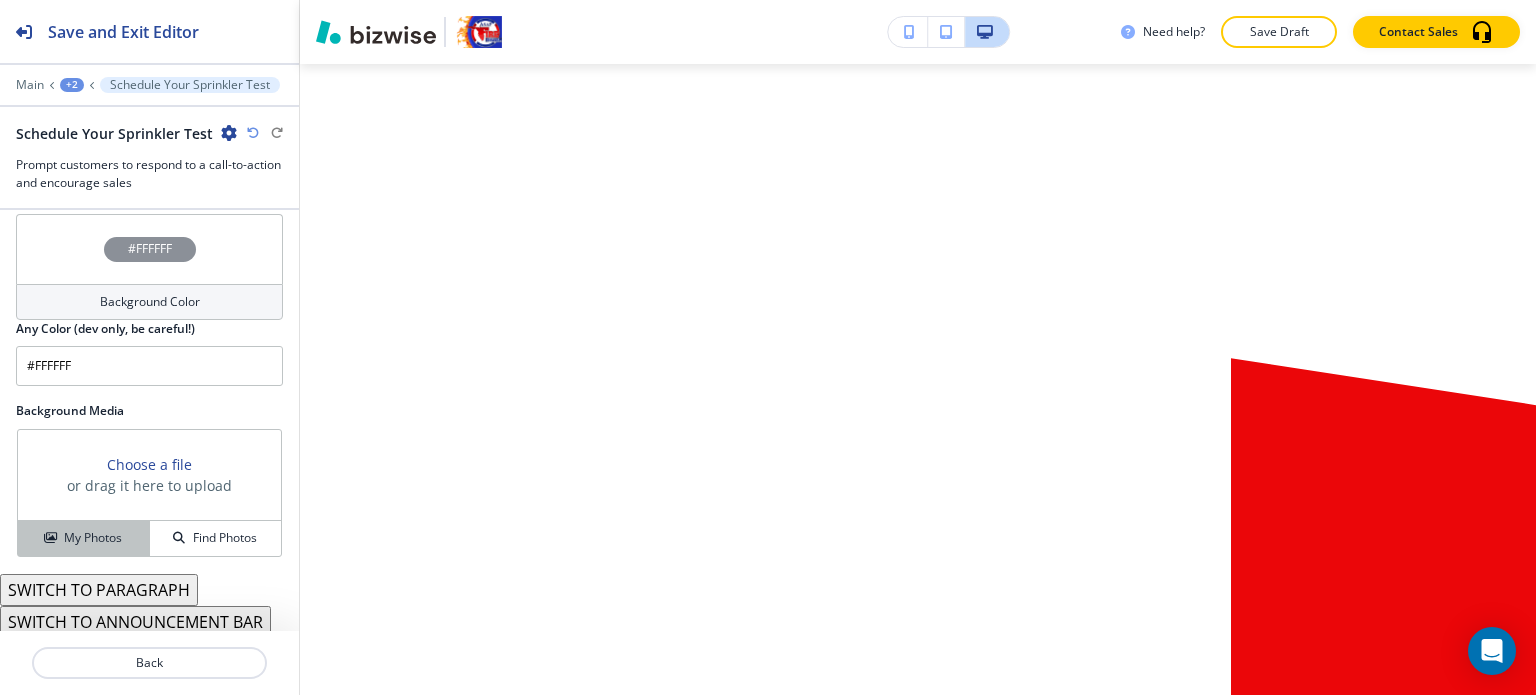 click on "My Photos" at bounding box center (84, 538) 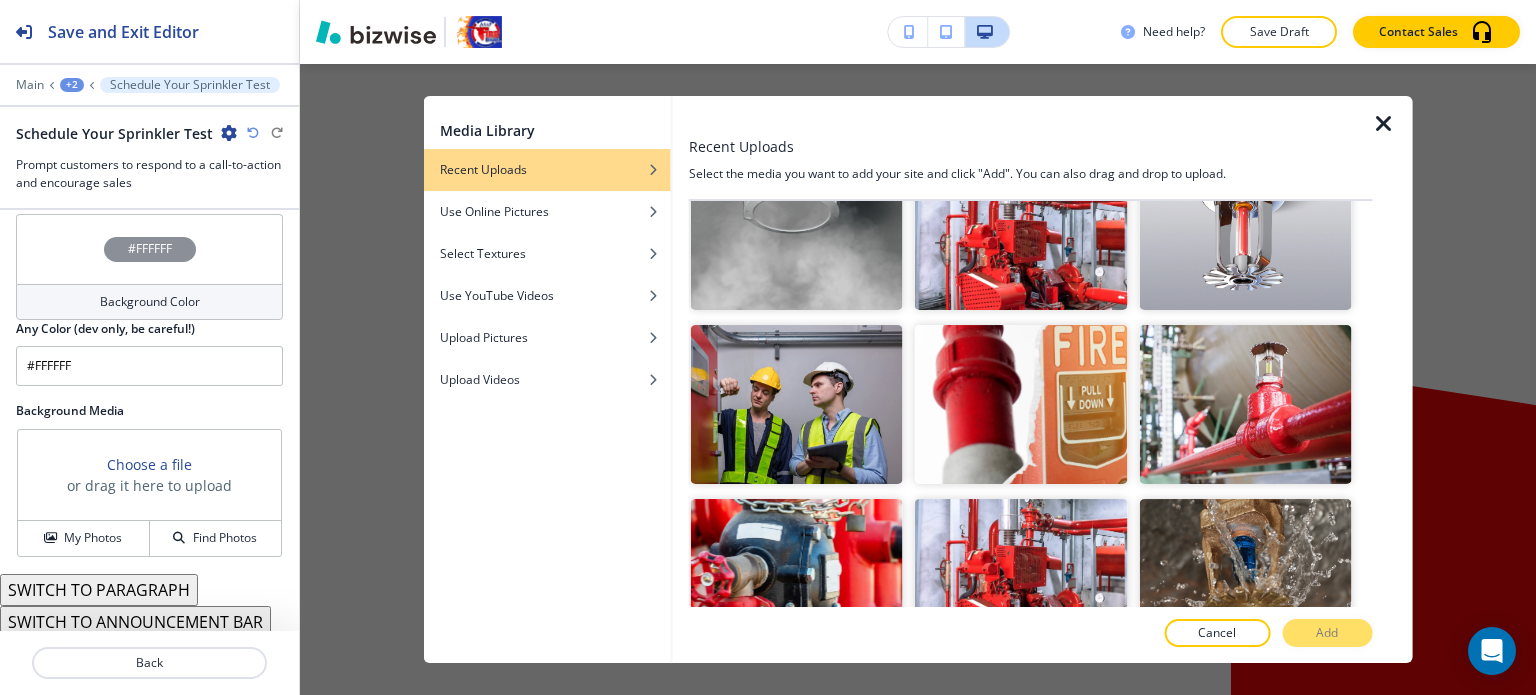 scroll, scrollTop: 6000, scrollLeft: 0, axis: vertical 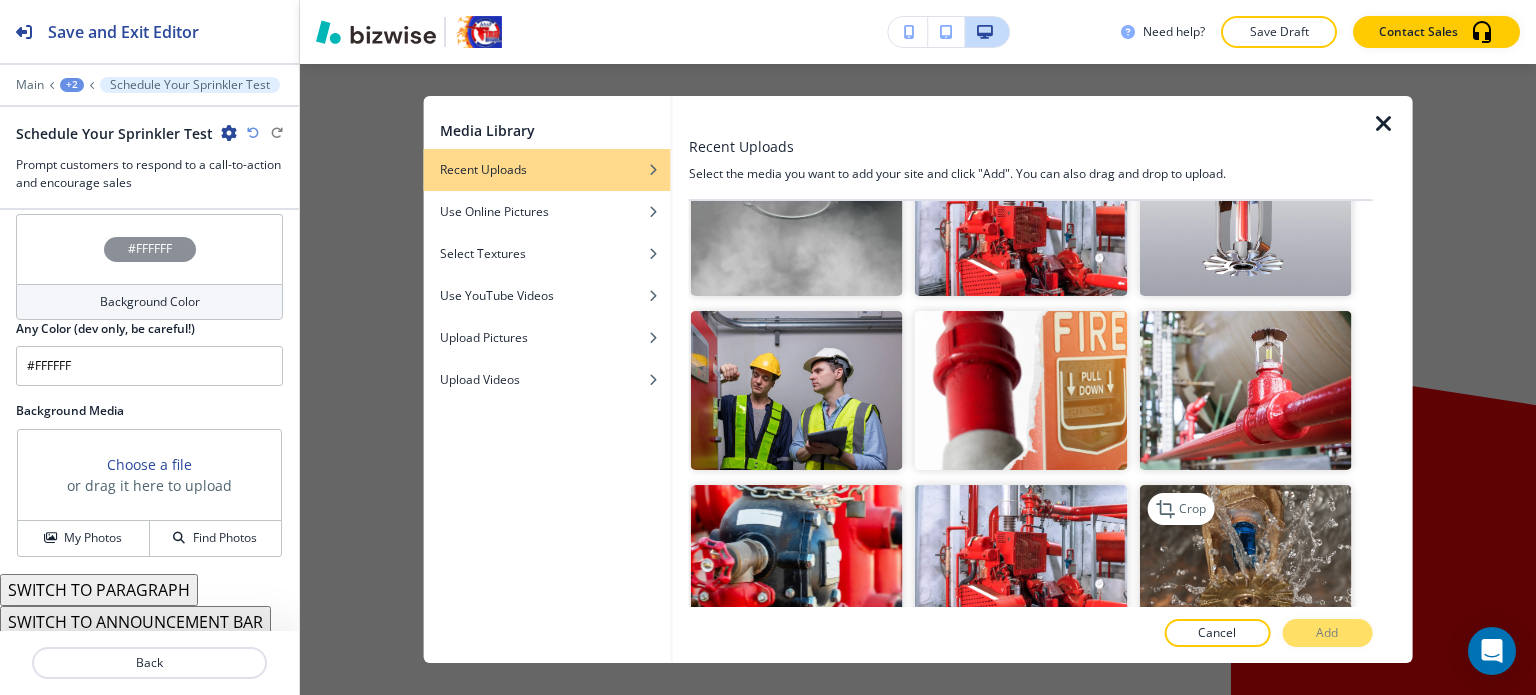 click at bounding box center (1245, 564) 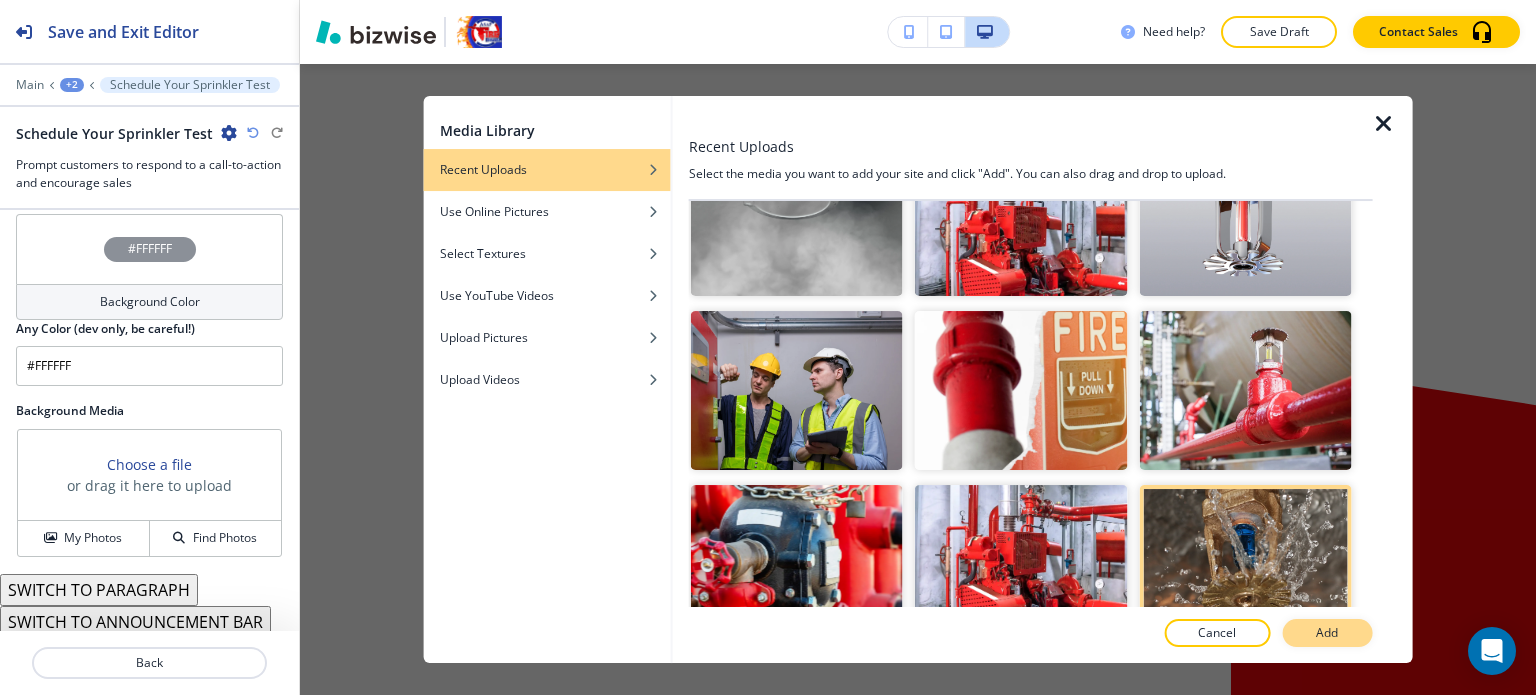 click on "Add" at bounding box center [1327, 633] 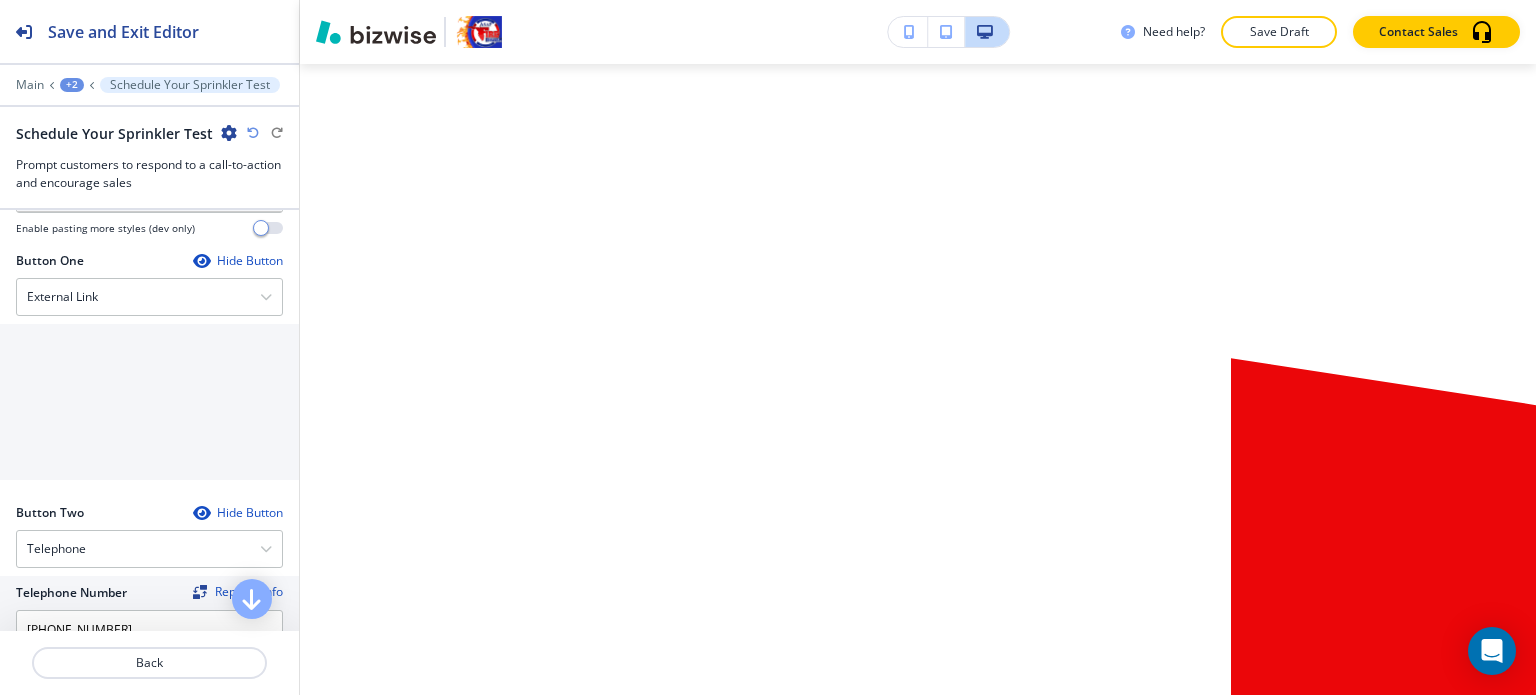 scroll, scrollTop: 648, scrollLeft: 0, axis: vertical 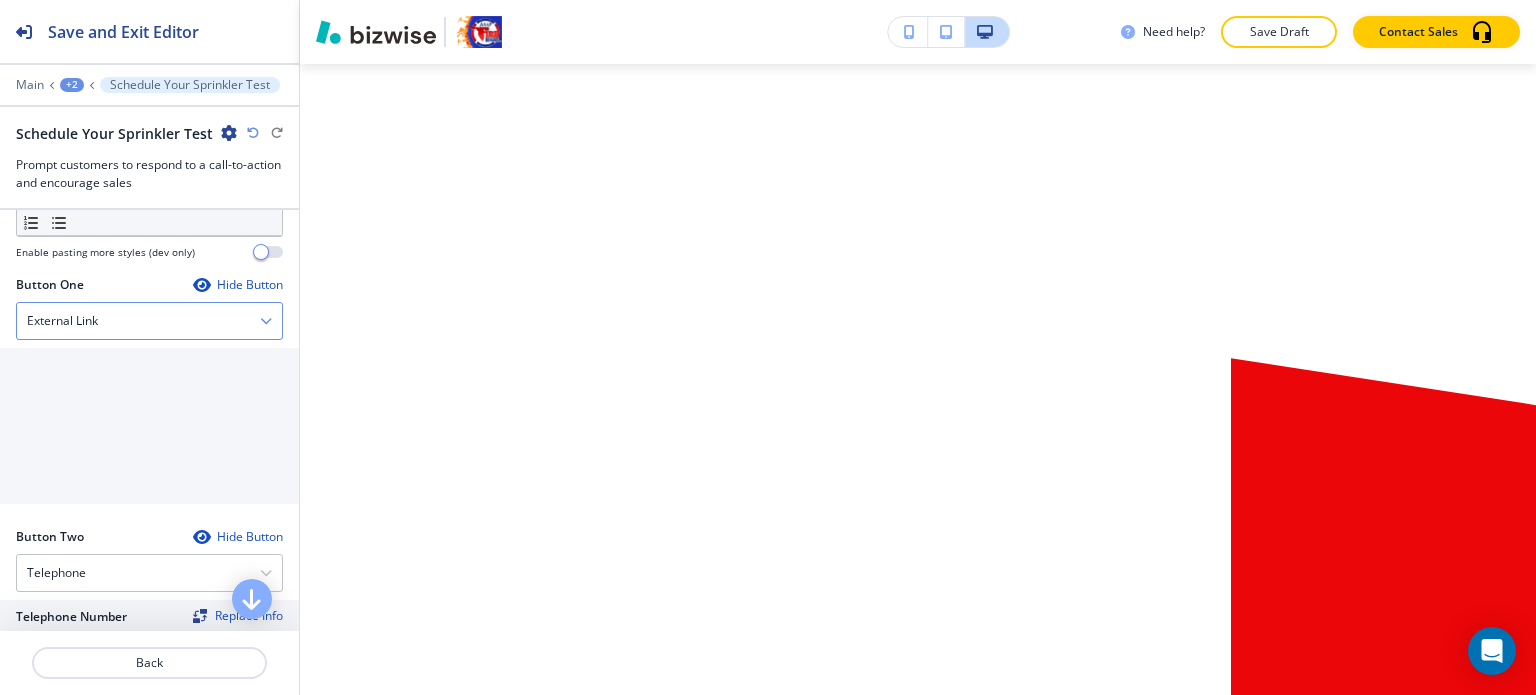 click on "External Link" at bounding box center [149, 321] 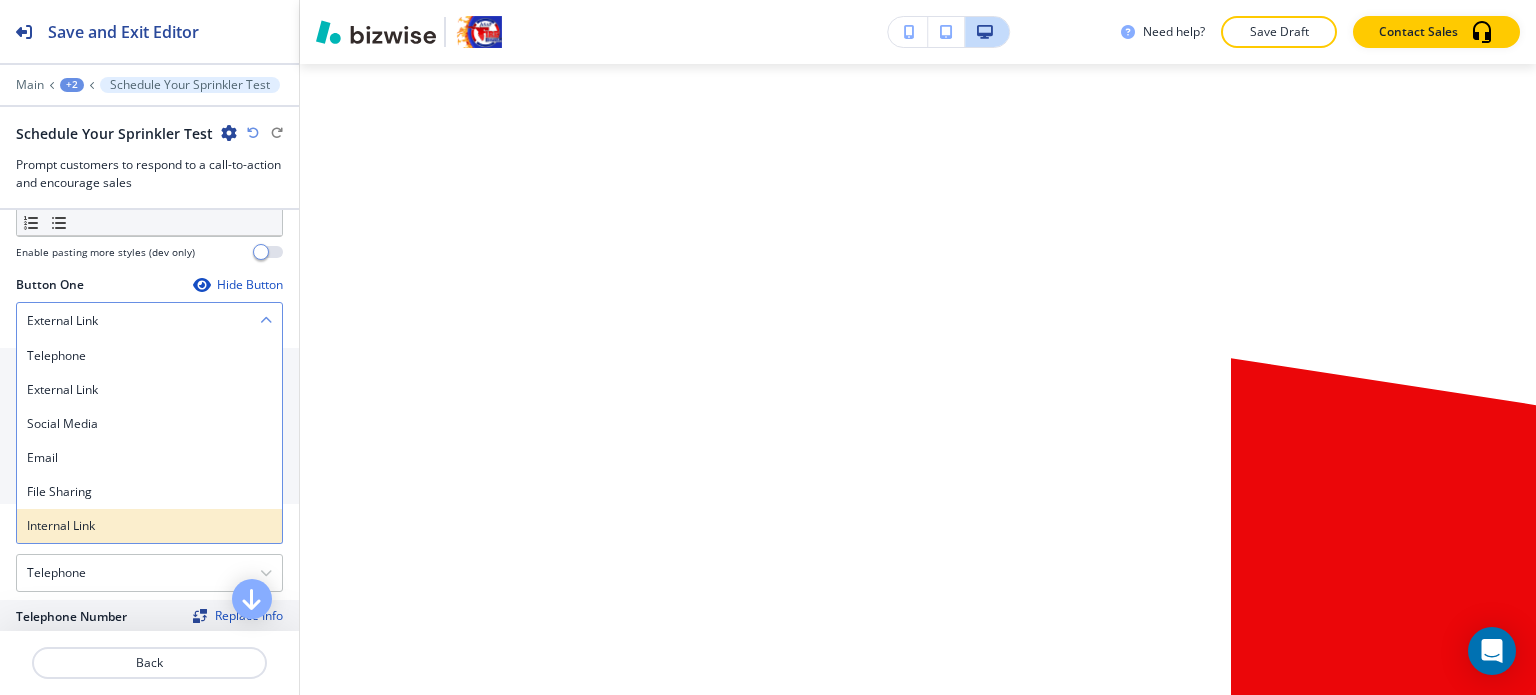 click on "Internal Link" at bounding box center (149, 526) 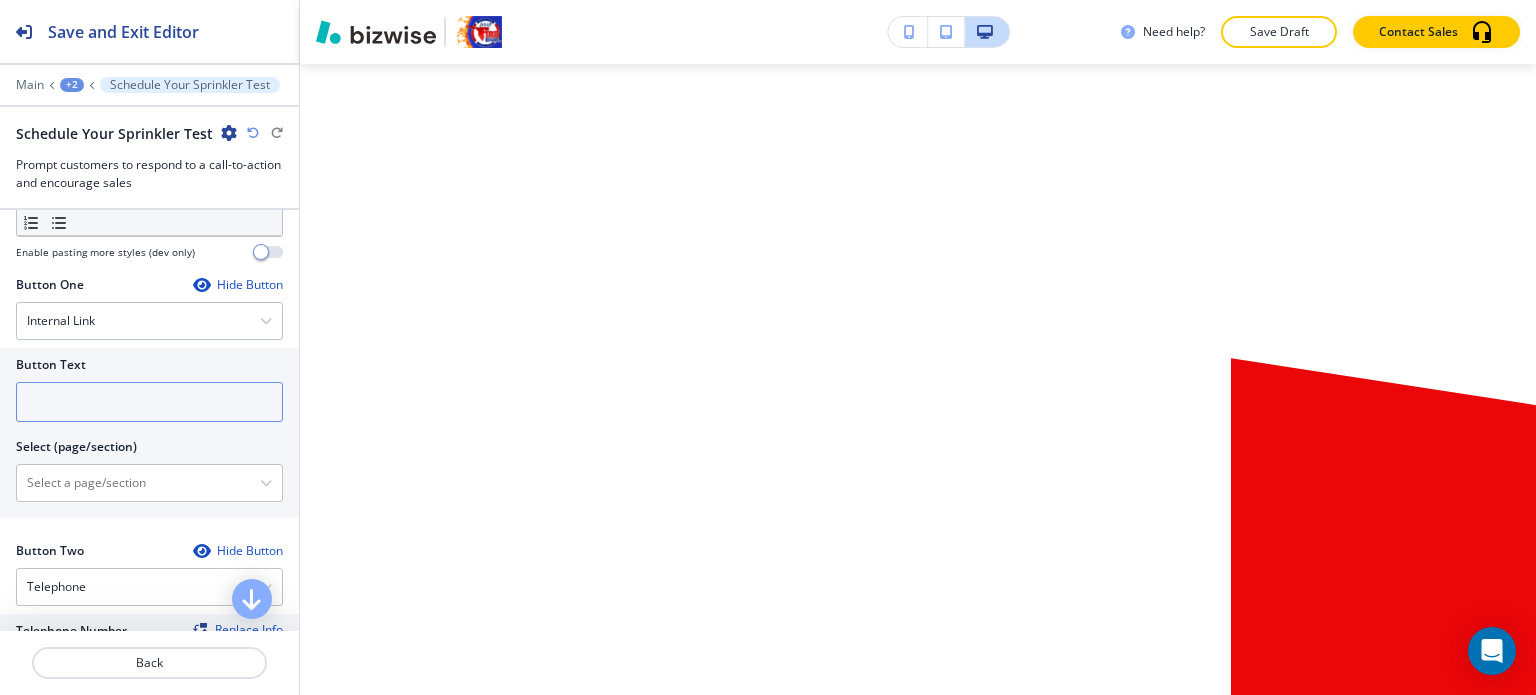 click at bounding box center [149, 402] 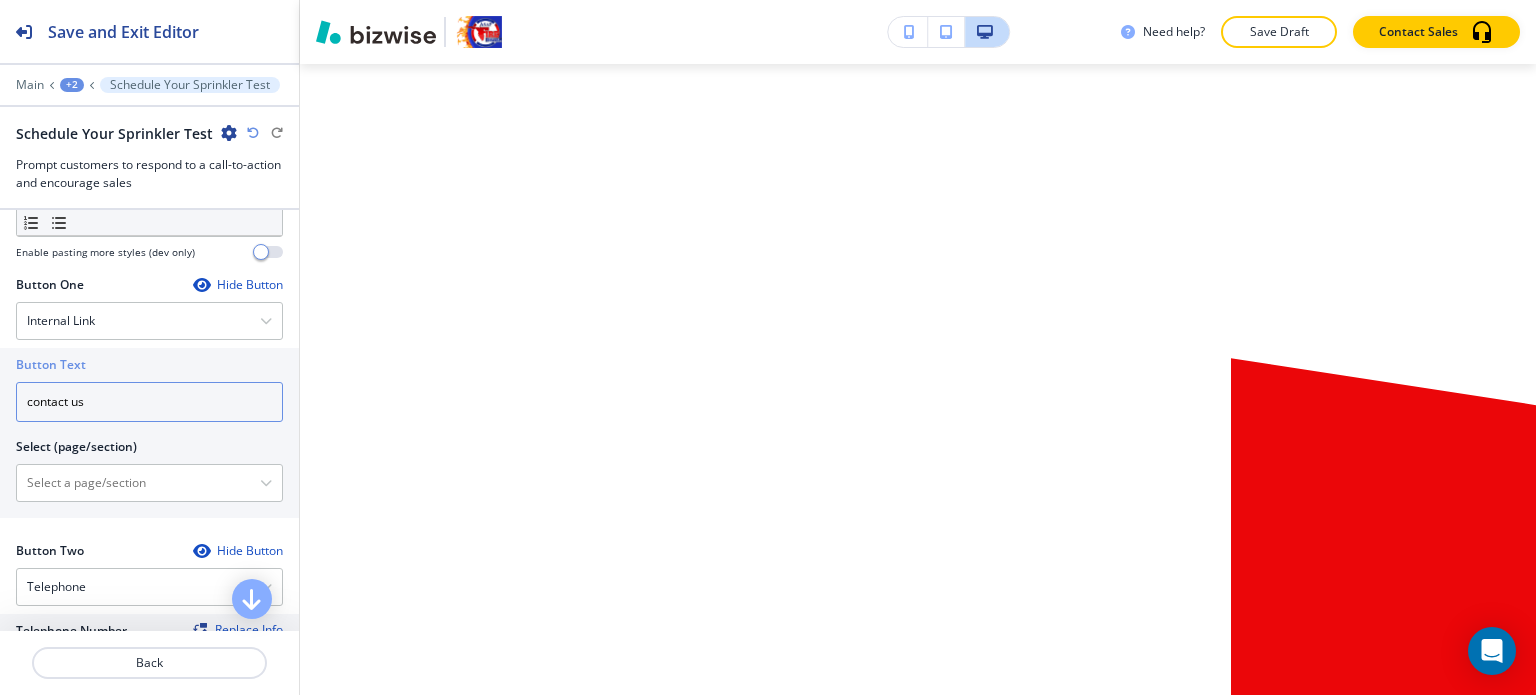 type on "contact us" 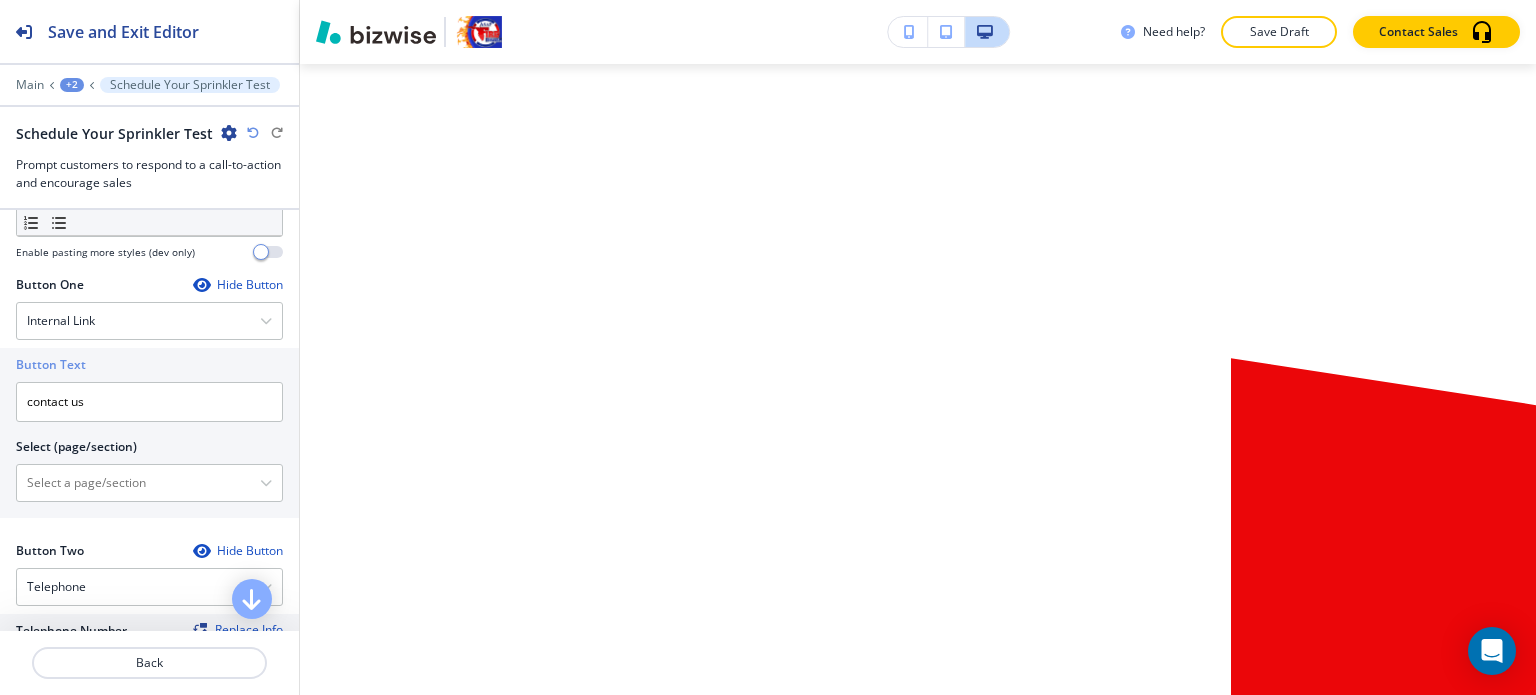 click on "Button Text contact us Select (page/section) HOME HOME | Hero HOME | About HOME | COMPLETE FIRE SPRINKLER SERVICES SERVICES HOME | About HOME | EXPERT FIRE PUMP INSTALLATION HOME | About HOME | EXPERIENCED FIRE SPRINKLER SYSTEM CONTRACTORS HOME | OUR SHOWCASE OF EXCELLENCE HOME | About HOME | FREQUENTLY ASKED QUESTIONS HOME | explore our website HOME | Photo Gallery HOME | Our Reviews HOME | Ready to Secure Your Property? HOME | Our Locations HOME | Custom Form SERVICES | Hero SERVICES | Hero SERVICES | COMPLETE FIRE SPRINKLER SERVICES SERVICES SERVICES | SAFEGUARDING SPACES SERVICES | EXPERT FIRE PUMP INSTALLATION SERVICES | Paragraphs SERVICES | EXPERIENCED FIRE SPRINKLER SYSTEM CONTRACTORS SERVICES | OUR SHOWCASE OF EXCELLENCE SERVICES | SECURE YOUR PROPERTY WITH EARLY DETECTION AND QUICK RESPONSE FIRE ALARMS SERVICES | FREQUENTLY ASKED QUESTIONS SERVICES | Fire Sprinkler Services SERVICES | Visual Navigation SERVICES | Photo Gallery SERVICES | Our Reviews SERVICES | Ready to Secure Your Property? BLOG" at bounding box center (149, 433) 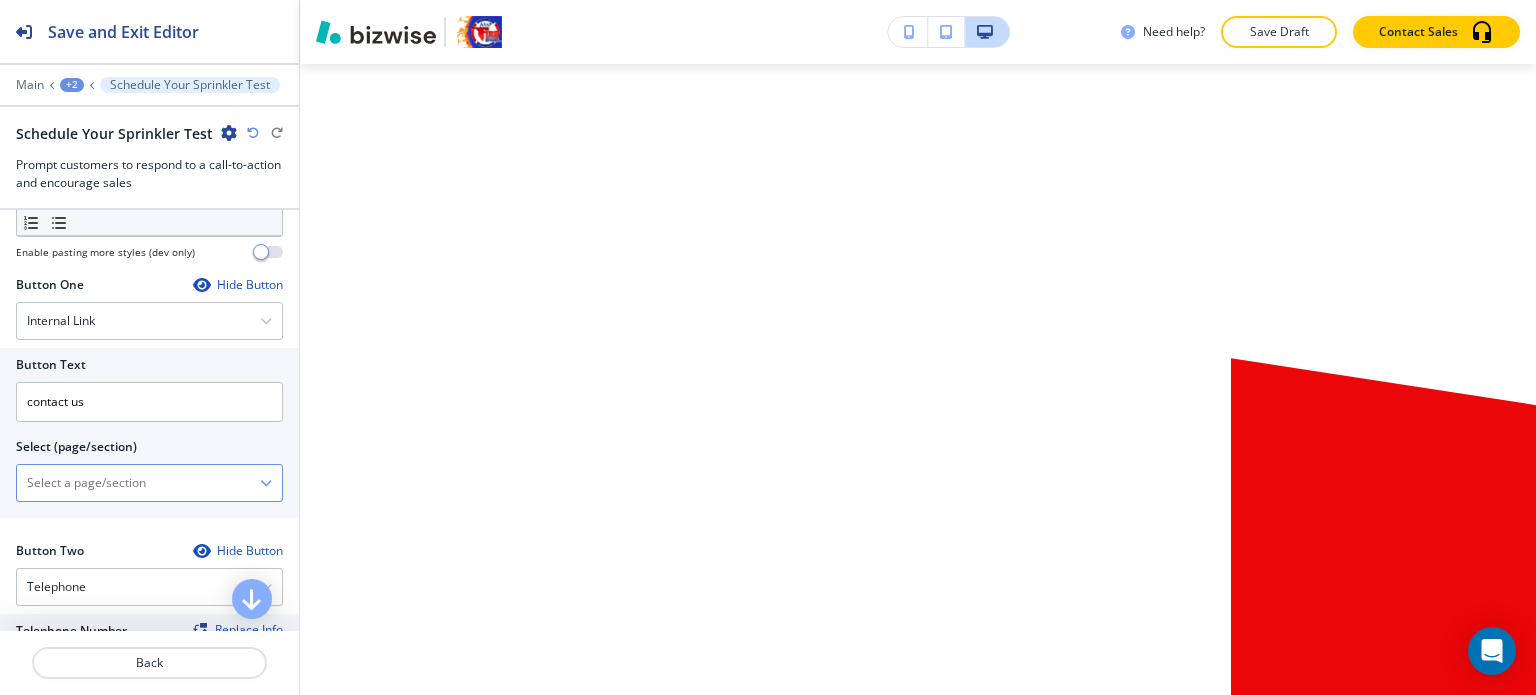 click at bounding box center (138, 483) 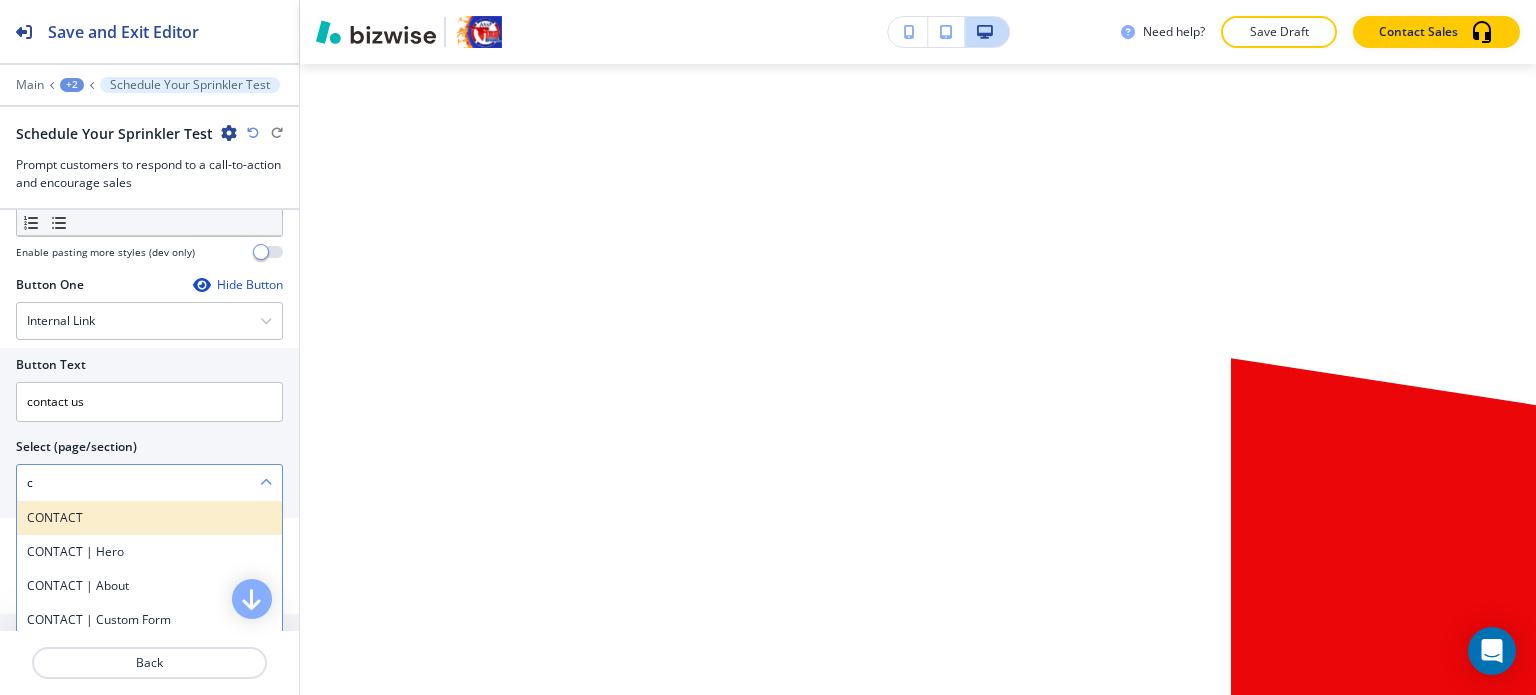 click on "CONTACT" at bounding box center [149, 518] 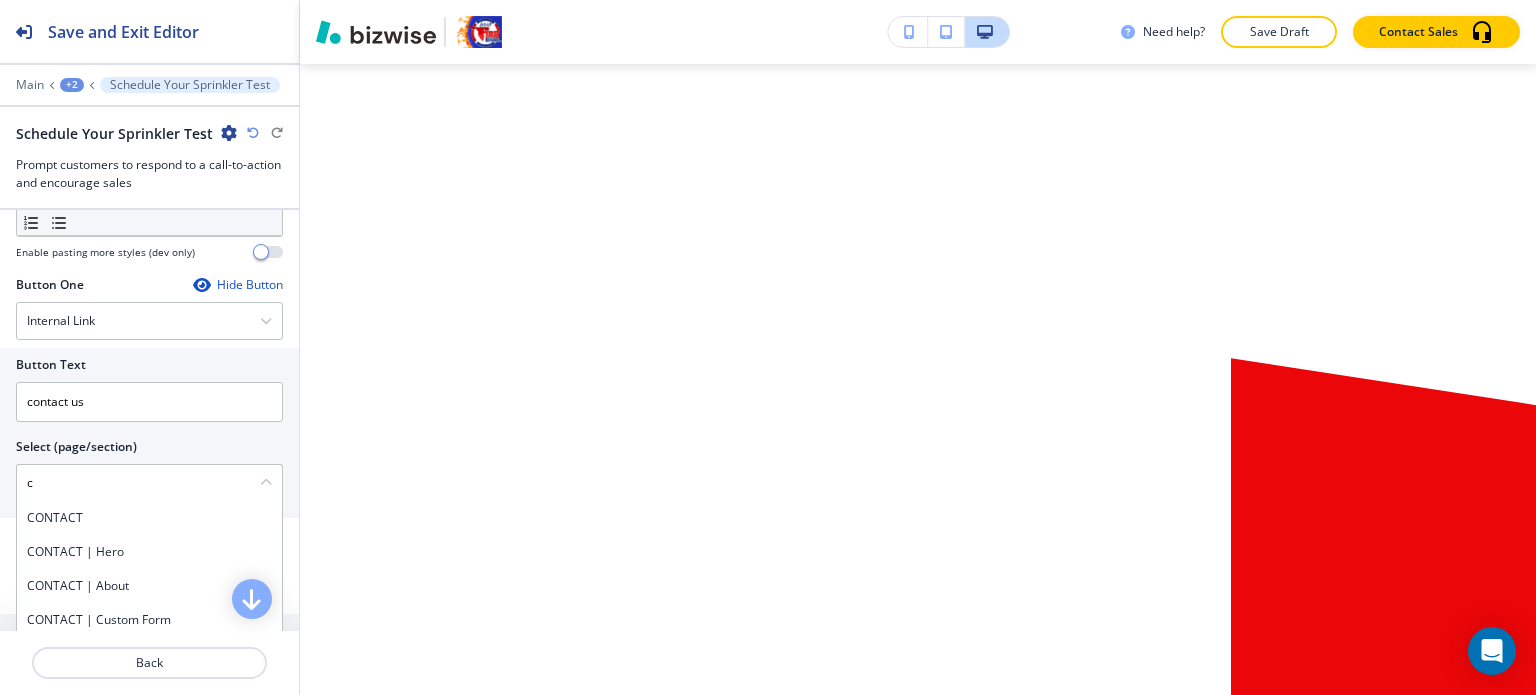 type on "CONTACT" 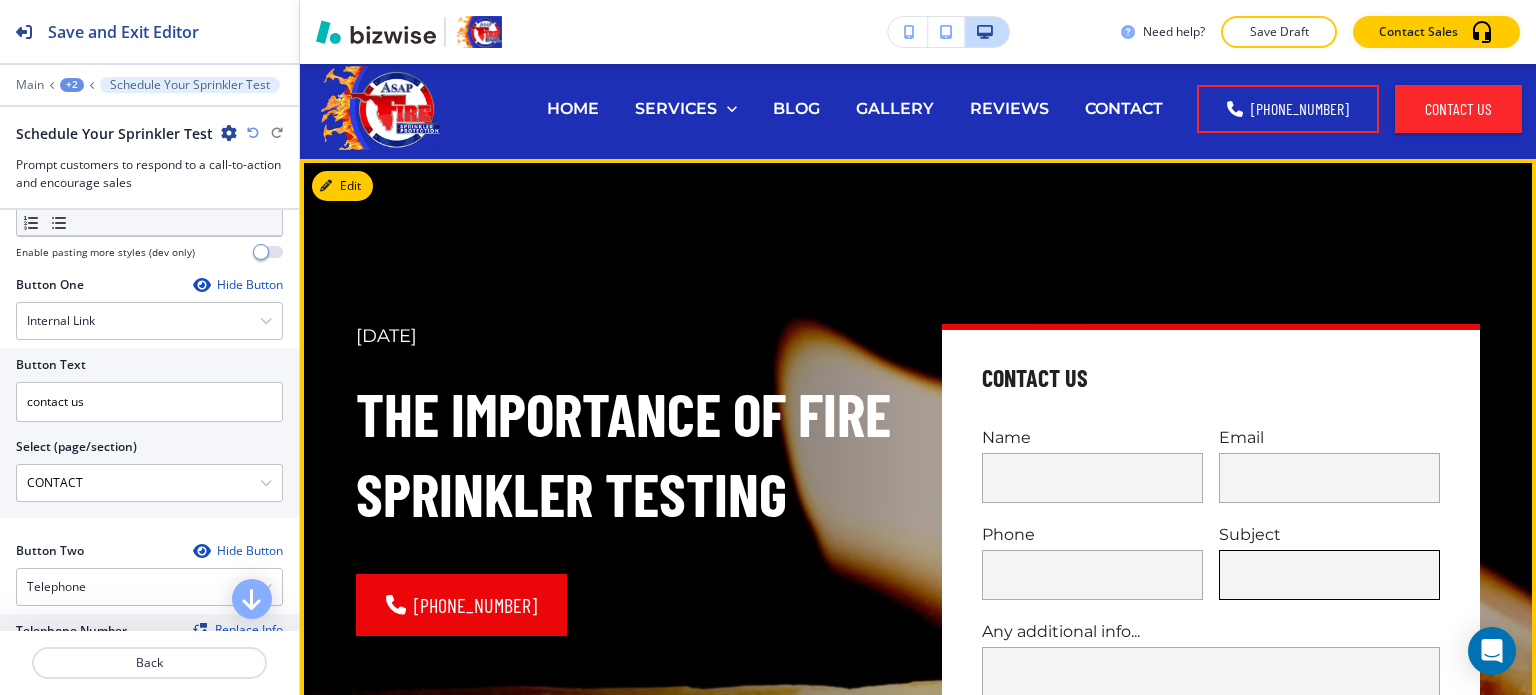 scroll, scrollTop: 0, scrollLeft: 0, axis: both 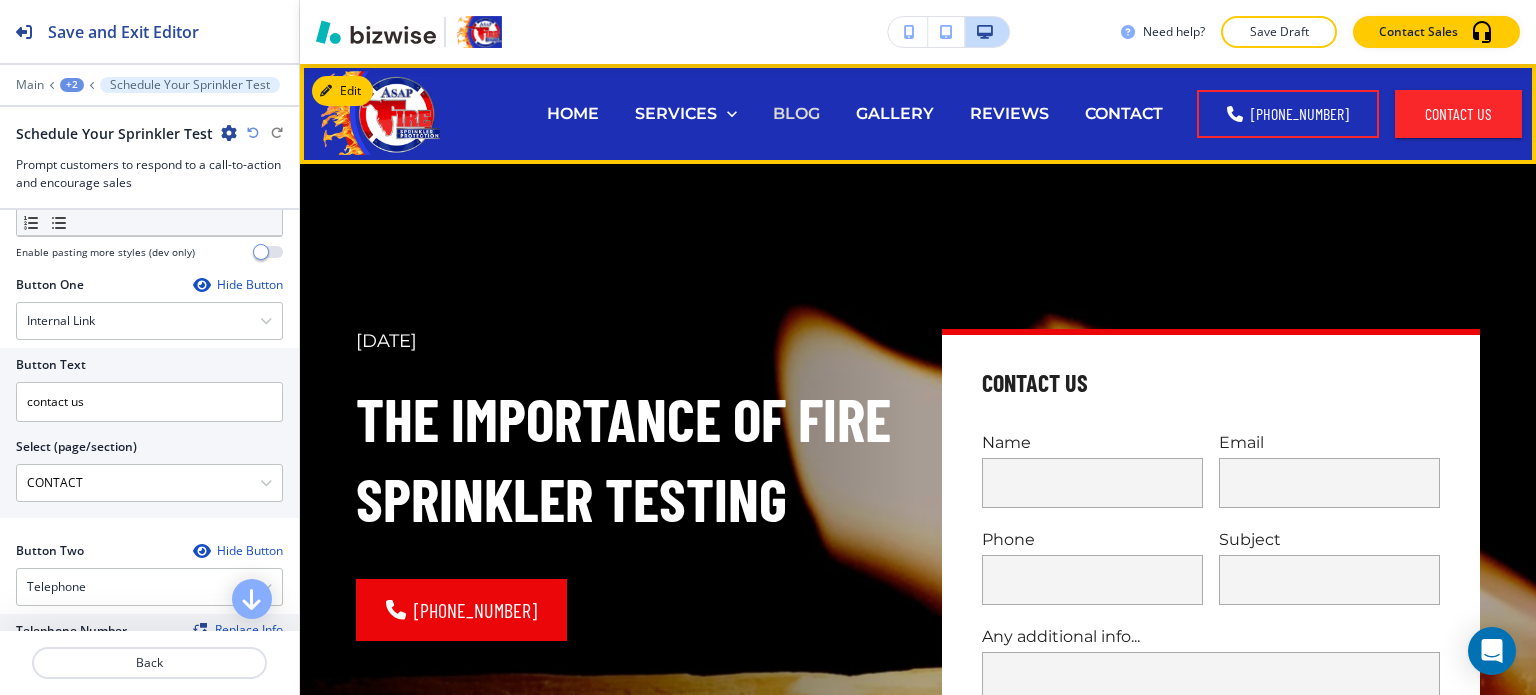click on "BLOG" at bounding box center [796, 113] 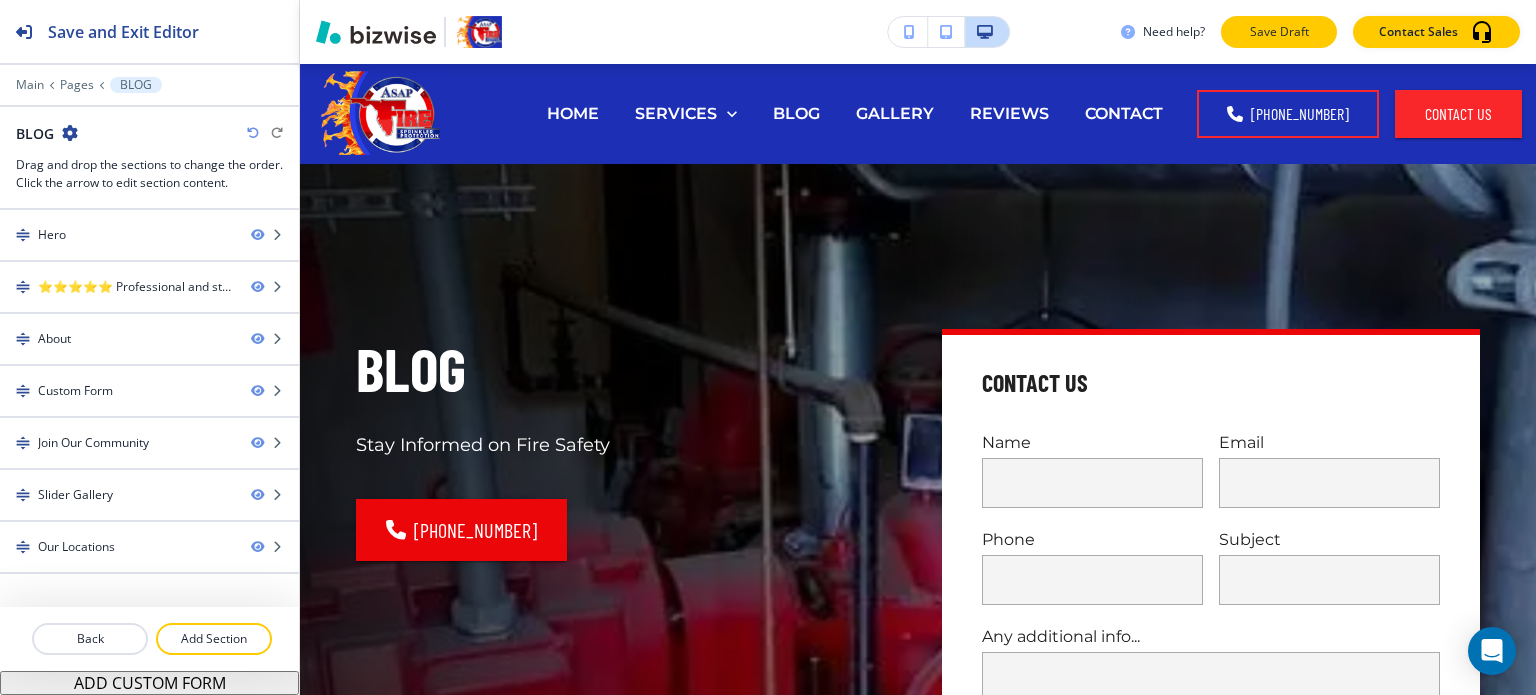click on "Save Draft" at bounding box center (1279, 32) 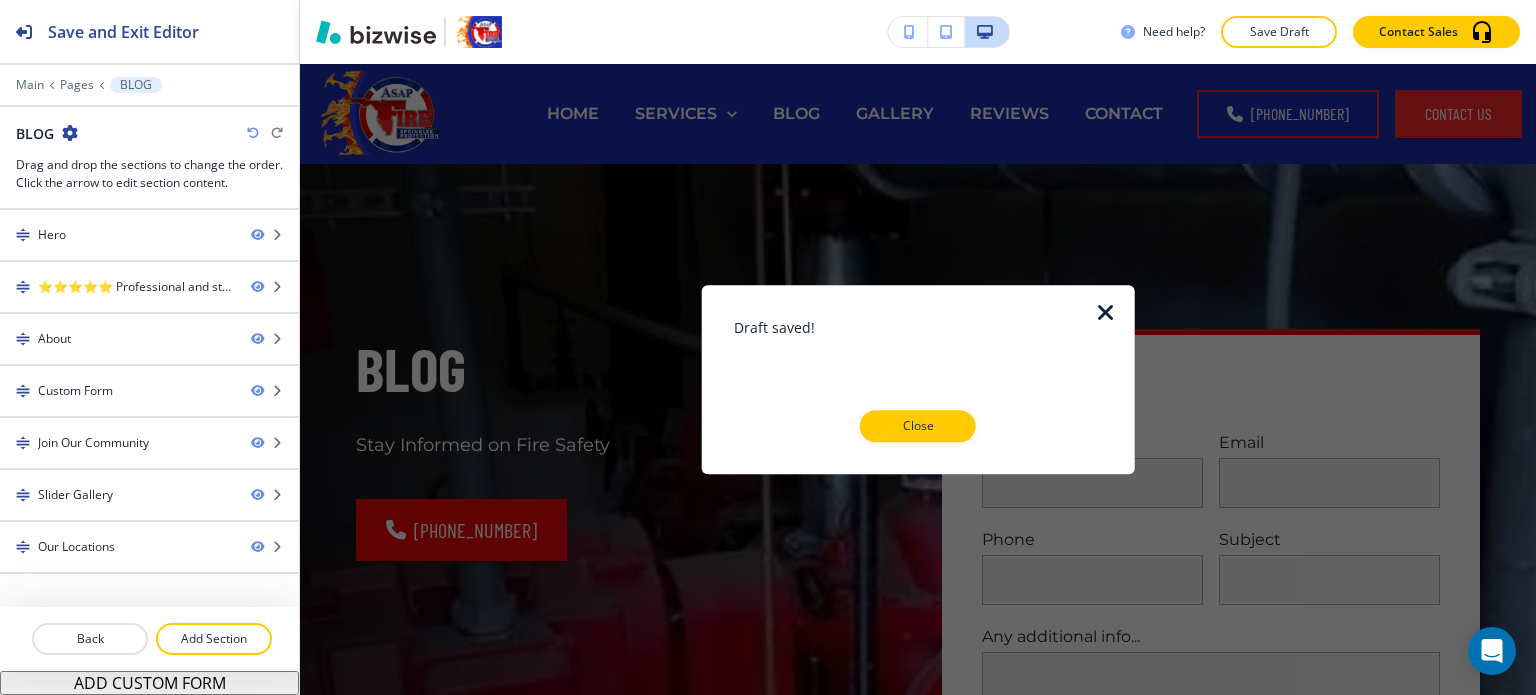 click on "Draft saved! Close" at bounding box center [918, 379] 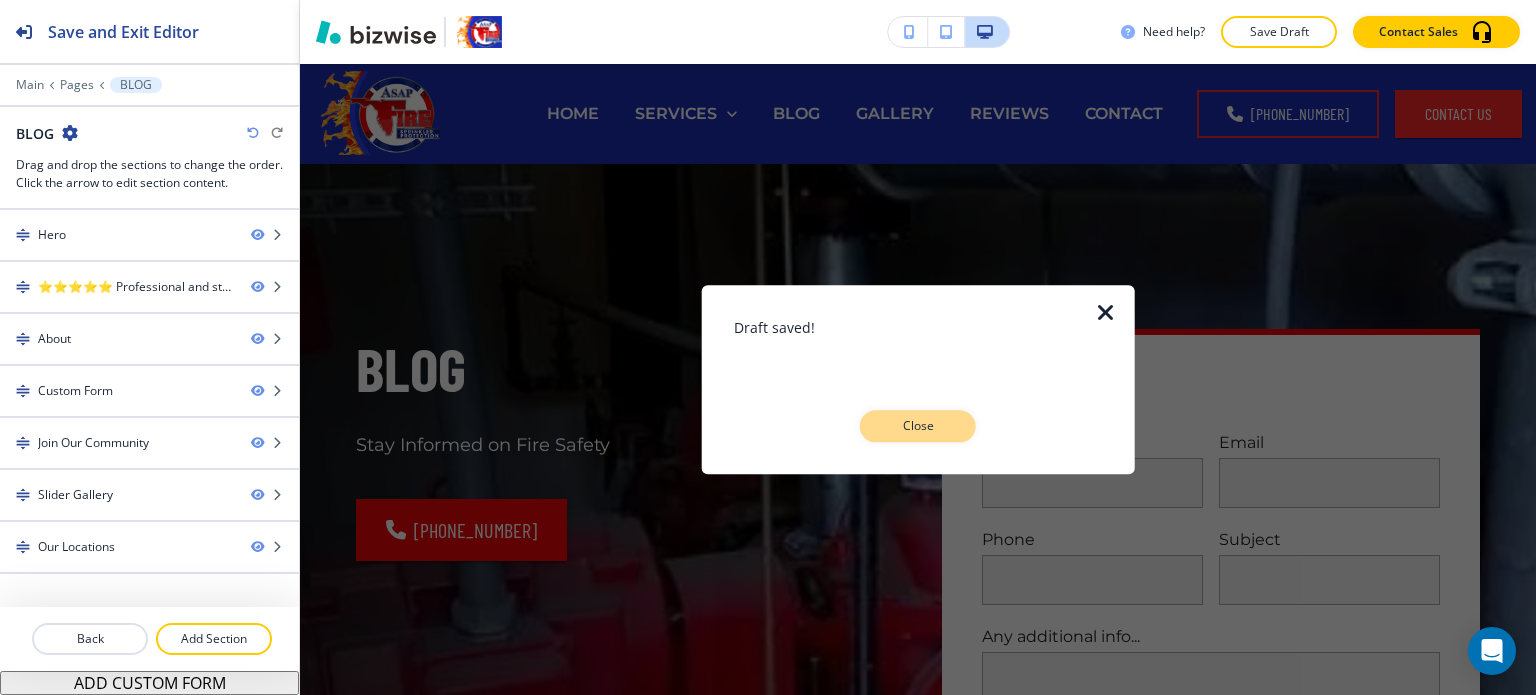 click on "Close" at bounding box center [918, 426] 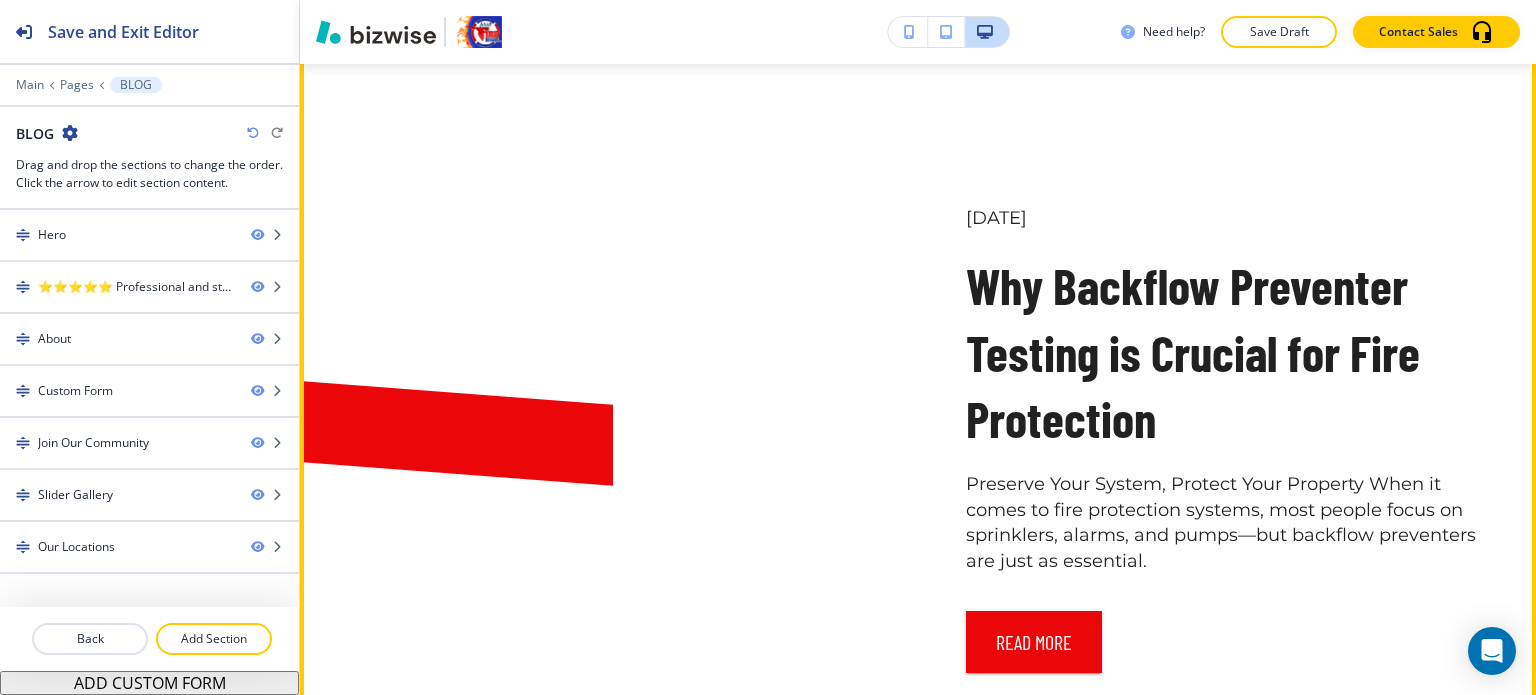 scroll, scrollTop: 5700, scrollLeft: 0, axis: vertical 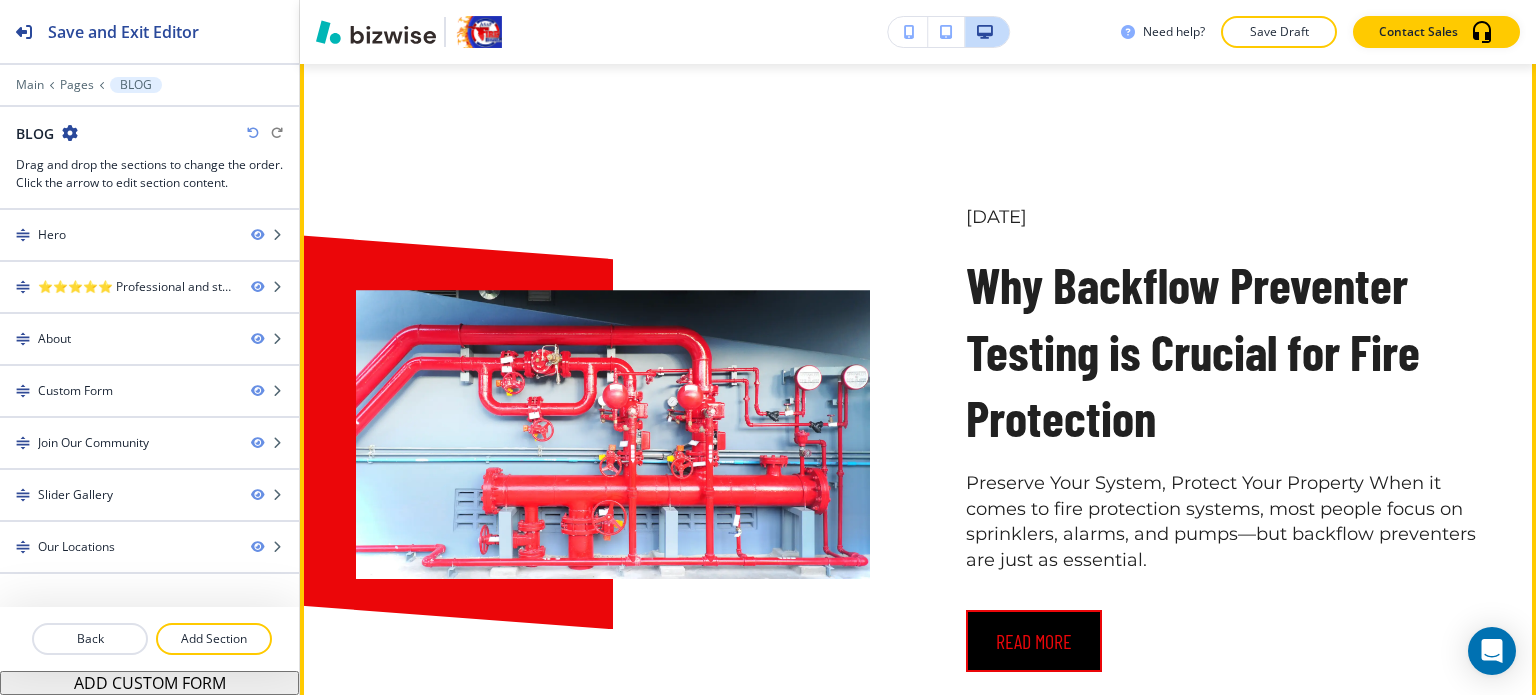 click on "read more" at bounding box center (1034, 641) 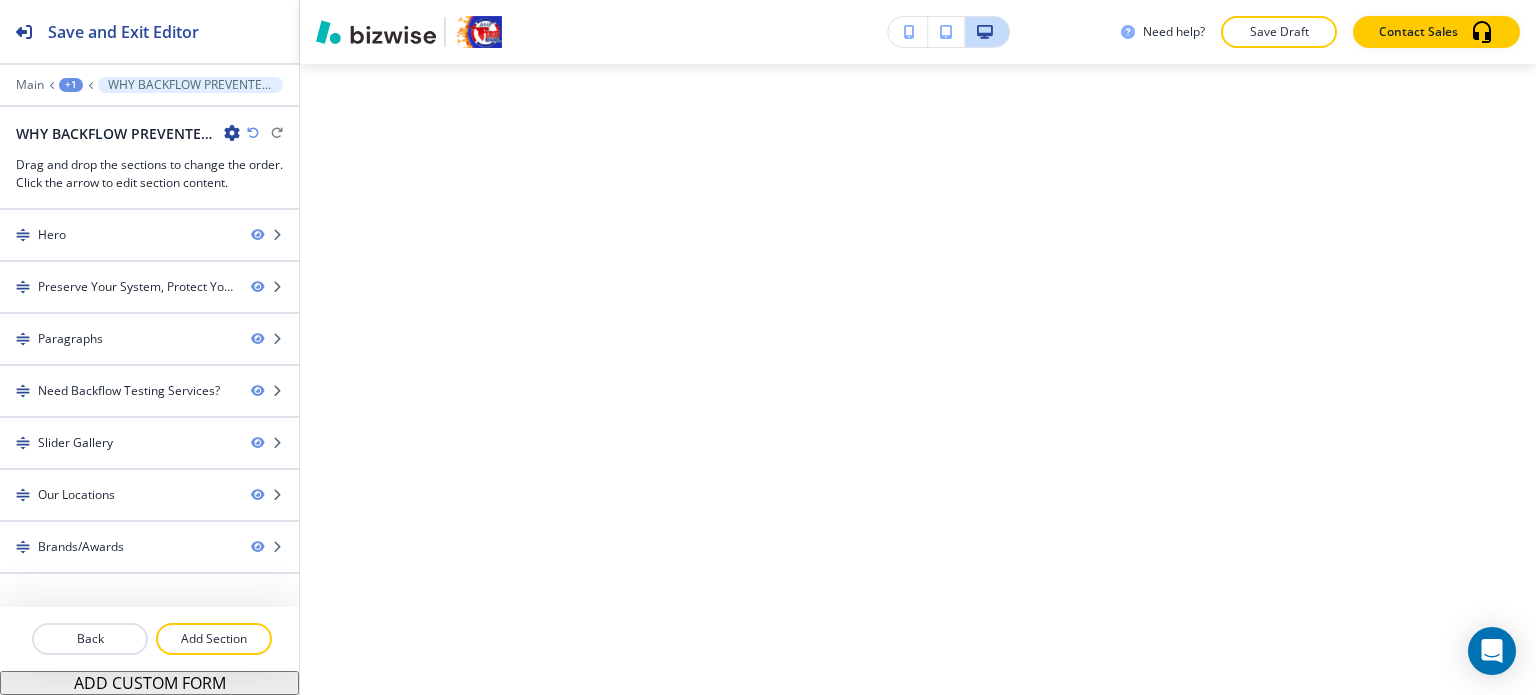 scroll, scrollTop: 0, scrollLeft: 0, axis: both 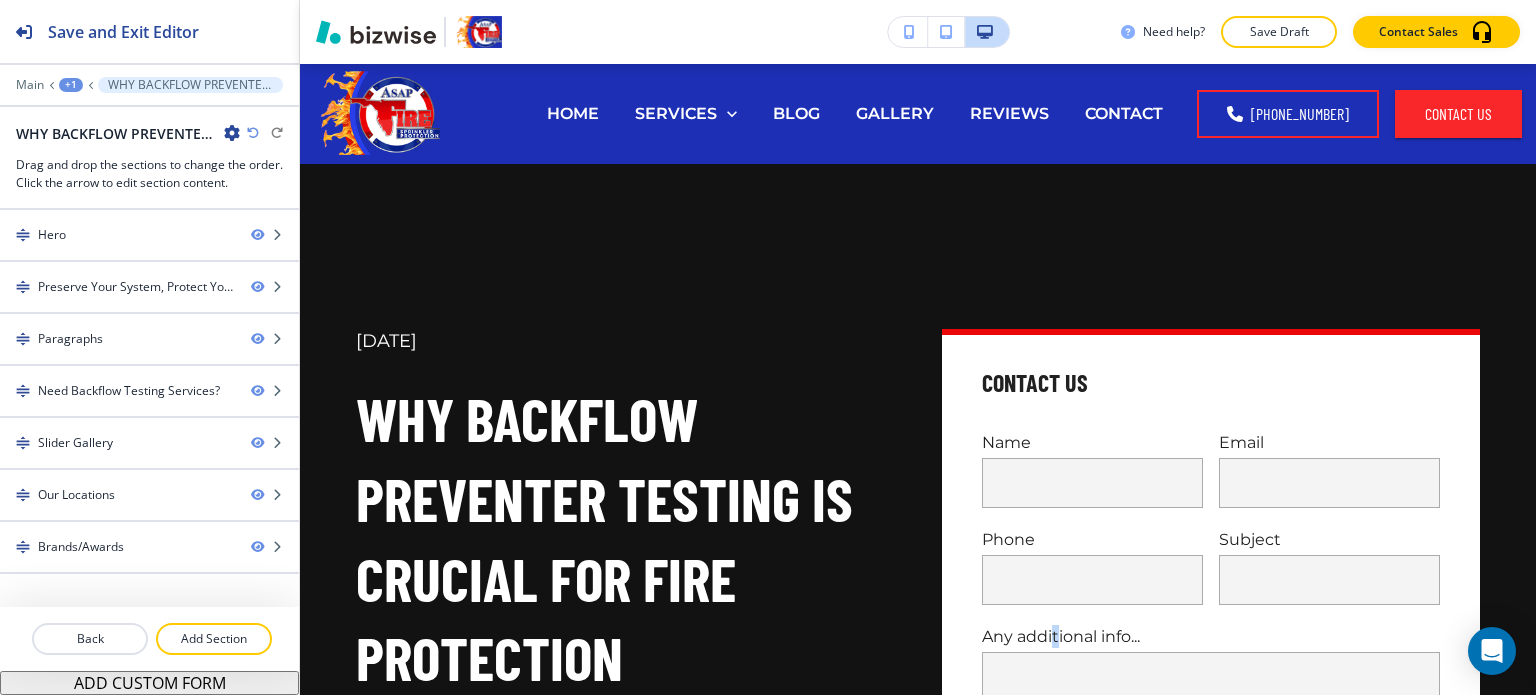 click on "Any additional info... x" at bounding box center (1203, 691) 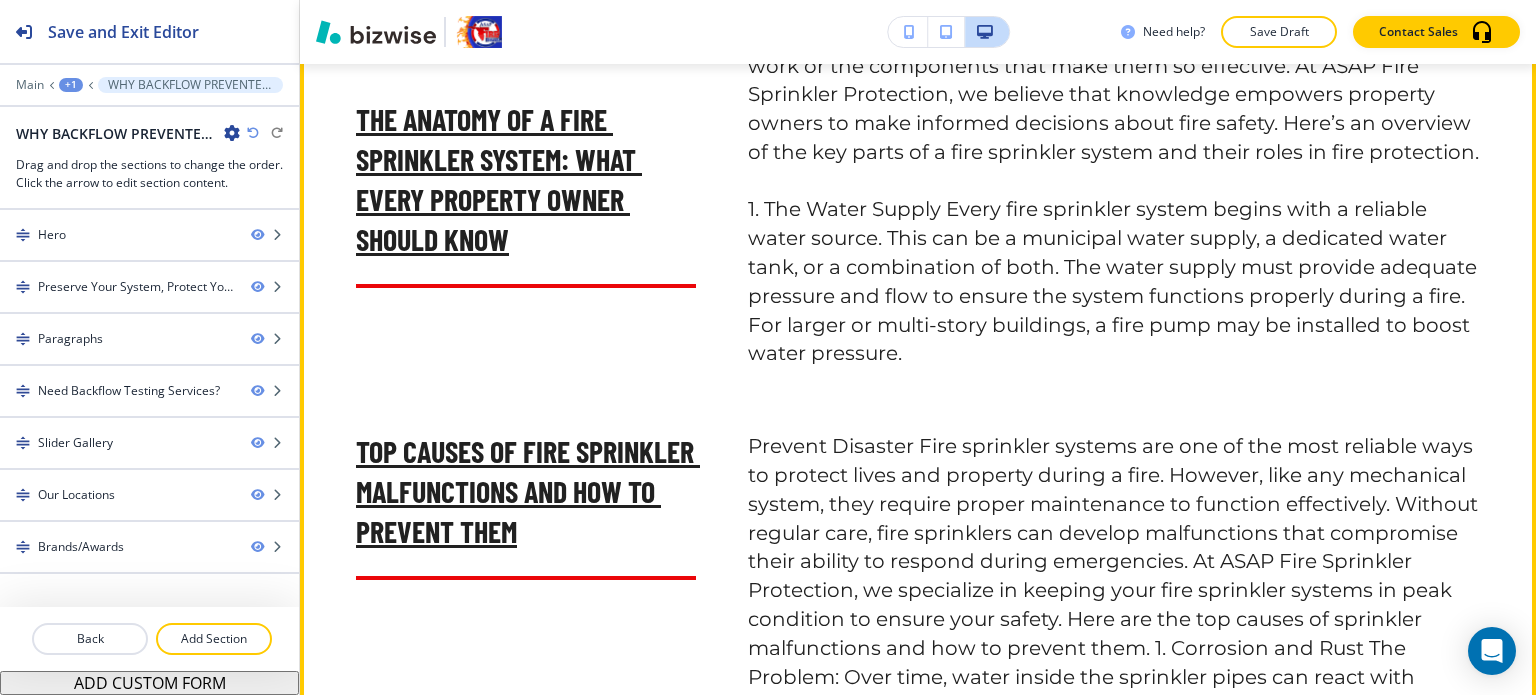 click on "Edit This Section" at bounding box center [379, -833] 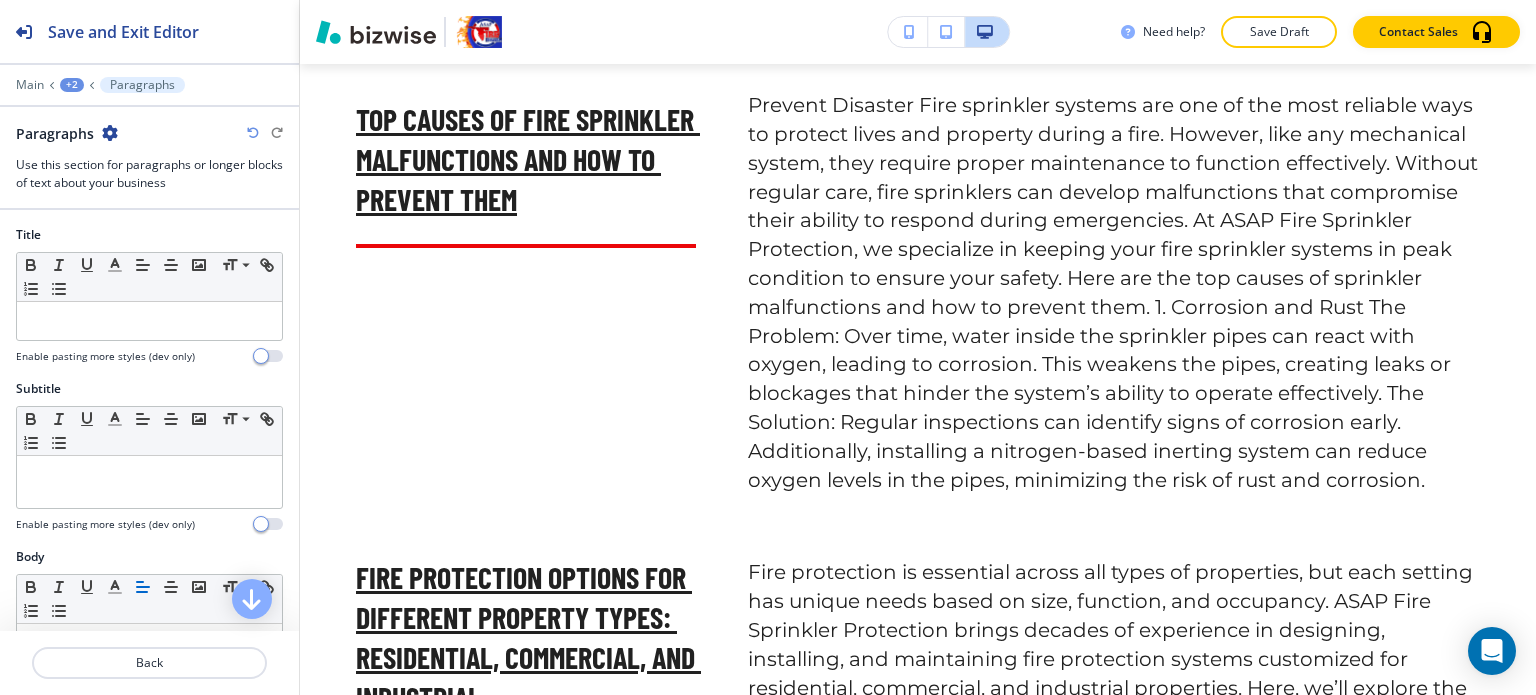 scroll, scrollTop: 3952, scrollLeft: 0, axis: vertical 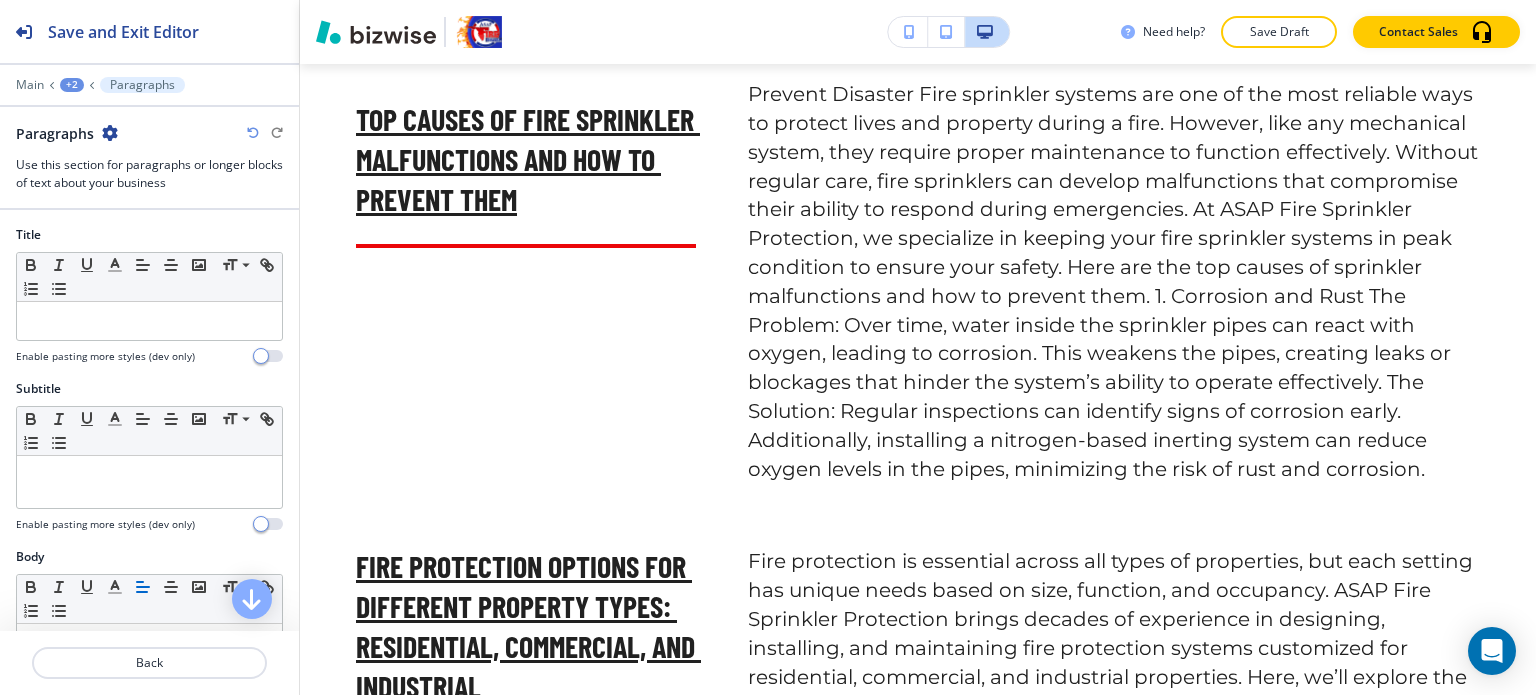 click at bounding box center (110, 133) 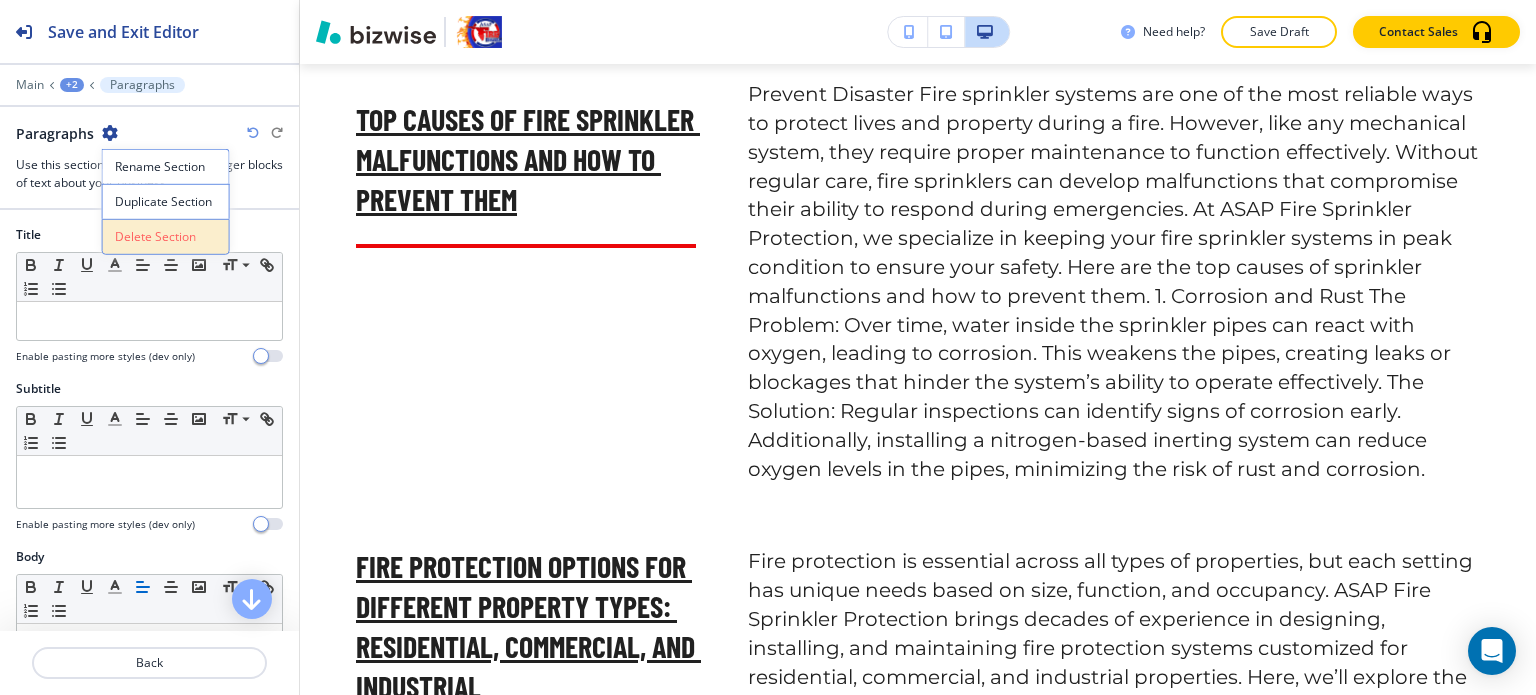 click on "Delete Section" at bounding box center (166, 237) 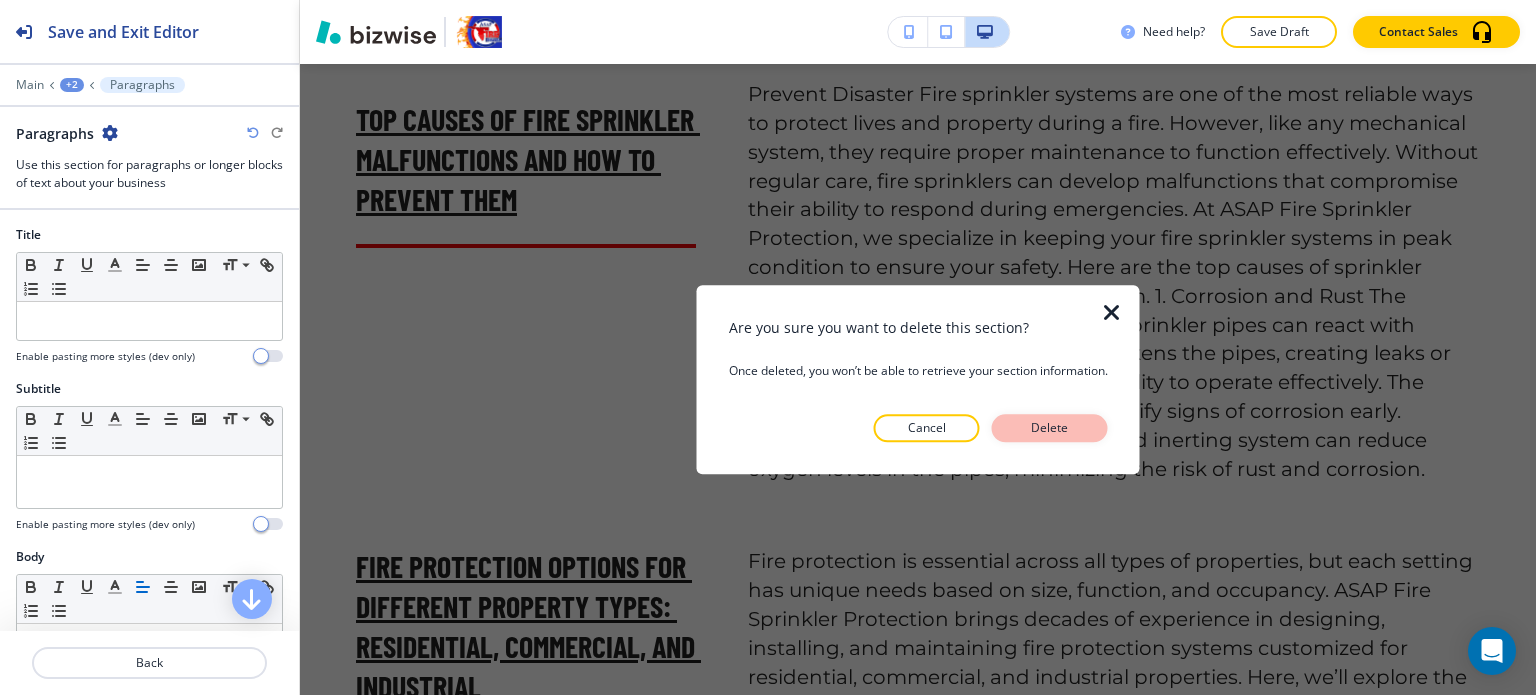 click on "Delete" at bounding box center (1050, 428) 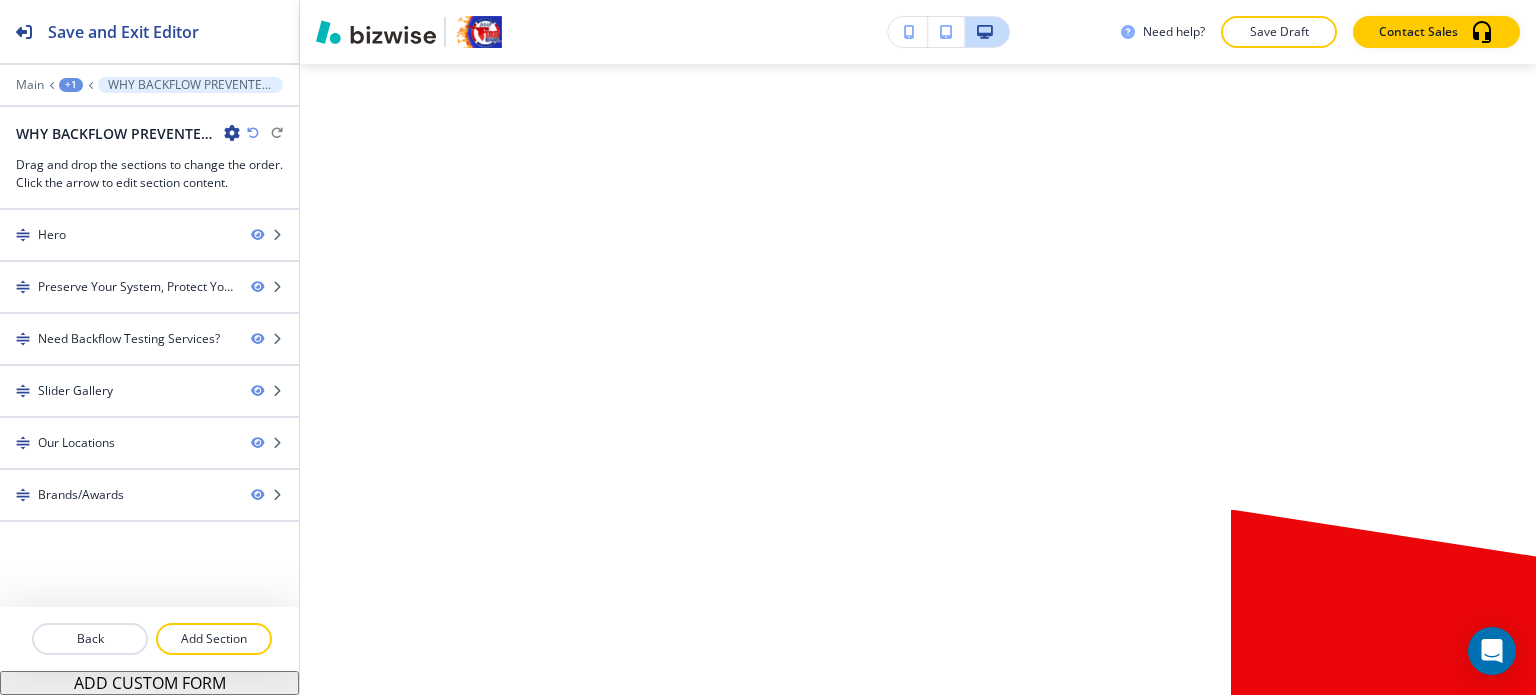 click at bounding box center (330, -1028) 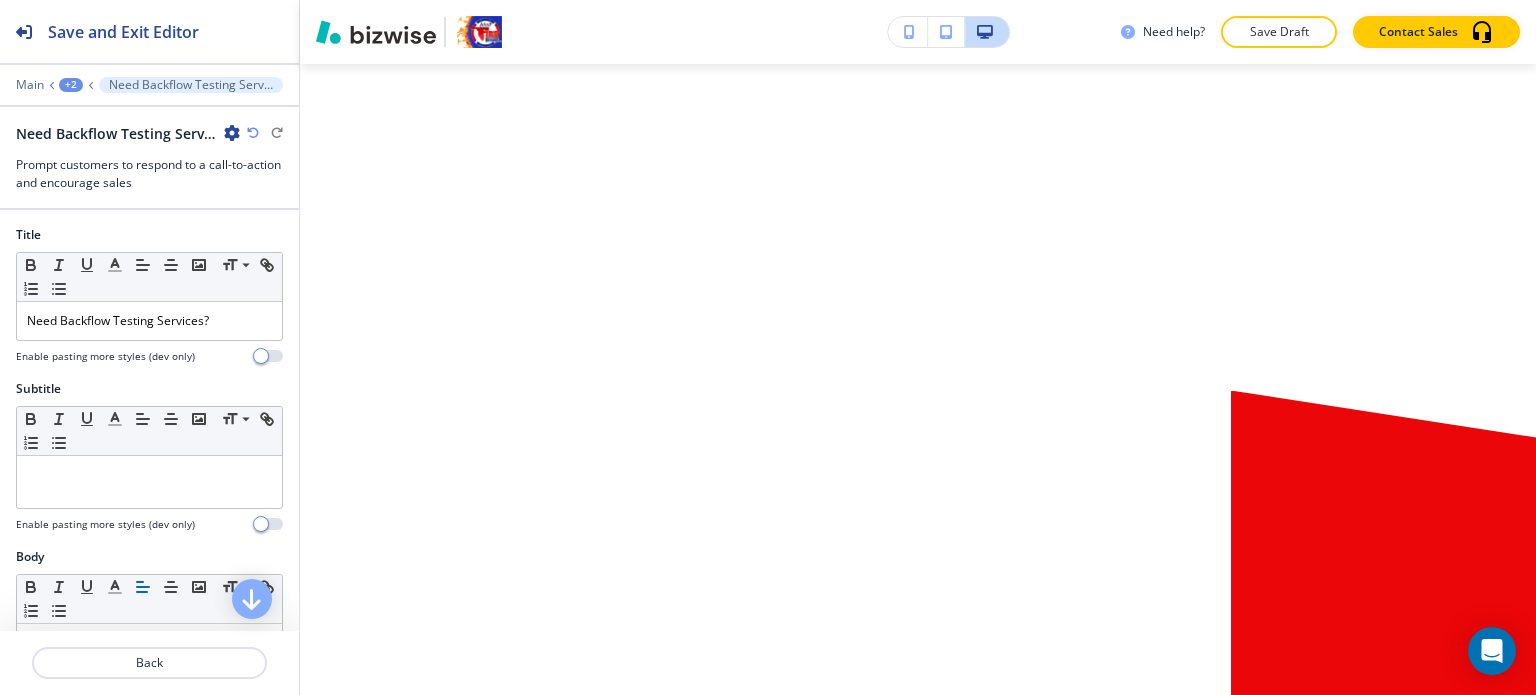 scroll, scrollTop: 4110, scrollLeft: 0, axis: vertical 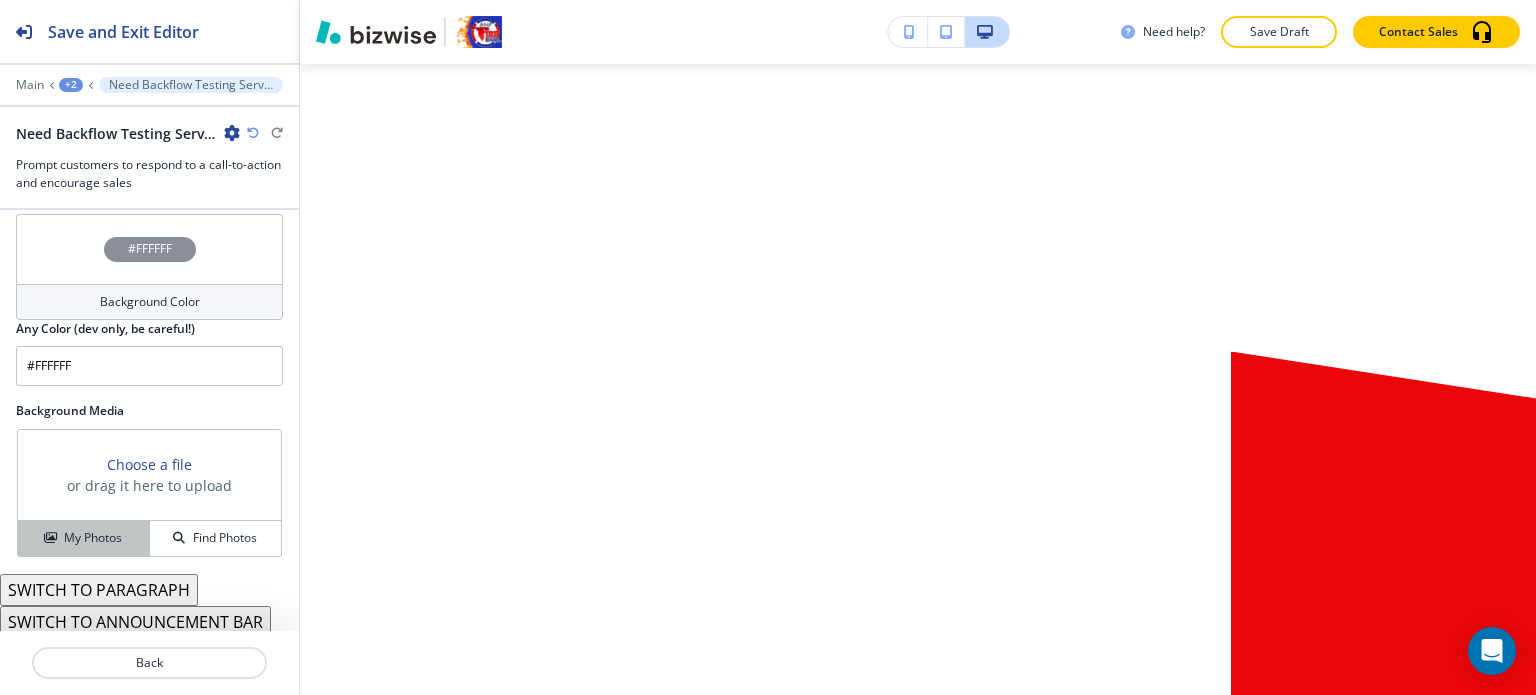 click on "My Photos" at bounding box center [93, 538] 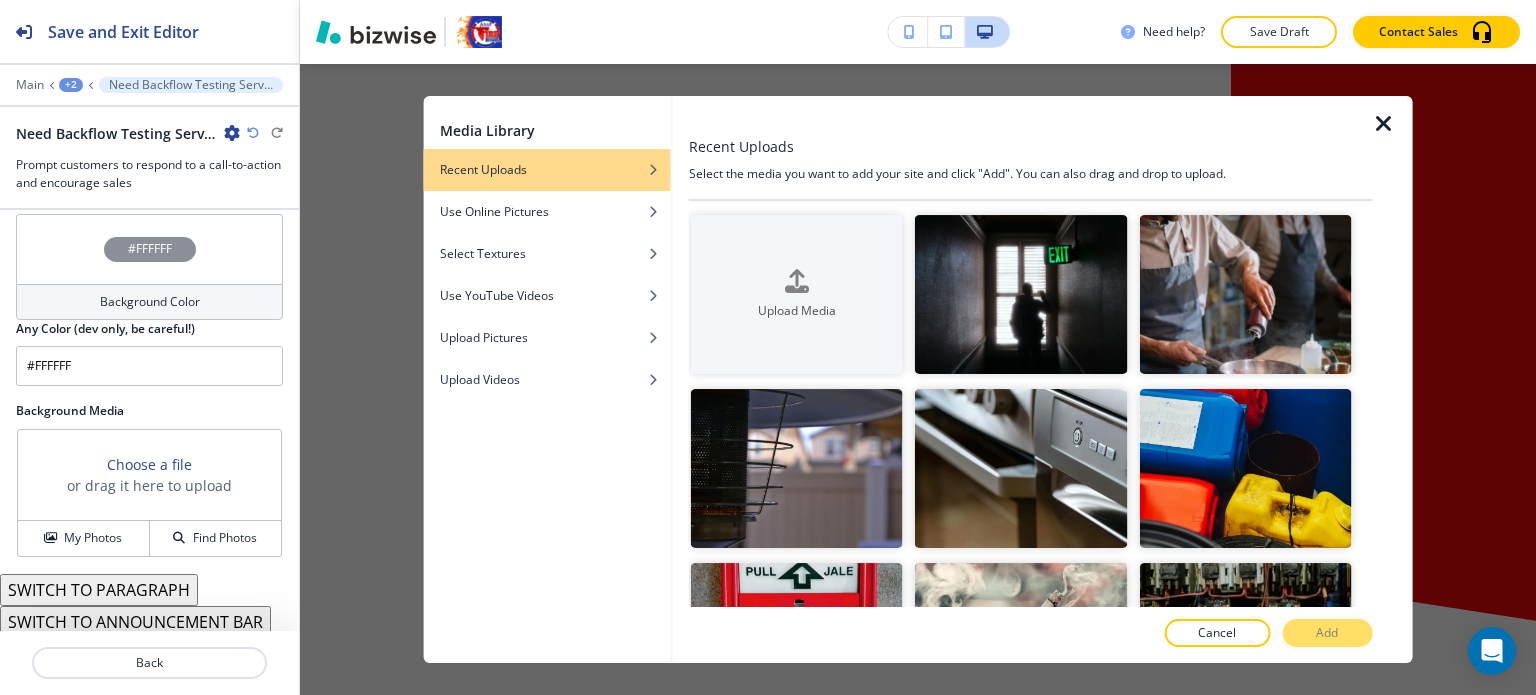 scroll, scrollTop: 4910, scrollLeft: 0, axis: vertical 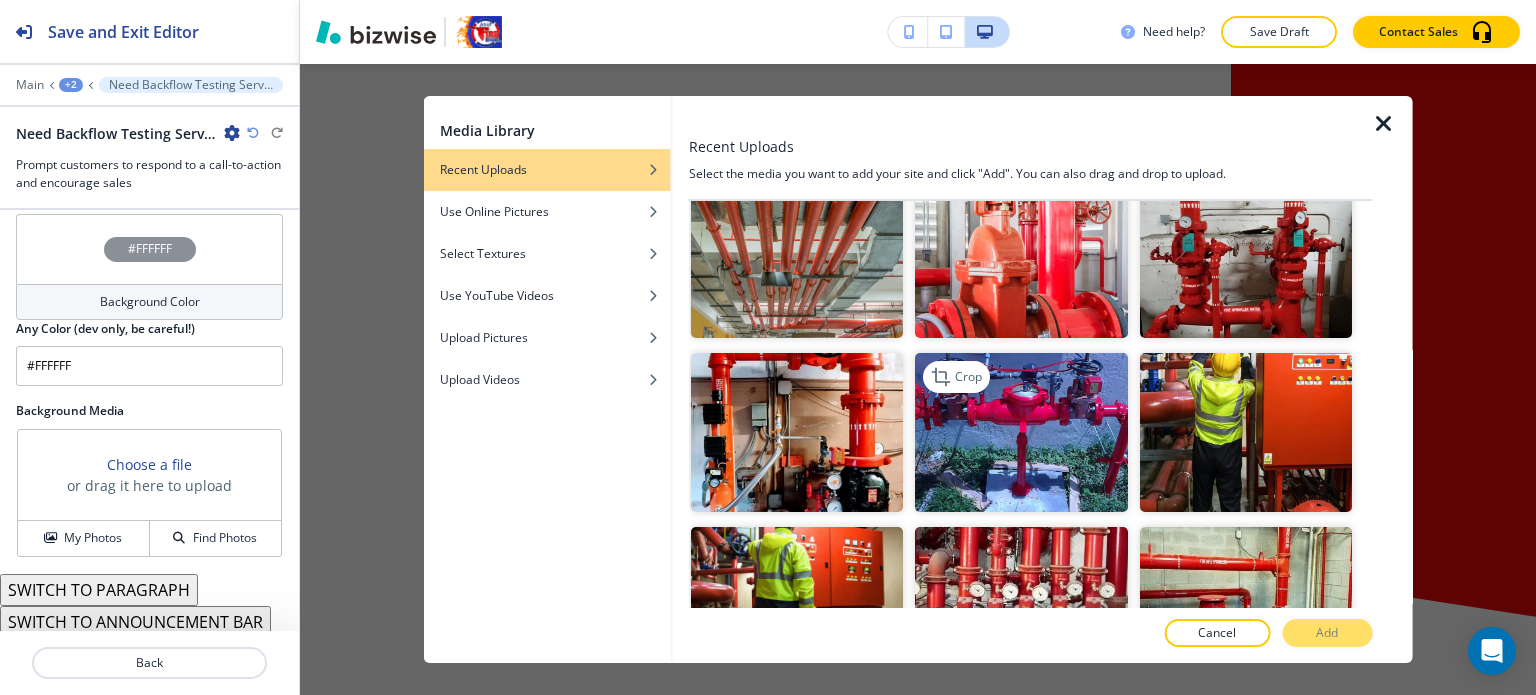 click at bounding box center [1021, 432] 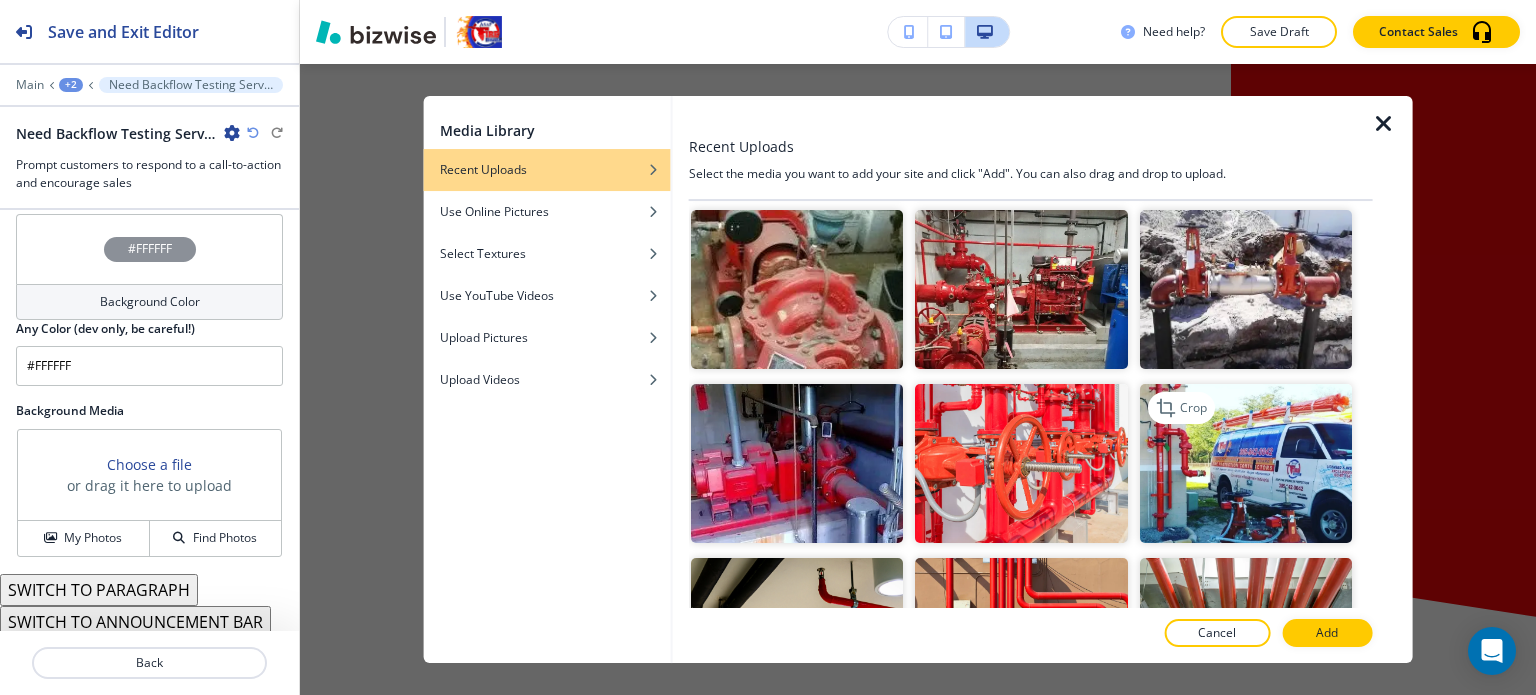 scroll, scrollTop: 2800, scrollLeft: 0, axis: vertical 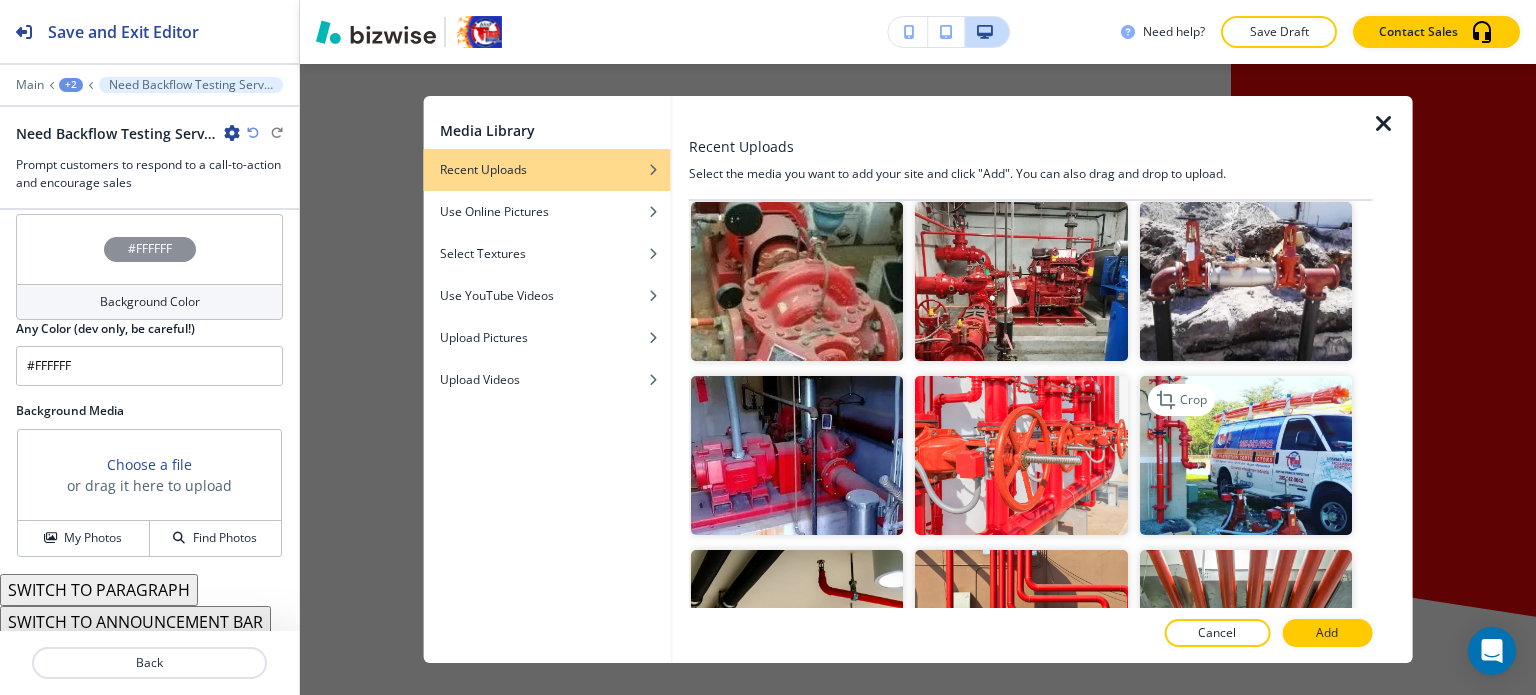click at bounding box center [1245, 455] 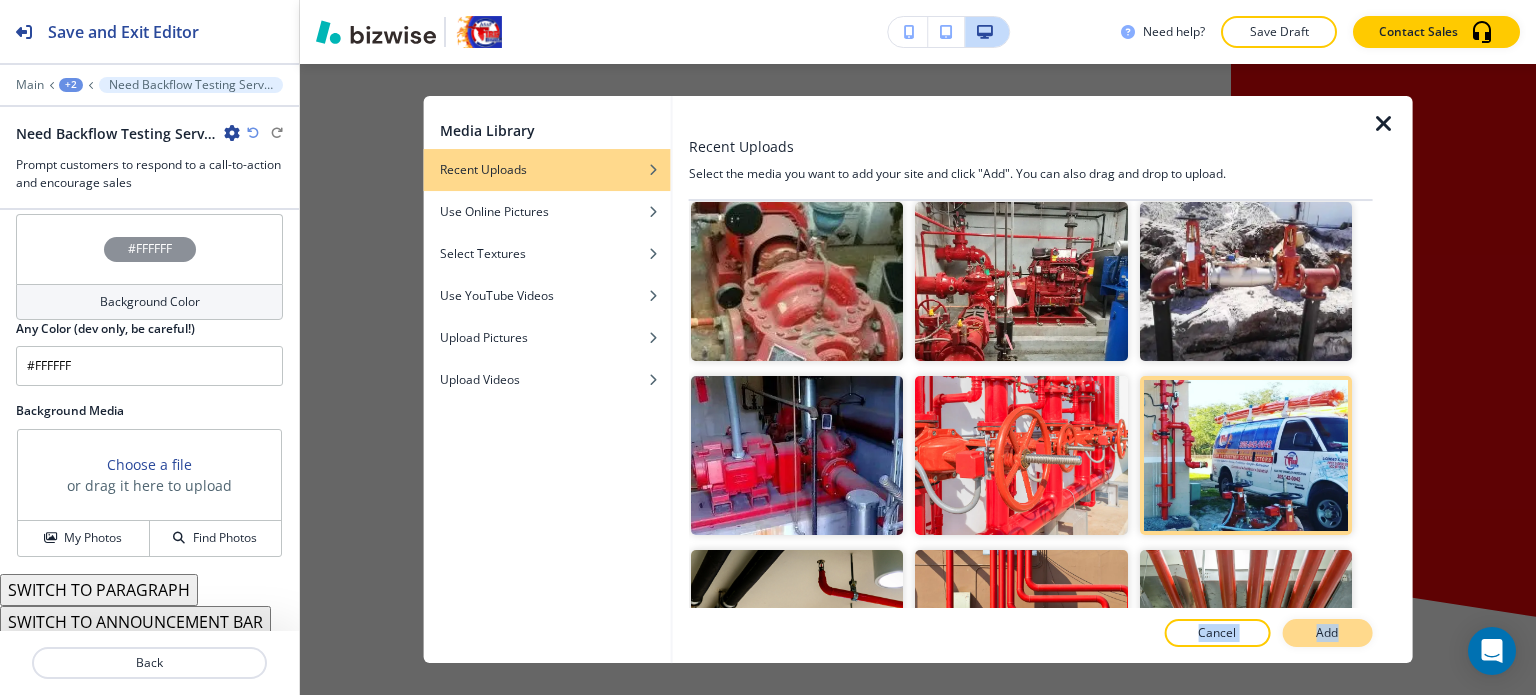click on "Recent Uploads Select the media you want to add your site and click "Add". You can also drag and drop to upload. Upload Media Crop Crop Crop Crop Crop Crop Crop Crop Crop Crop Crop Crop Crop Crop Crop Crop Crop Crop Crop Crop Crop Crop Crop Crop Crop Crop Crop Crop Crop Crop Crop Crop Crop Crop Crop Crop Crop Crop Crop Crop Crop Crop Crop Crop Crop Crop Crop Crop Crop Crop Crop Crop Crop Crop Crop Crop Crop Crop Crop Crop Crop Crop Crop Crop Crop Crop Crop Crop Crop Crop Crop Crop Crop Crop Crop Crop Crop Crop Crop Crop Crop Crop Crop Crop Crop Crop Crop Crop Crop Crop Crop Crop Crop Crop Crop Crop Crop Crop Crop Crop Crop Crop Crop Crop Crop Crop Crop Crop Crop Crop Crop Crop Crop Crop Crop Crop Crop Crop Crop Crop Crop Crop Crop Crop Crop Crop Crop Crop Crop Crop Crop Crop Crop Crop Crop Crop Crop Crop Crop Crop Crop Crop Crop Crop Crop Crop Crop Crop Crop Crop Crop Crop Crop Crop Crop Crop Crop Crop Crop Crop Crop Crop Crop Crop Crop Crop Crop Crop Crop Crop Crop Crop Crop Crop Crop Crop Crop Crop Crop Add" at bounding box center (1031, 380) 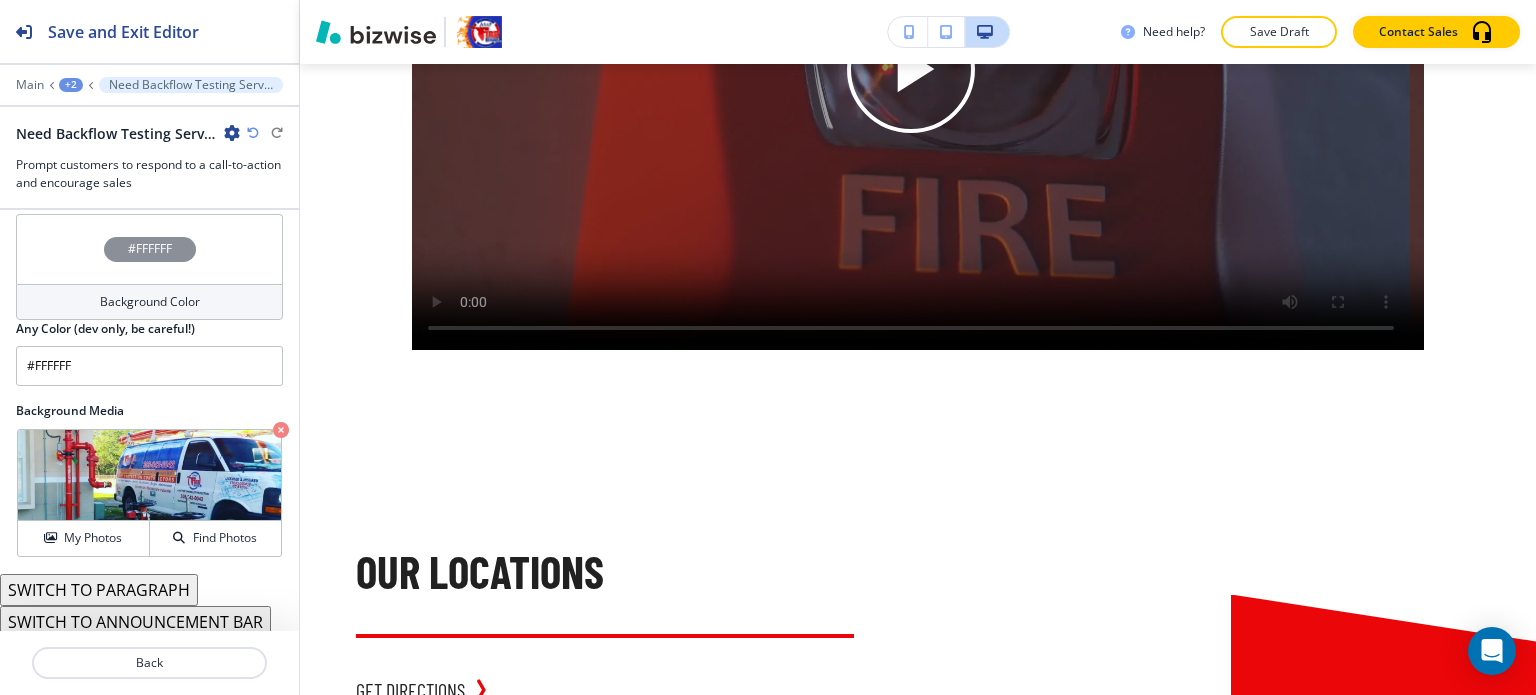 scroll, scrollTop: 3910, scrollLeft: 0, axis: vertical 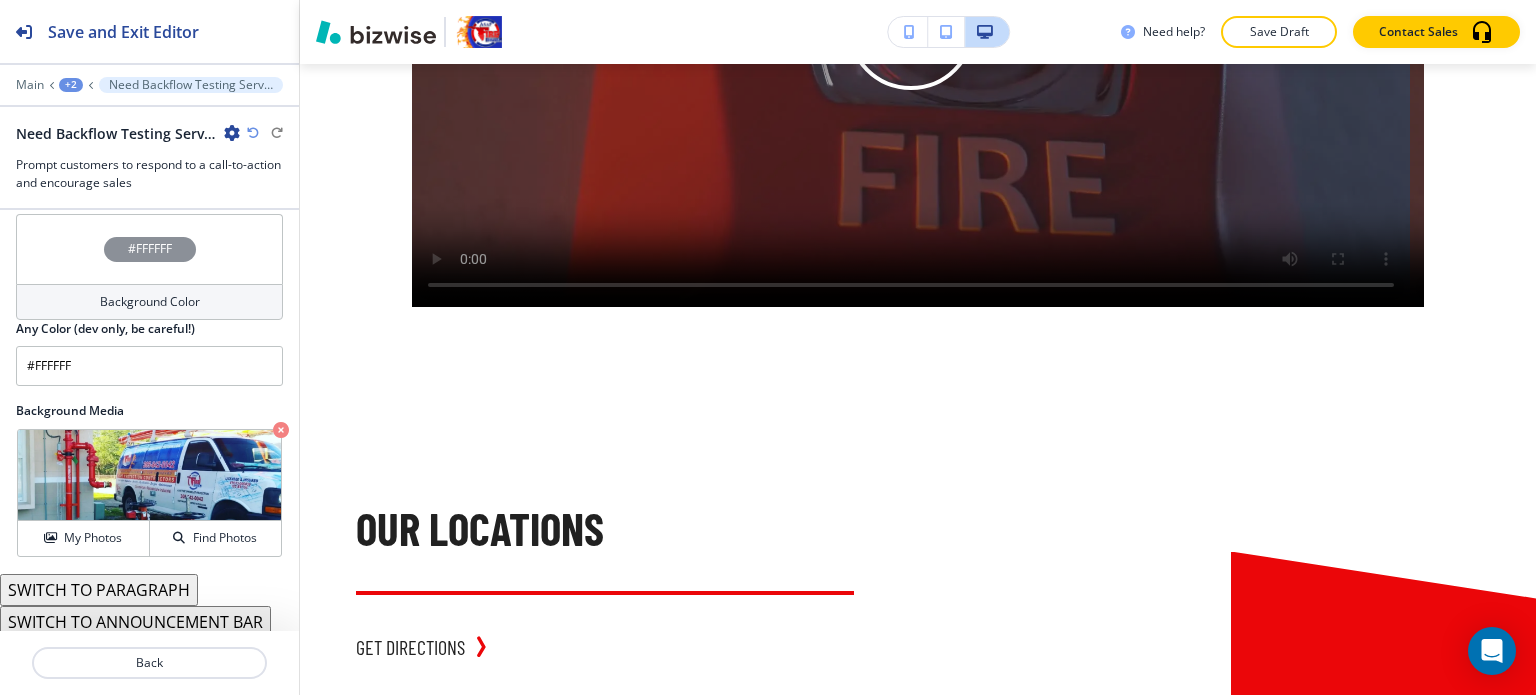 click on "Edit" at bounding box center [342, -985] 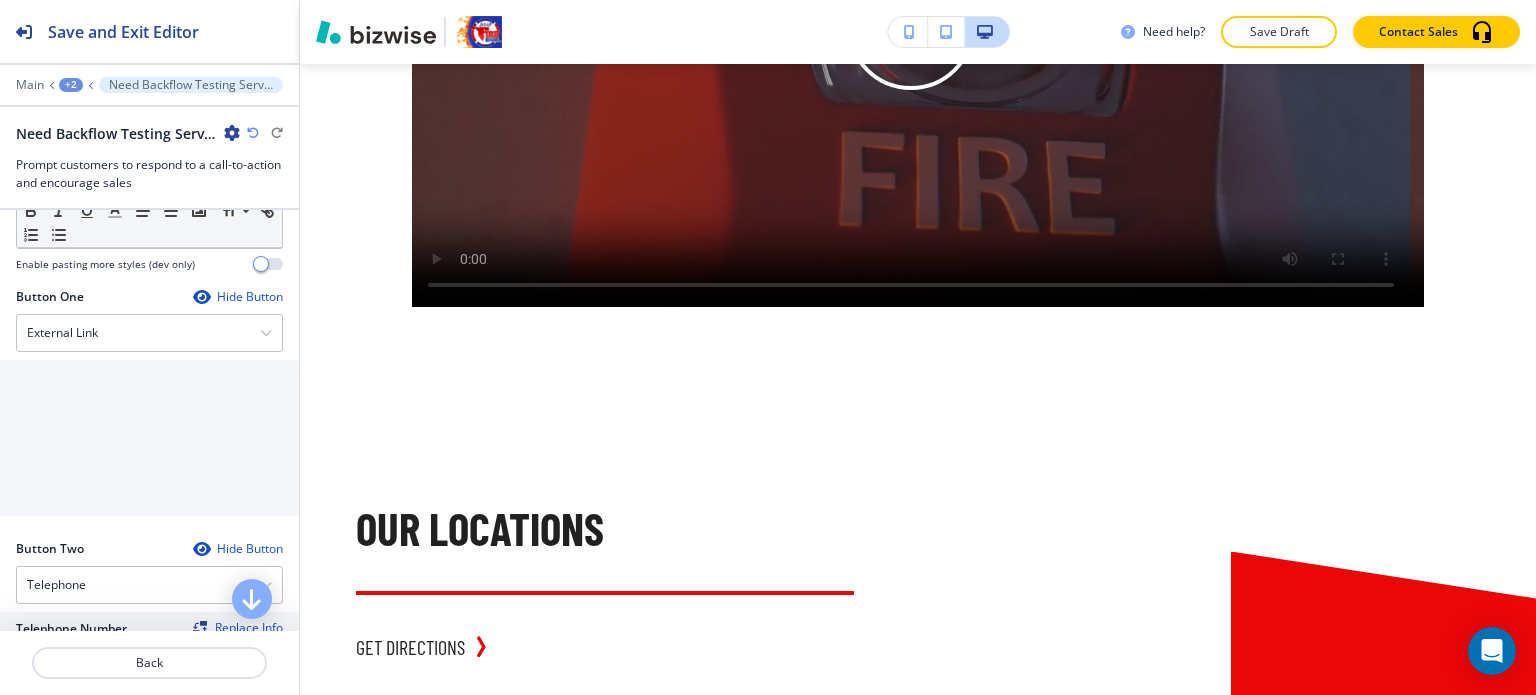 scroll, scrollTop: 600, scrollLeft: 0, axis: vertical 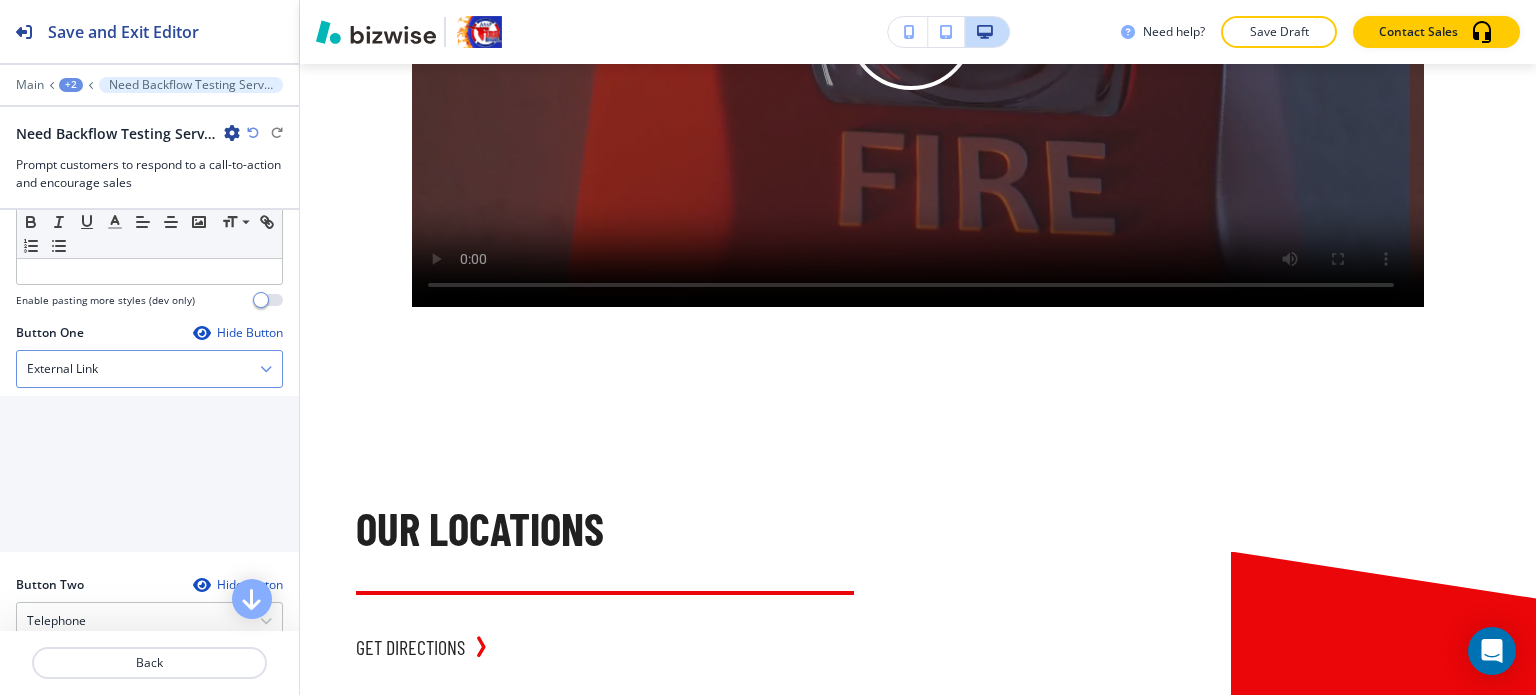 click on "External Link" at bounding box center [149, 369] 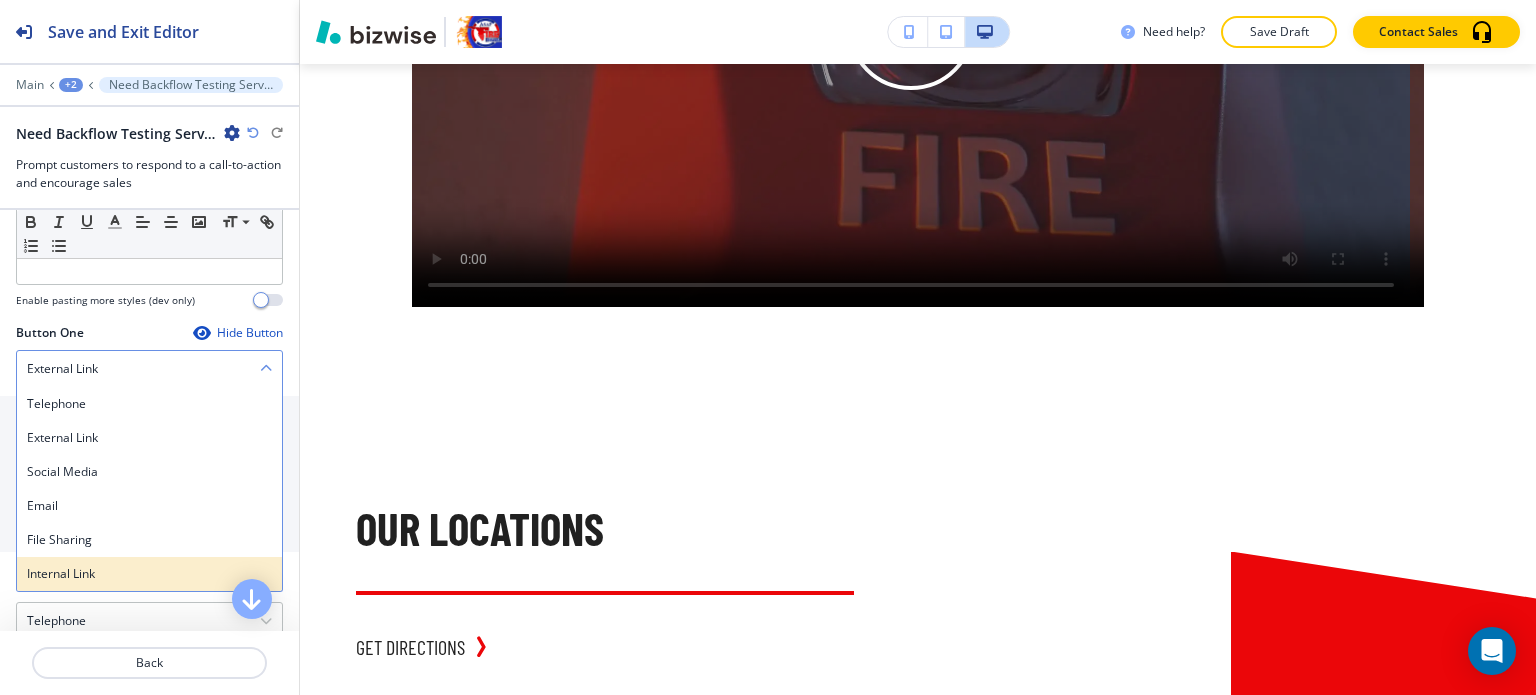 click on "Internal Link" at bounding box center [149, 574] 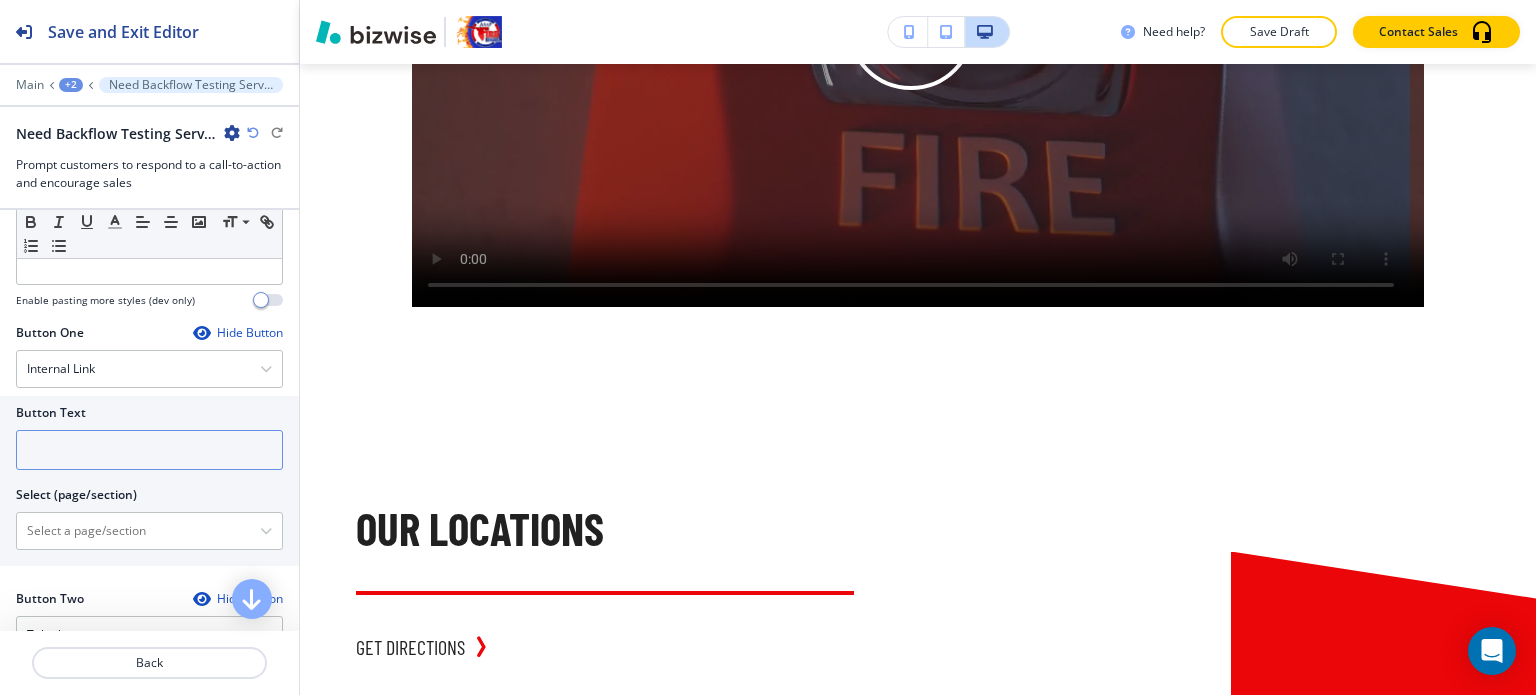 click at bounding box center [149, 450] 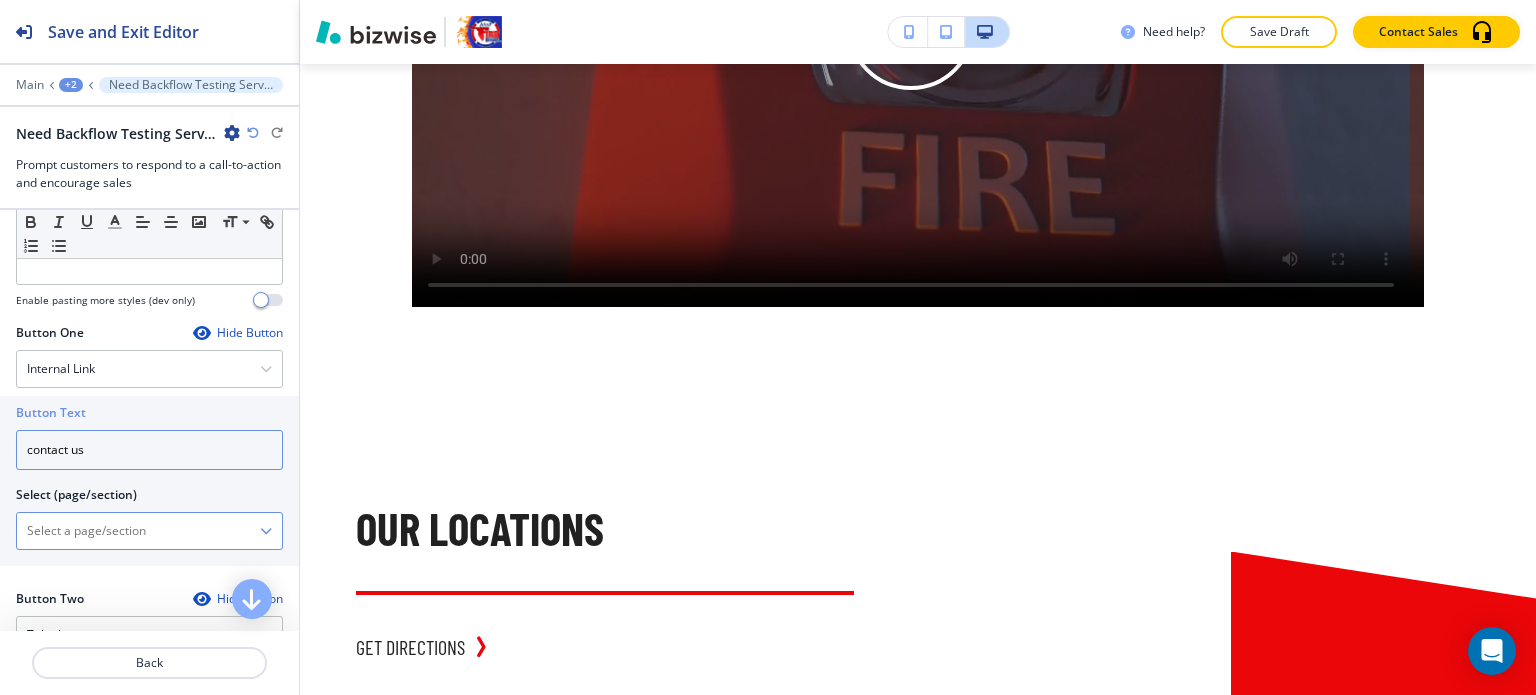 type on "contact us" 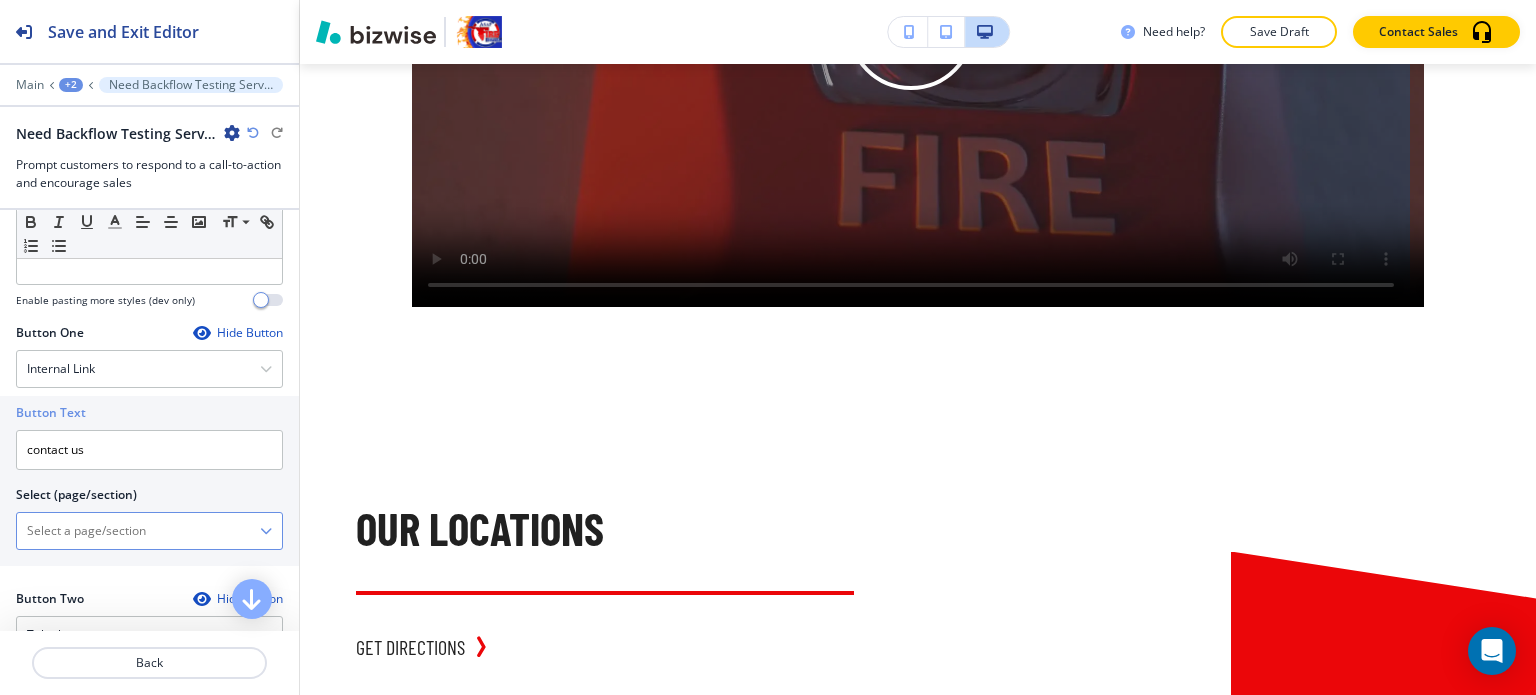 click at bounding box center (138, 531) 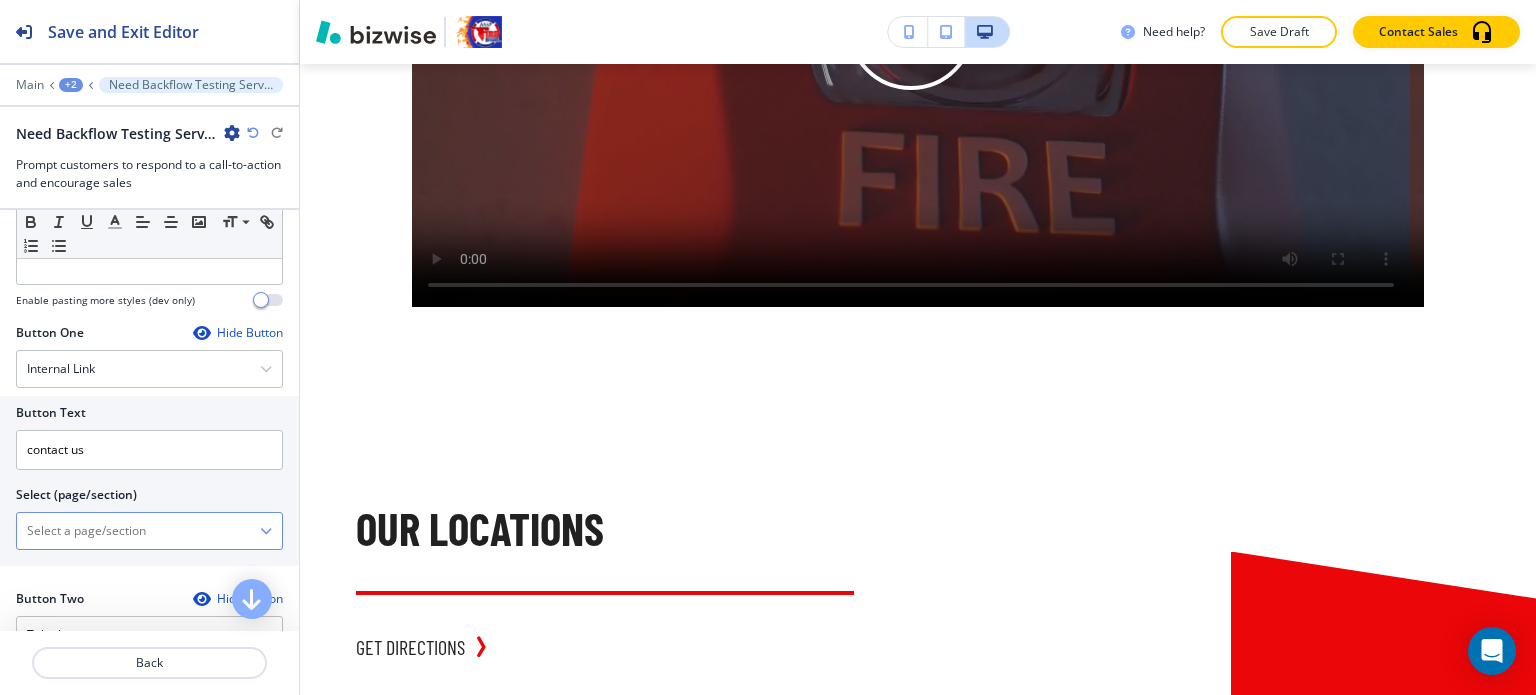 type on "CONTACT" 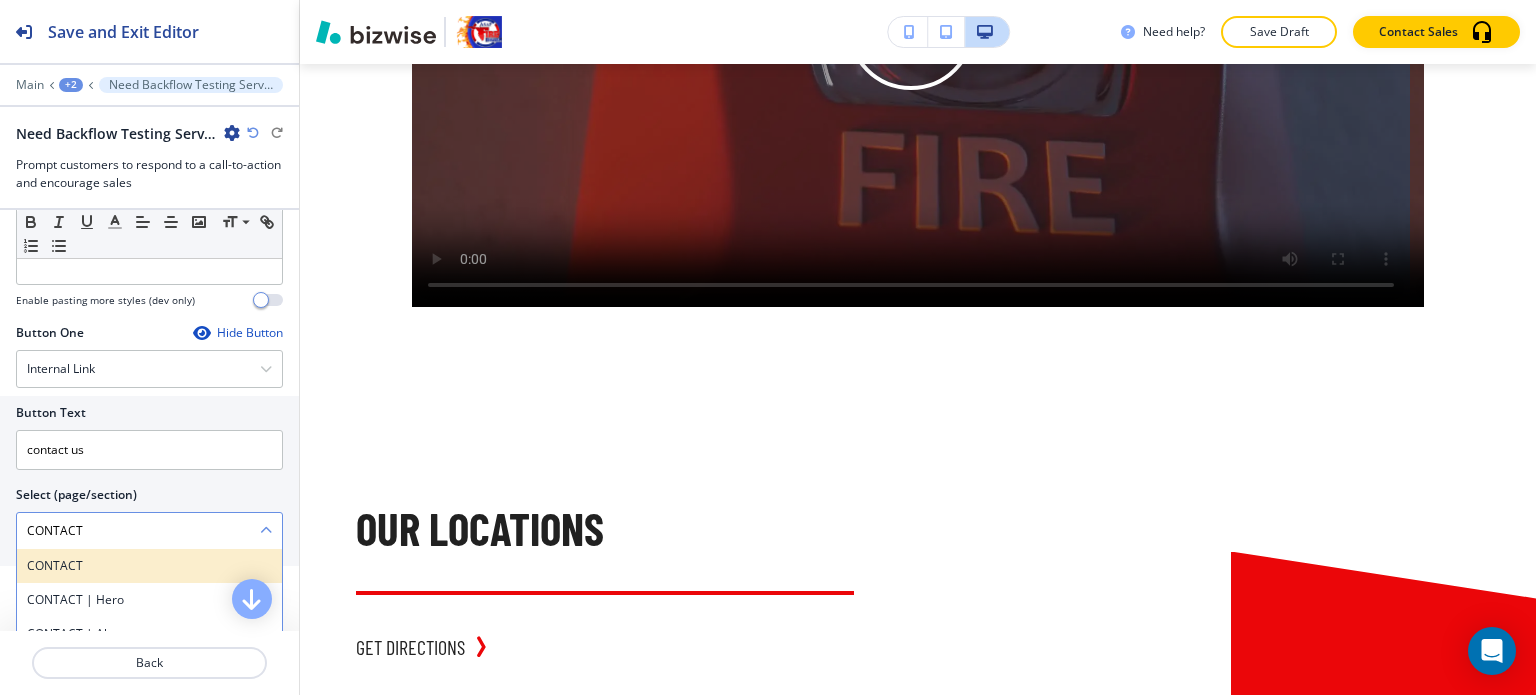 click on "CONTACT" at bounding box center [149, 566] 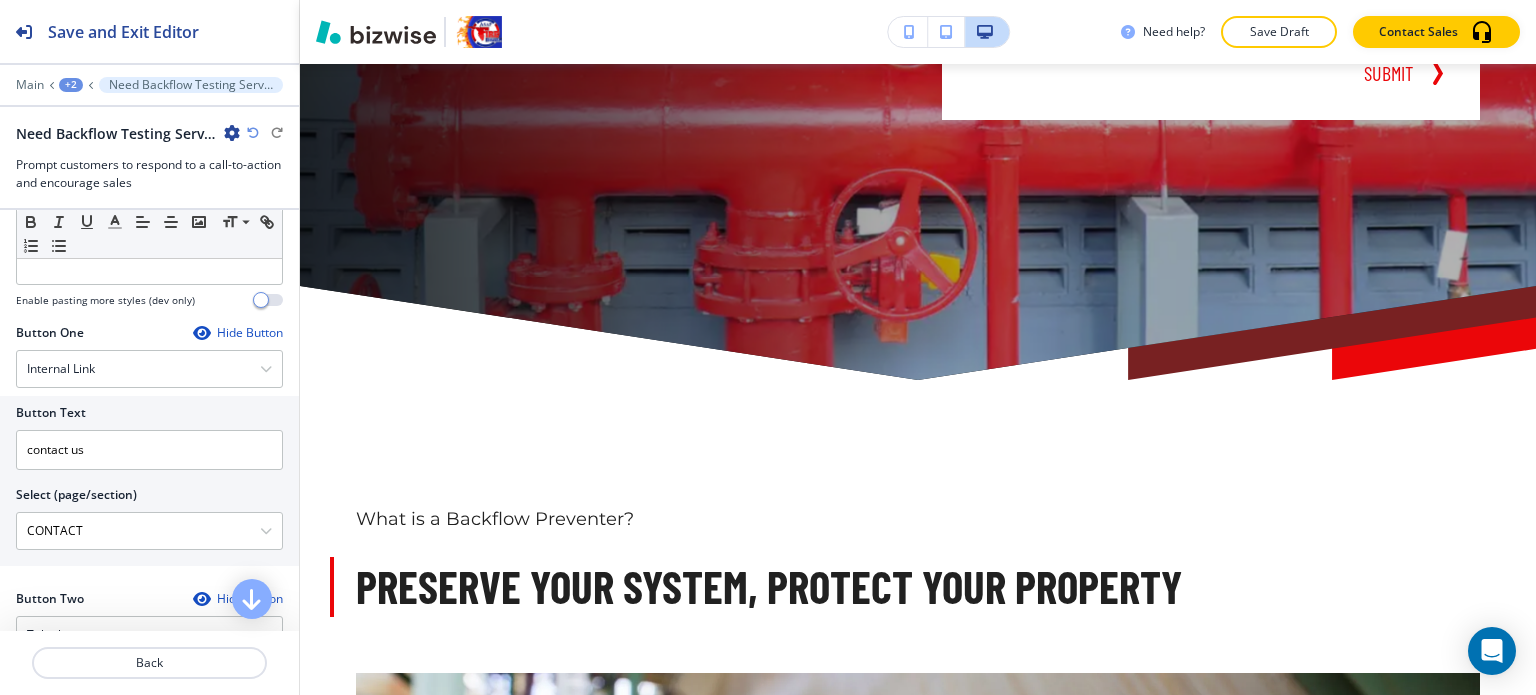 scroll, scrollTop: 0, scrollLeft: 0, axis: both 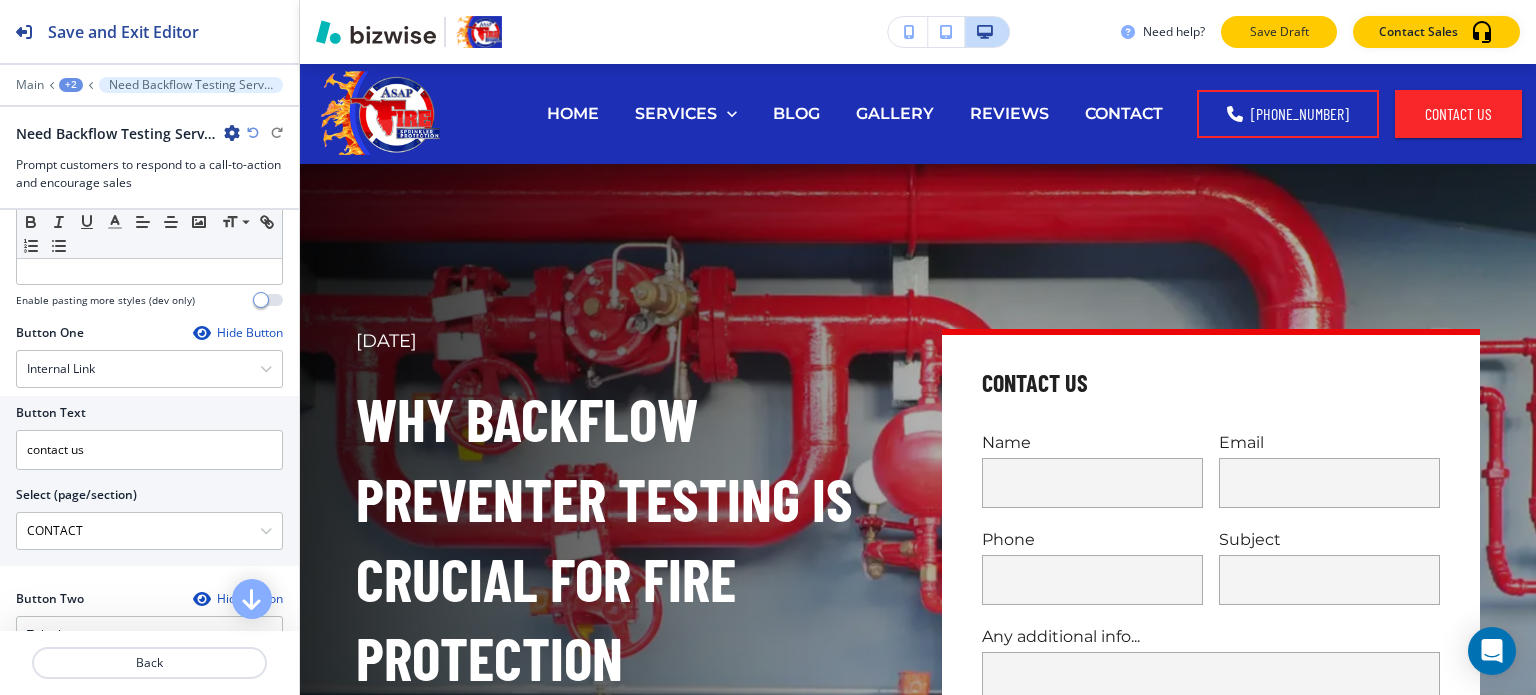 click on "Save Draft" at bounding box center [1279, 32] 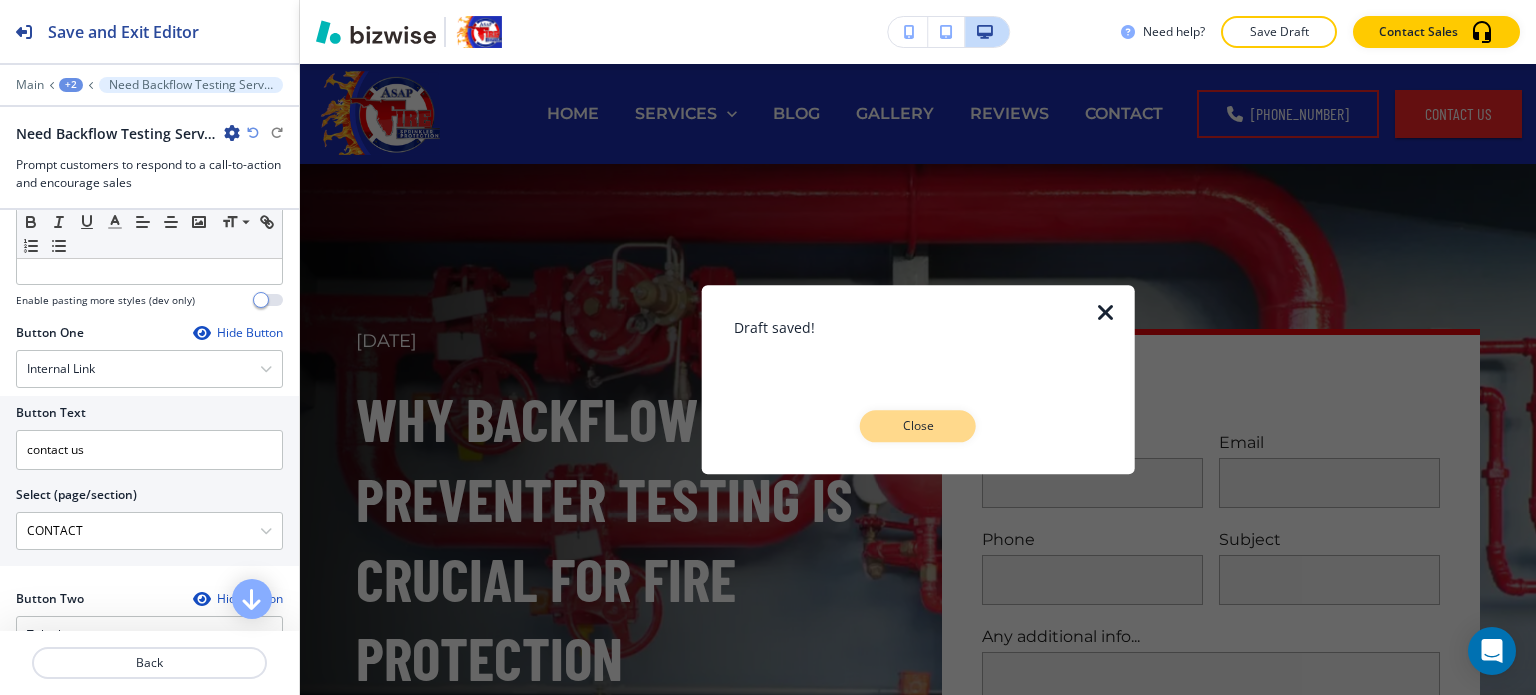 click on "Close" at bounding box center [918, 426] 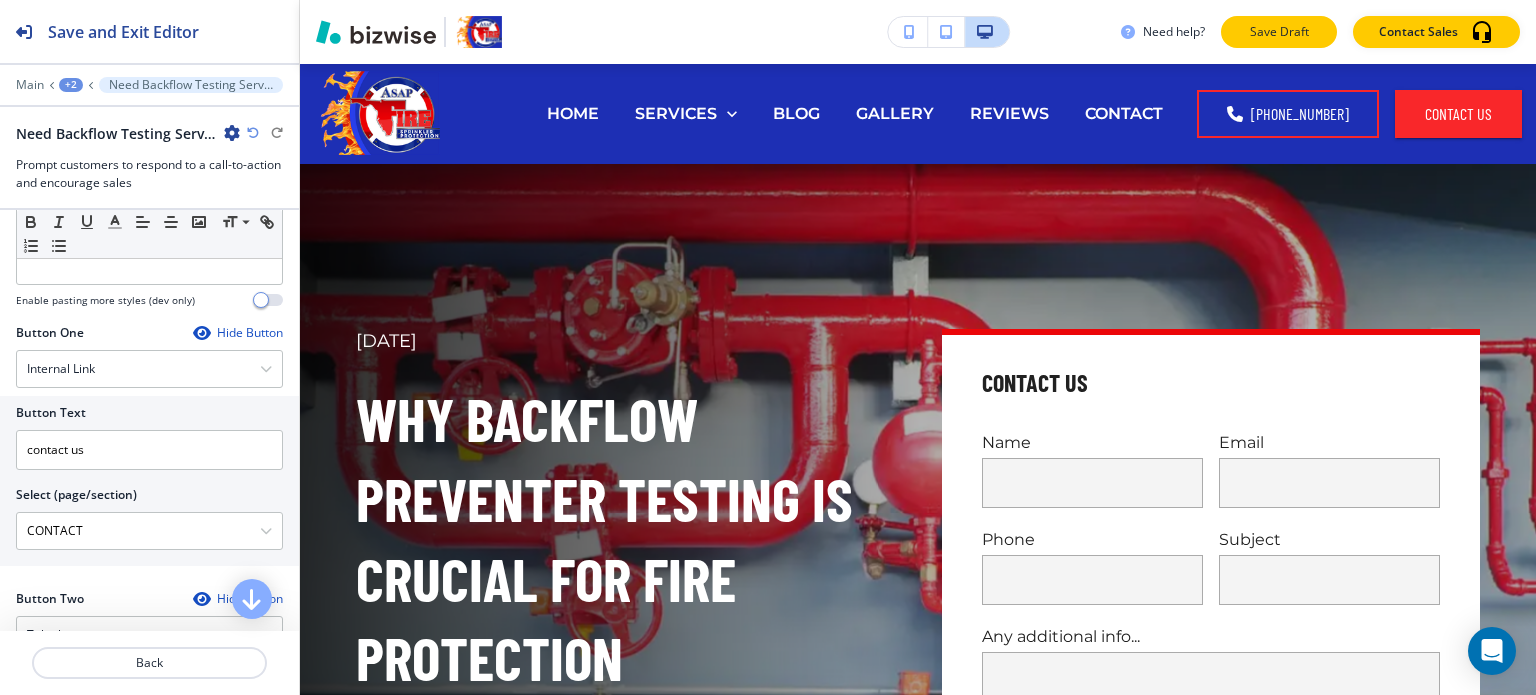click on "Save Draft" at bounding box center (1279, 32) 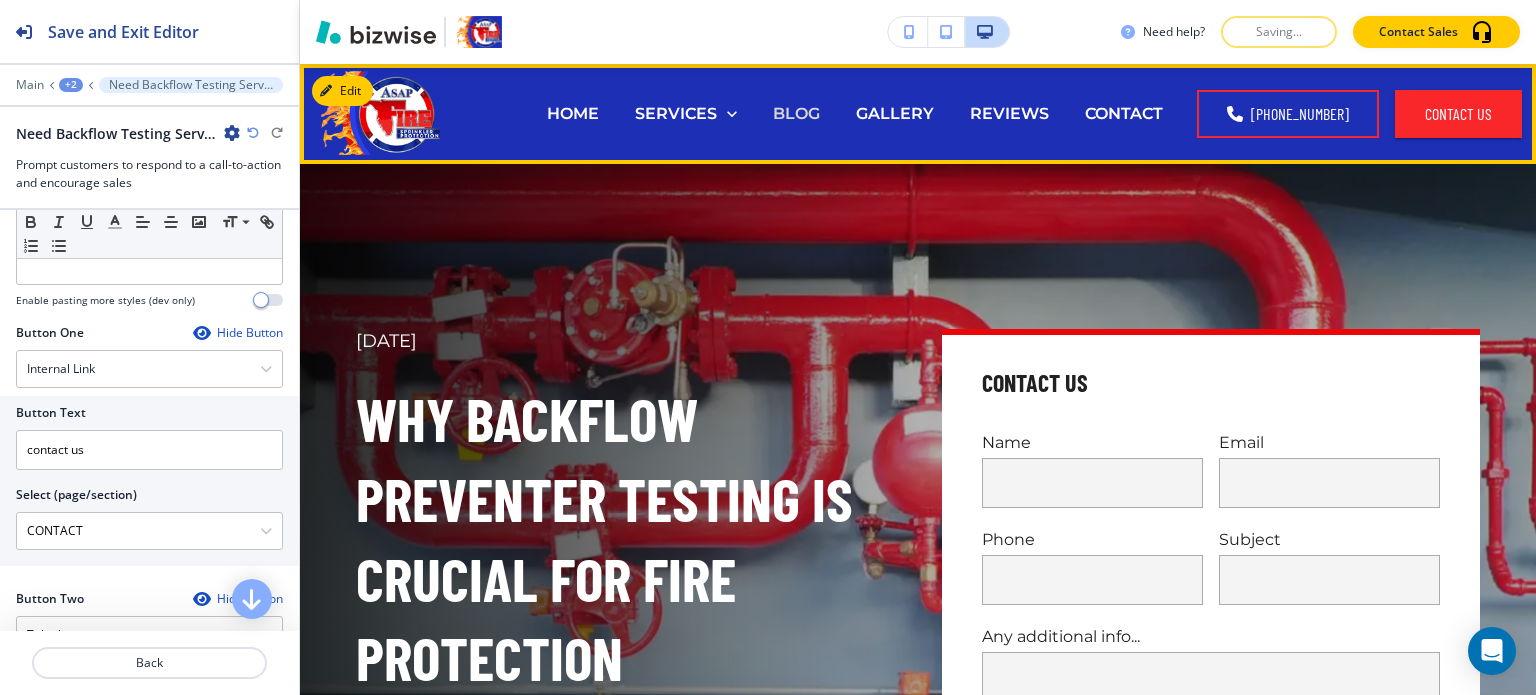 click on "BLOG" at bounding box center [796, 113] 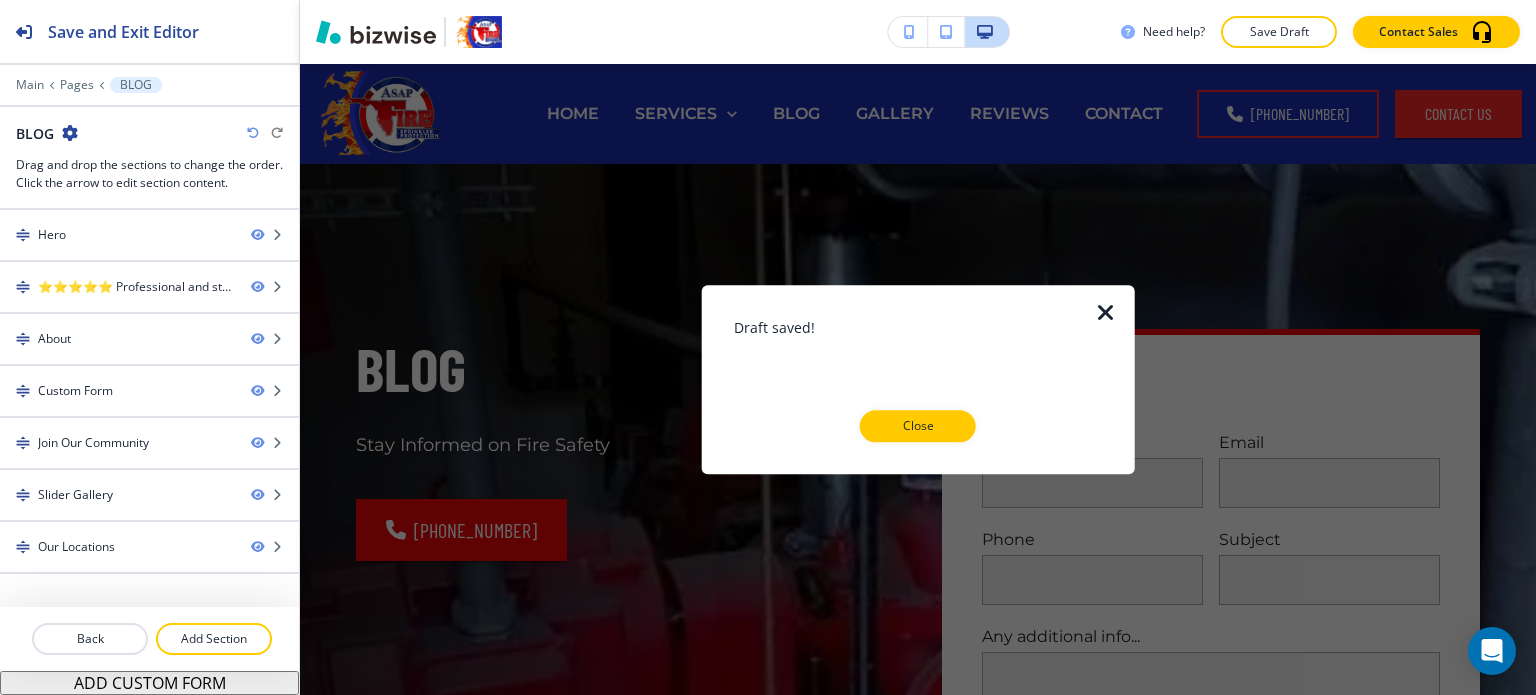 click on "Close" at bounding box center [918, 426] 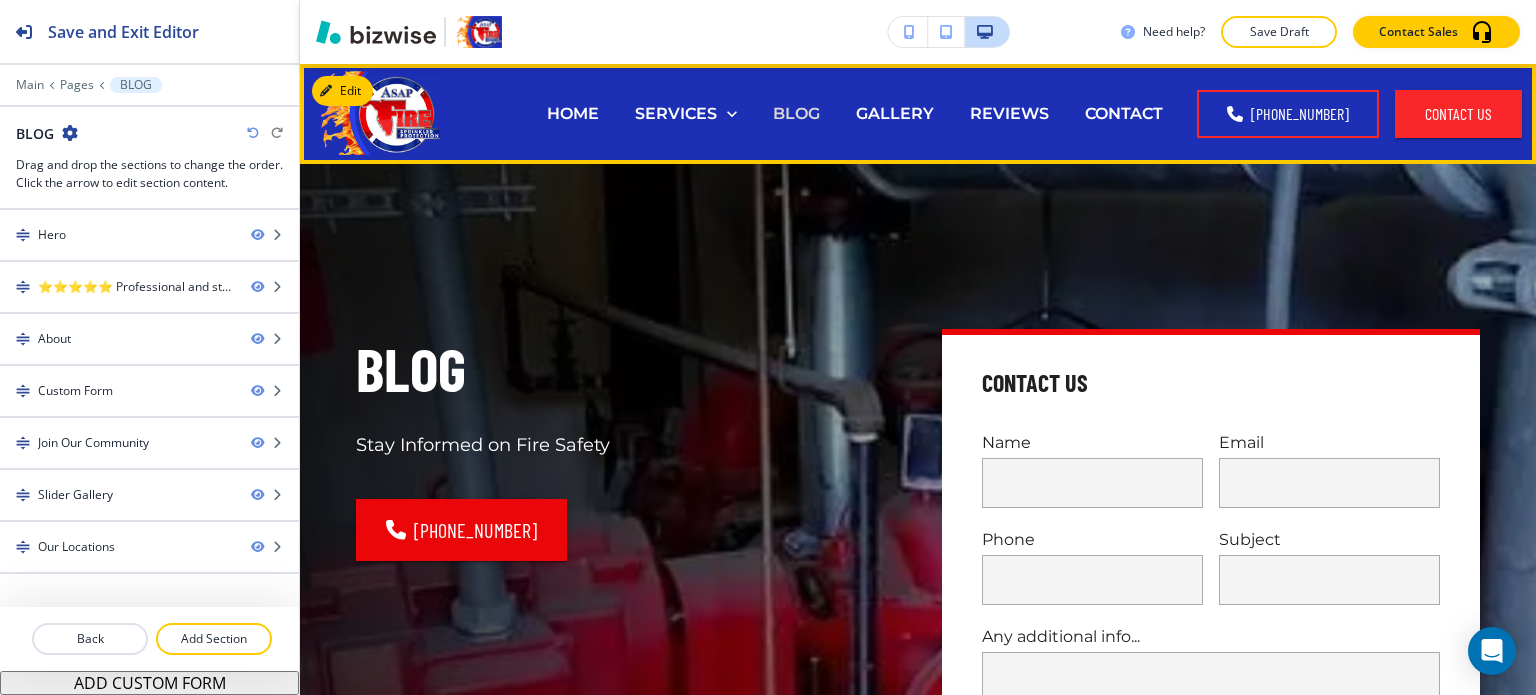 click on "BLOG" at bounding box center (796, 113) 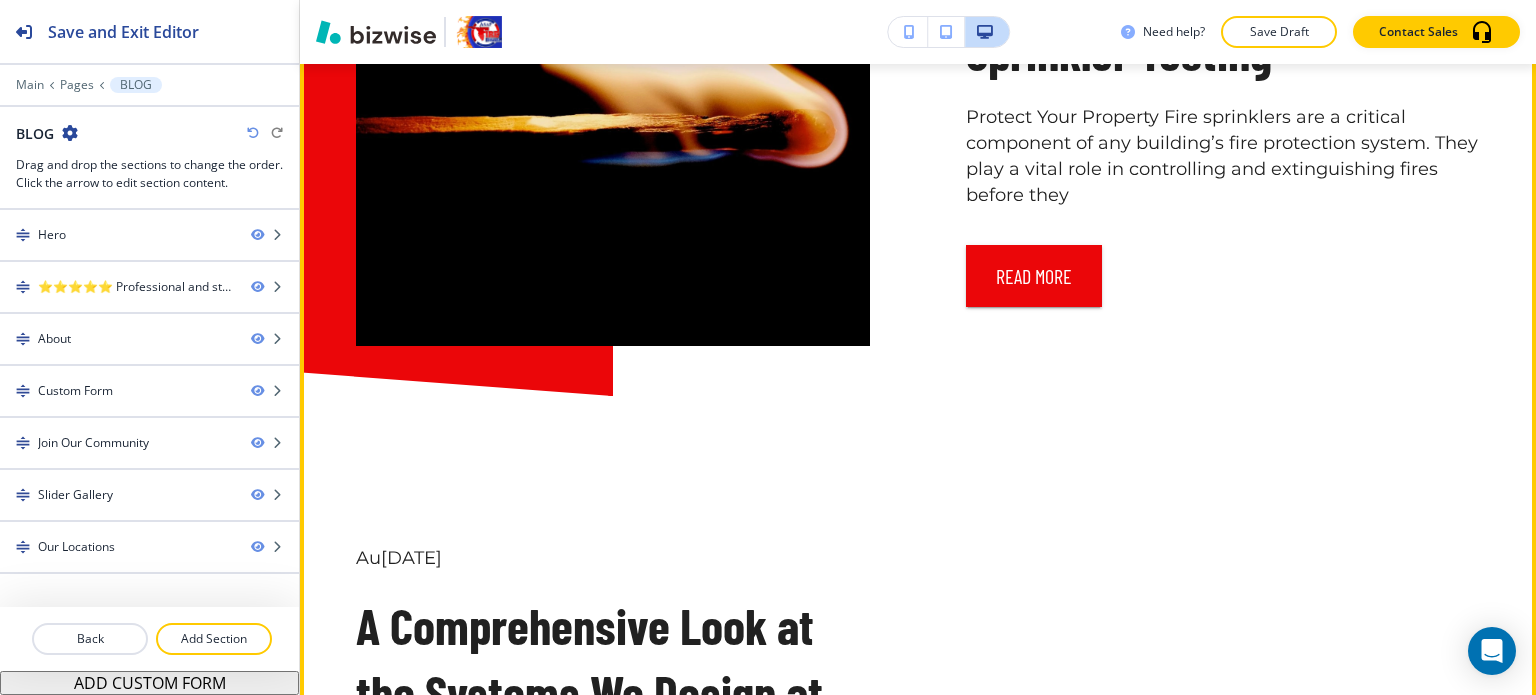 scroll, scrollTop: 10180, scrollLeft: 0, axis: vertical 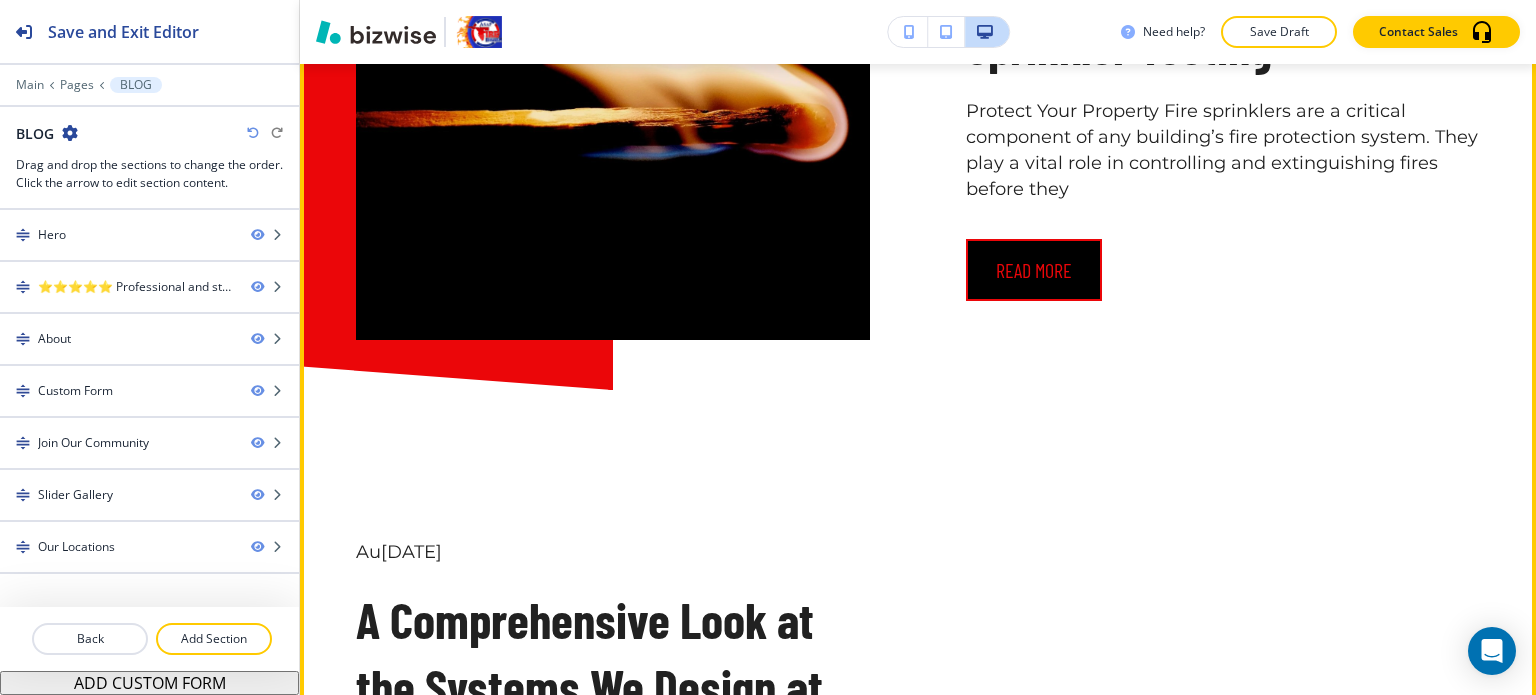 click on "read more" at bounding box center [1034, 270] 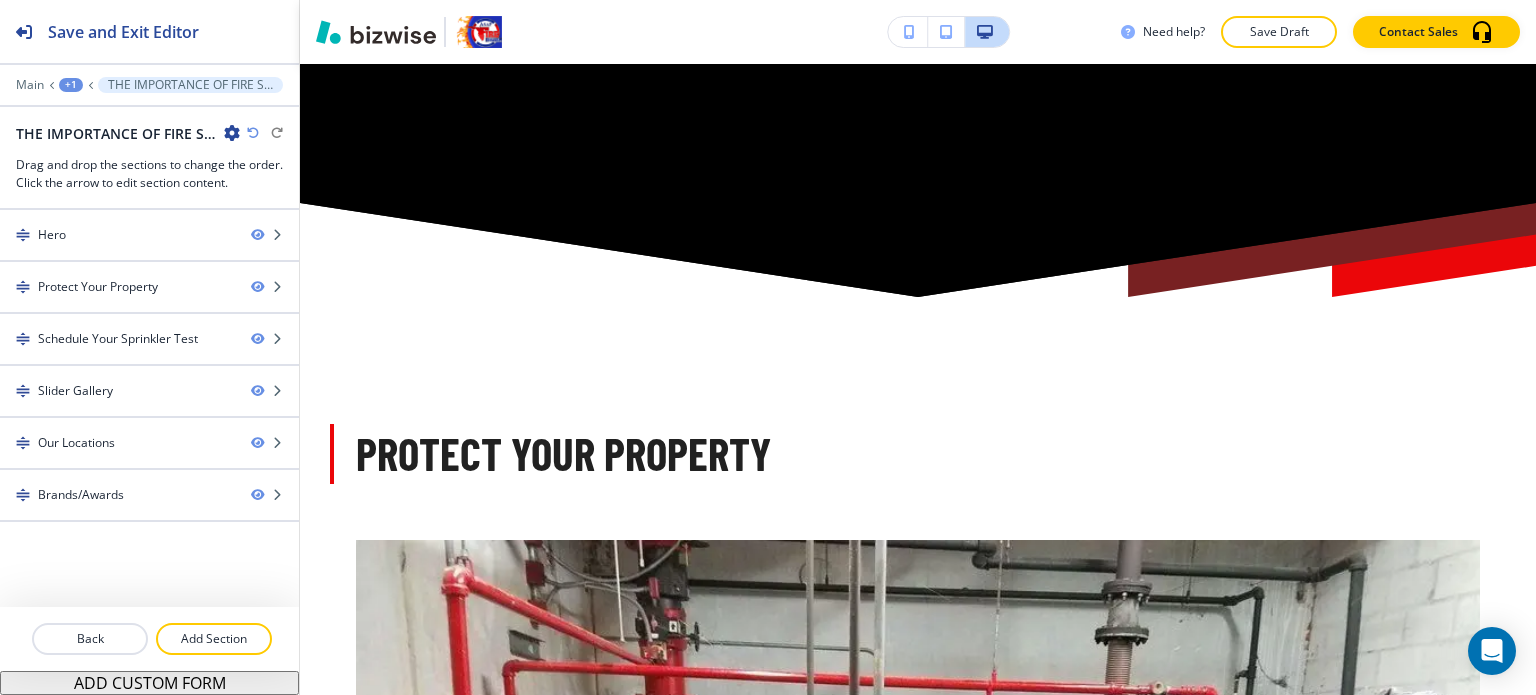 scroll, scrollTop: 0, scrollLeft: 0, axis: both 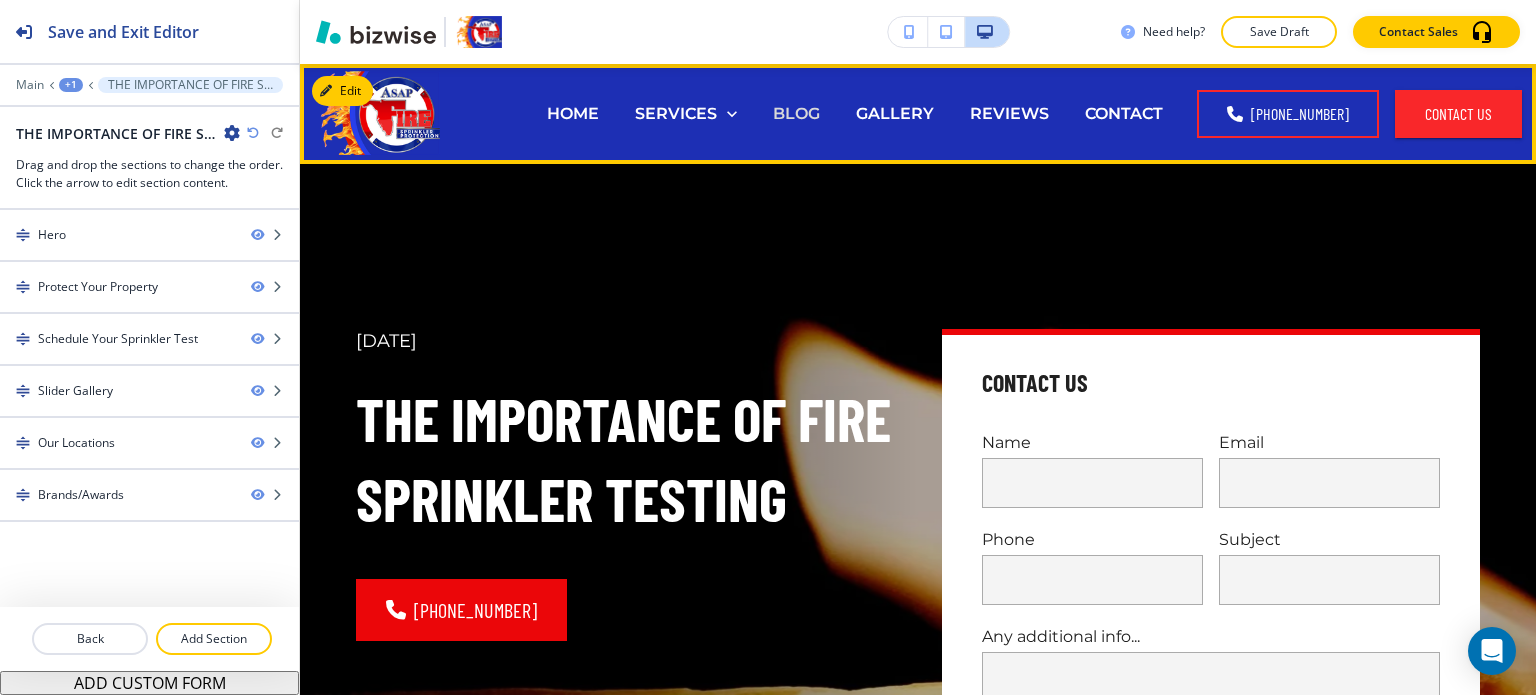 click on "BLOG" at bounding box center [796, 113] 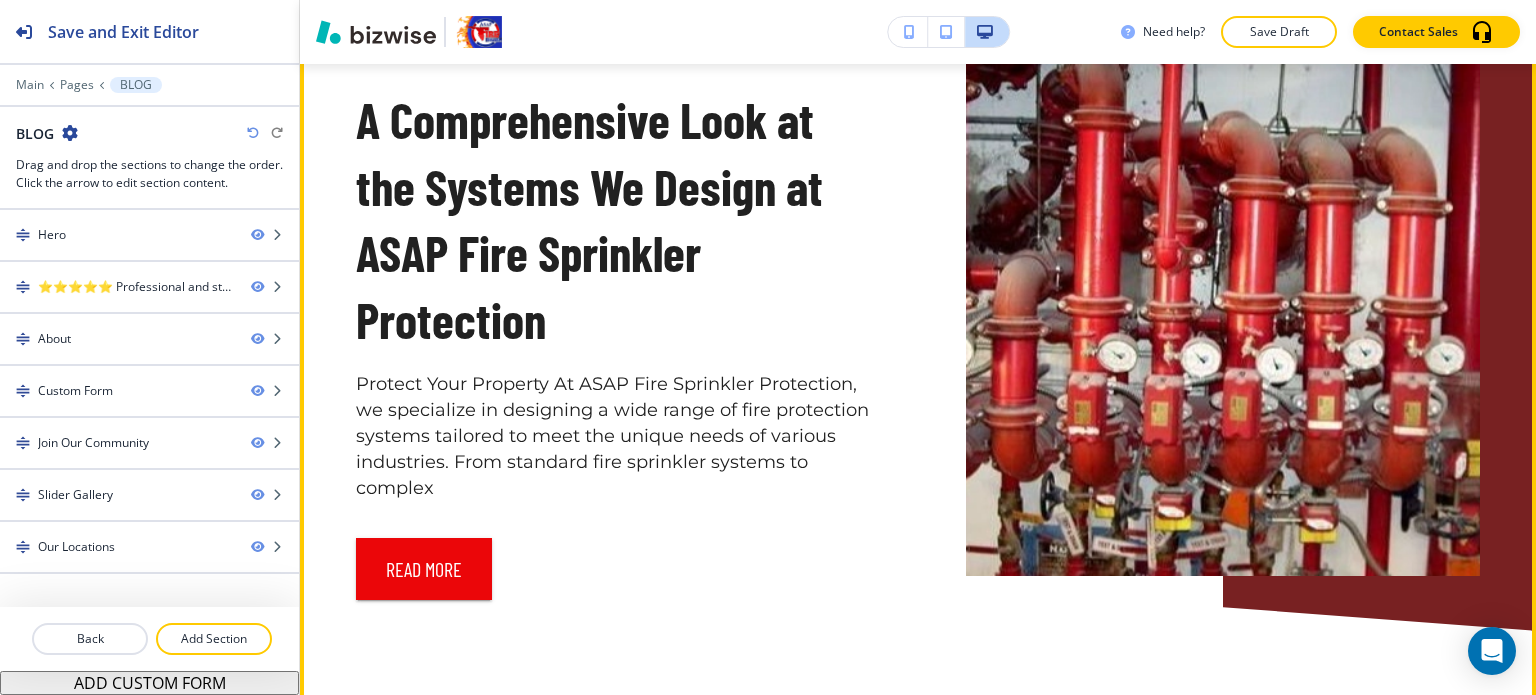 scroll, scrollTop: 10744, scrollLeft: 0, axis: vertical 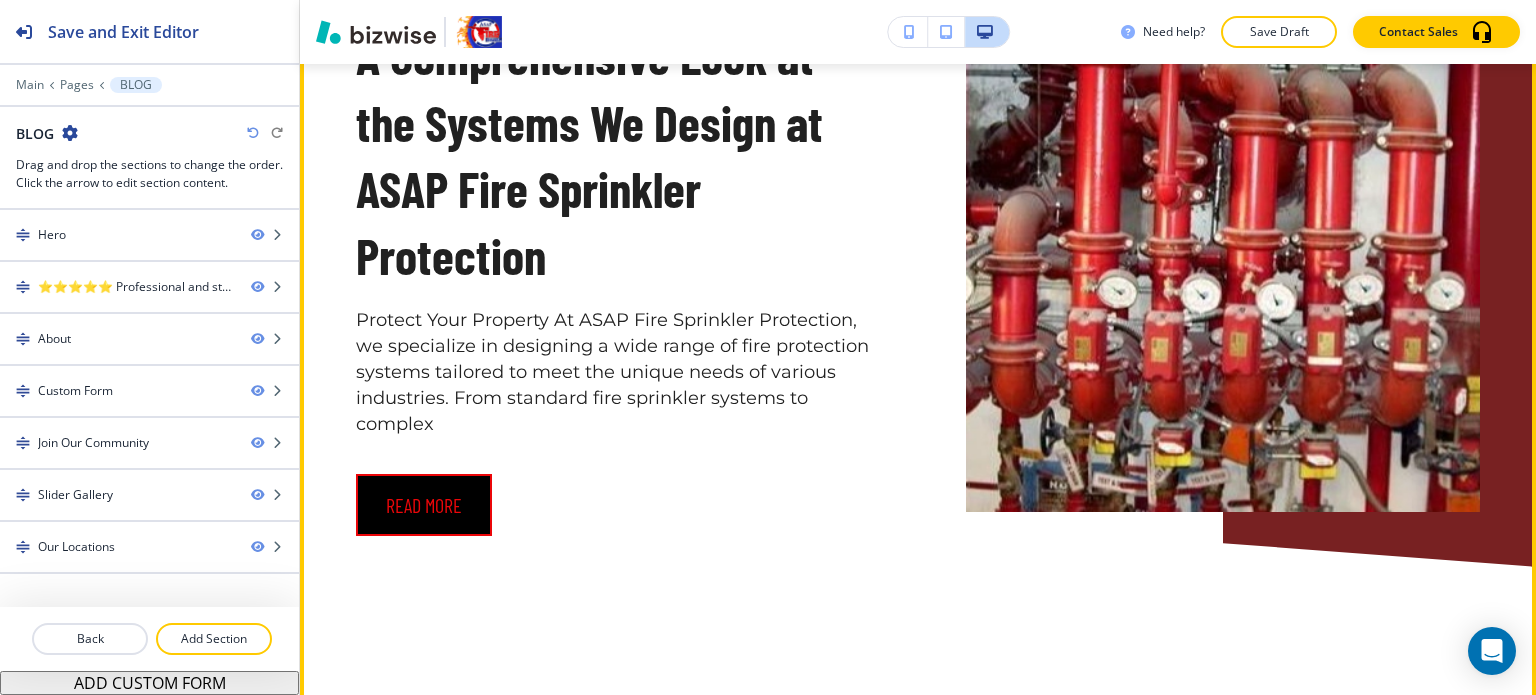 click on "read more" at bounding box center [424, 505] 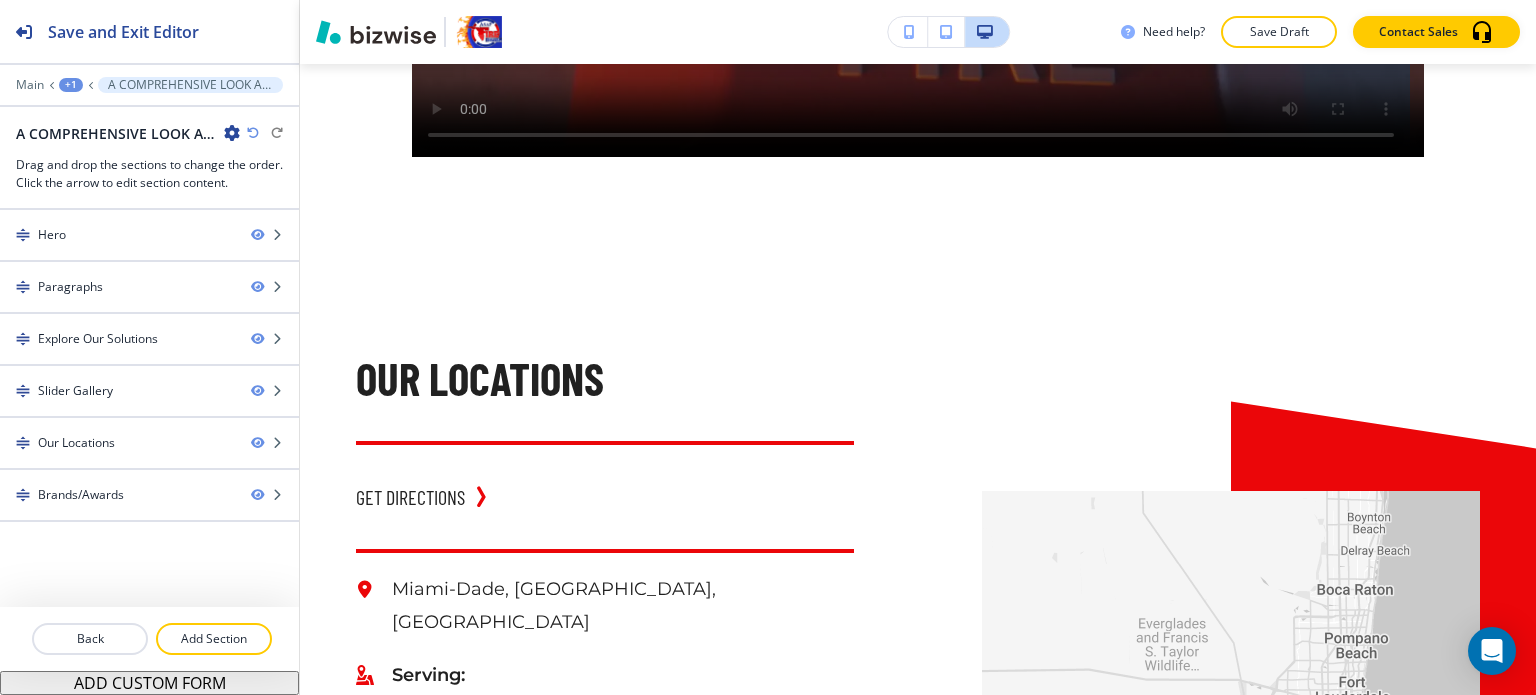 scroll, scrollTop: 0, scrollLeft: 0, axis: both 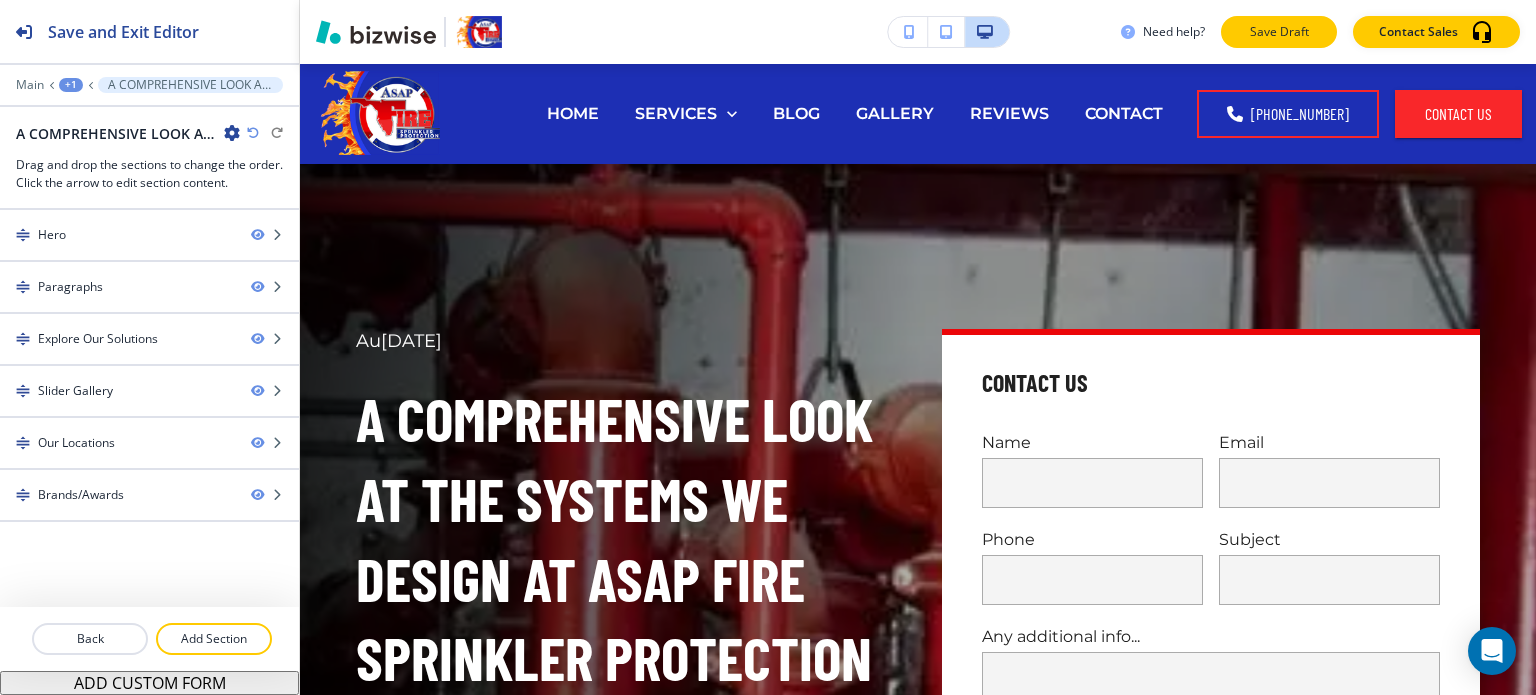 click on "Save Draft" at bounding box center (1279, 32) 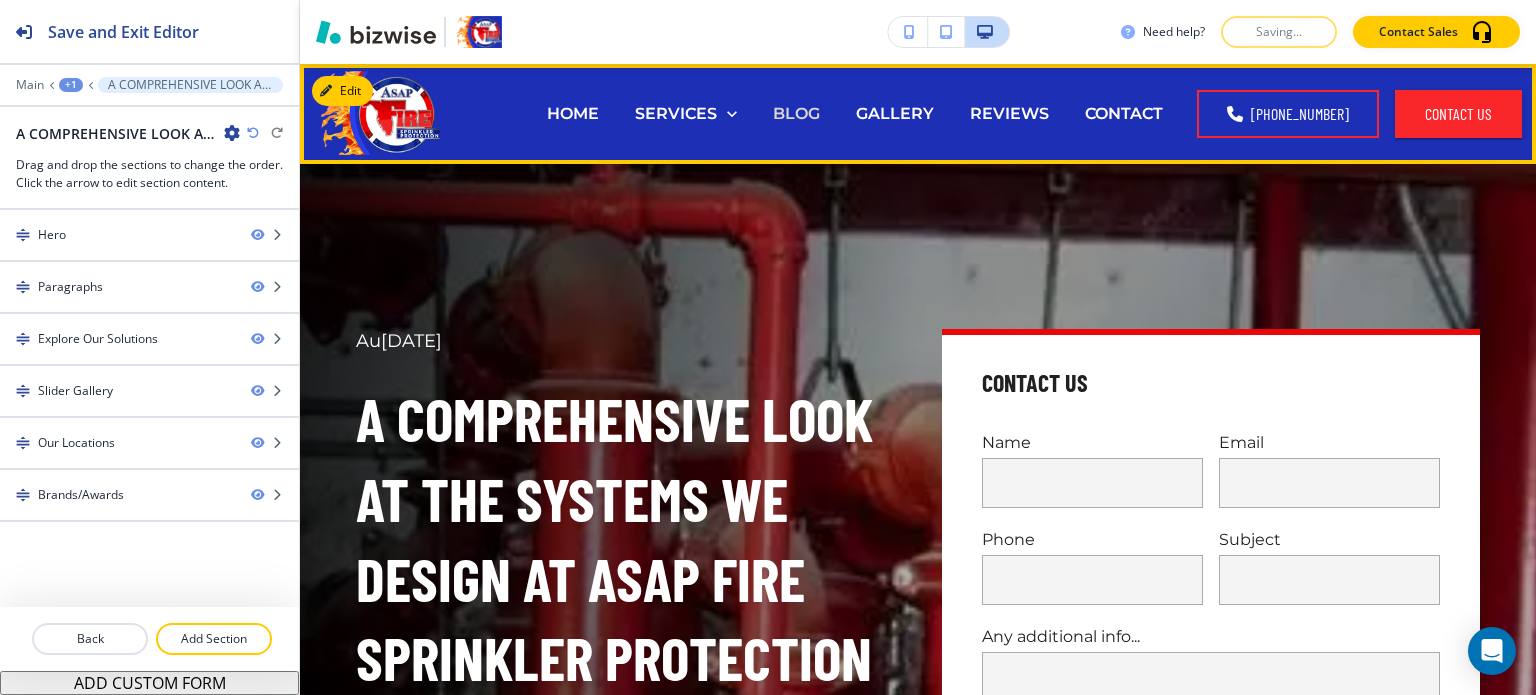 click on "BLOG" at bounding box center [796, 113] 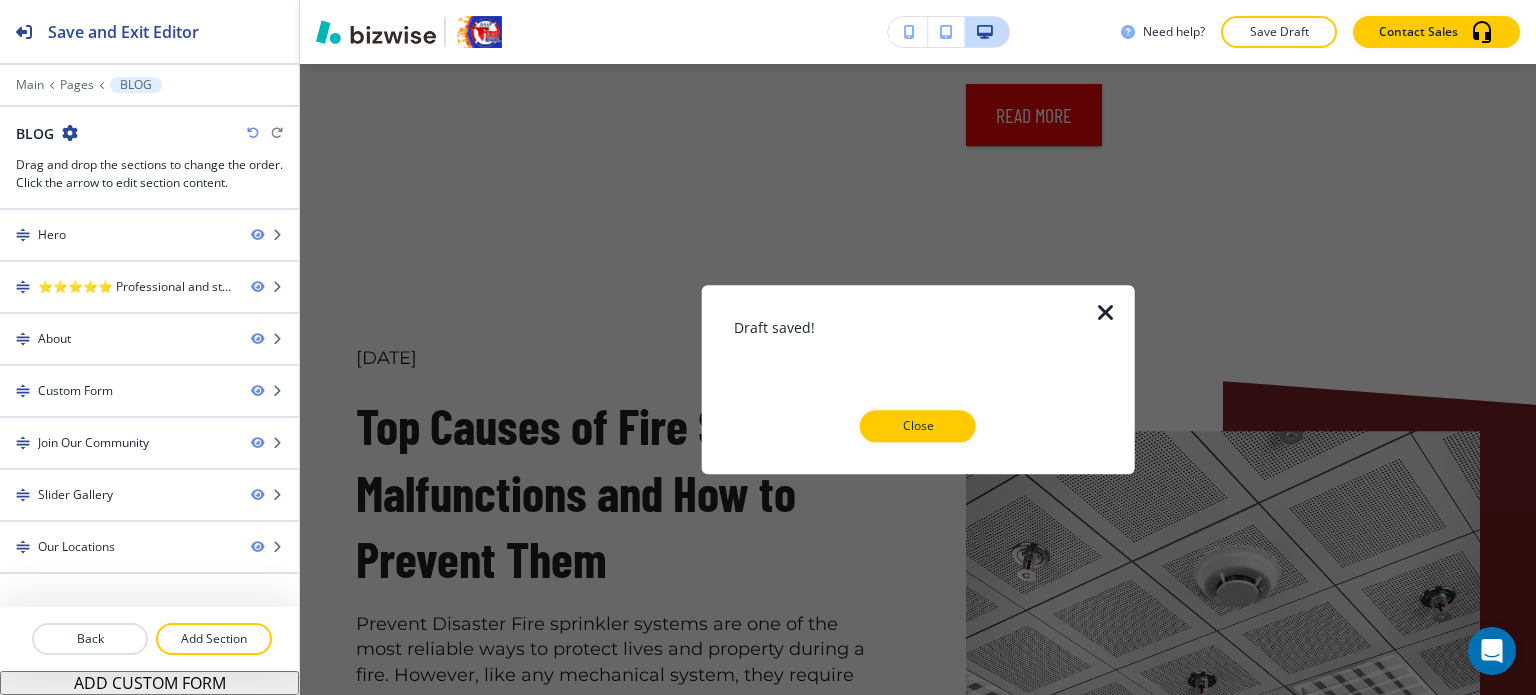 scroll, scrollTop: 3300, scrollLeft: 0, axis: vertical 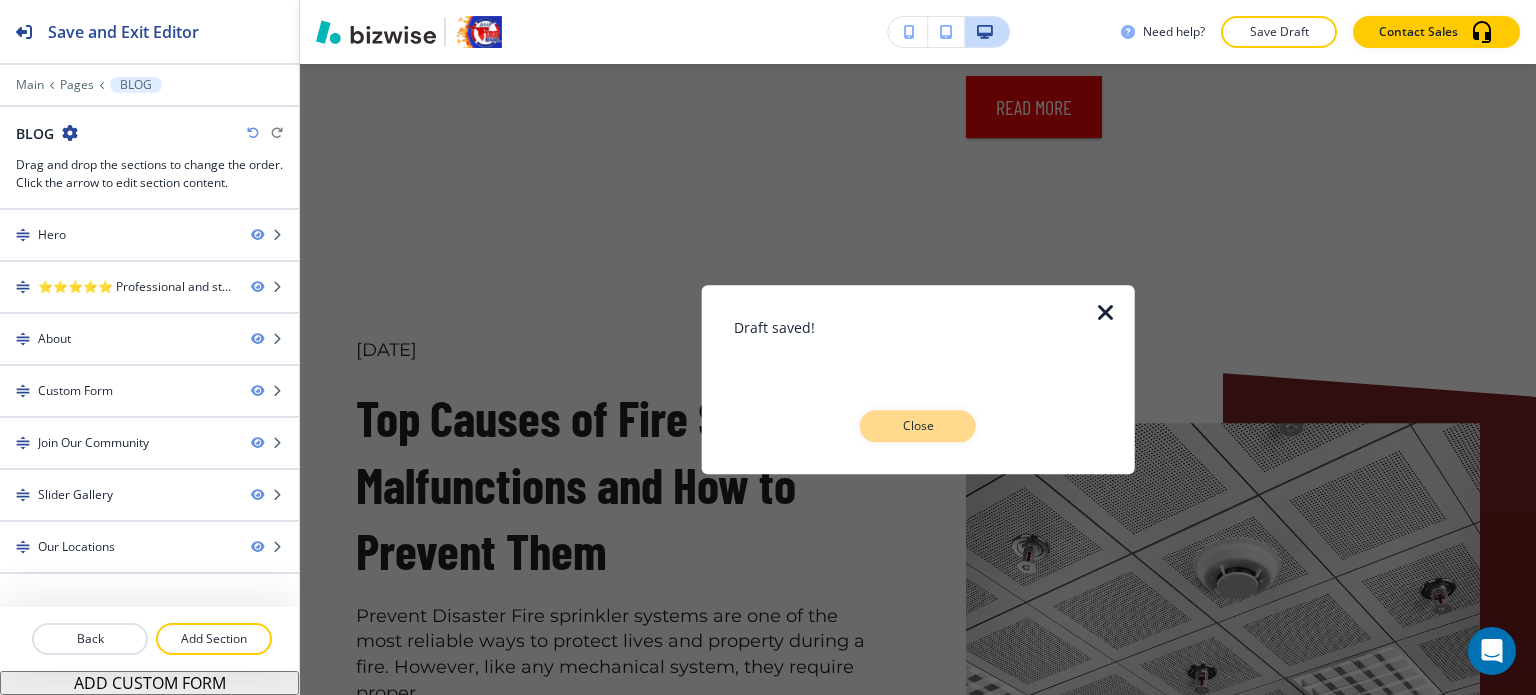 click on "Close" at bounding box center (918, 426) 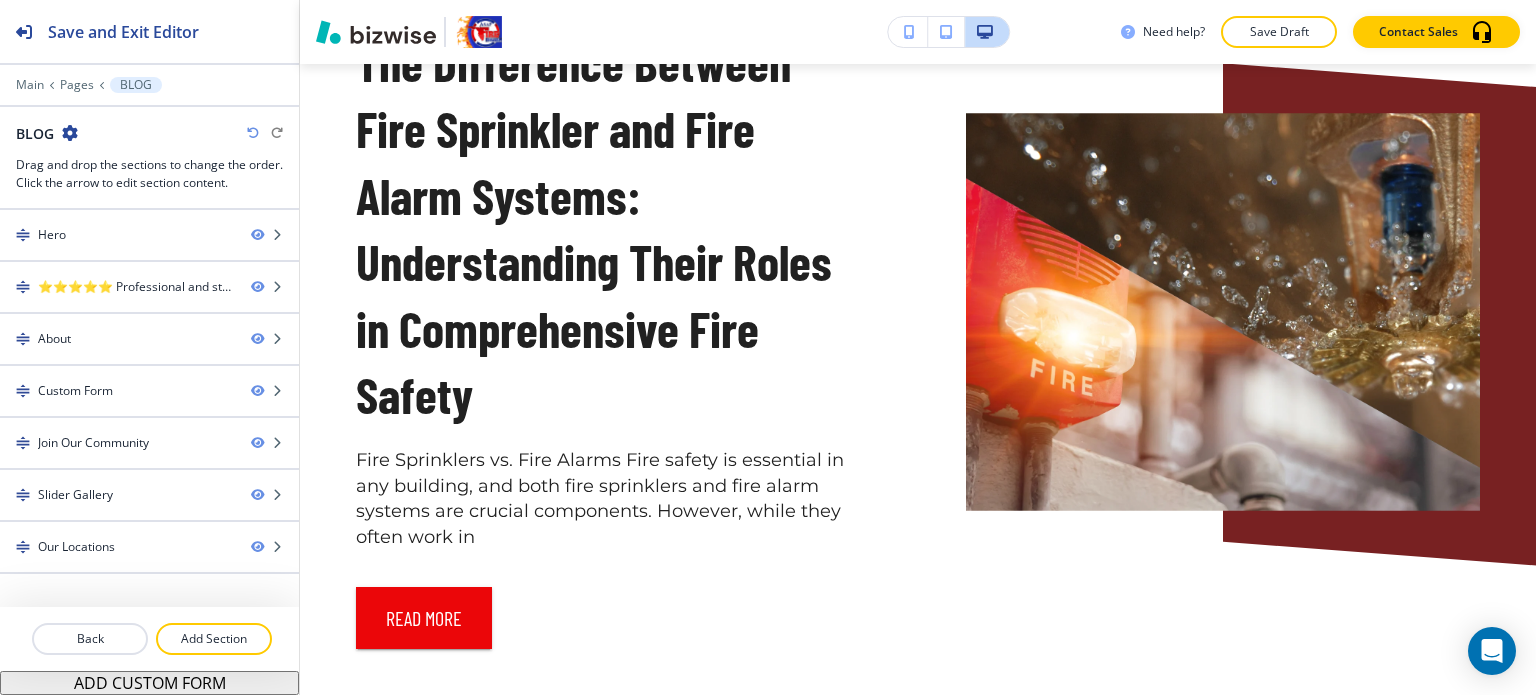 scroll, scrollTop: 5100, scrollLeft: 0, axis: vertical 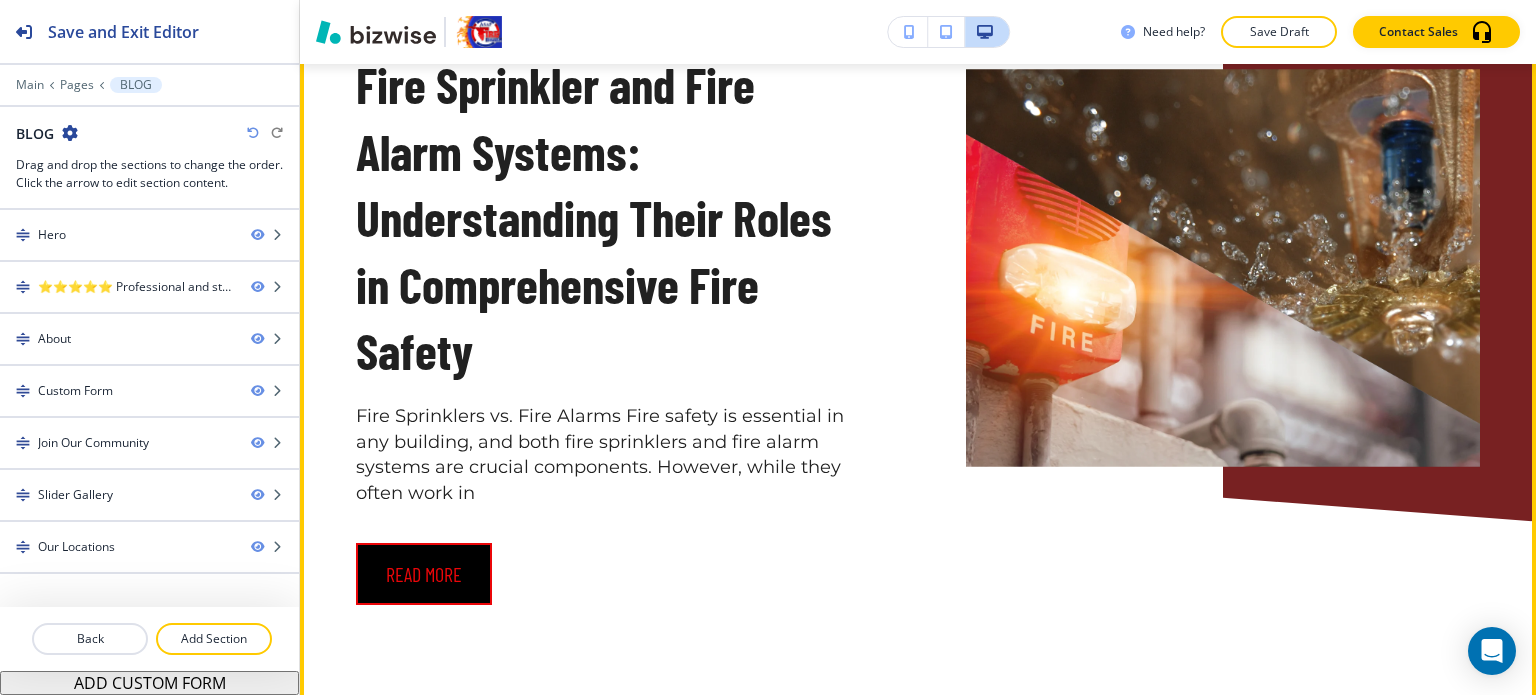 click on "read more" at bounding box center (424, 574) 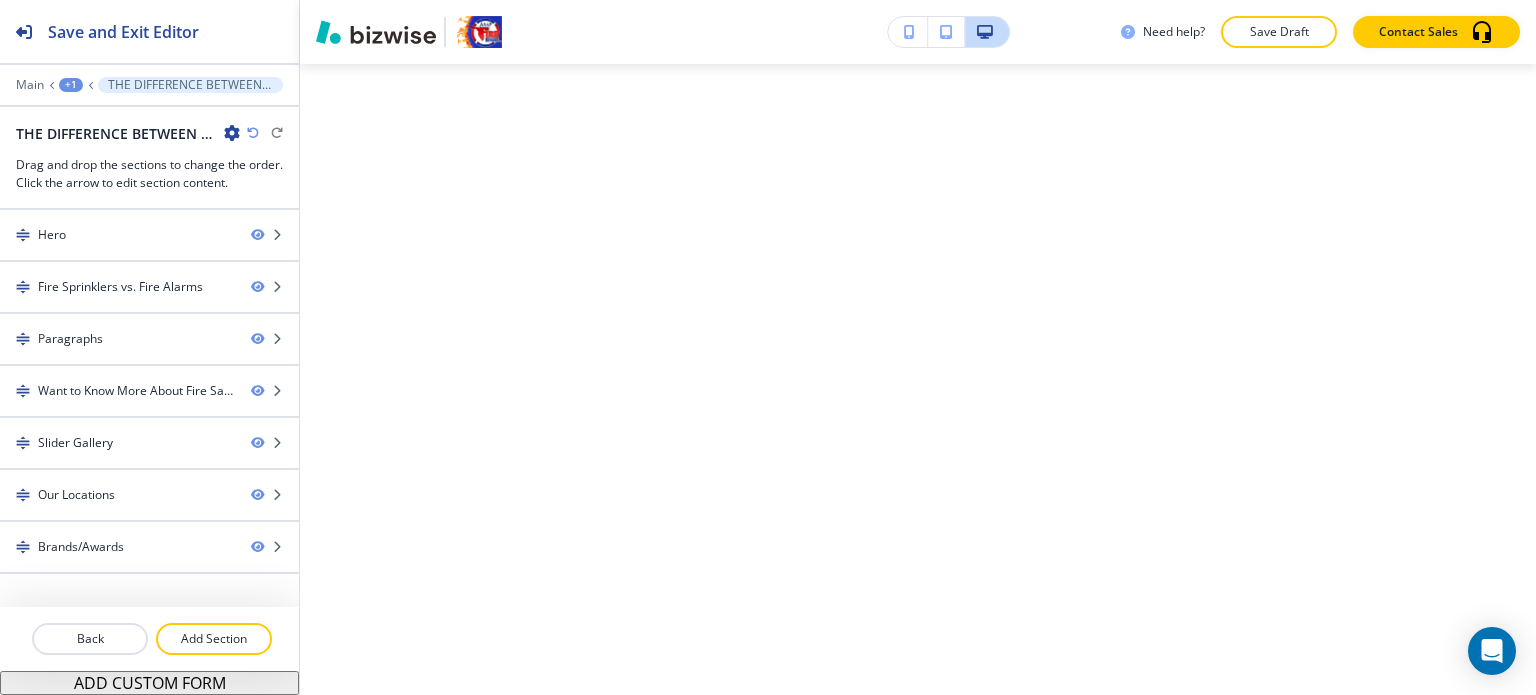 scroll, scrollTop: 0, scrollLeft: 0, axis: both 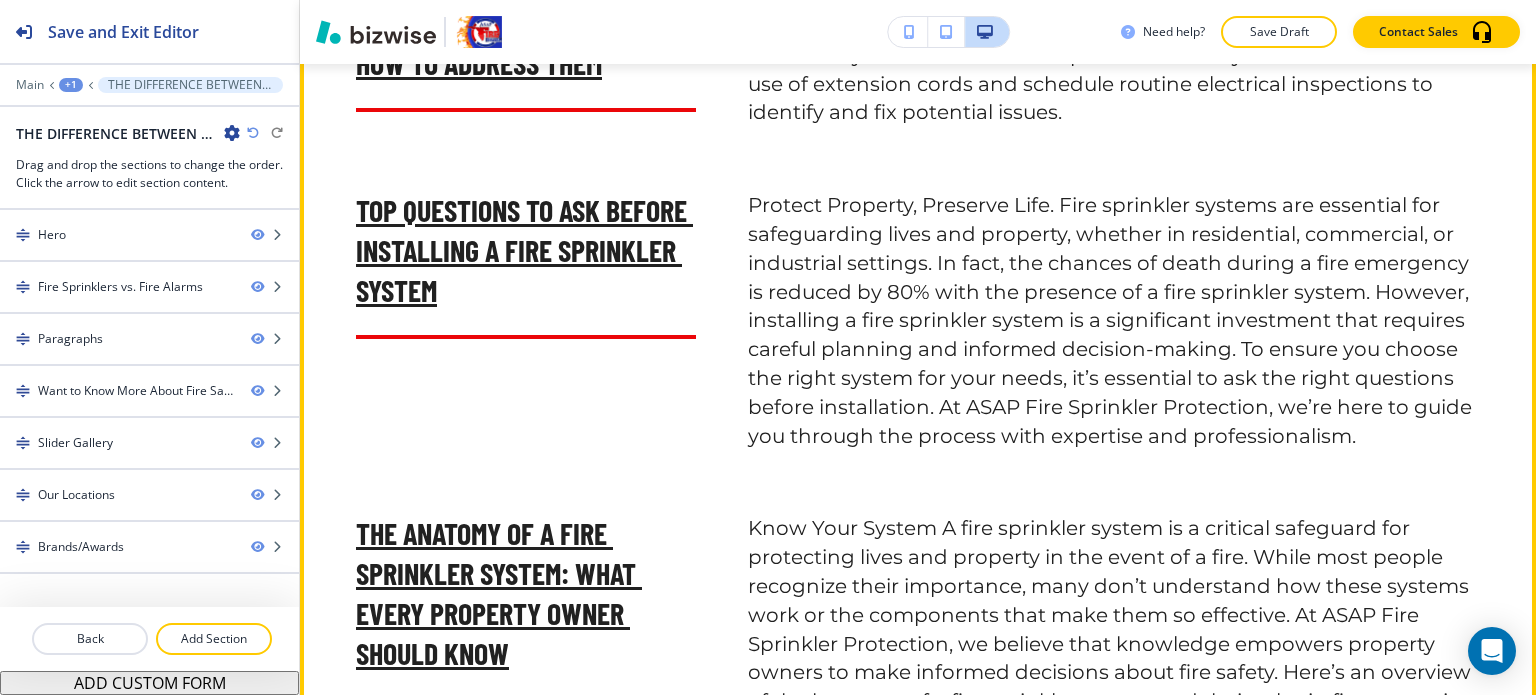 click on "Edit This Section" at bounding box center [379, -284] 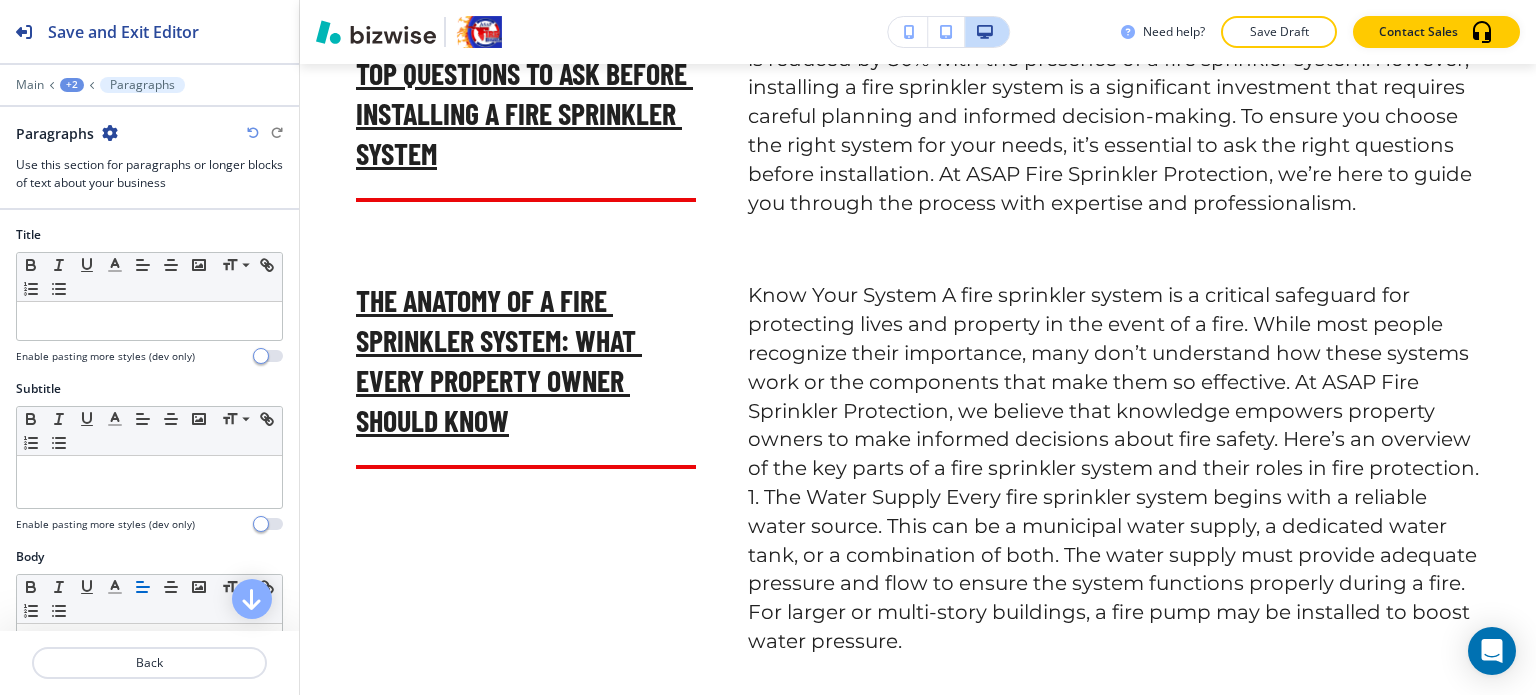 scroll, scrollTop: 3748, scrollLeft: 0, axis: vertical 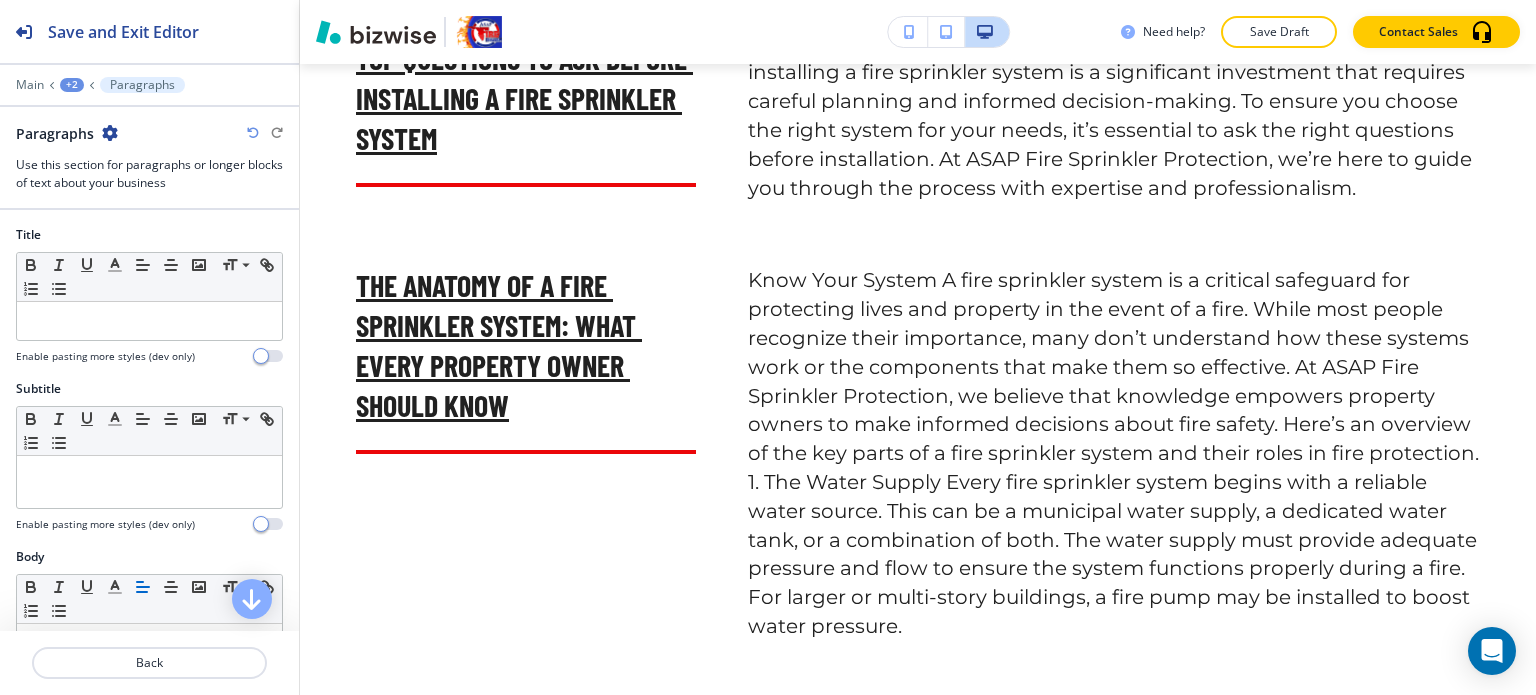 click at bounding box center [110, 133] 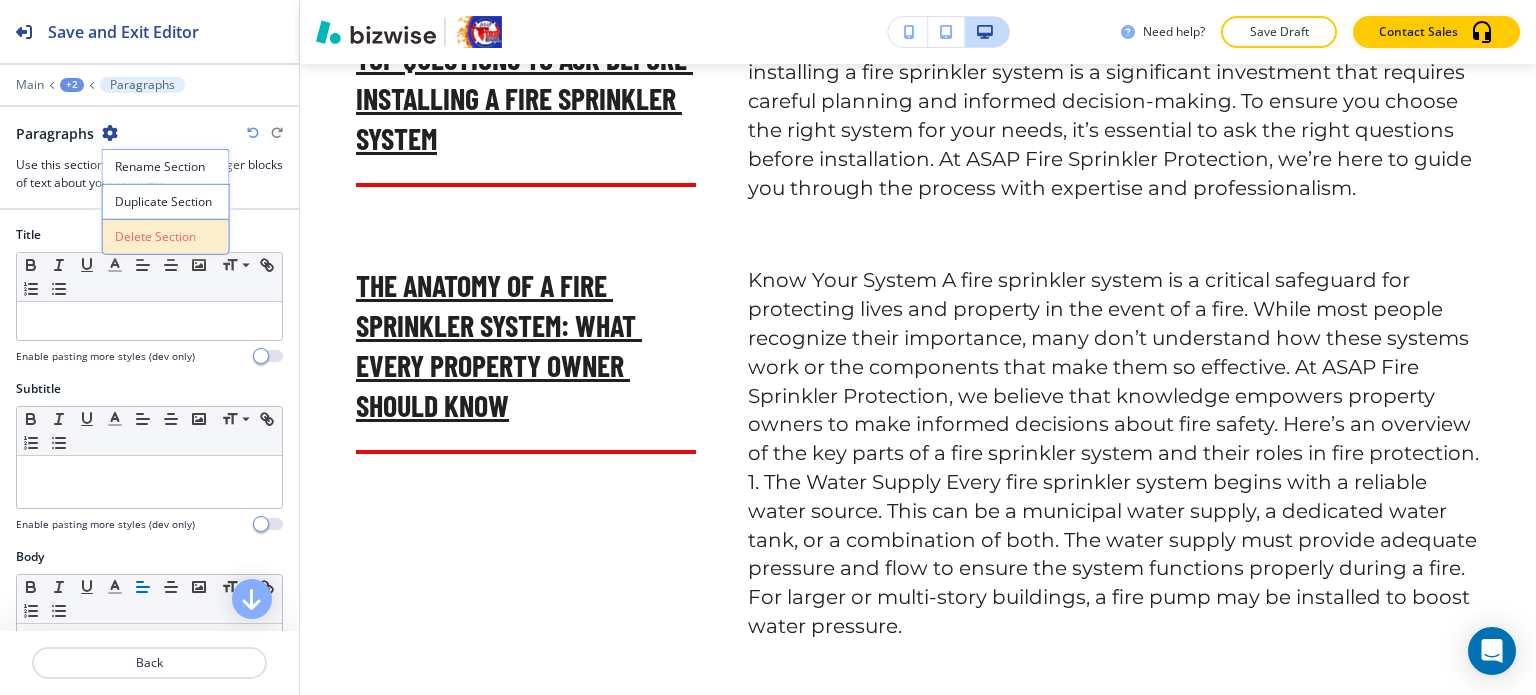 click on "Delete Section" at bounding box center (166, 237) 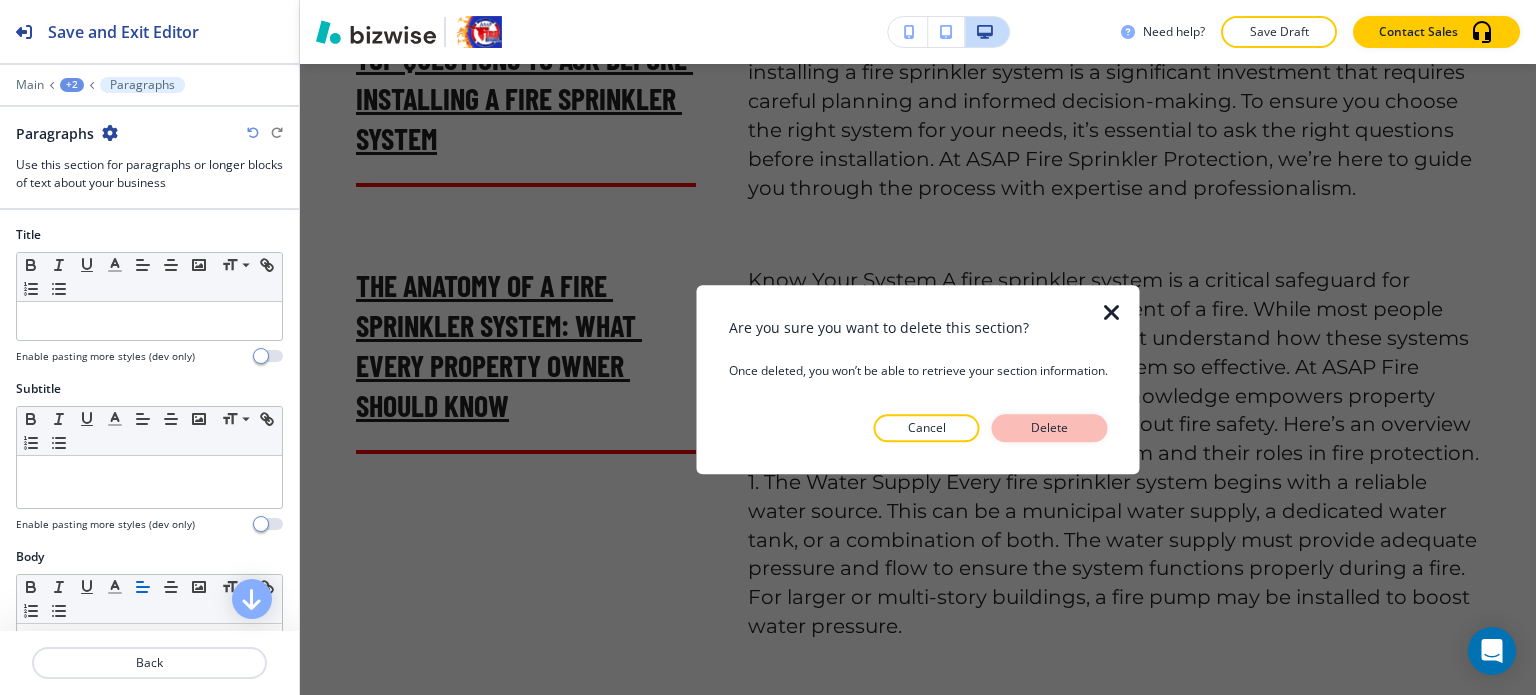 click on "Delete" at bounding box center [1050, 428] 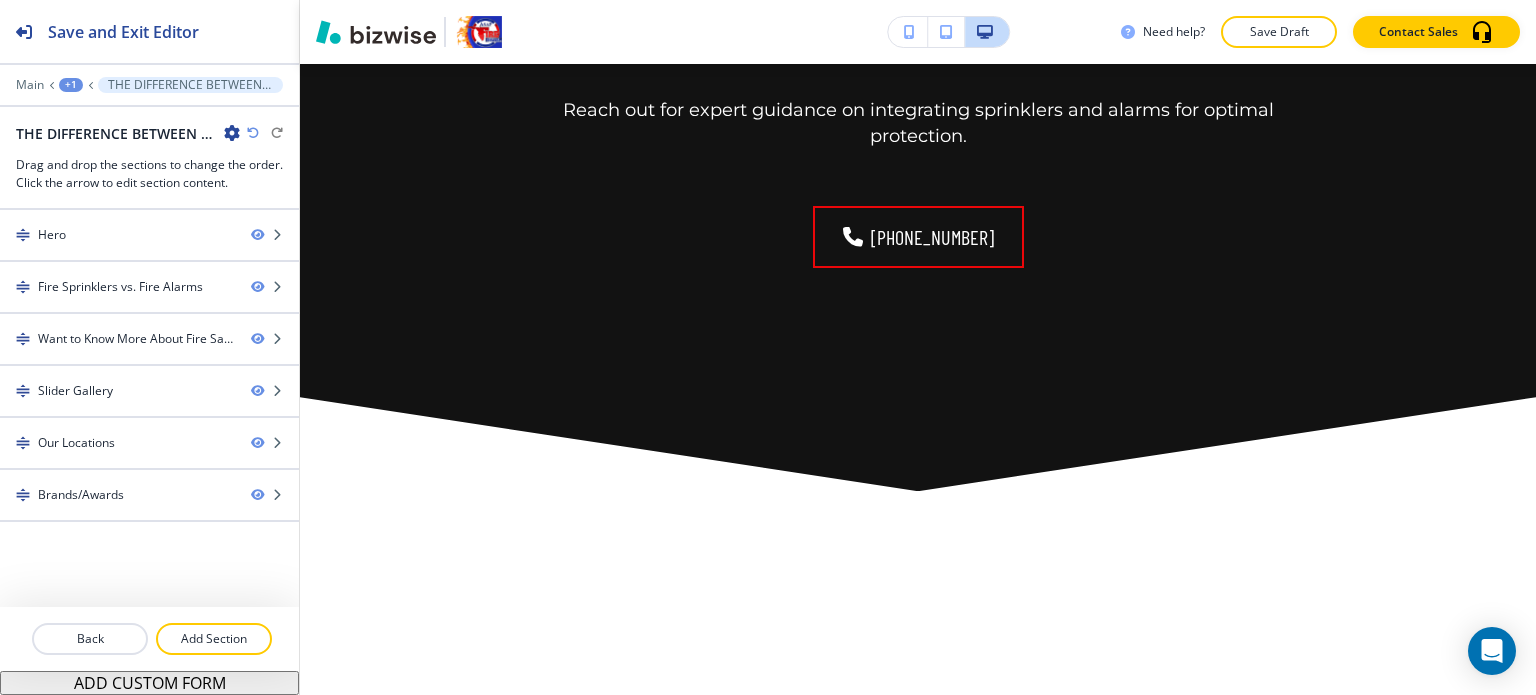scroll, scrollTop: 3548, scrollLeft: 0, axis: vertical 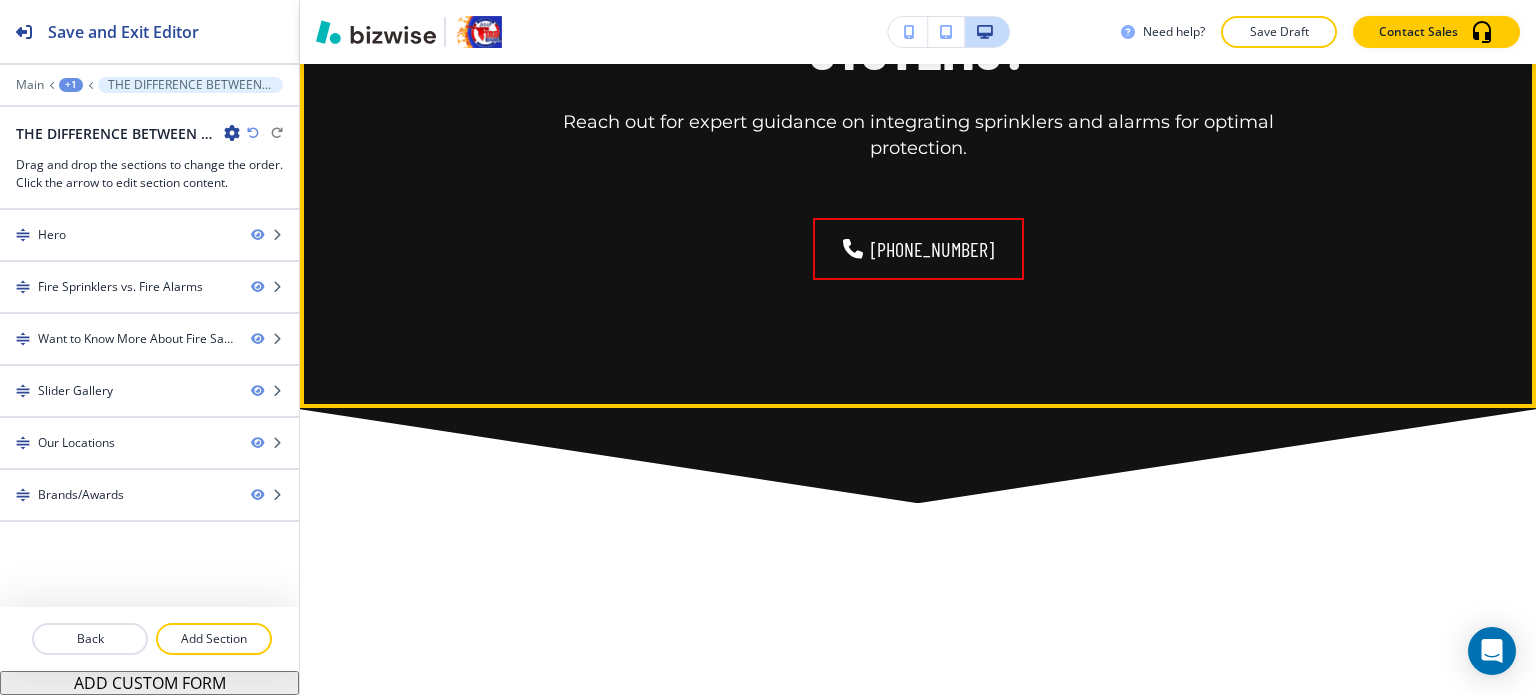 click on "Edit This Section" at bounding box center [379, -174] 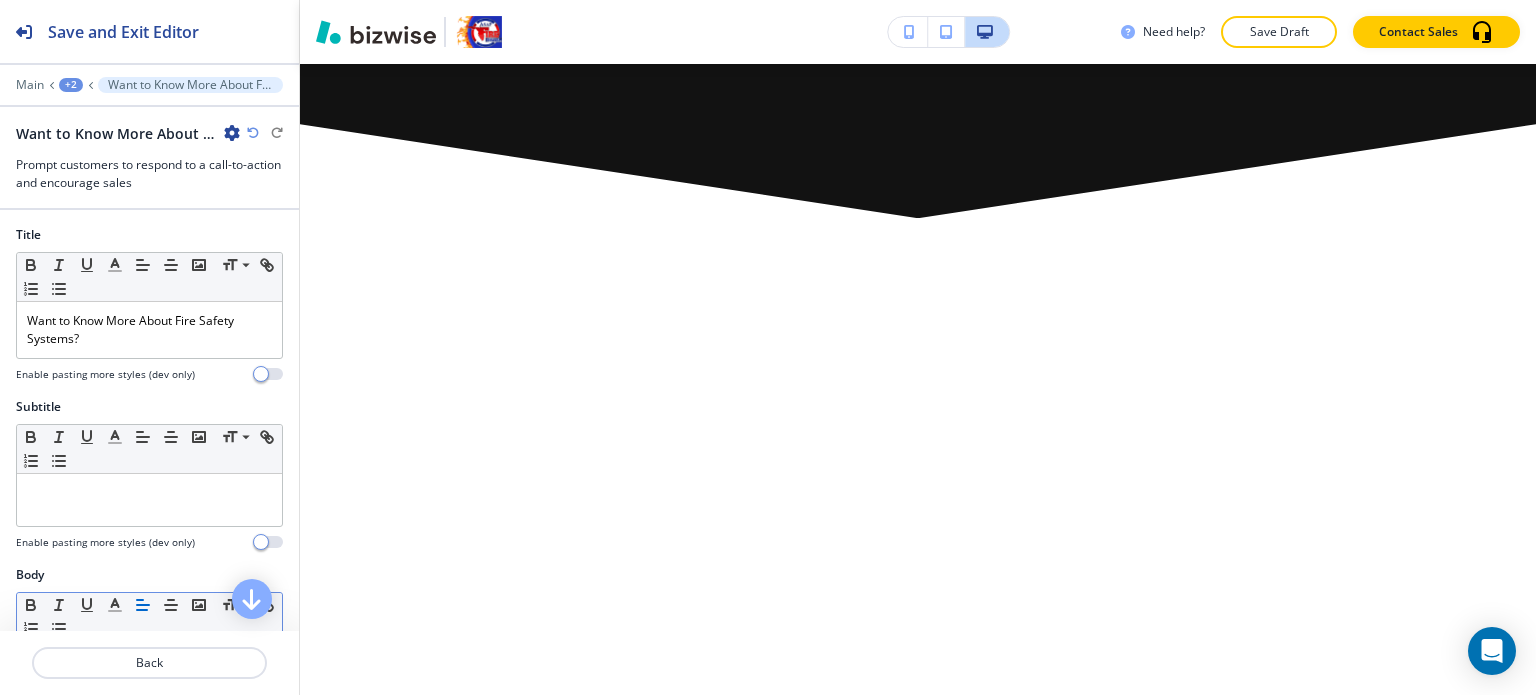 scroll, scrollTop: 3899, scrollLeft: 0, axis: vertical 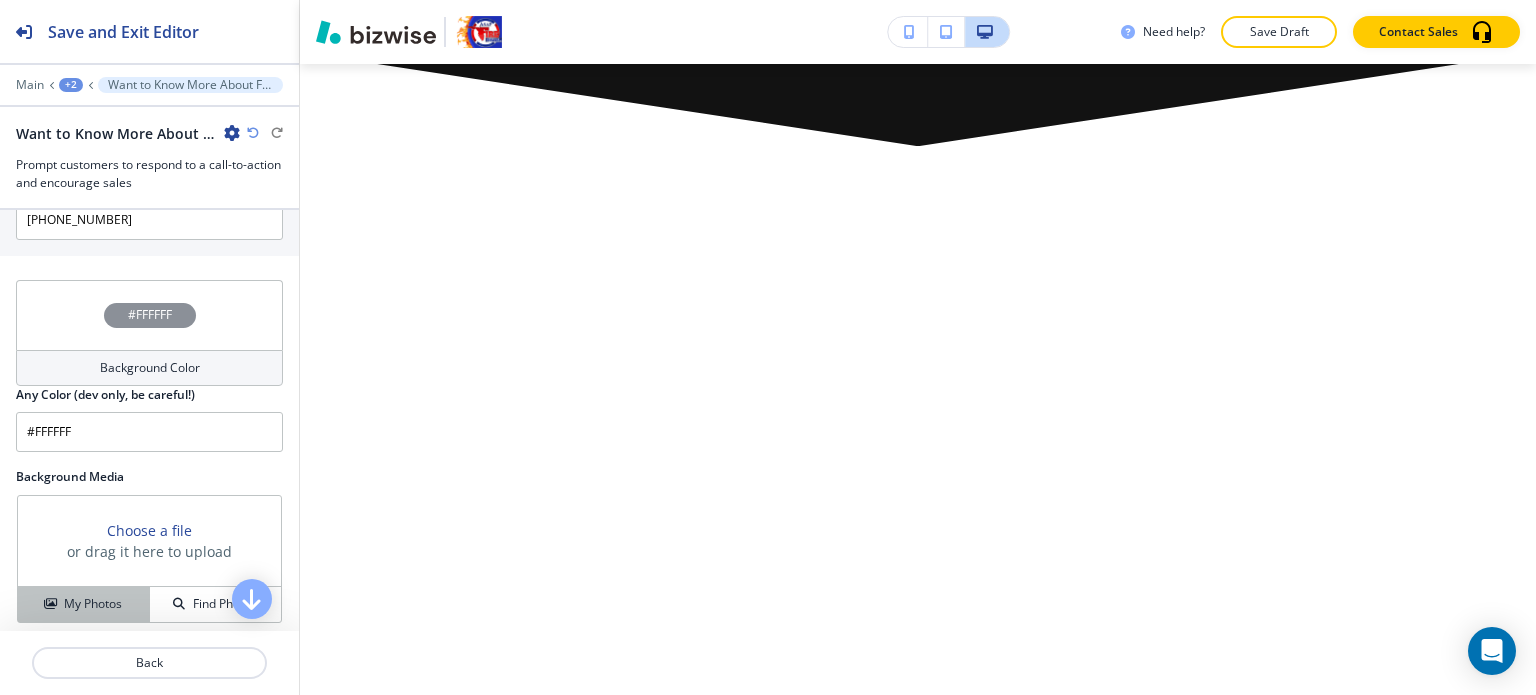 click on "My Photos" at bounding box center [84, 604] 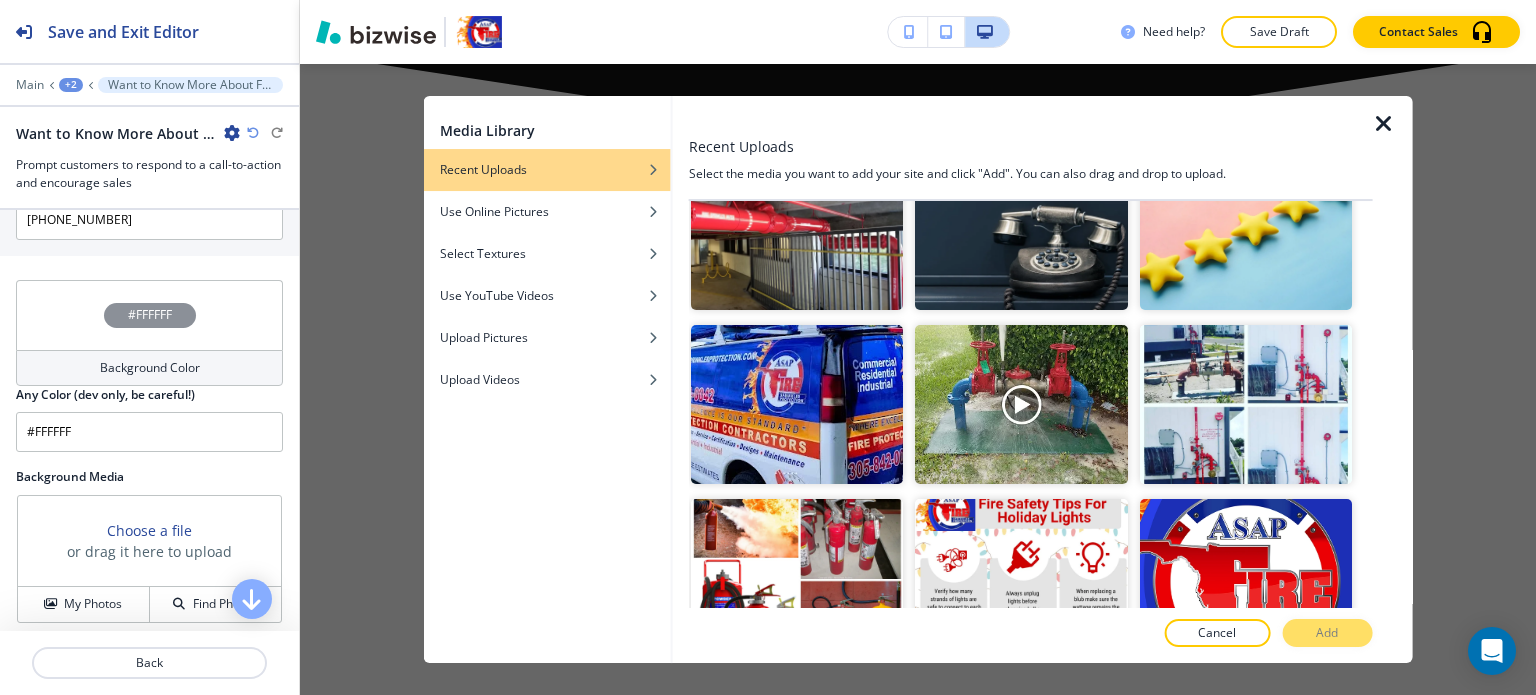 scroll, scrollTop: 900, scrollLeft: 0, axis: vertical 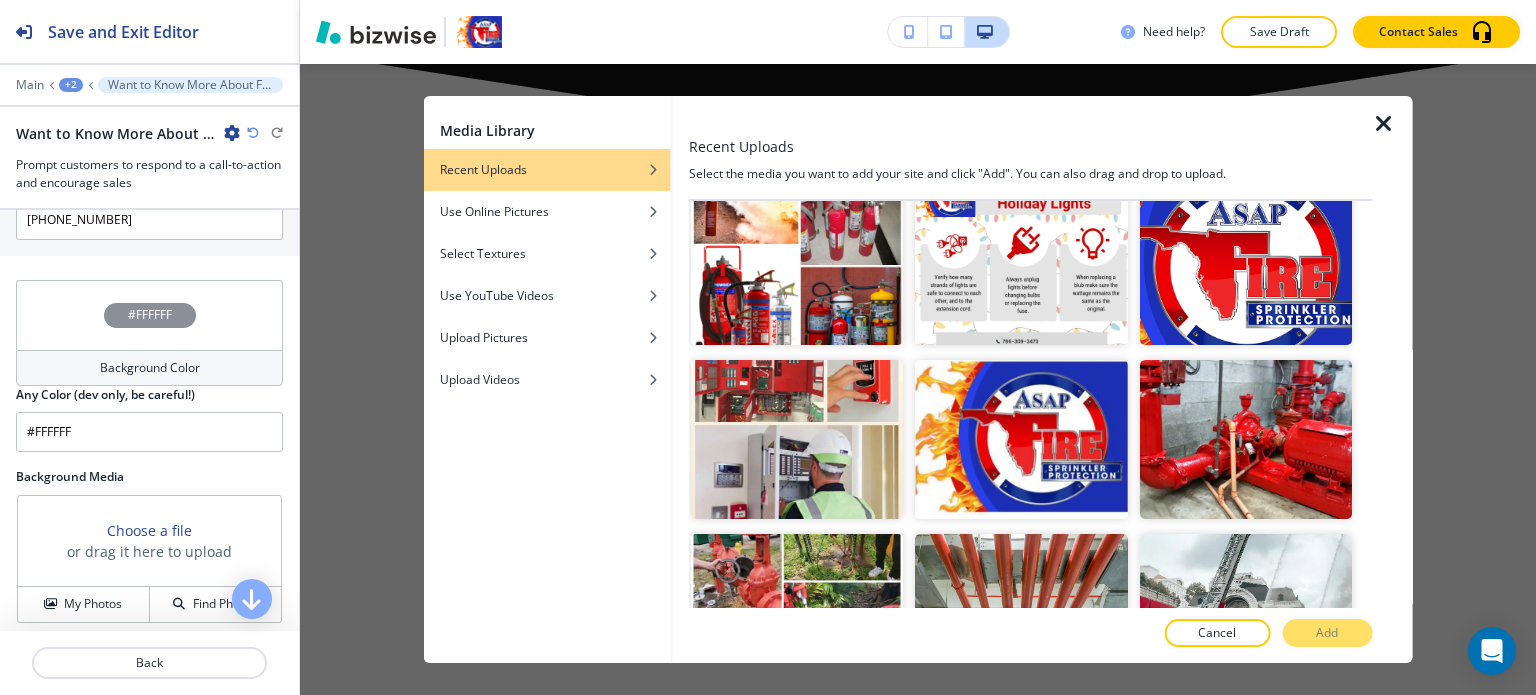 click at bounding box center [1392, 380] 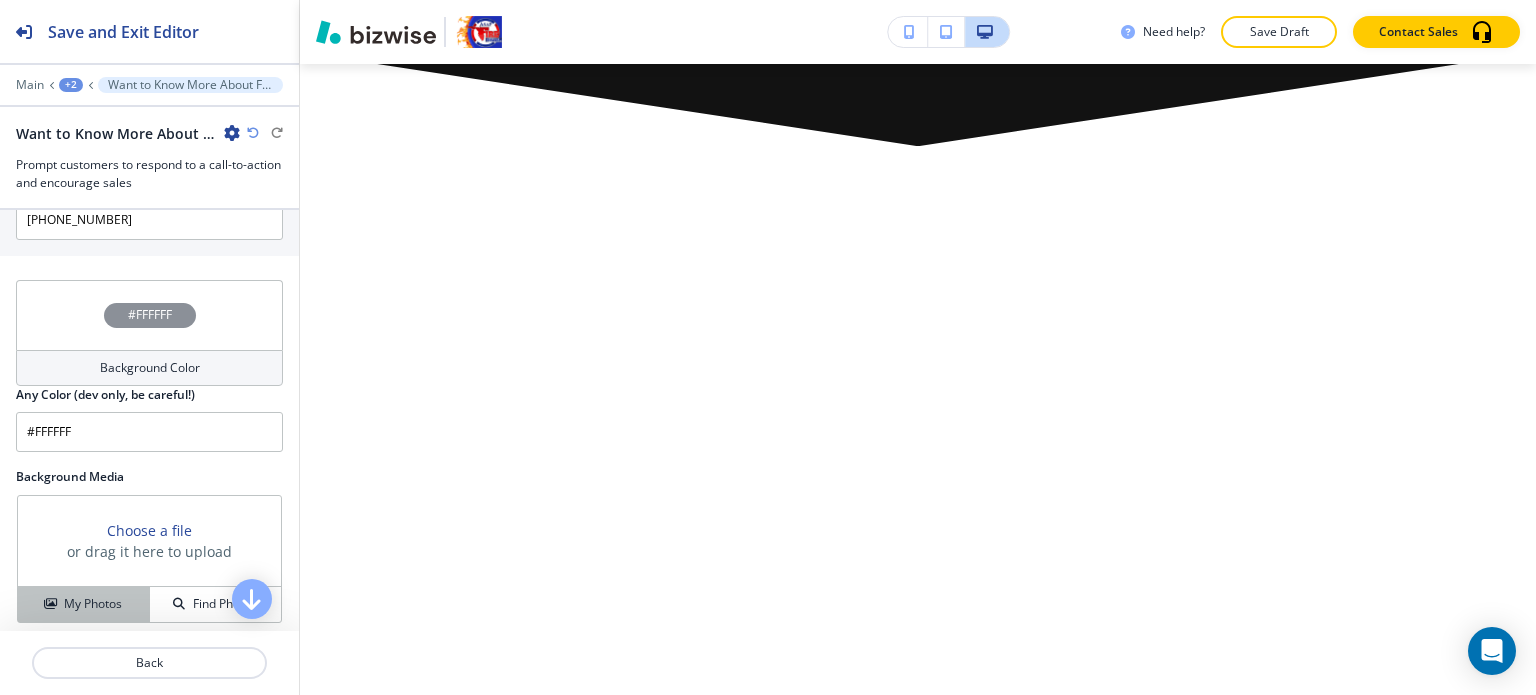 click on "My Photos" at bounding box center (83, 604) 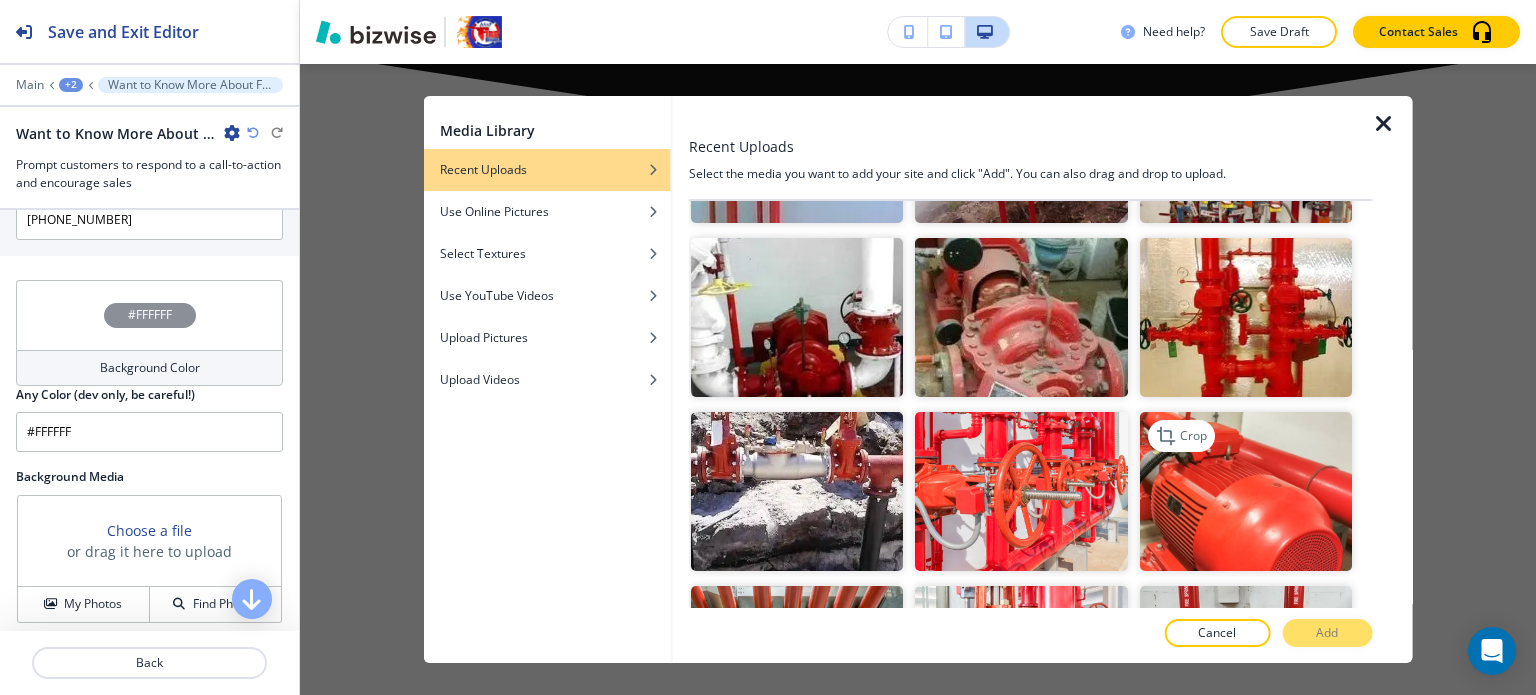 scroll, scrollTop: 1900, scrollLeft: 0, axis: vertical 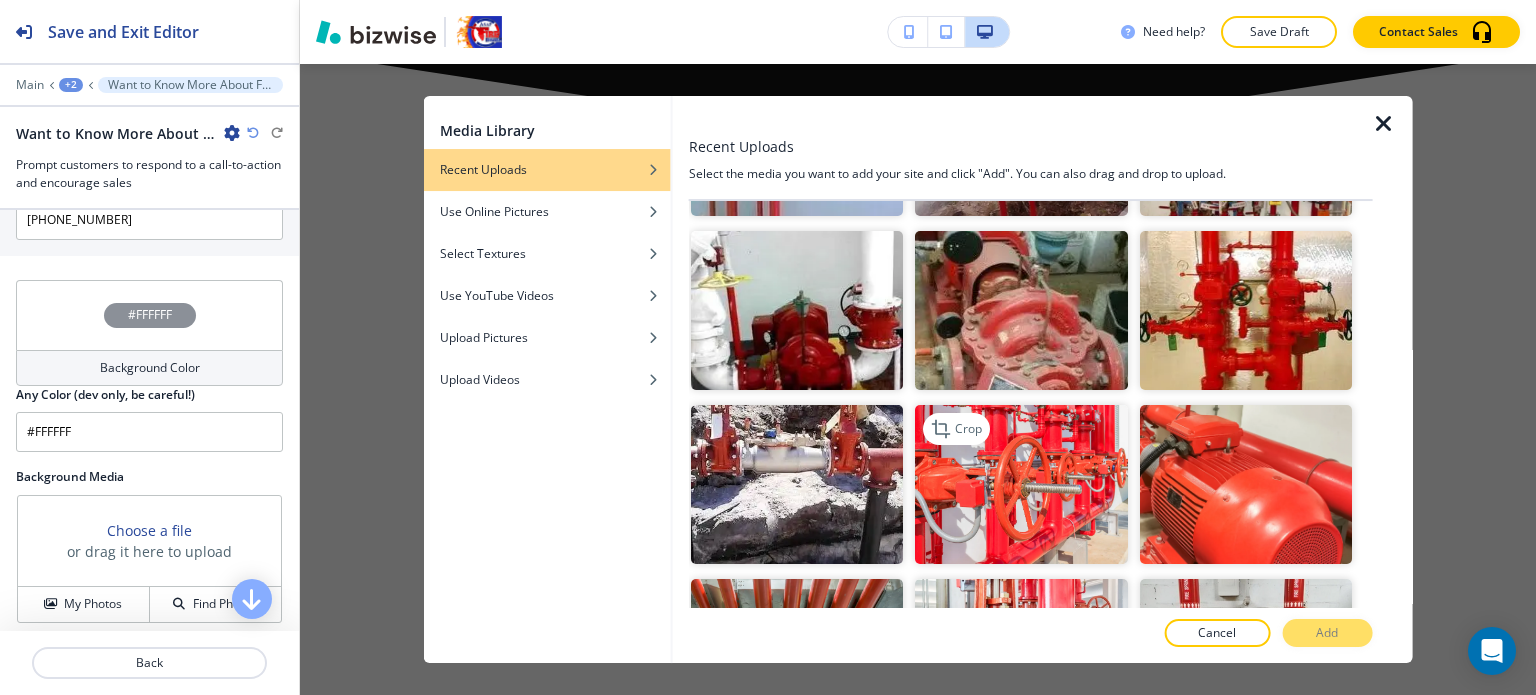 click at bounding box center (1021, 484) 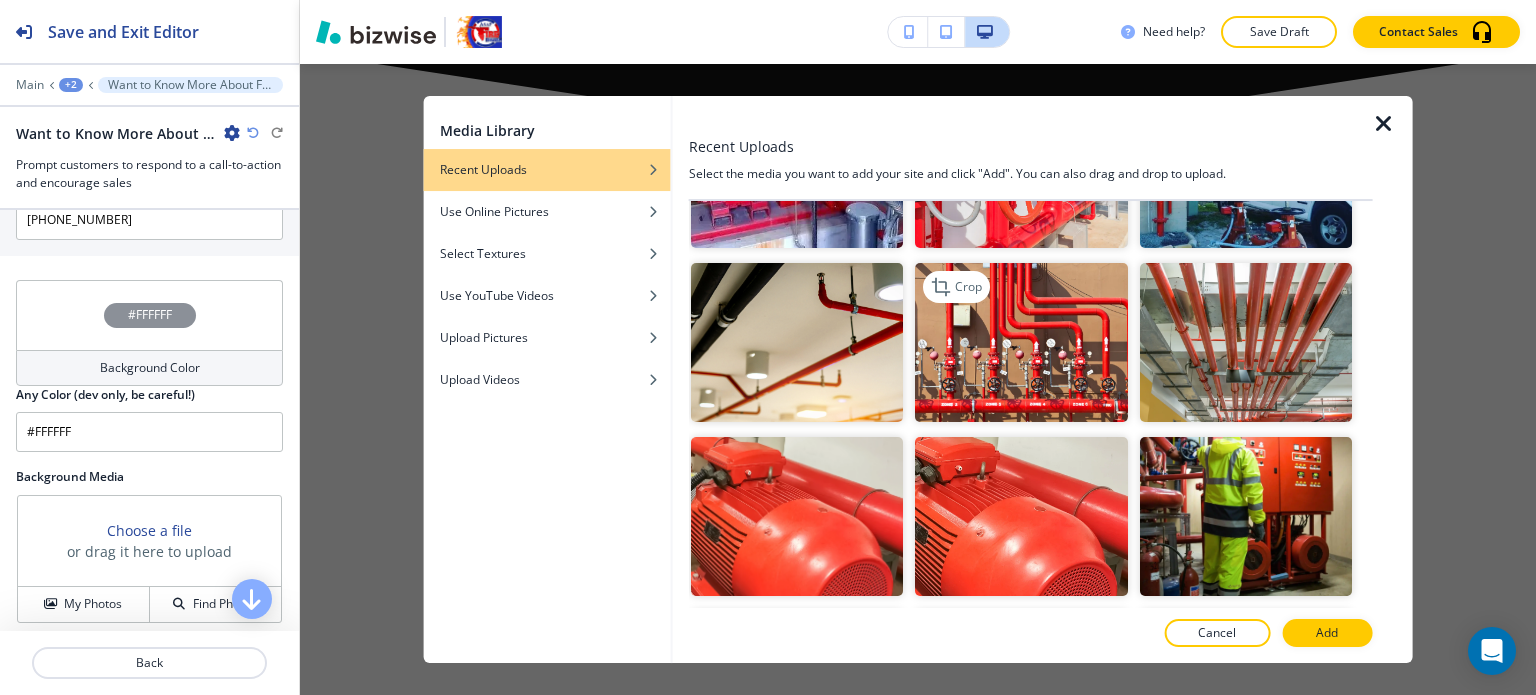 scroll, scrollTop: 3100, scrollLeft: 0, axis: vertical 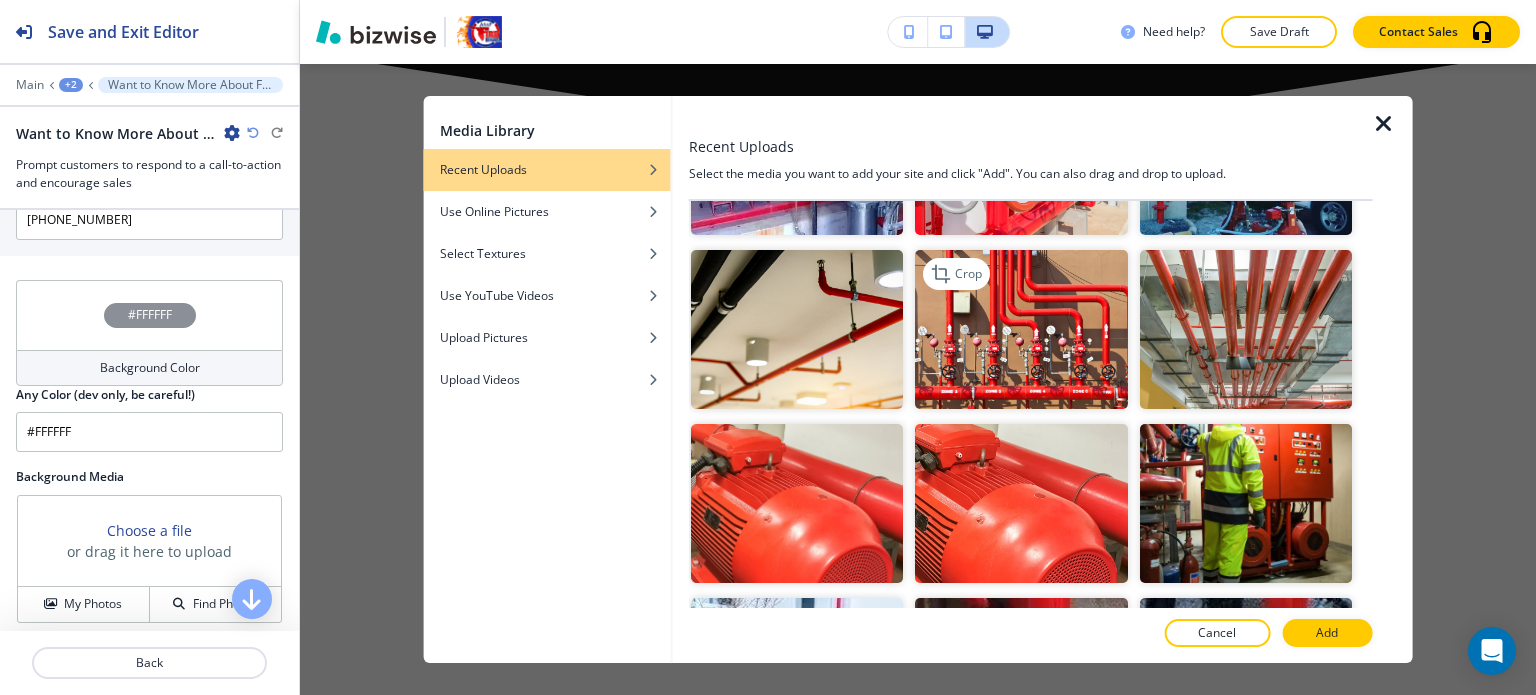 click at bounding box center (1021, 329) 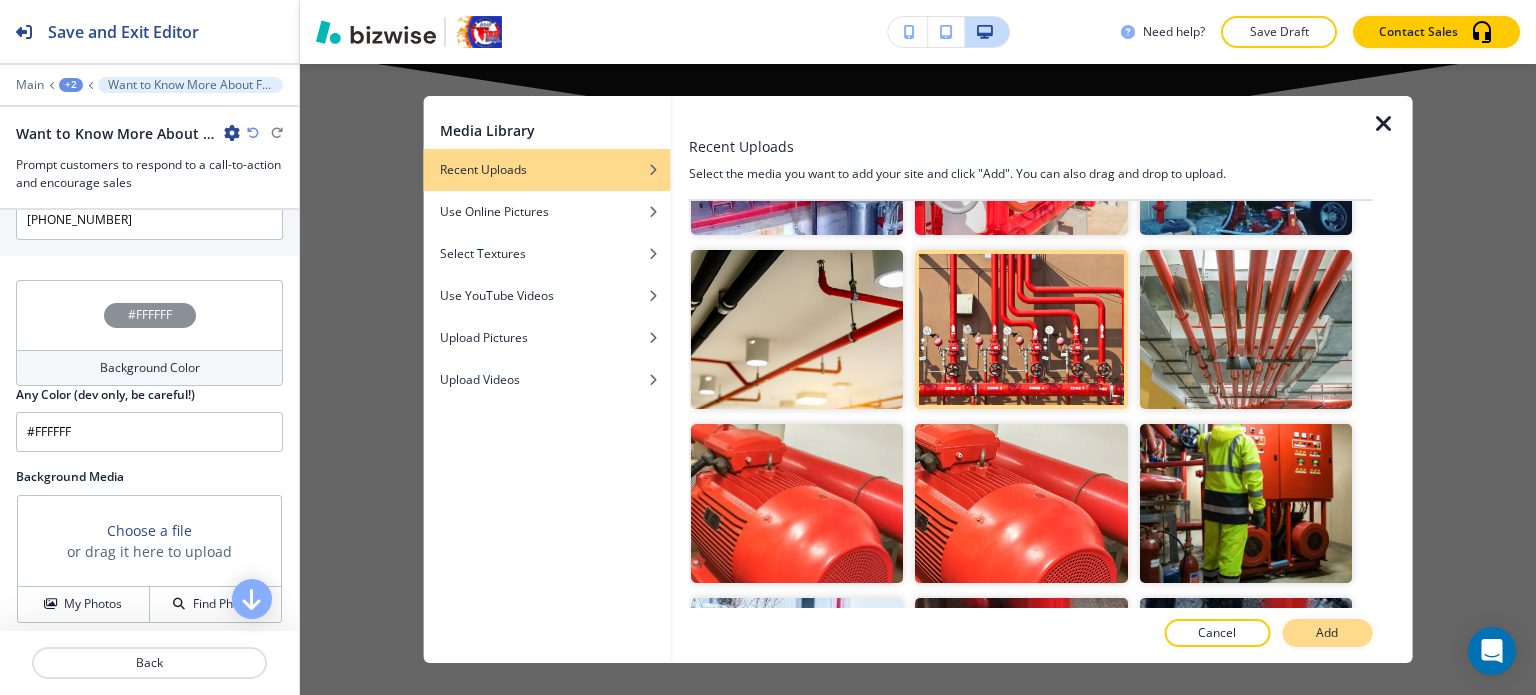 click on "Add" at bounding box center [1327, 633] 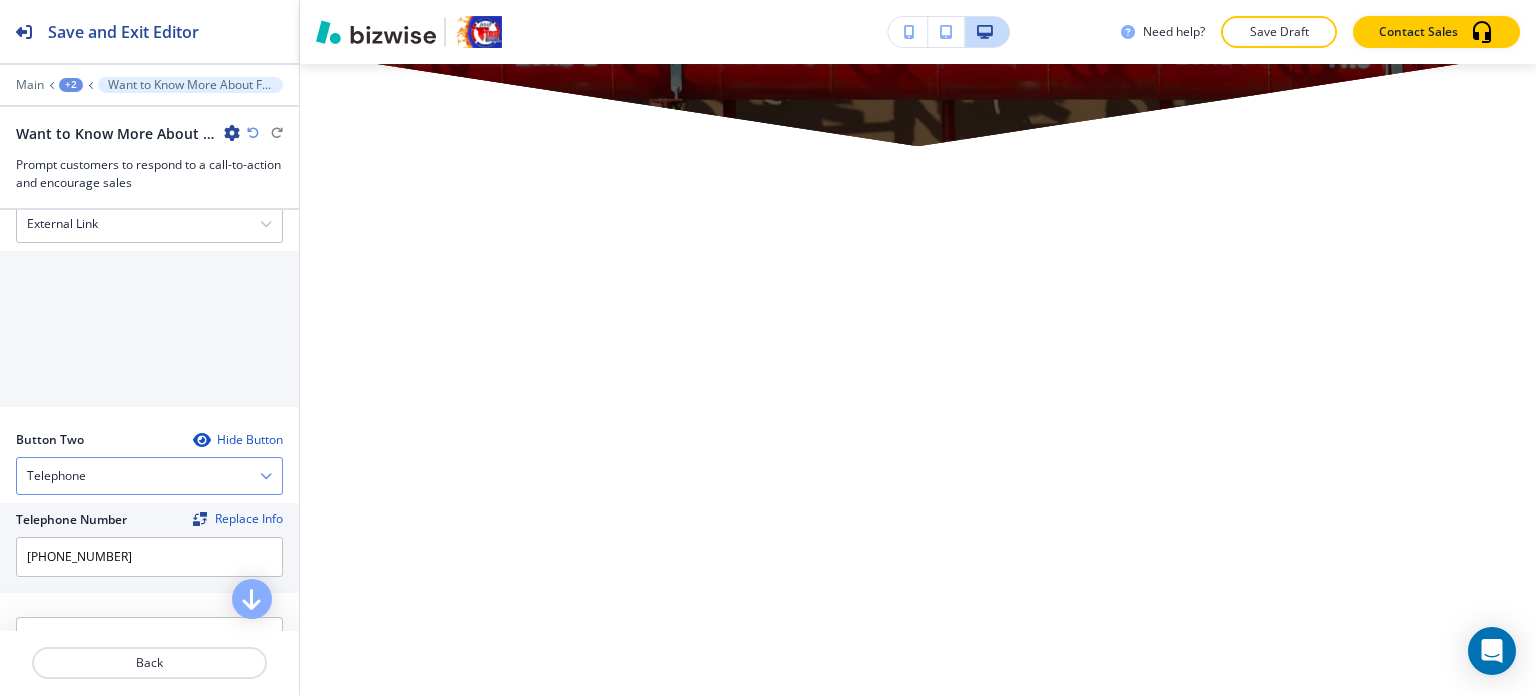 scroll, scrollTop: 700, scrollLeft: 0, axis: vertical 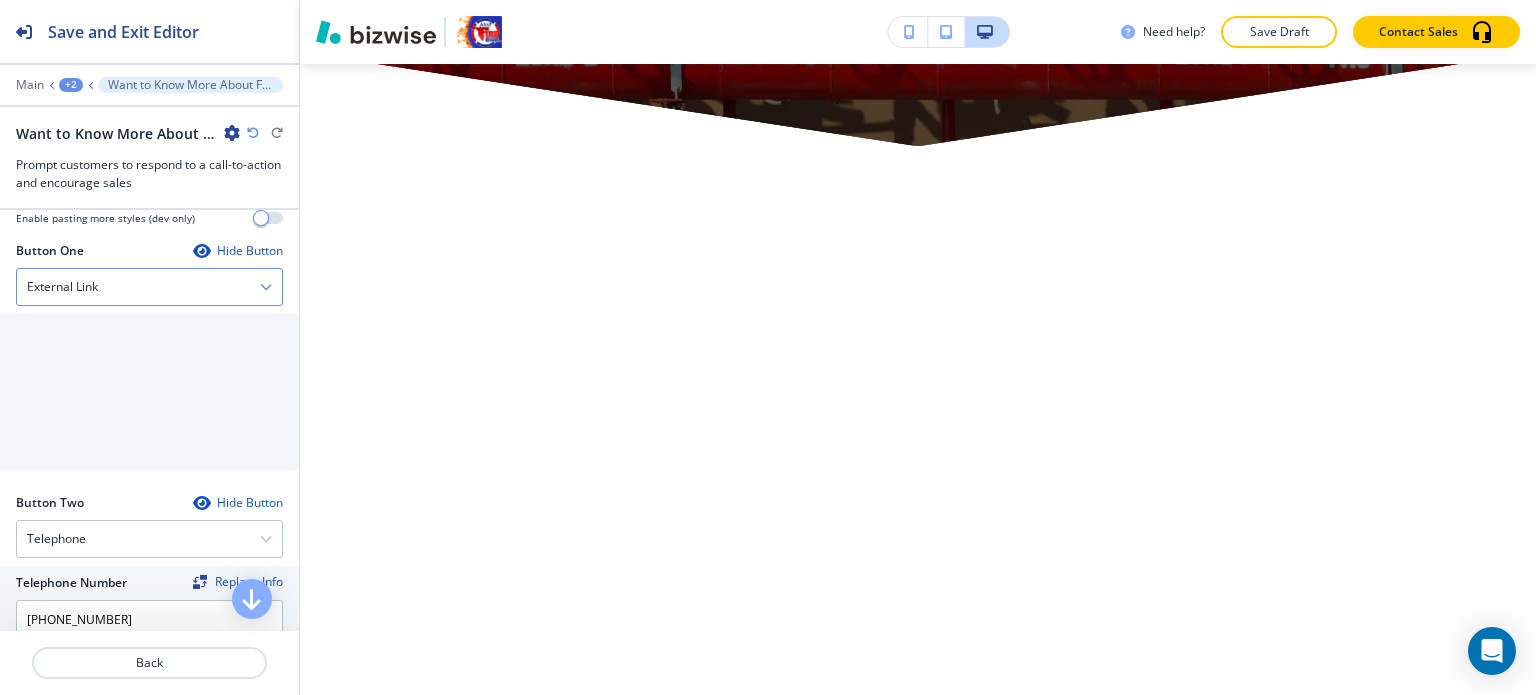 click on "External Link" at bounding box center (149, 287) 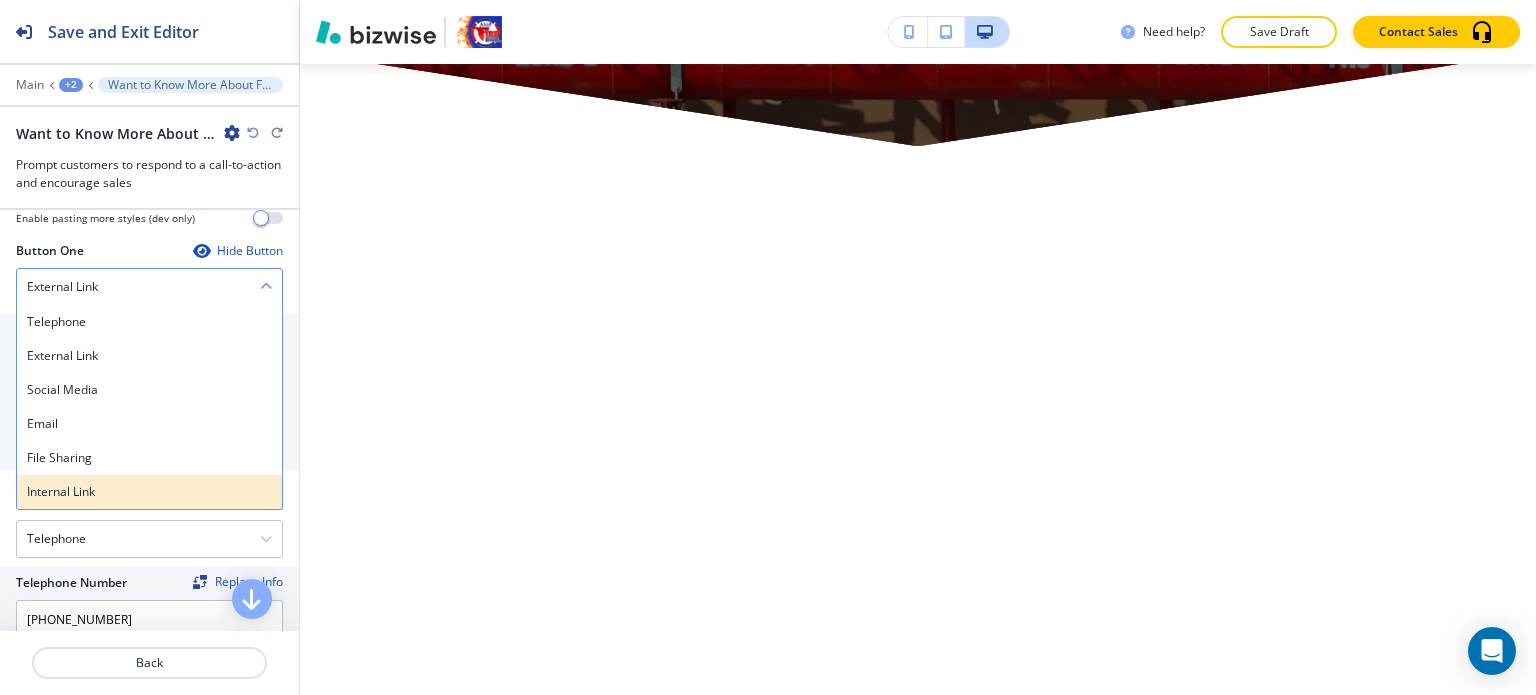 click on "Internal Link" at bounding box center [149, 492] 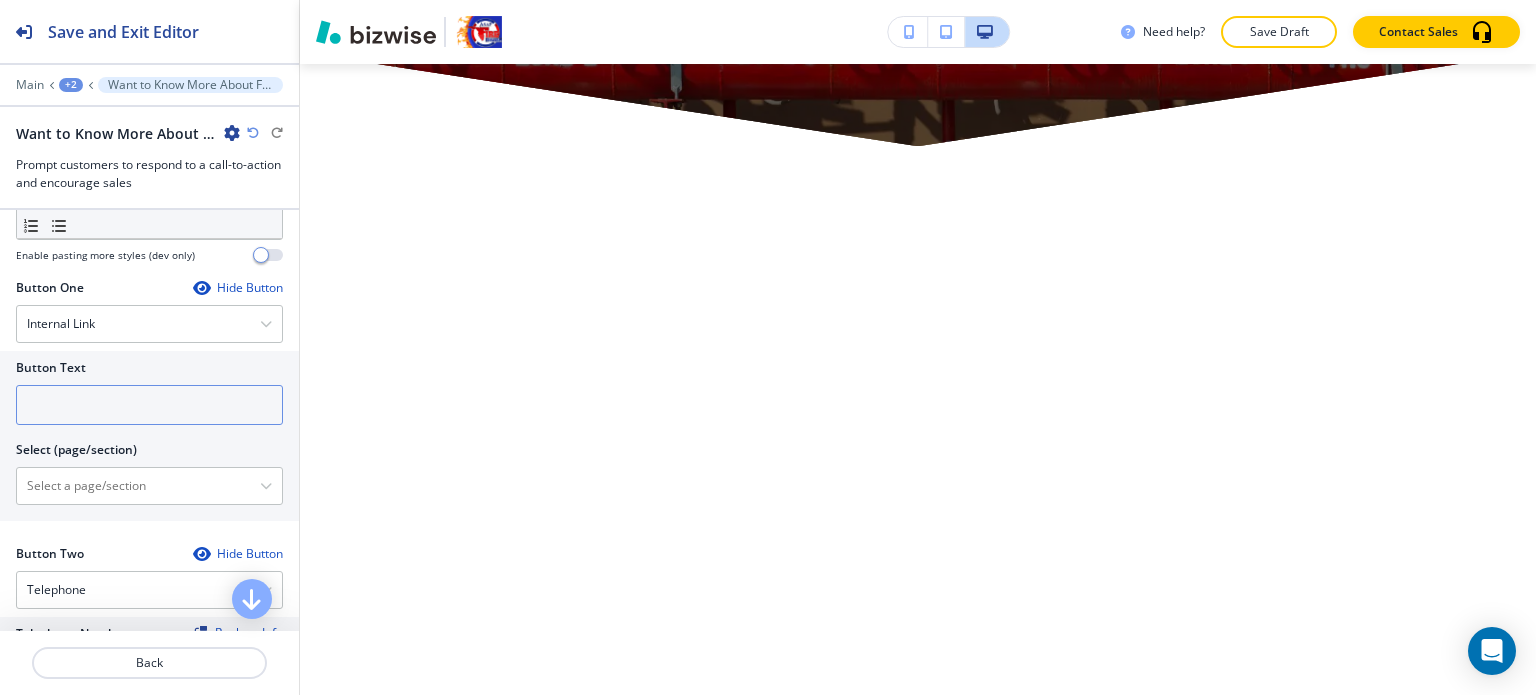 scroll, scrollTop: 600, scrollLeft: 0, axis: vertical 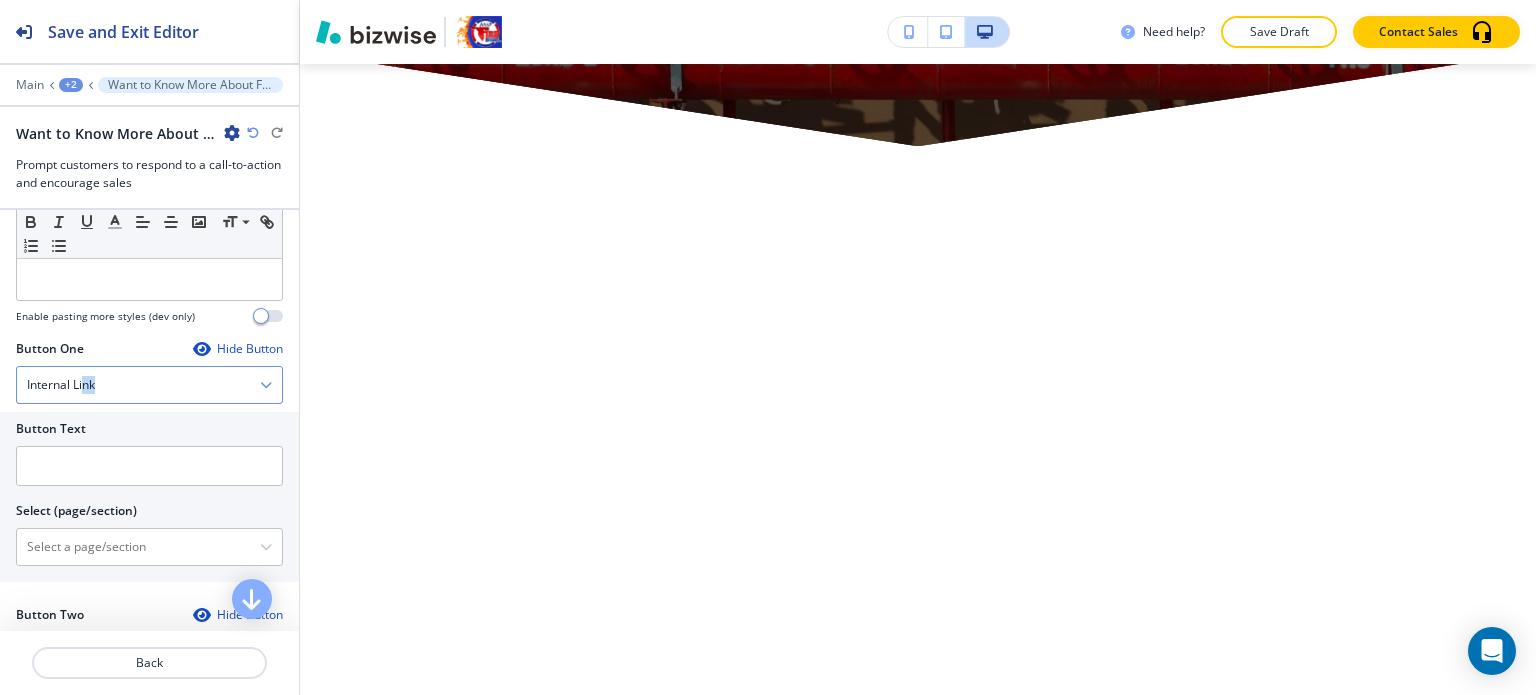 click on "Internal Link" at bounding box center (149, 385) 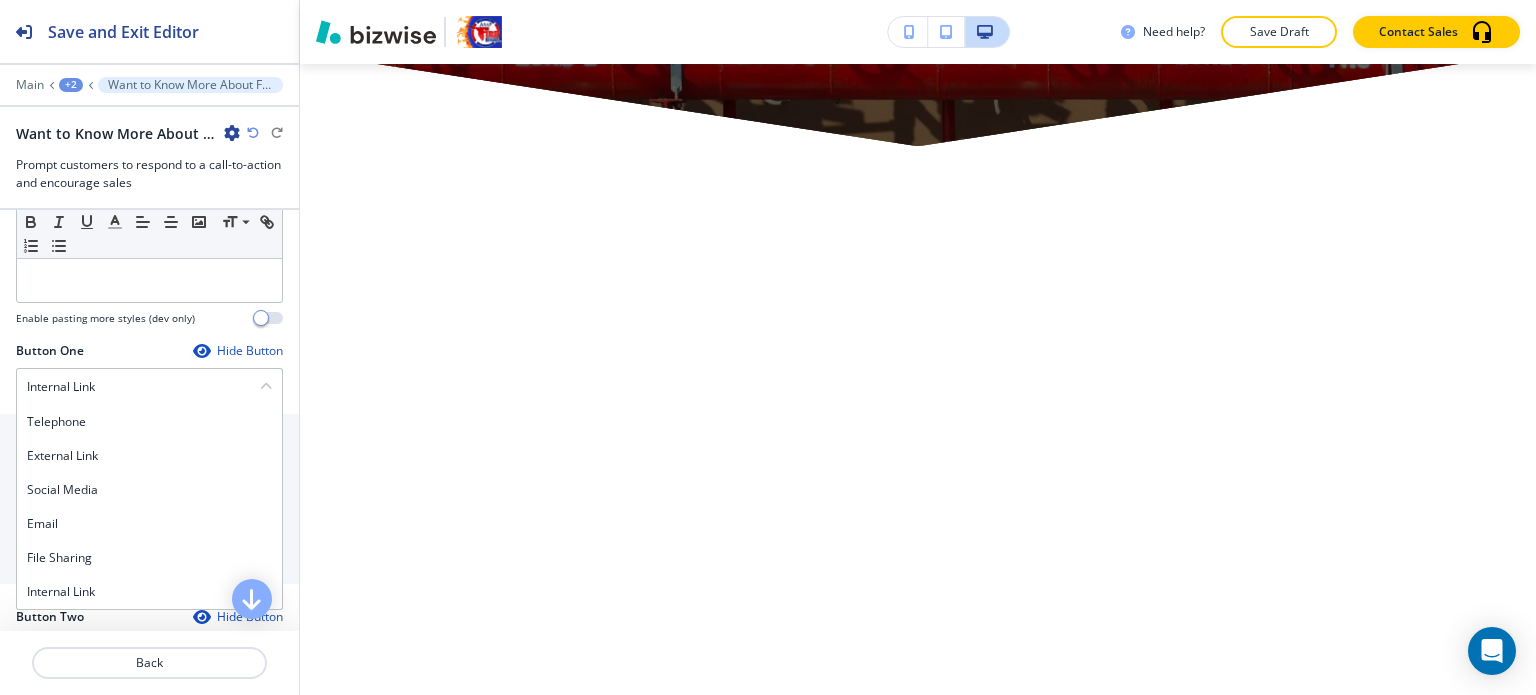 click on "Button One Hide Button" at bounding box center [149, 351] 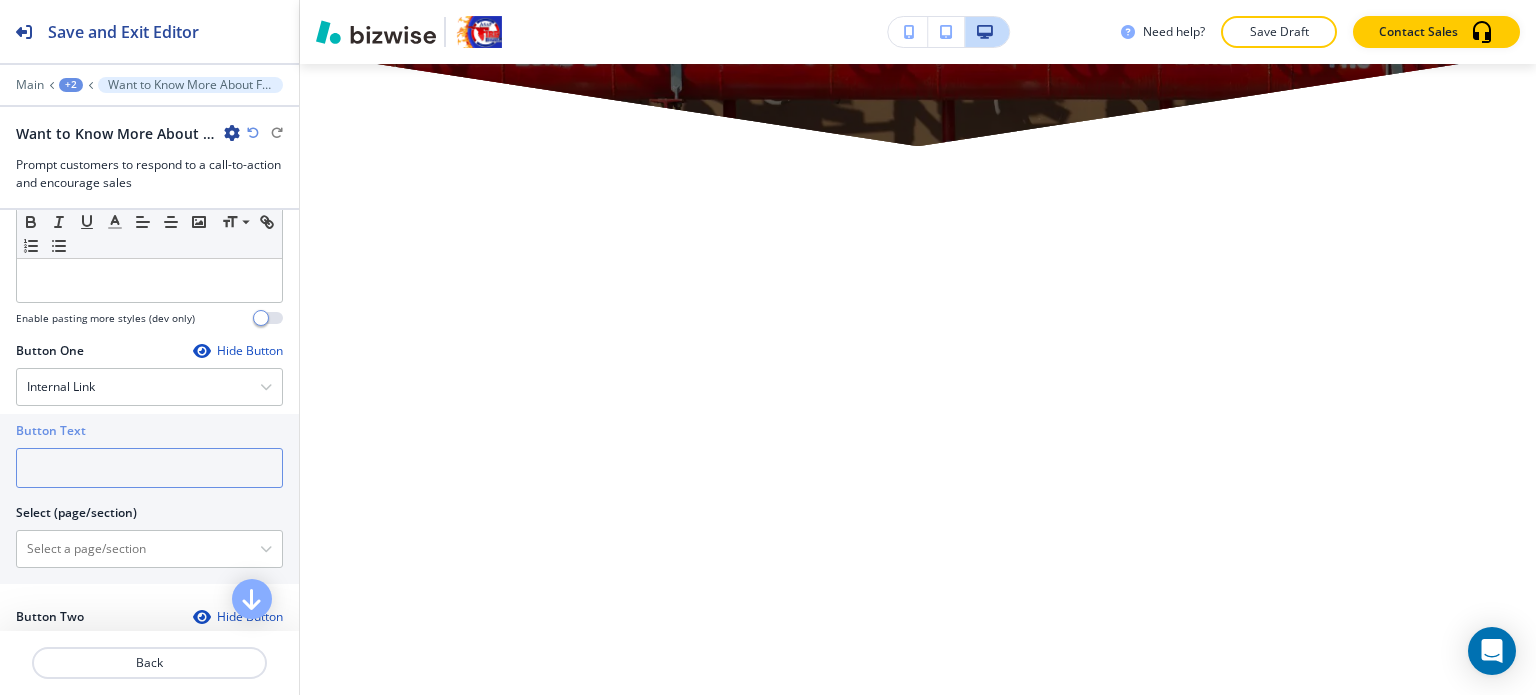 click at bounding box center (149, 468) 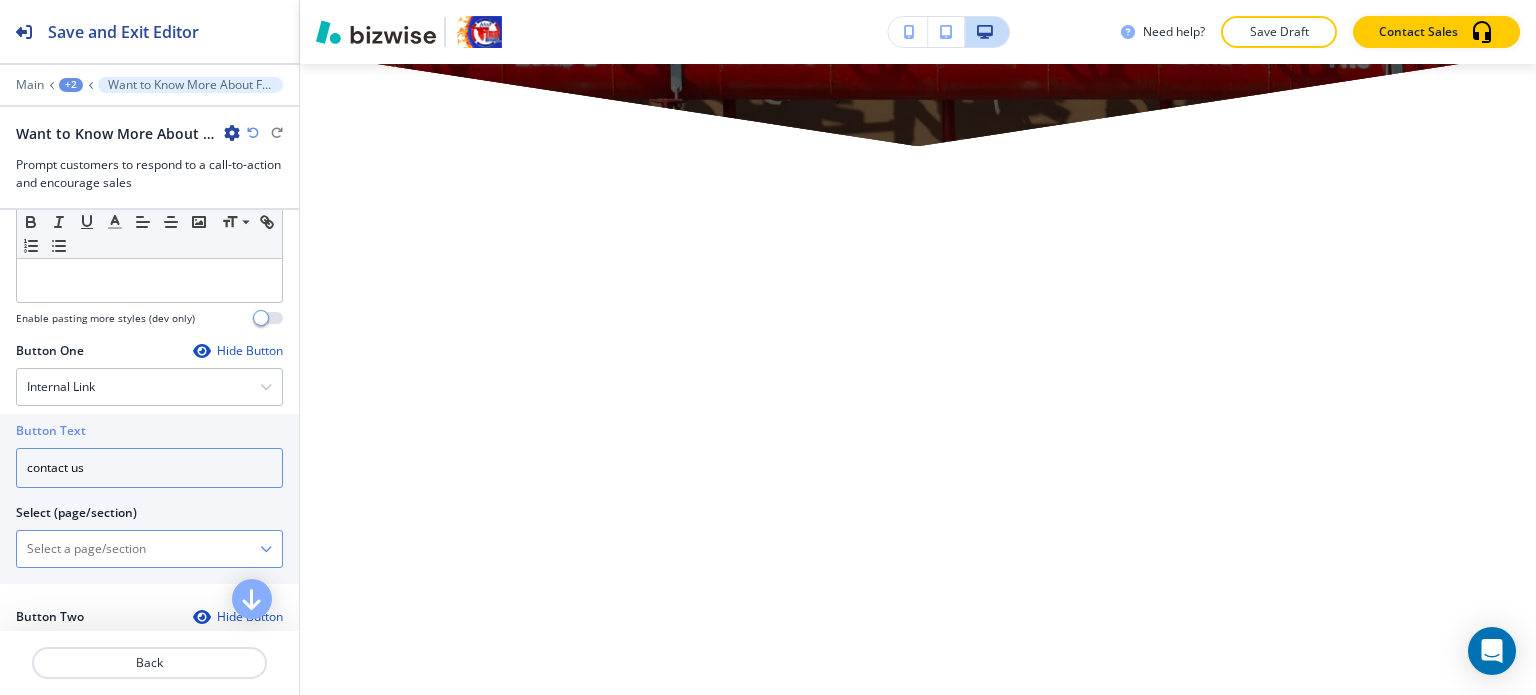 type on "contact us" 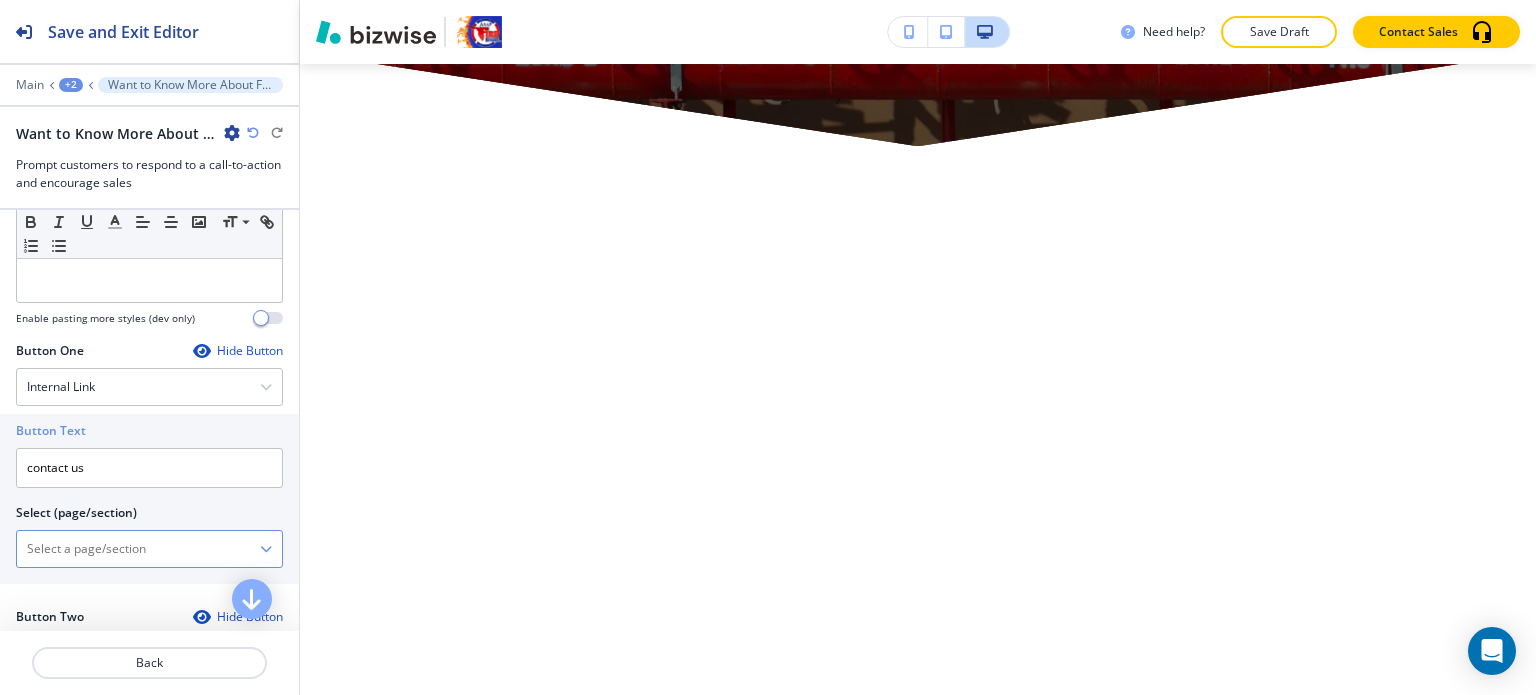 click at bounding box center (138, 549) 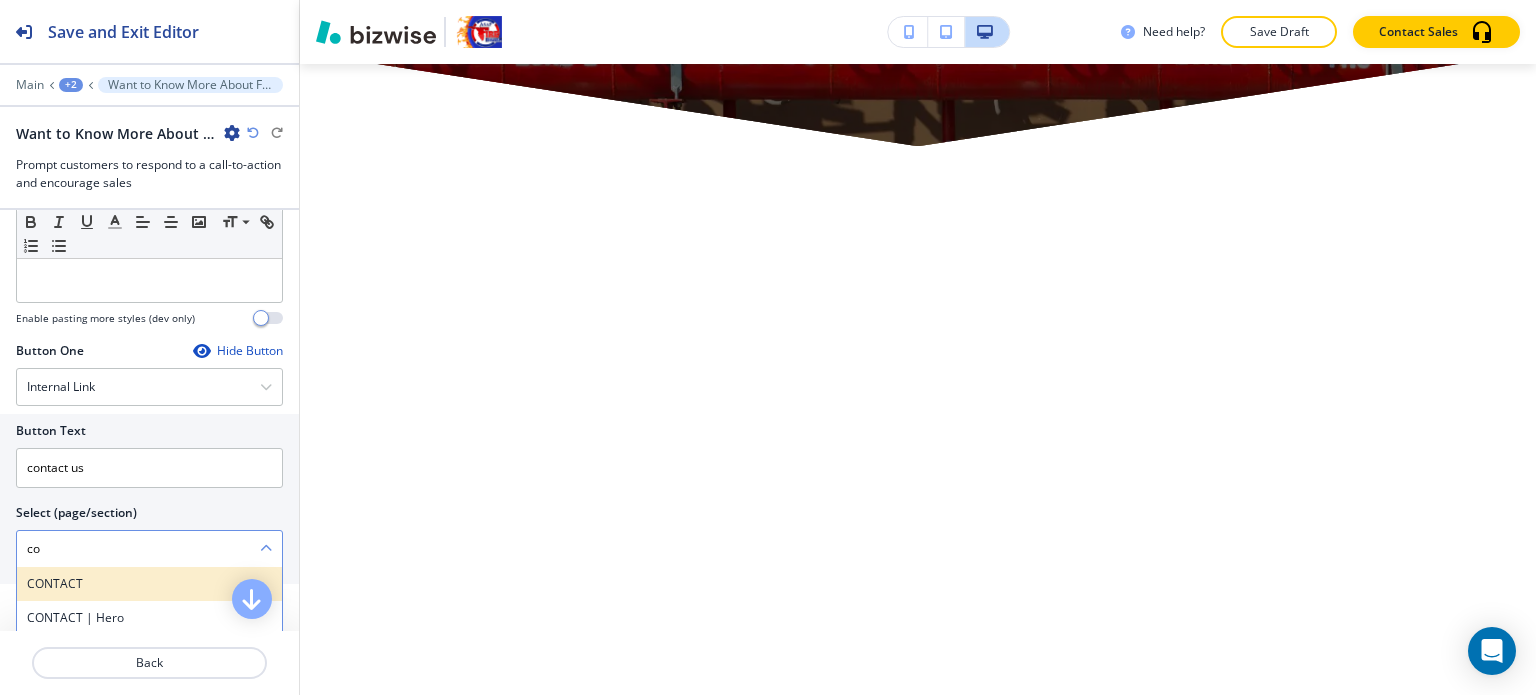 click on "CONTACT" at bounding box center [149, 584] 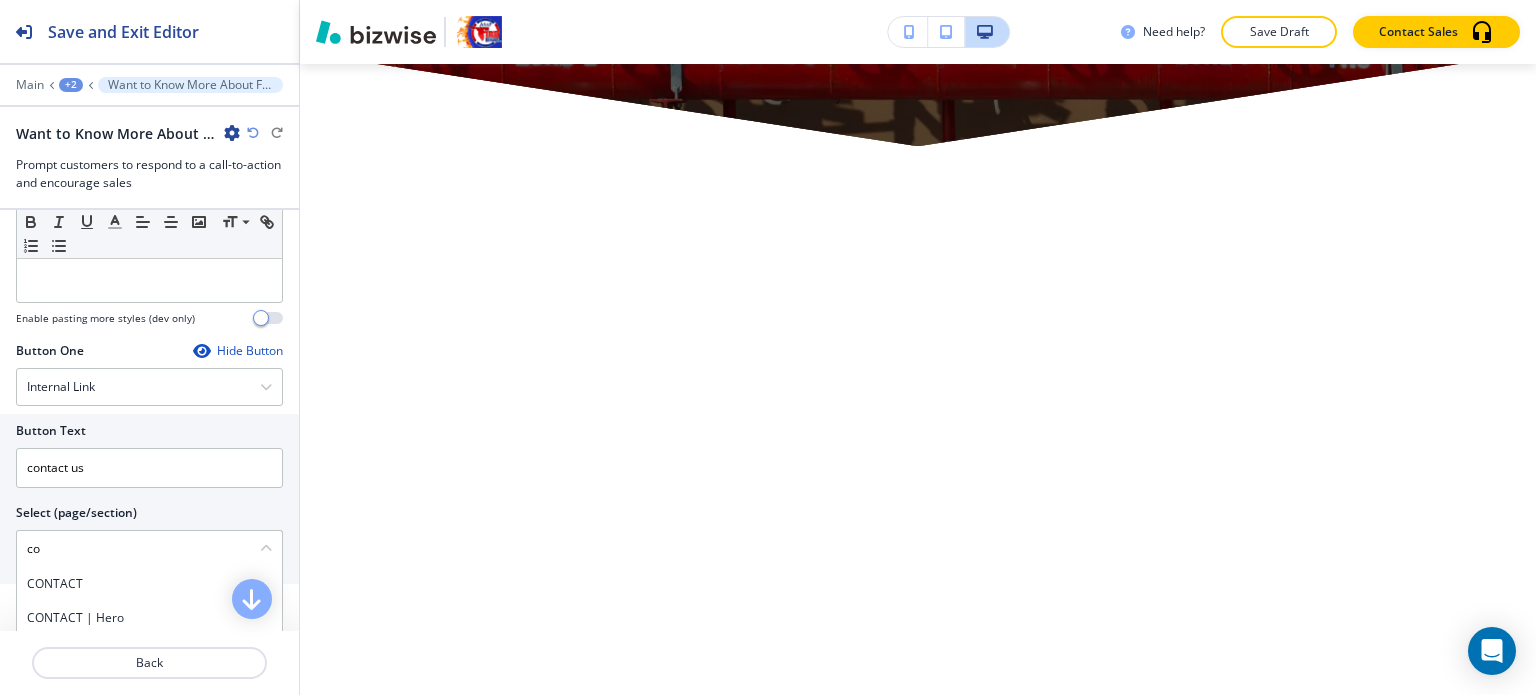 type on "CONTACT" 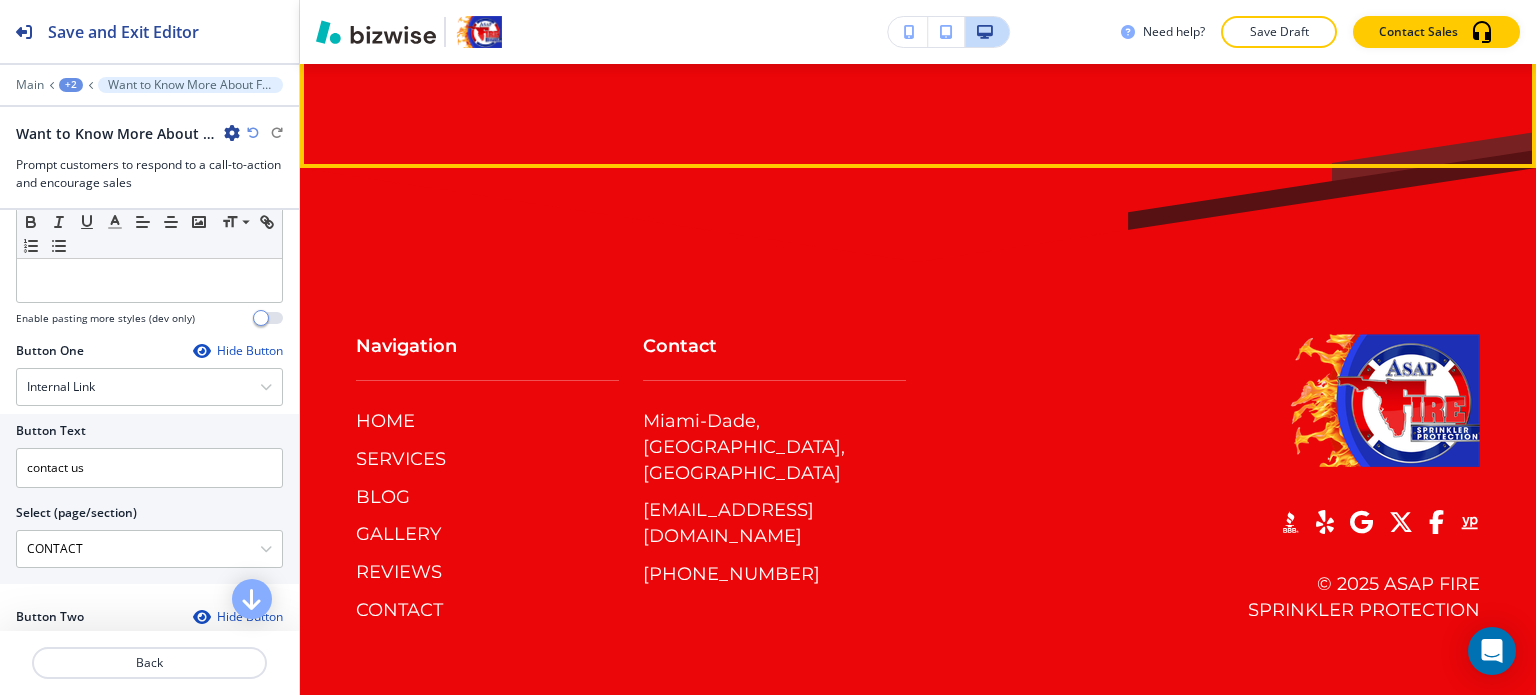 click on "Edit This Section" at bounding box center (379, -101) 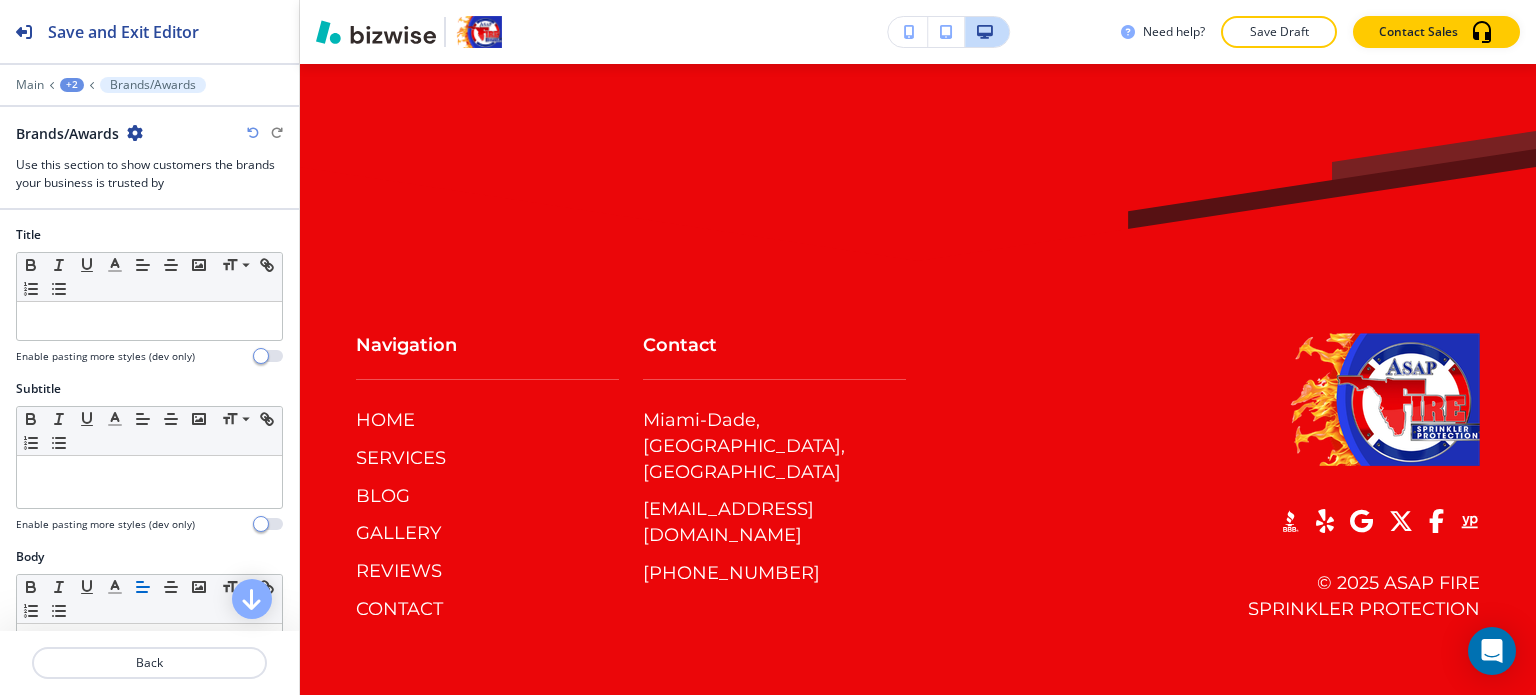 scroll, scrollTop: 6748, scrollLeft: 0, axis: vertical 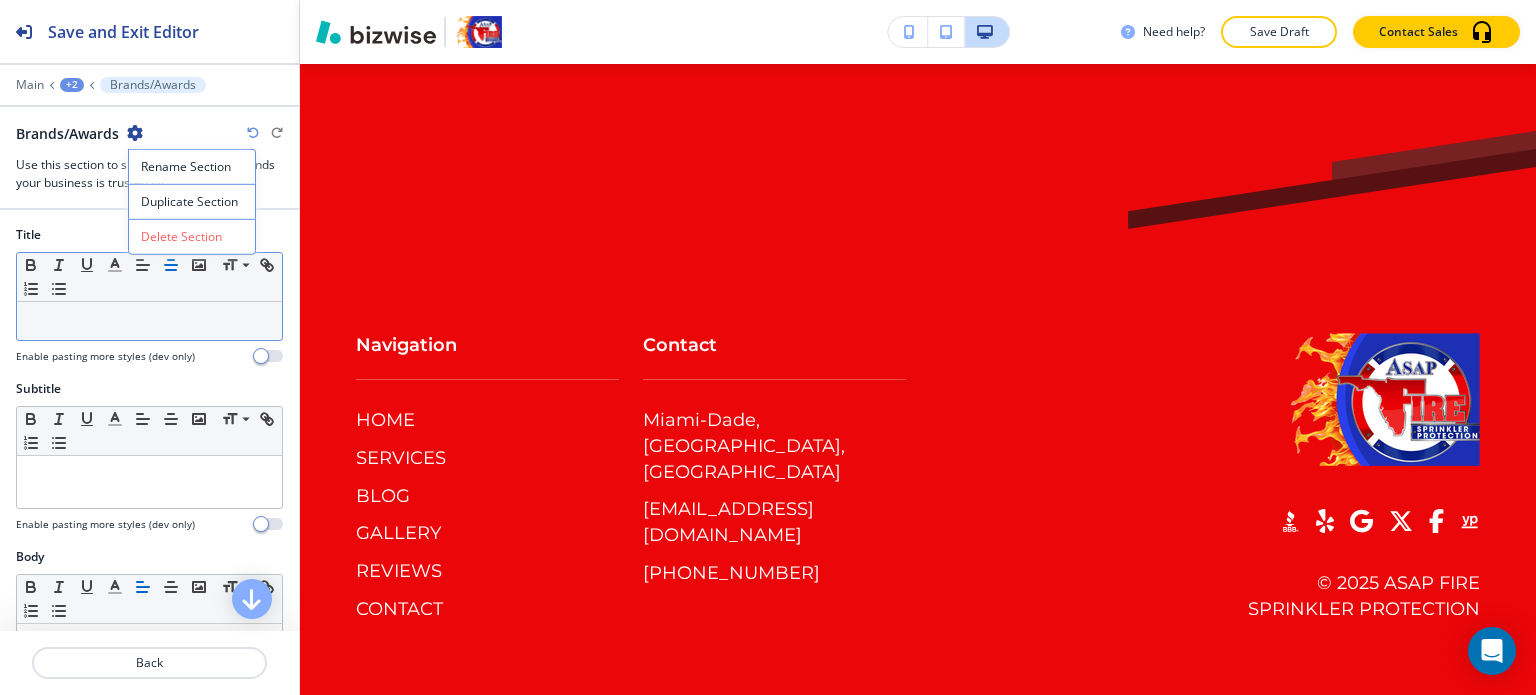 click on "Save and Exit Editor Main +2 Brands/Awards Brands/Awards Use this section to show customers the brands your business is trusted by Title                                                   Small Normal Large Huge                                       Enable pasting more styles (dev only) Subtitle                                                   Small Normal Large Huge                                       Enable pasting more styles (dev only) Body                                                   Small Normal Large Huge                                       Enable pasting more styles (dev only) Button One Select Button Type Telephone External Link Social Media Email File Sharing Internal Link Button Two Select Button Type Telephone External Link Social Media Email File Sharing Internal Link Media Choose a file or drag it here to upload My Photos Find Photos Items Add a new item Logos Logos Logos Logos Logos Logos Logos Logos Logos Logos Logos Logos #EB0609 Background Color Any Color (dev only, be careful!) x +" at bounding box center (768, 0) 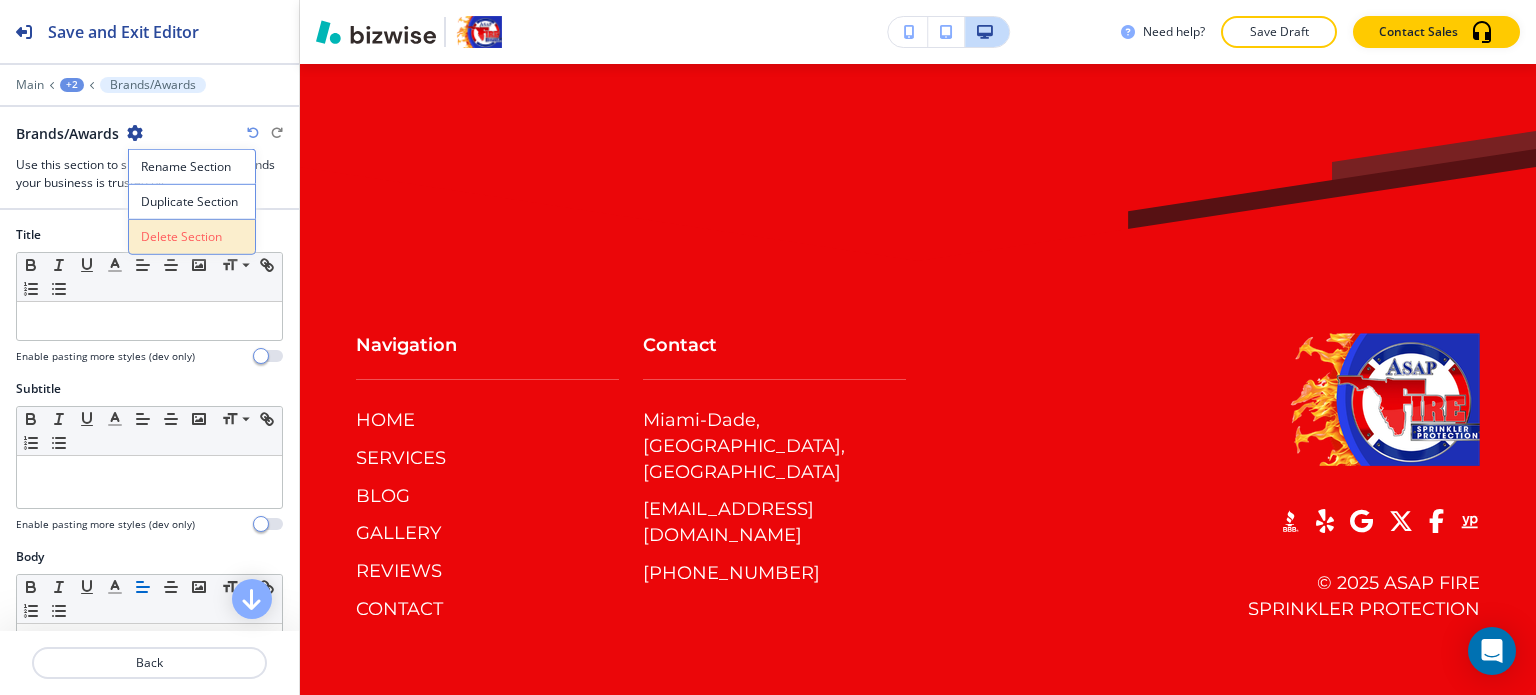 click on "Delete Section" at bounding box center (192, 237) 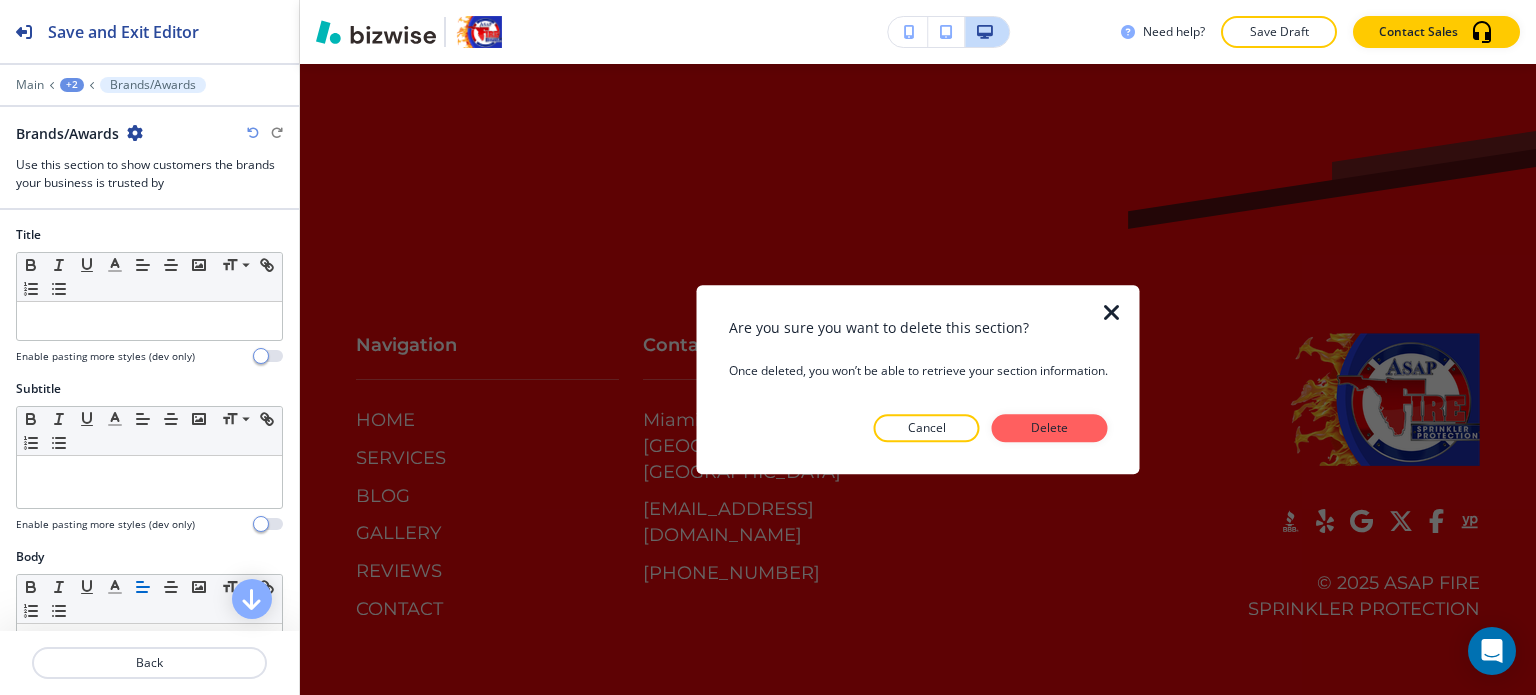 click on "Delete" at bounding box center (1050, 428) 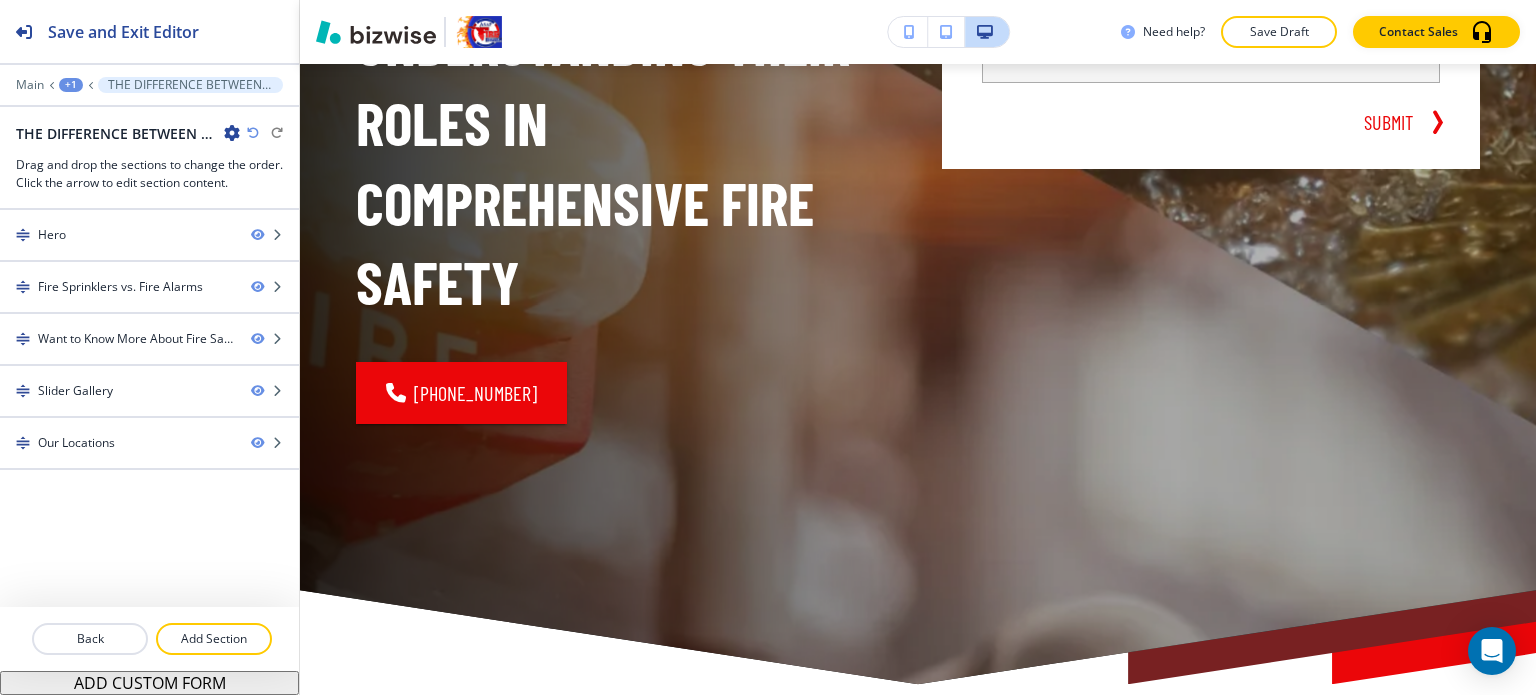 scroll, scrollTop: 0, scrollLeft: 0, axis: both 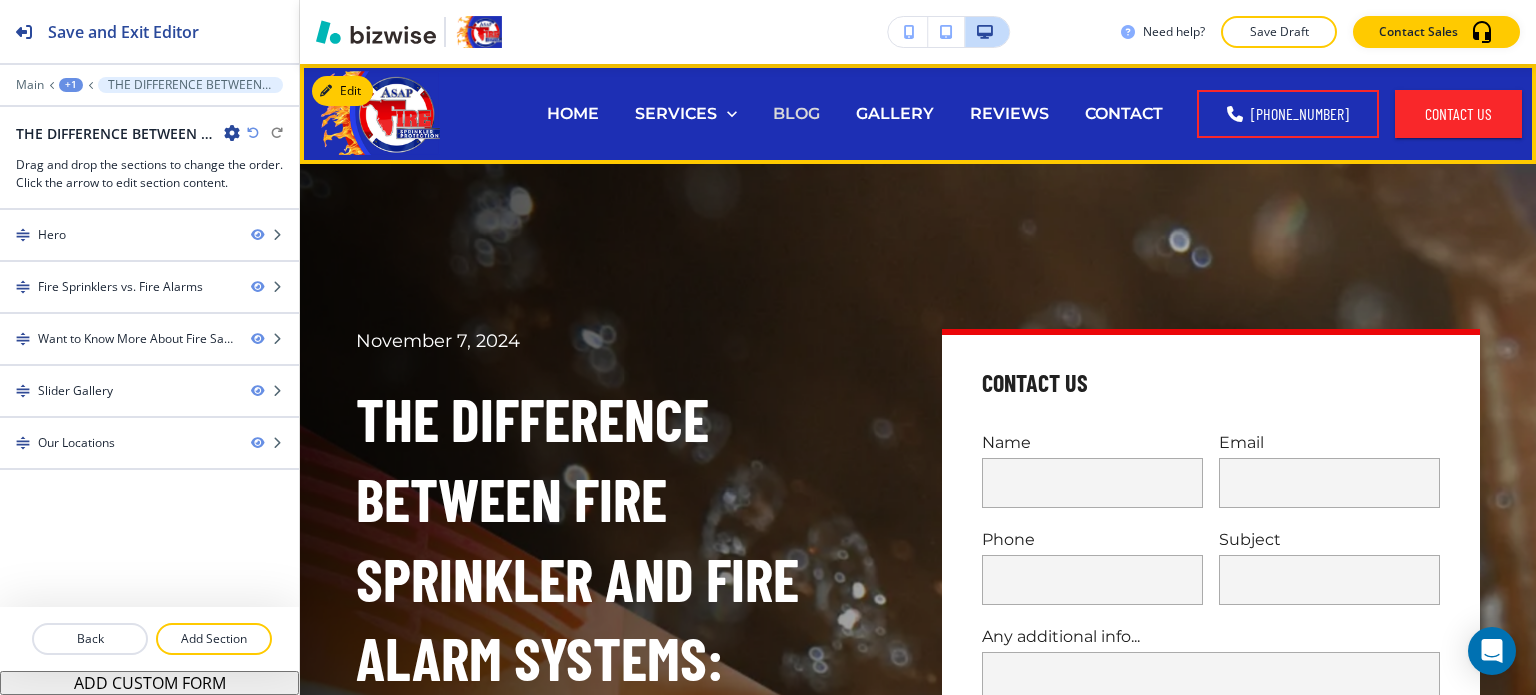 click on "BLOG" at bounding box center [796, 113] 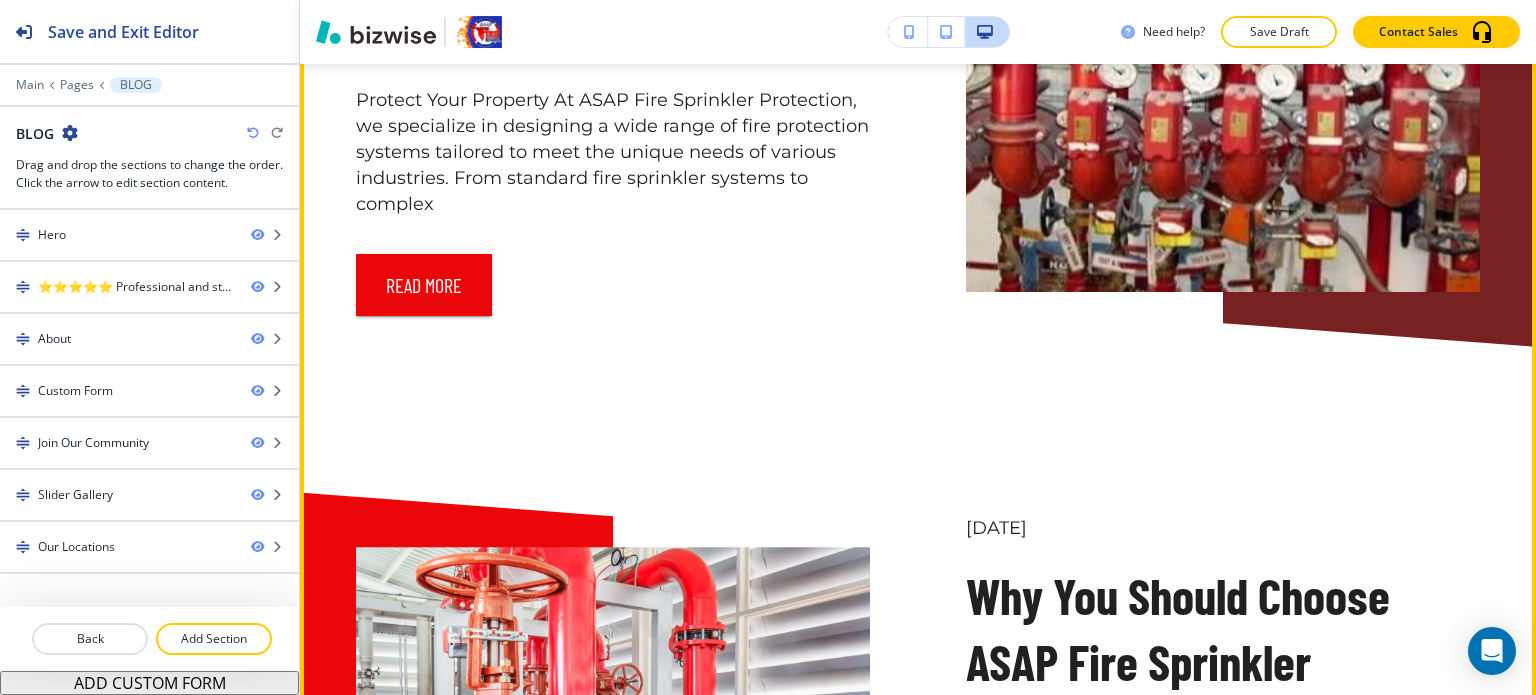 scroll, scrollTop: 11400, scrollLeft: 0, axis: vertical 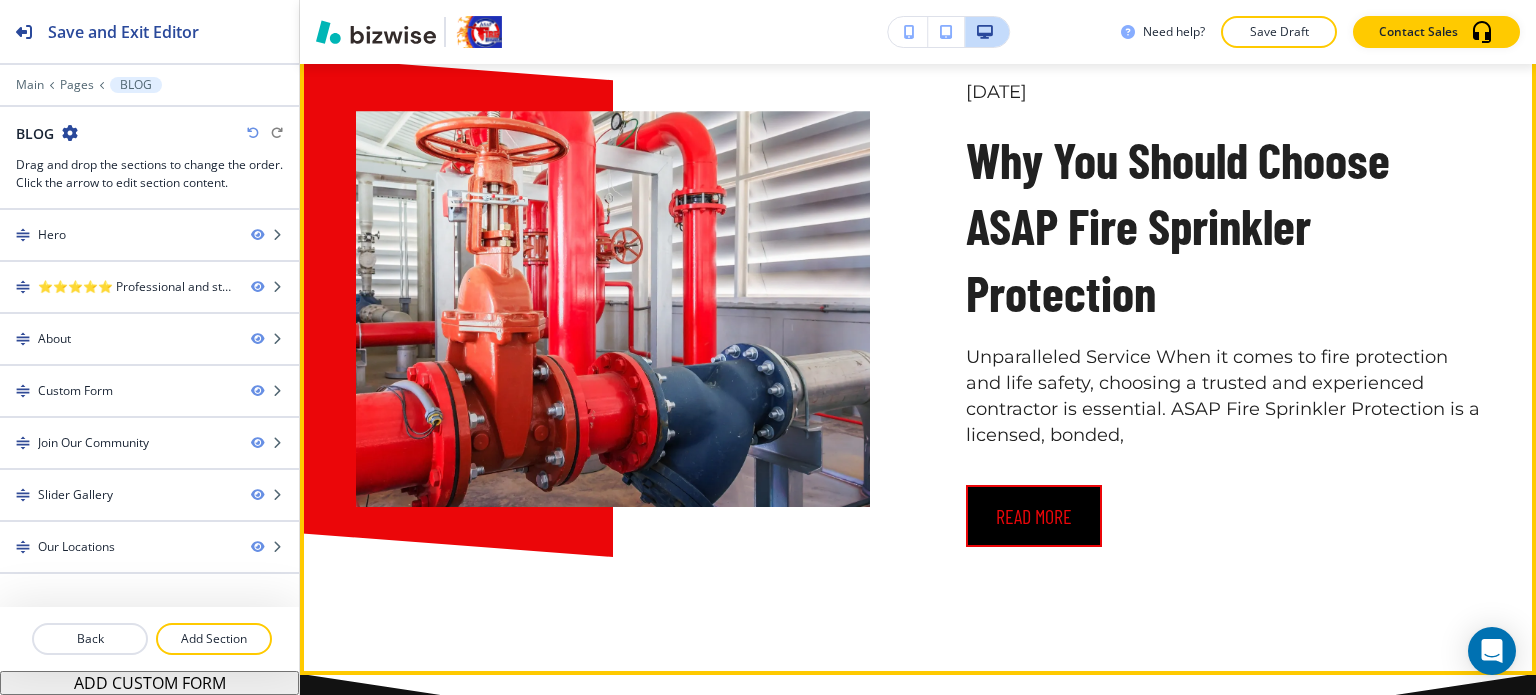 click on "read more" at bounding box center [1034, 516] 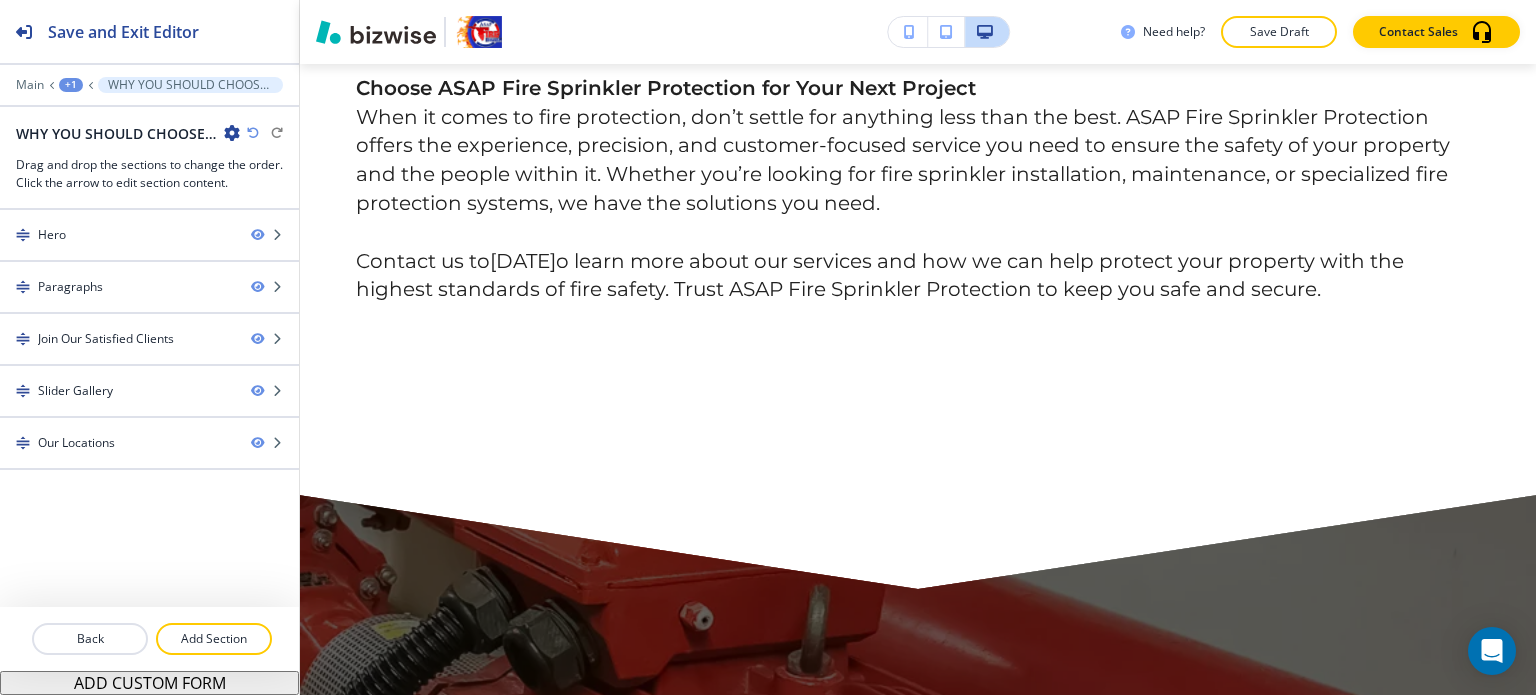 scroll, scrollTop: 0, scrollLeft: 0, axis: both 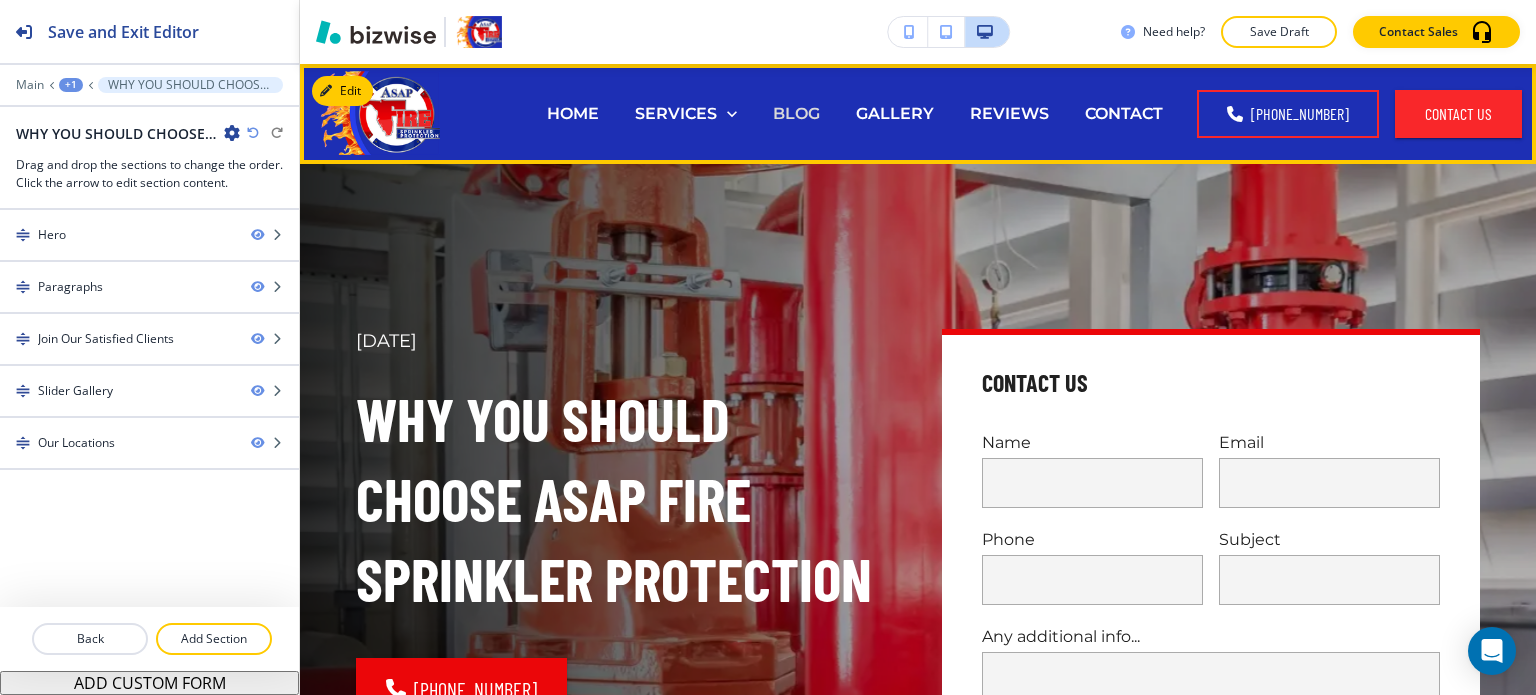 click on "BLOG" at bounding box center [796, 113] 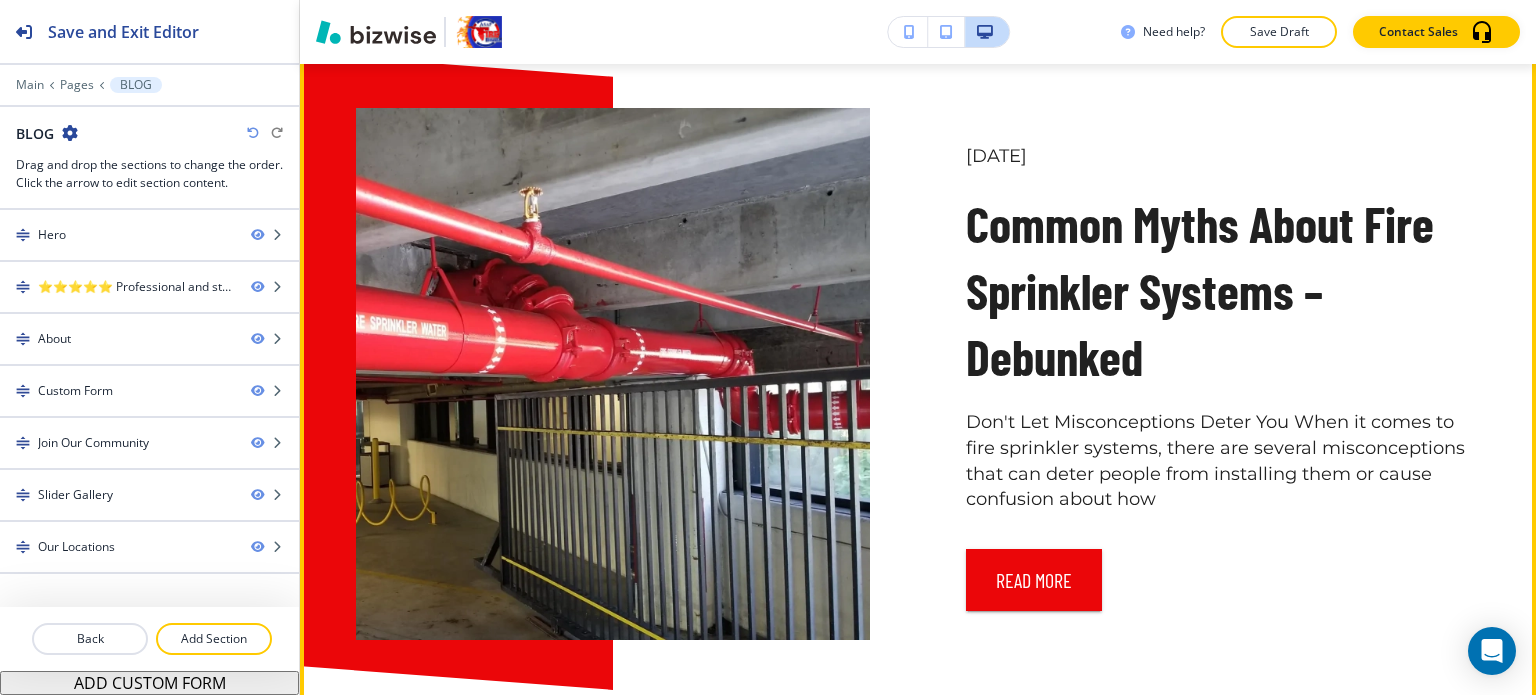 scroll, scrollTop: 8516, scrollLeft: 0, axis: vertical 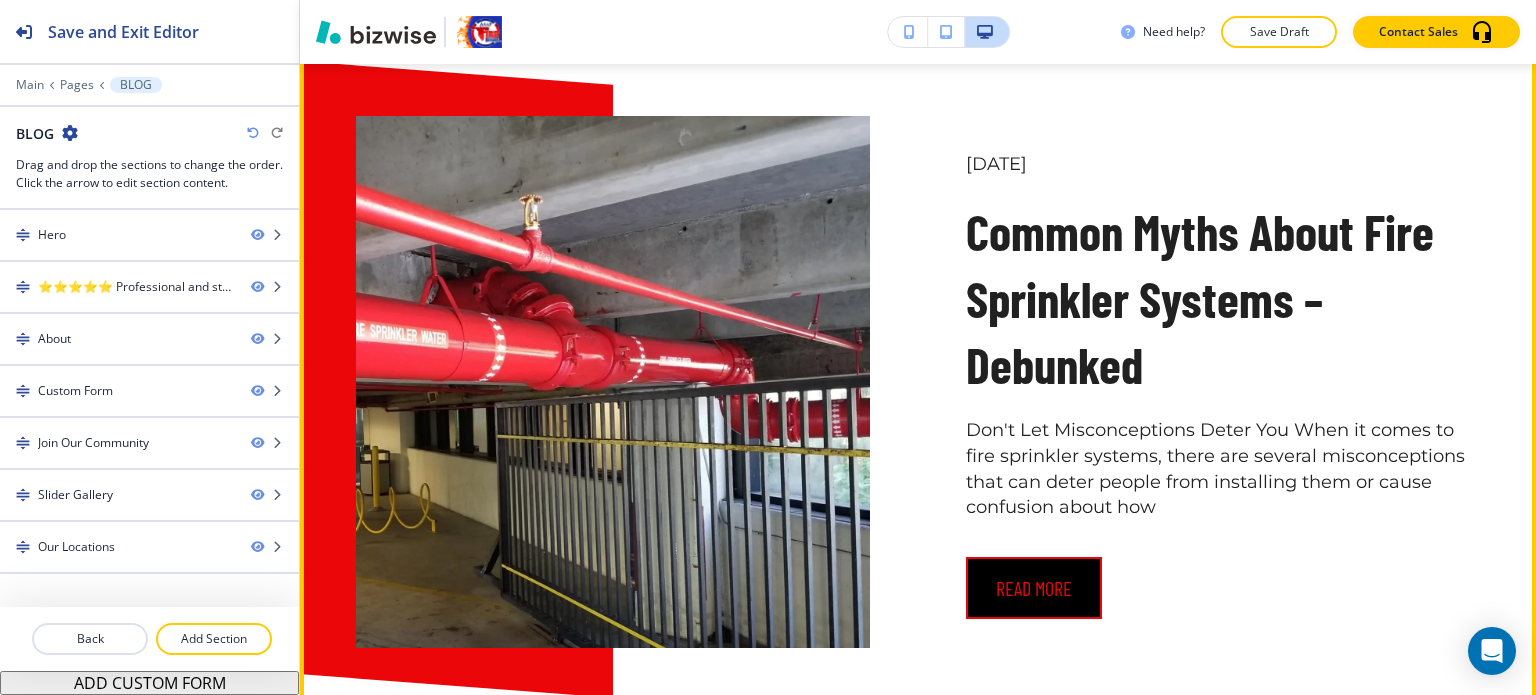 click on "read more" at bounding box center [1034, 588] 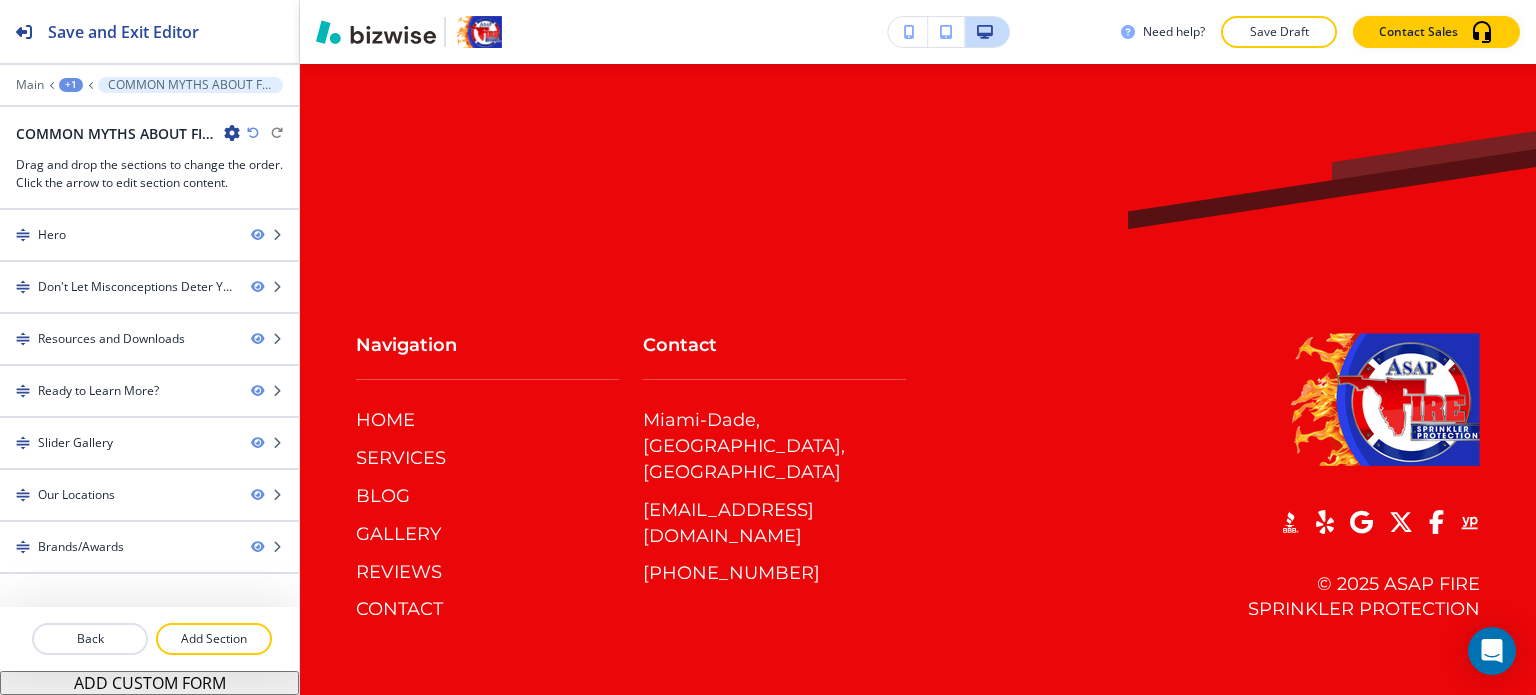 scroll, scrollTop: 0, scrollLeft: 0, axis: both 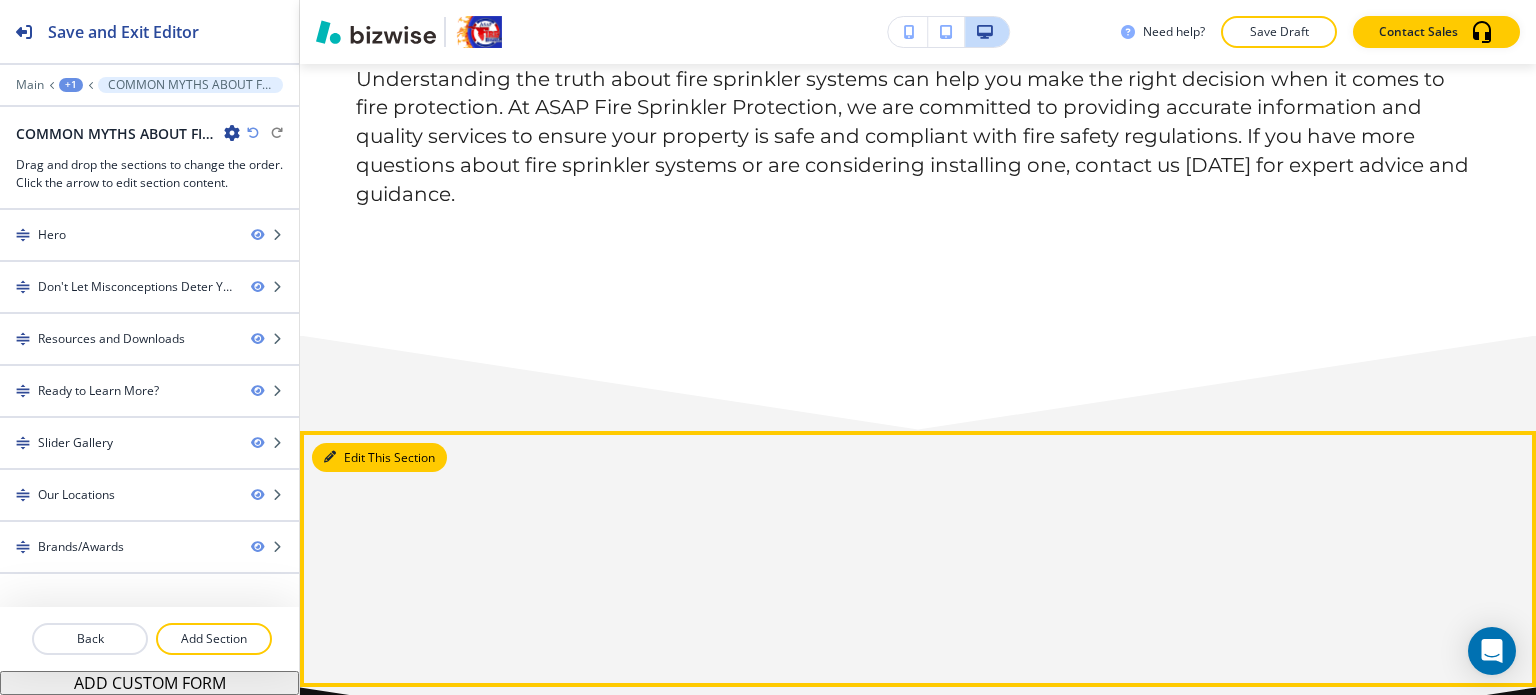 click on "Edit This Section" at bounding box center [379, 458] 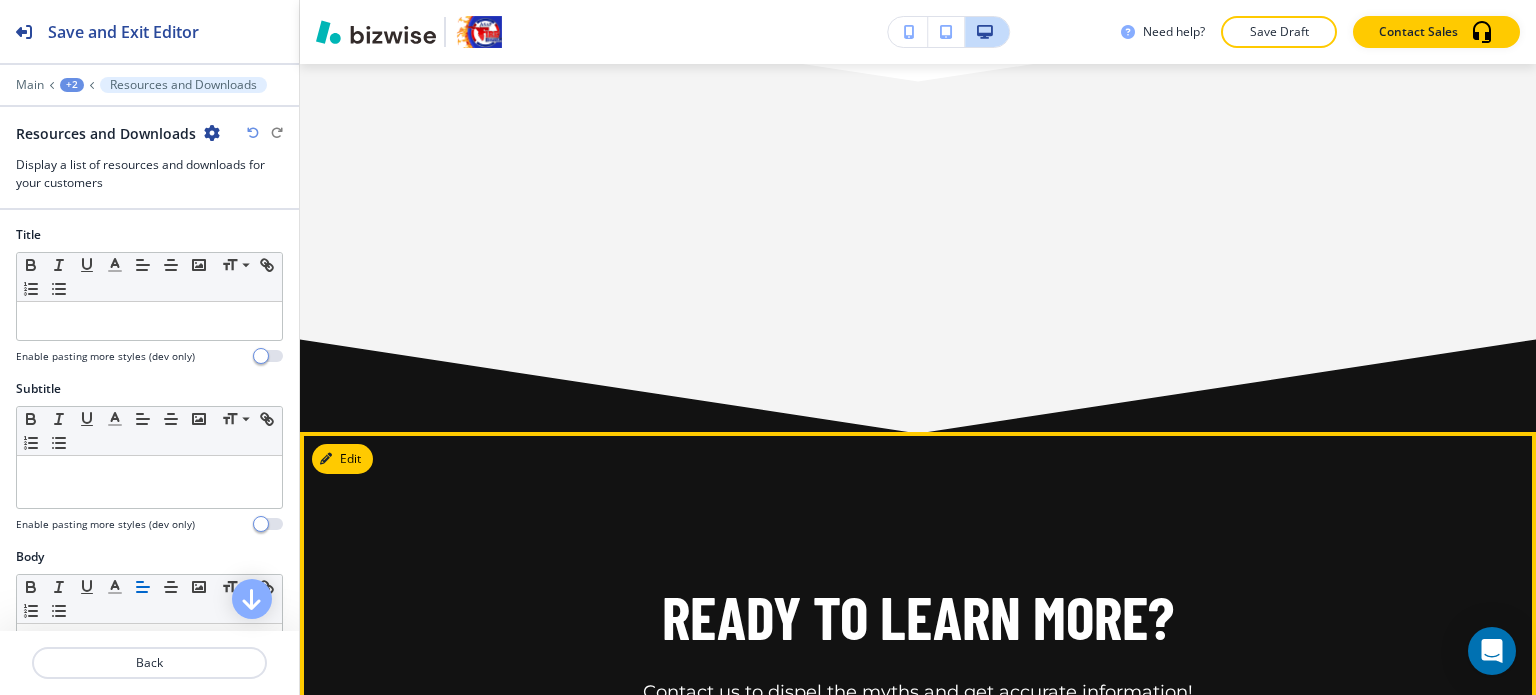 scroll, scrollTop: 3657, scrollLeft: 0, axis: vertical 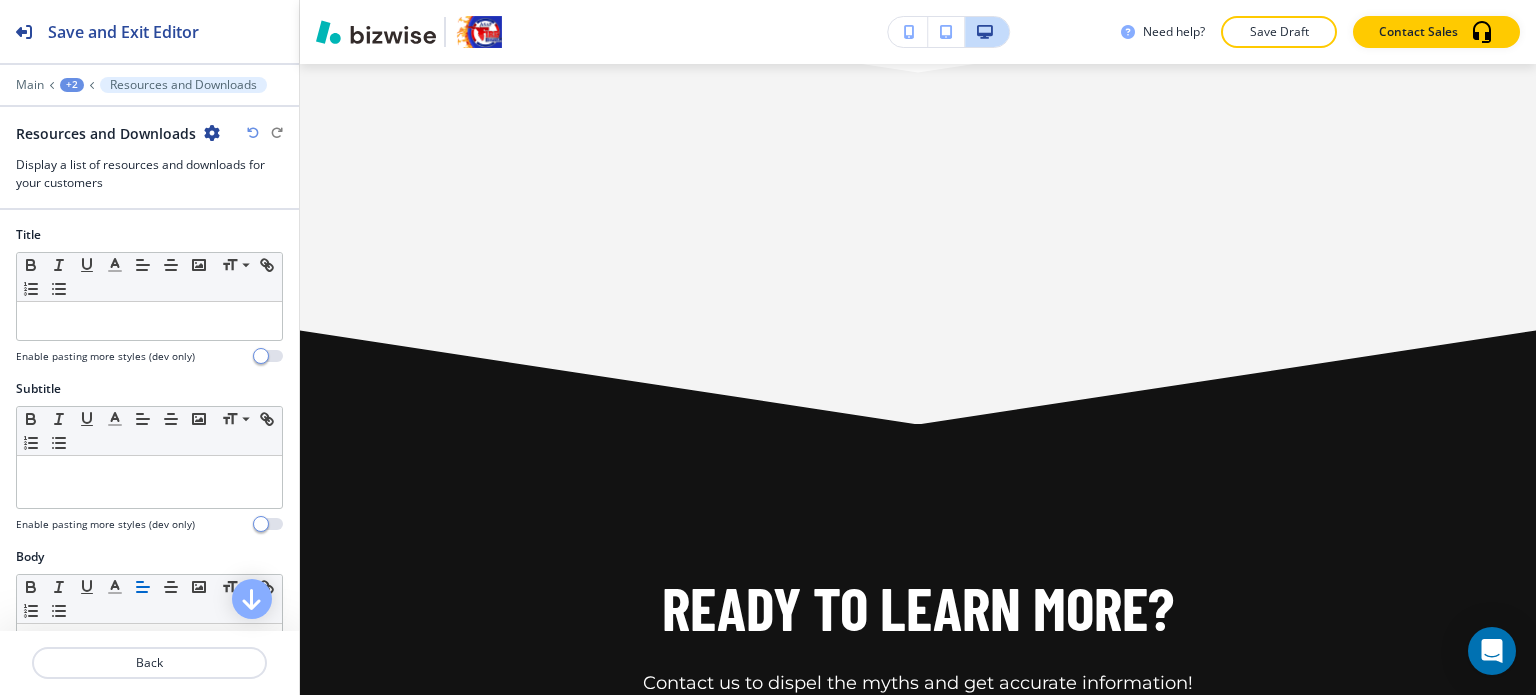 click at bounding box center (212, 133) 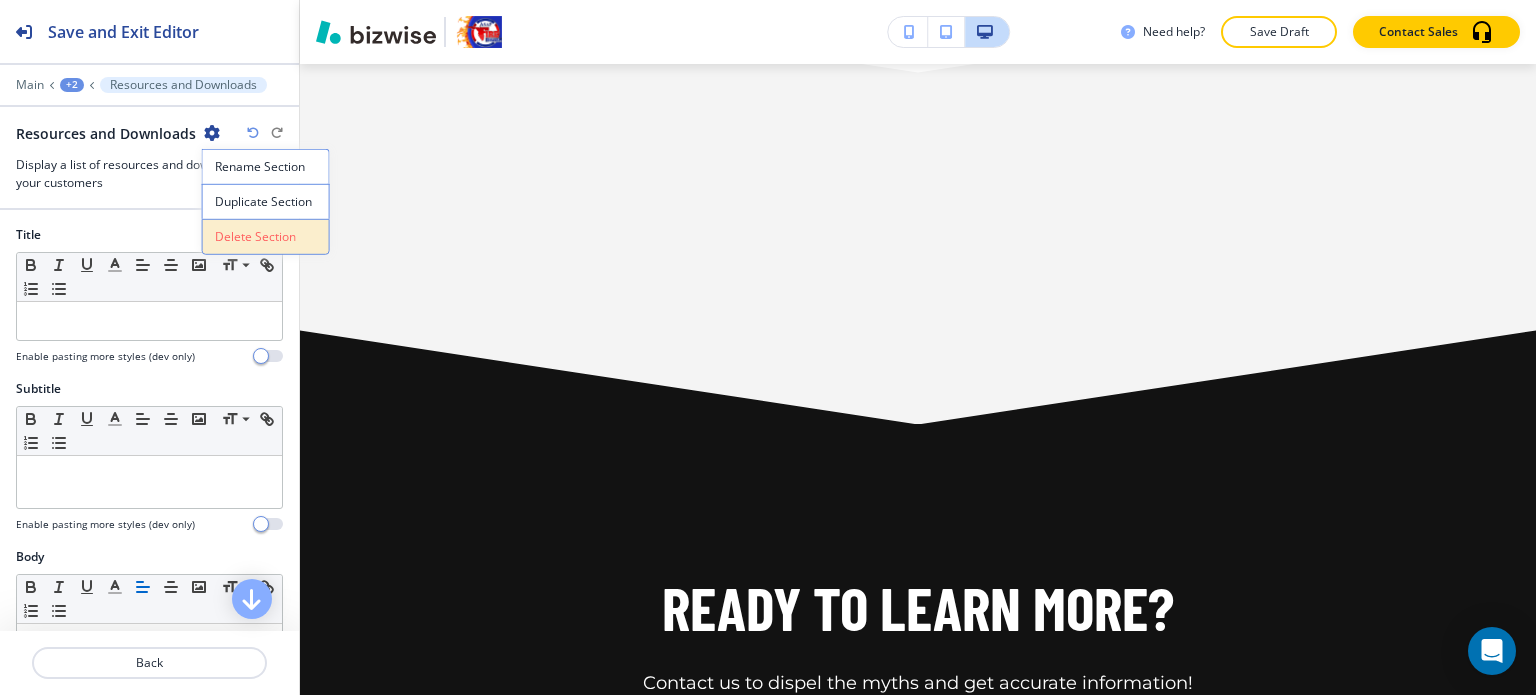 click on "Delete Section" at bounding box center (266, 237) 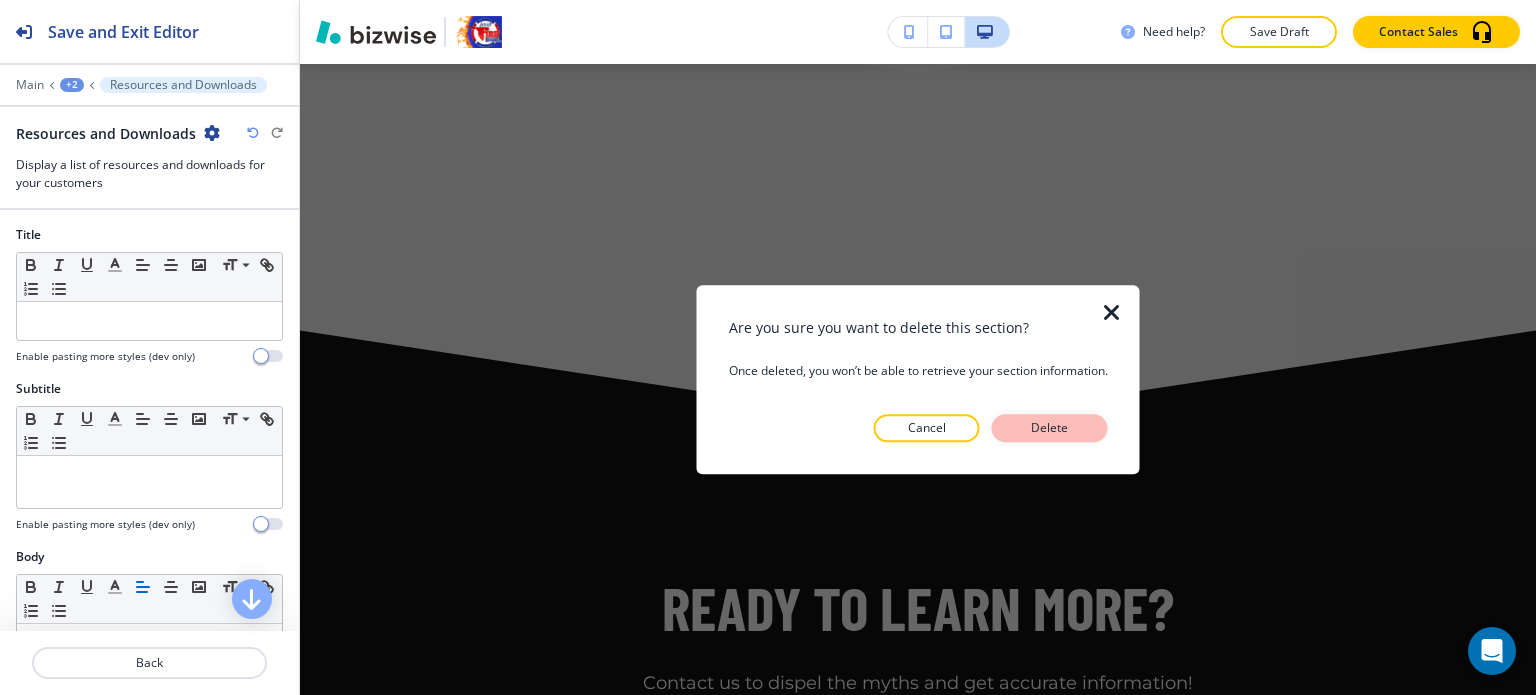 click on "Delete" at bounding box center [1050, 428] 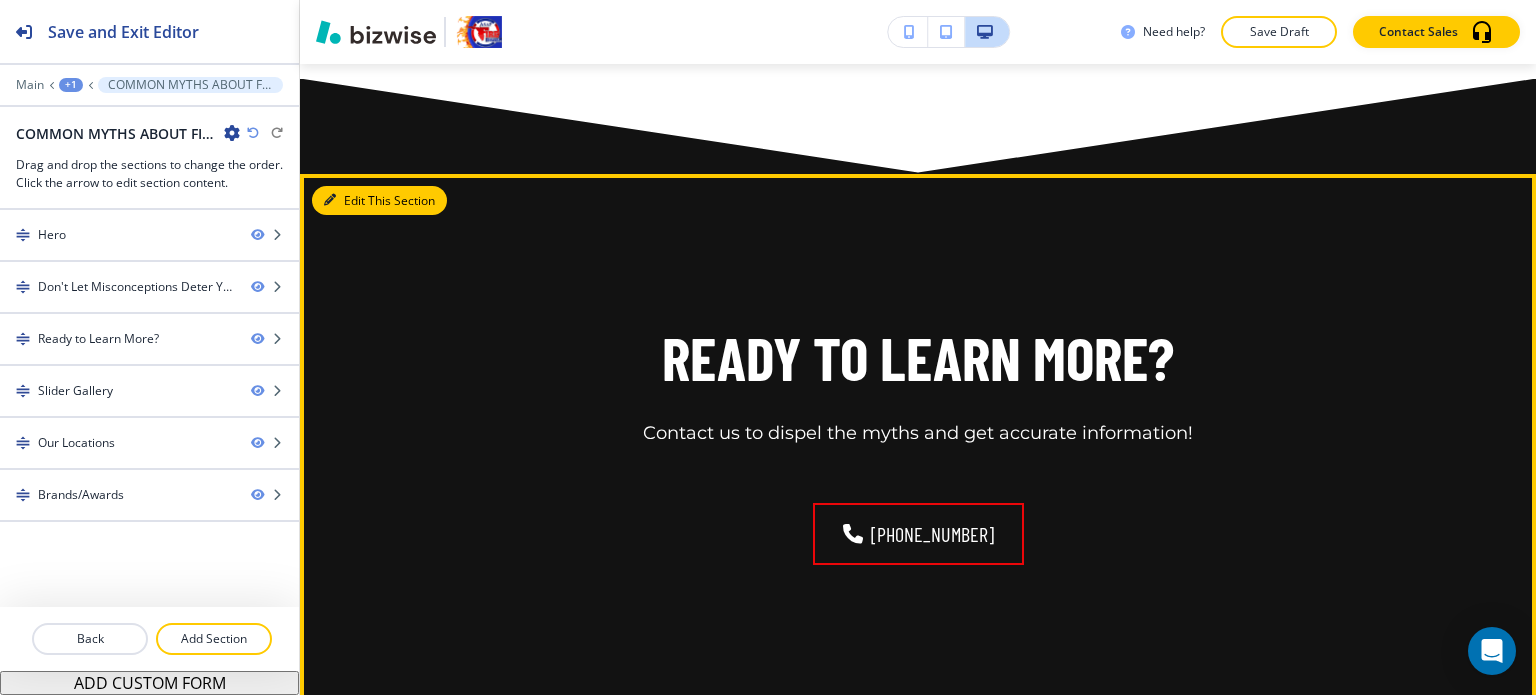 click on "Edit This Section" at bounding box center [379, 201] 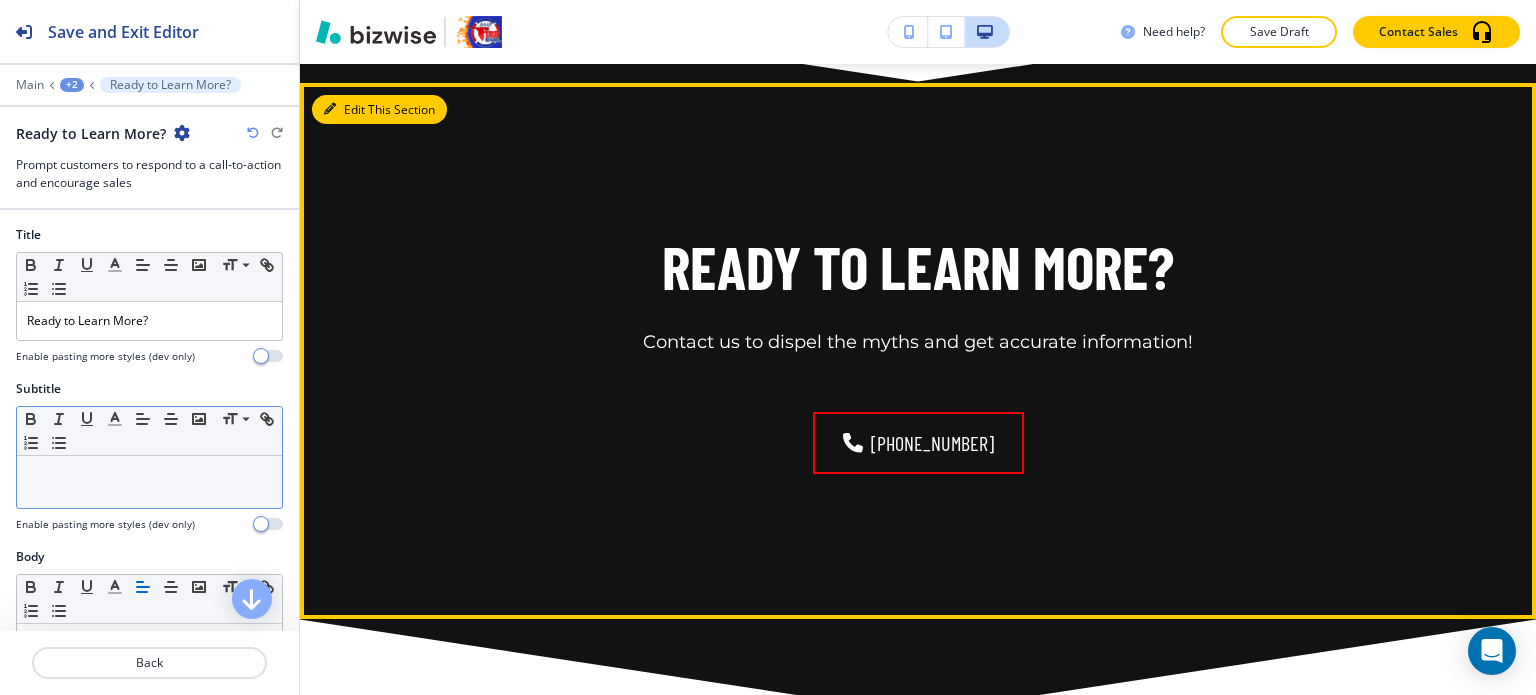 scroll, scrollTop: 3657, scrollLeft: 0, axis: vertical 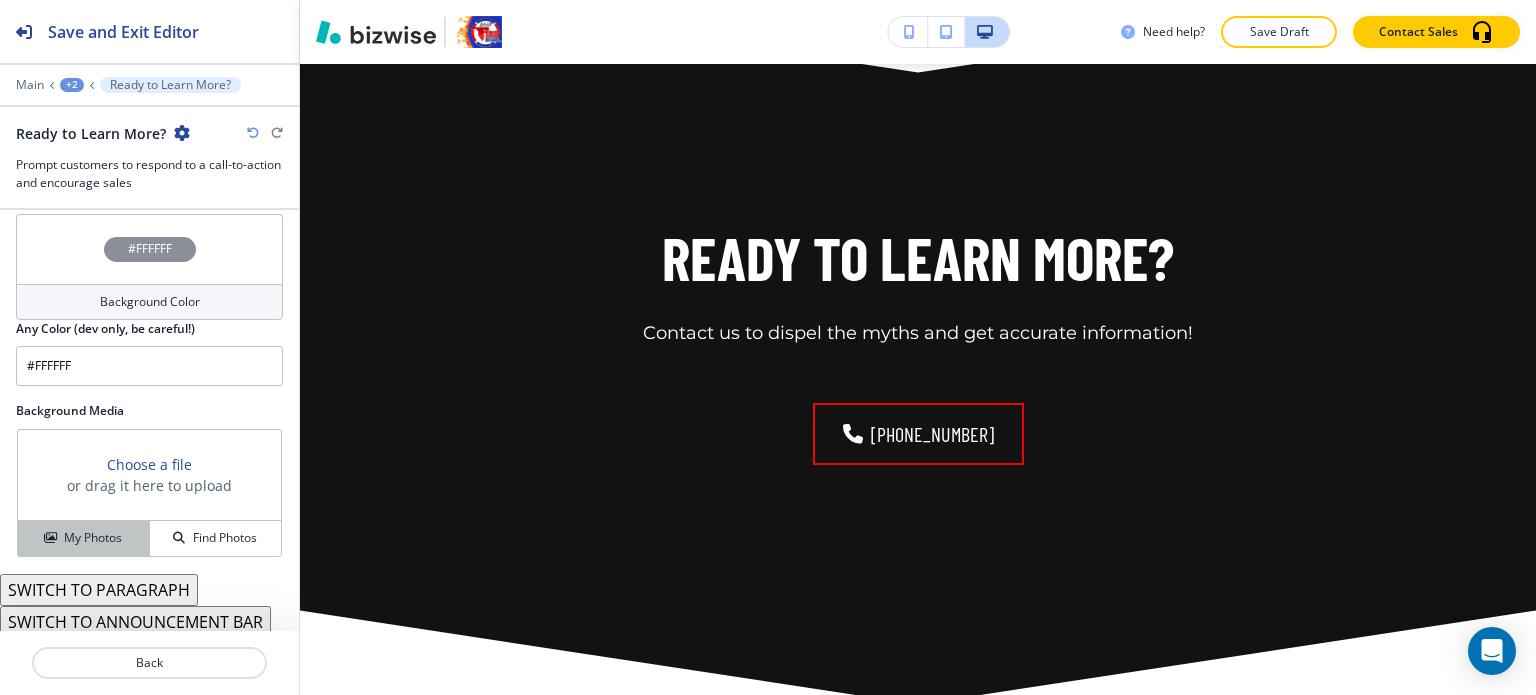 click on "My Photos" at bounding box center (93, 538) 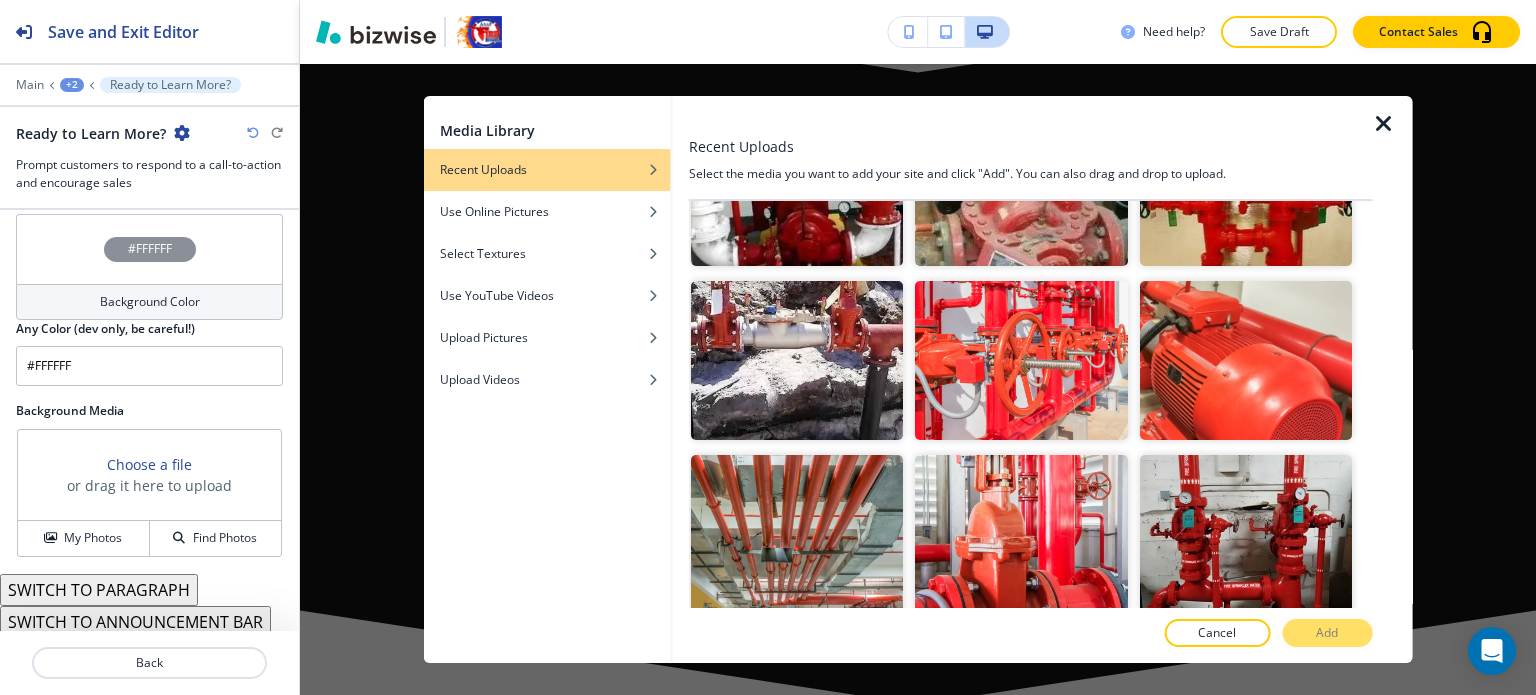 scroll, scrollTop: 2200, scrollLeft: 0, axis: vertical 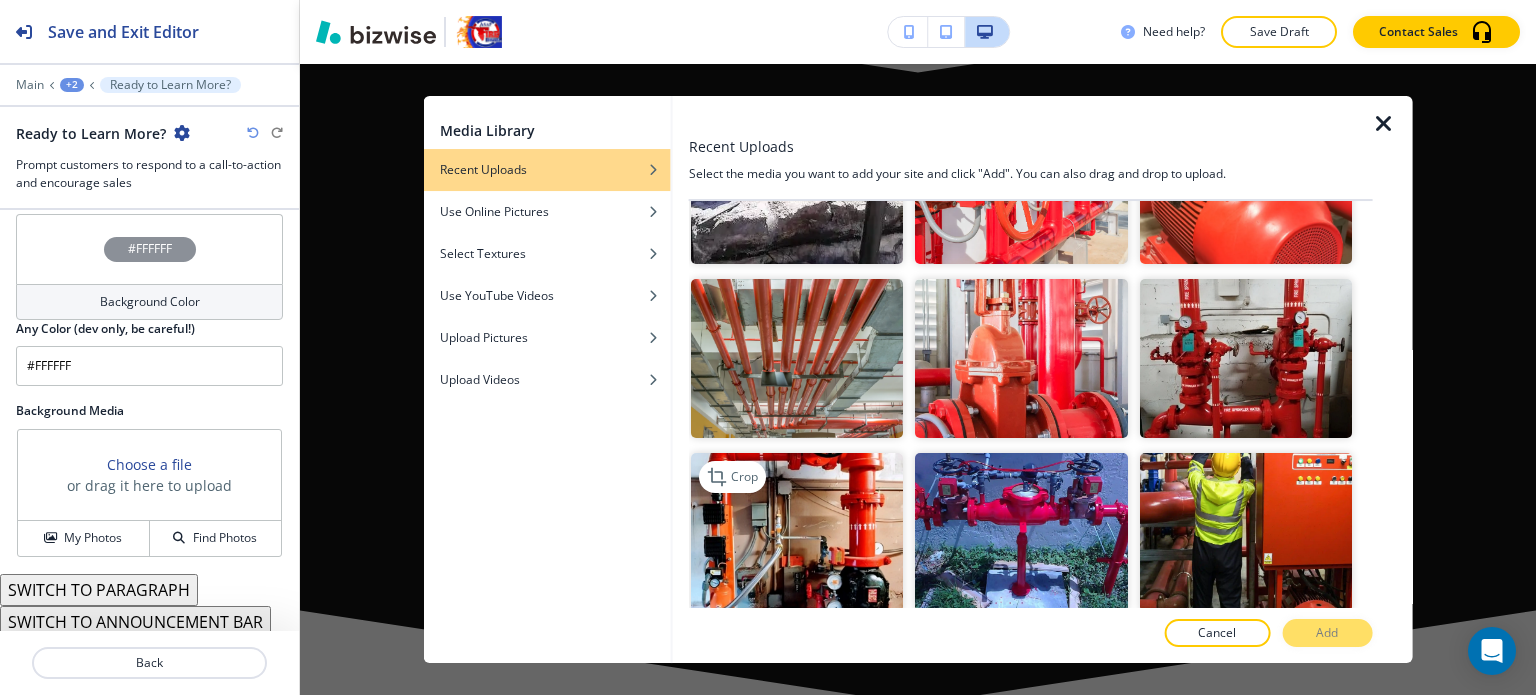 click at bounding box center (797, 532) 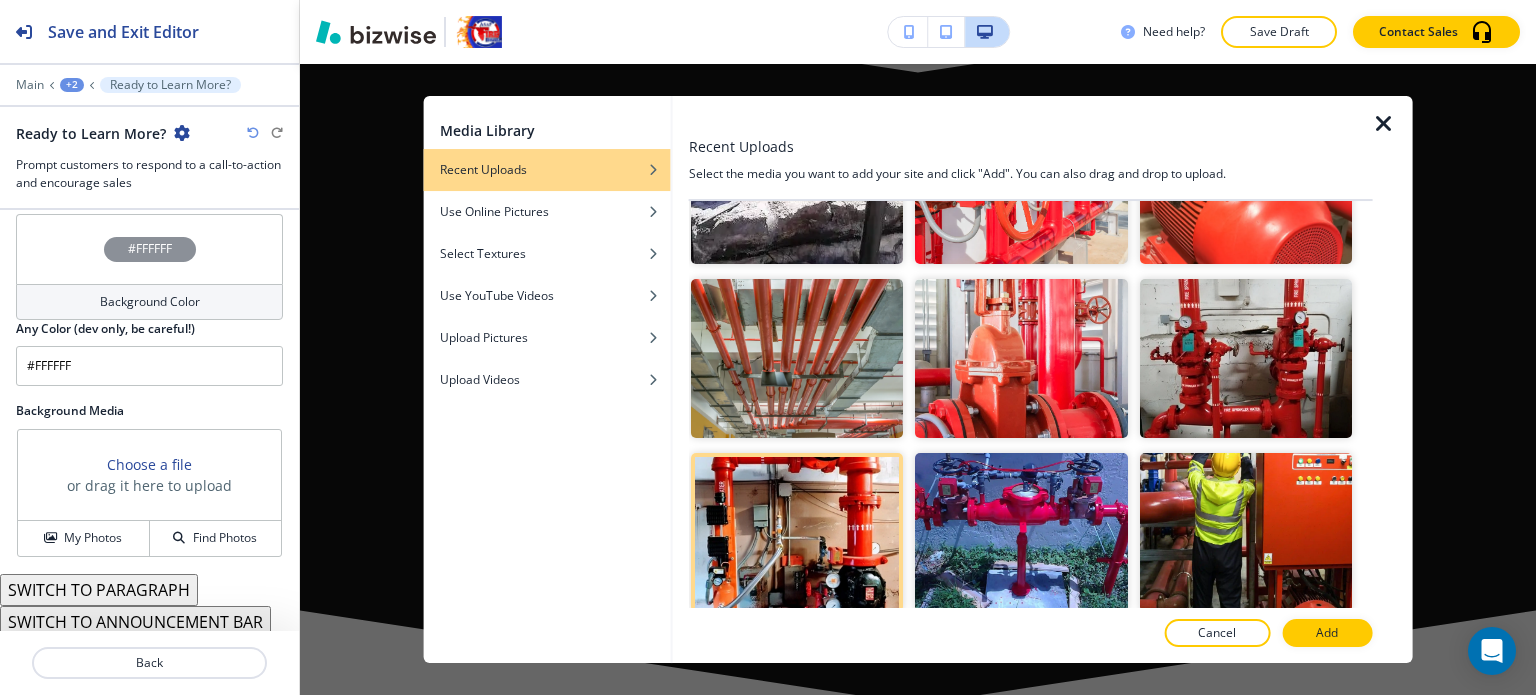 click at bounding box center (1031, 655) 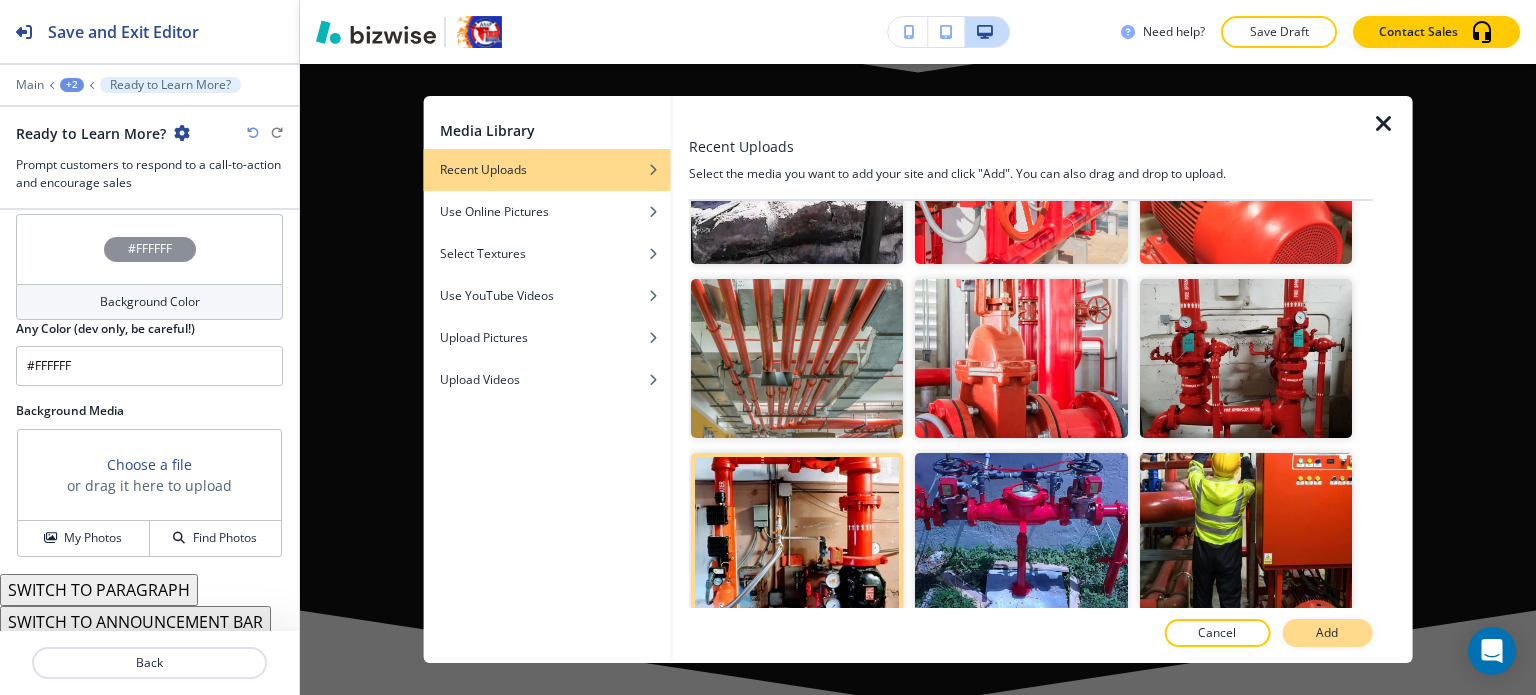 click on "Add" at bounding box center (1327, 633) 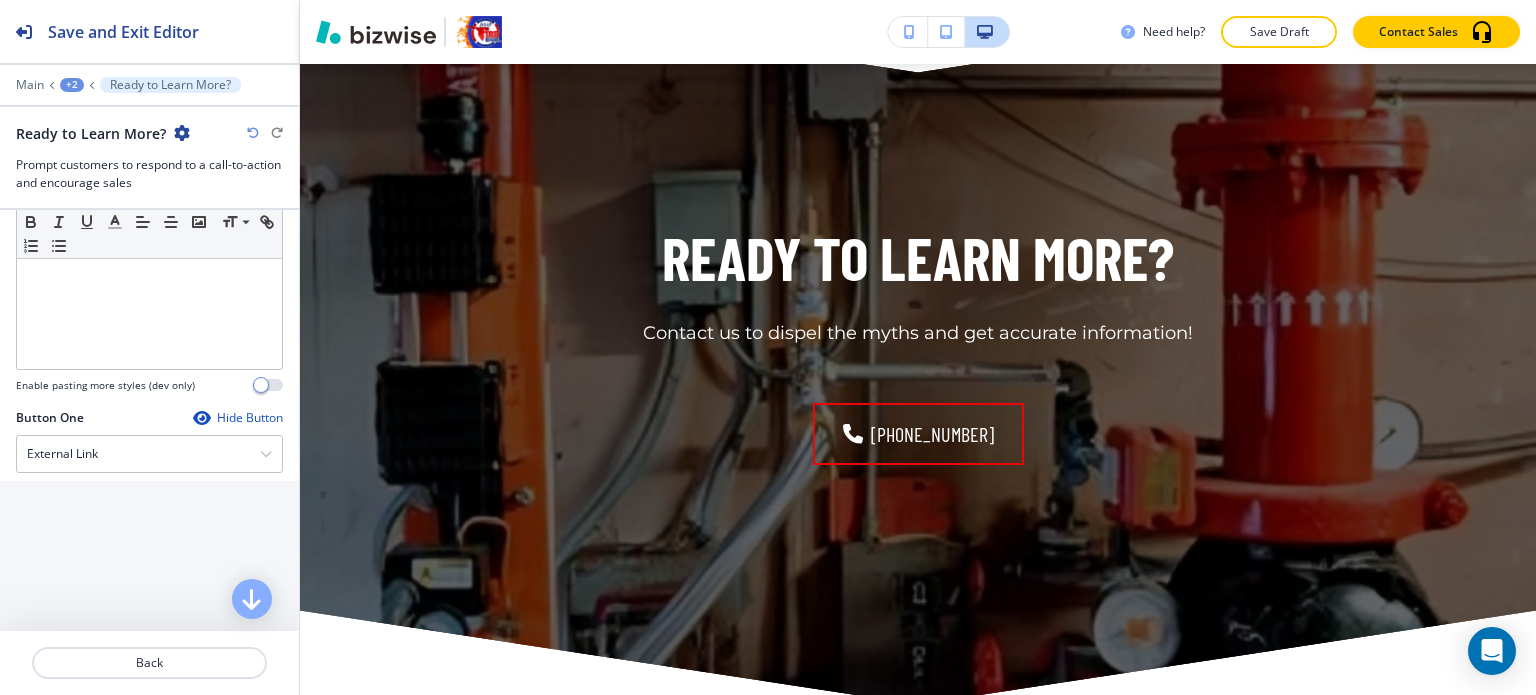 scroll, scrollTop: 448, scrollLeft: 0, axis: vertical 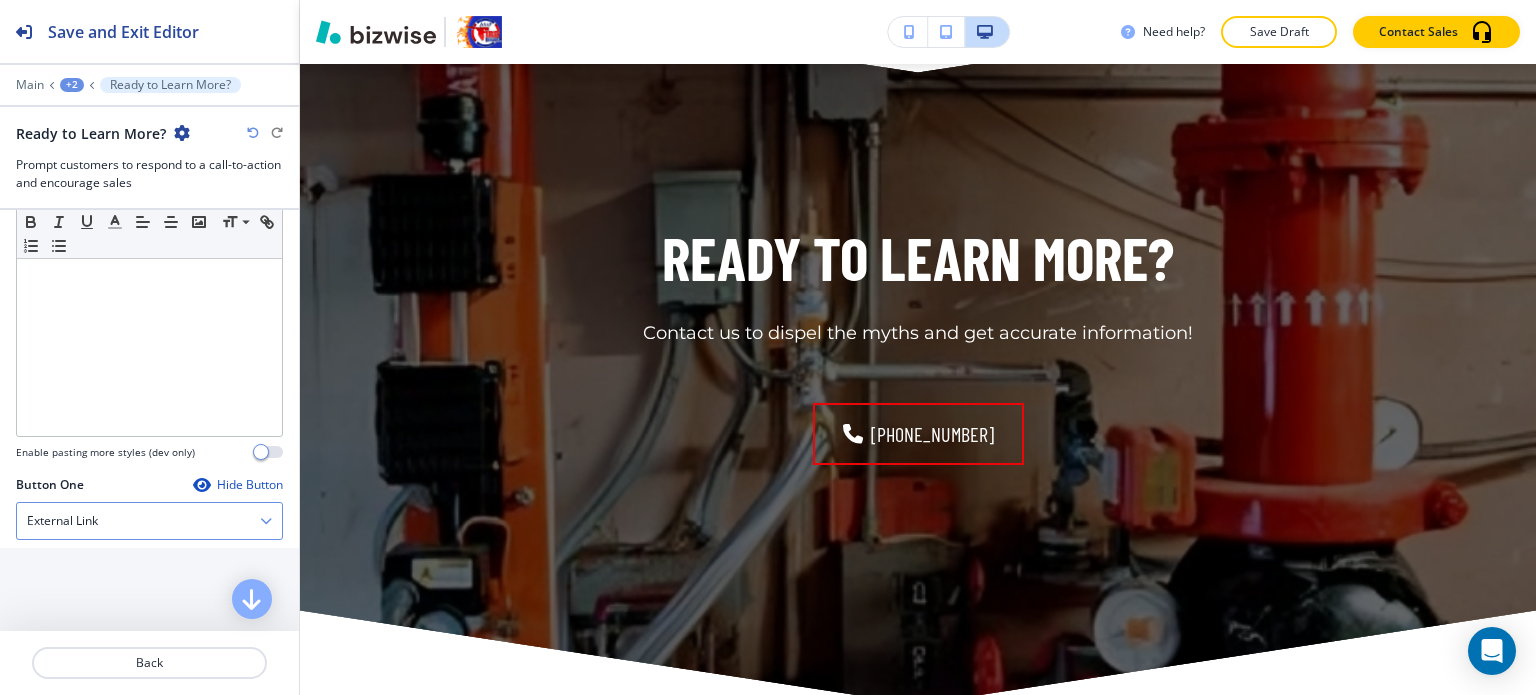 click on "External Link" at bounding box center [149, 521] 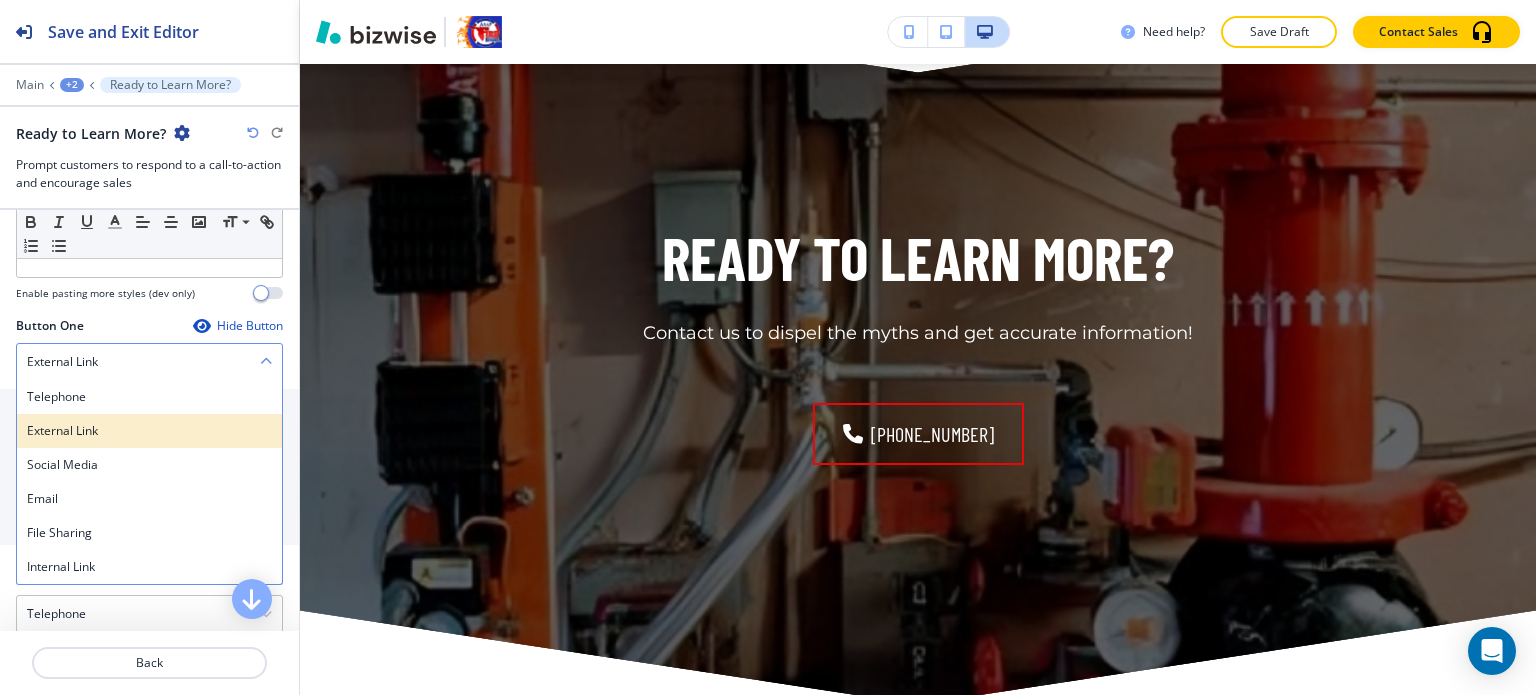 scroll, scrollTop: 648, scrollLeft: 0, axis: vertical 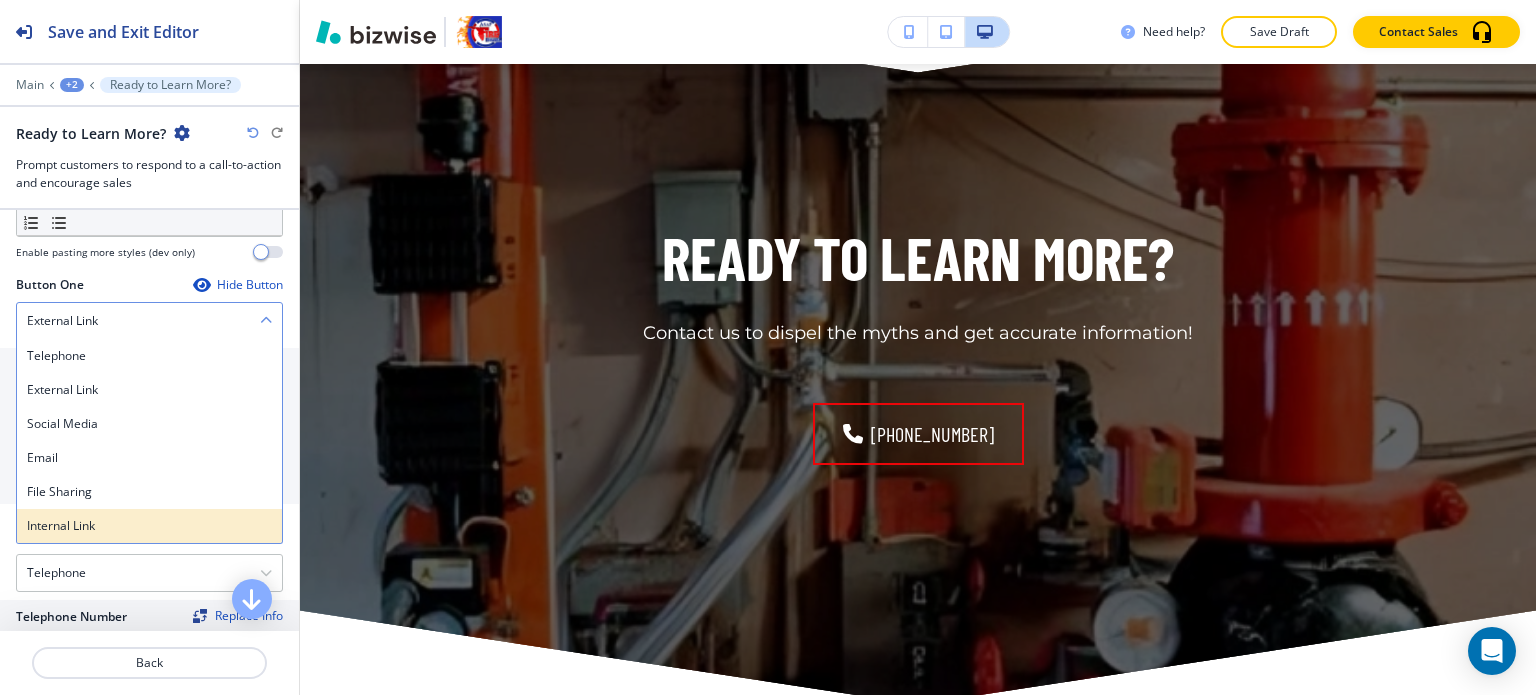 click on "Internal Link" at bounding box center (149, 526) 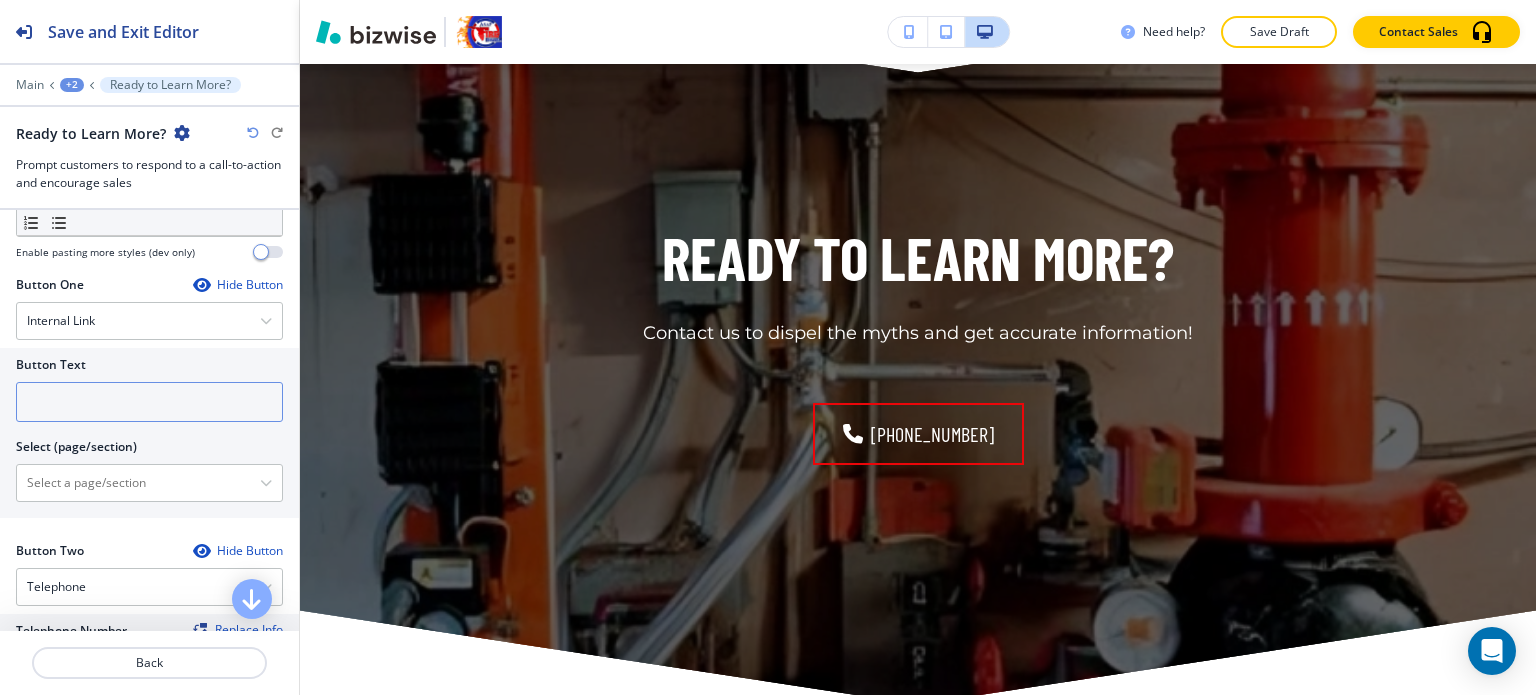 click at bounding box center [149, 402] 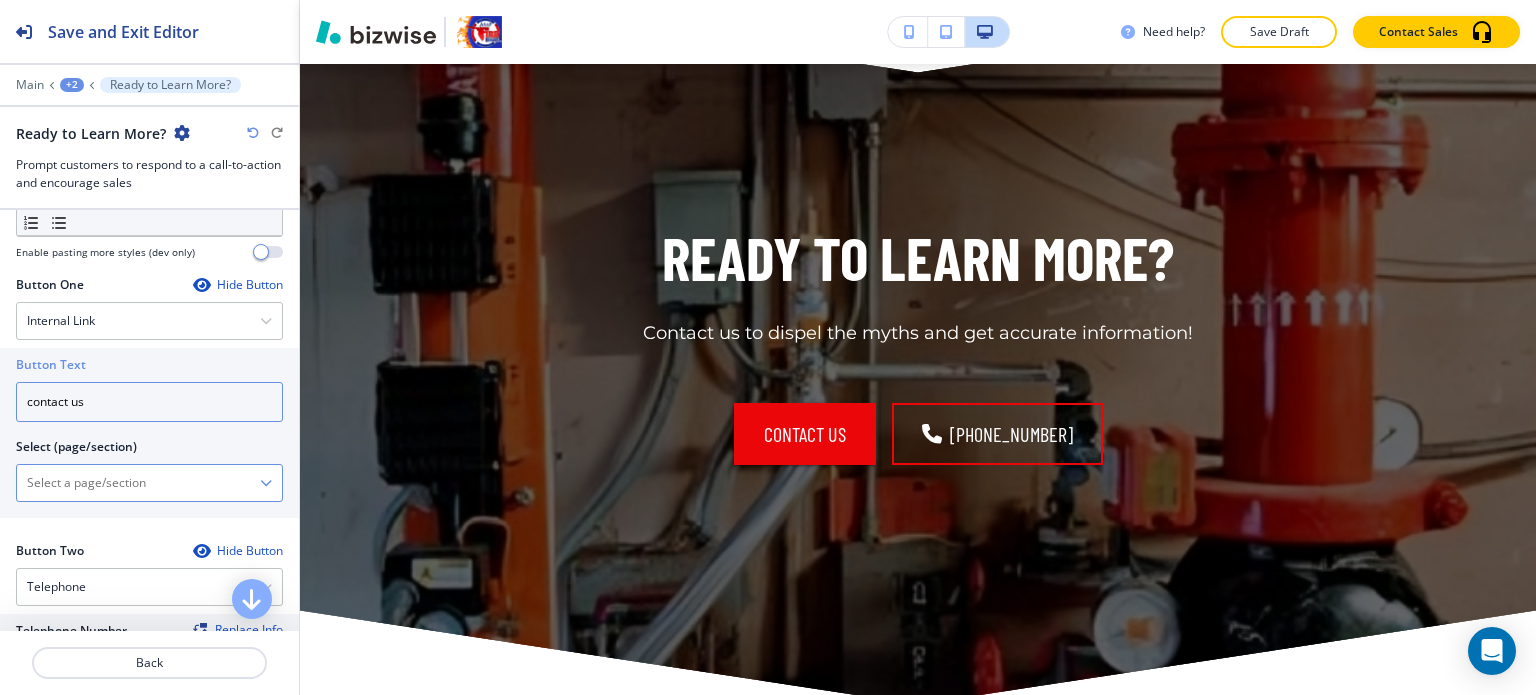 type on "contact us" 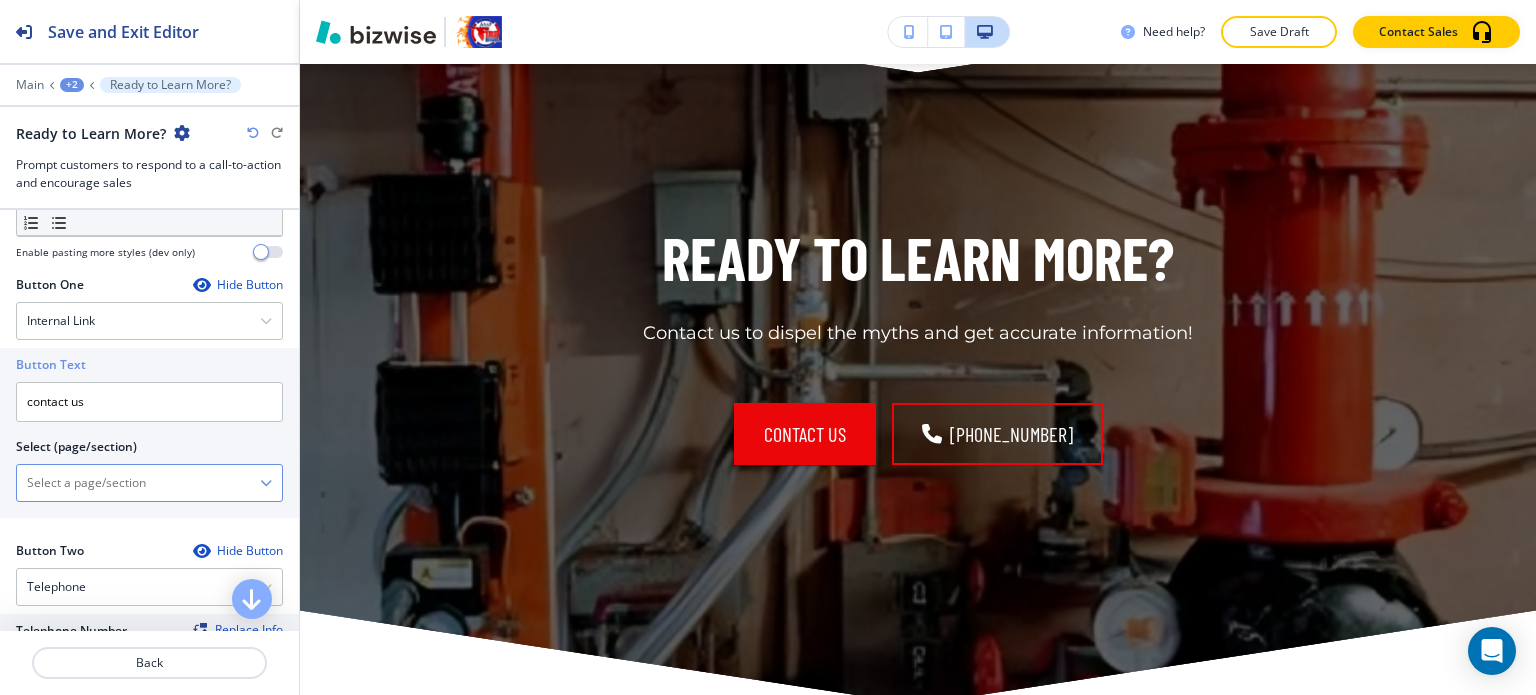click at bounding box center [138, 483] 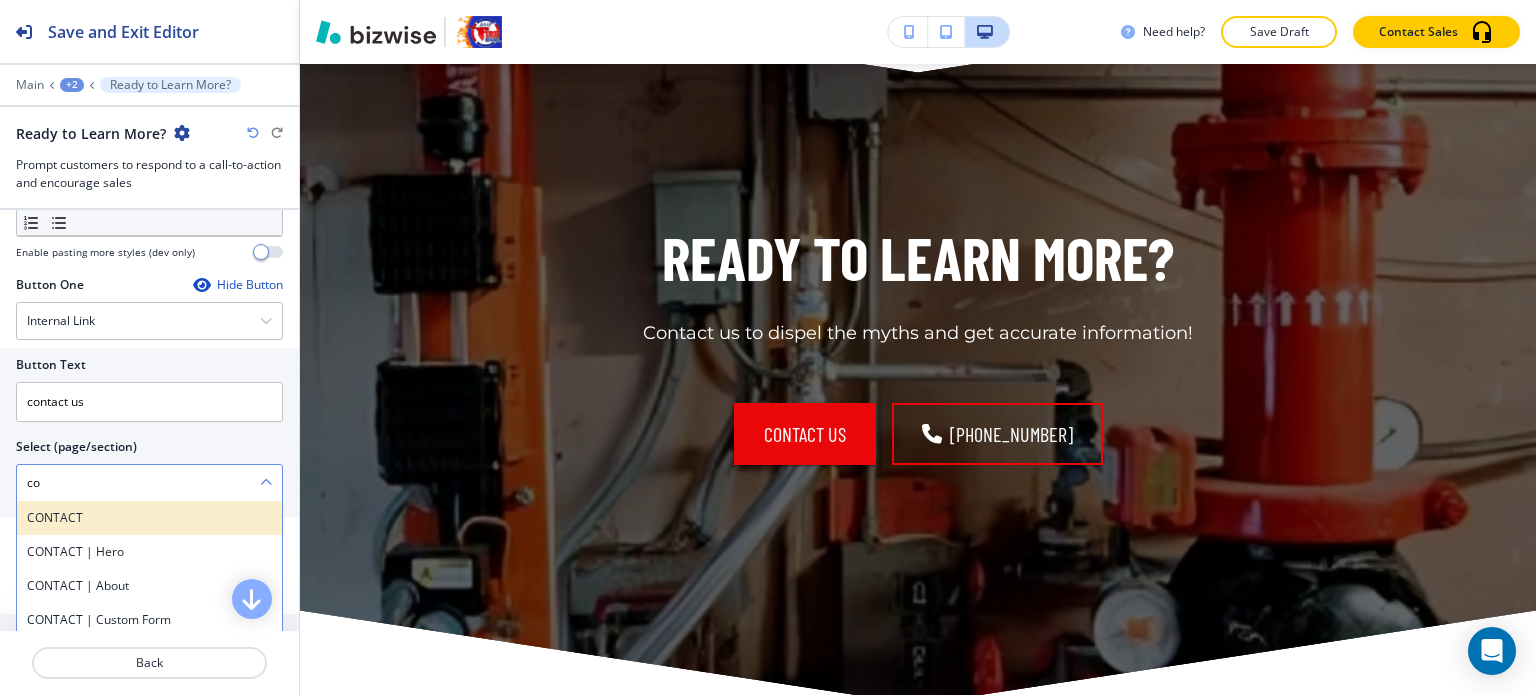 click on "CONTACT" at bounding box center [149, 518] 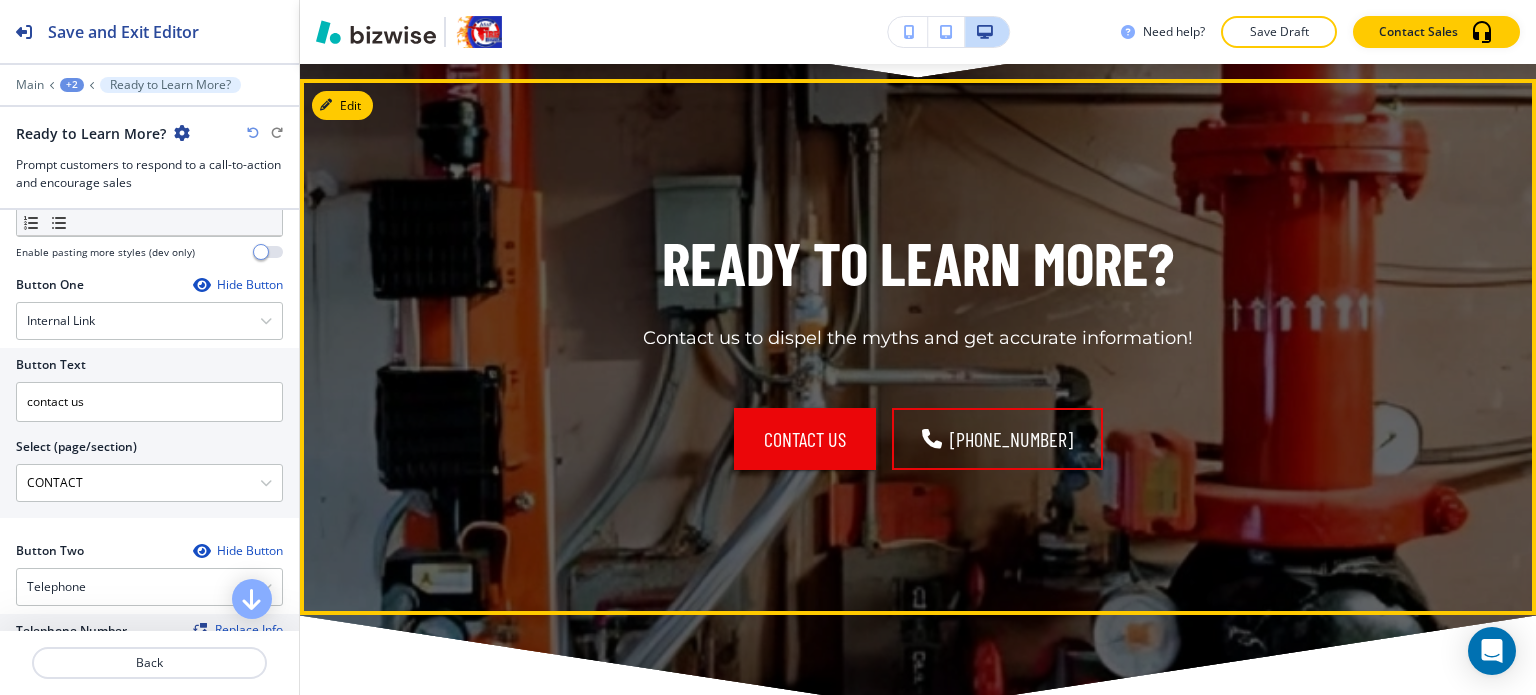 scroll, scrollTop: 3657, scrollLeft: 0, axis: vertical 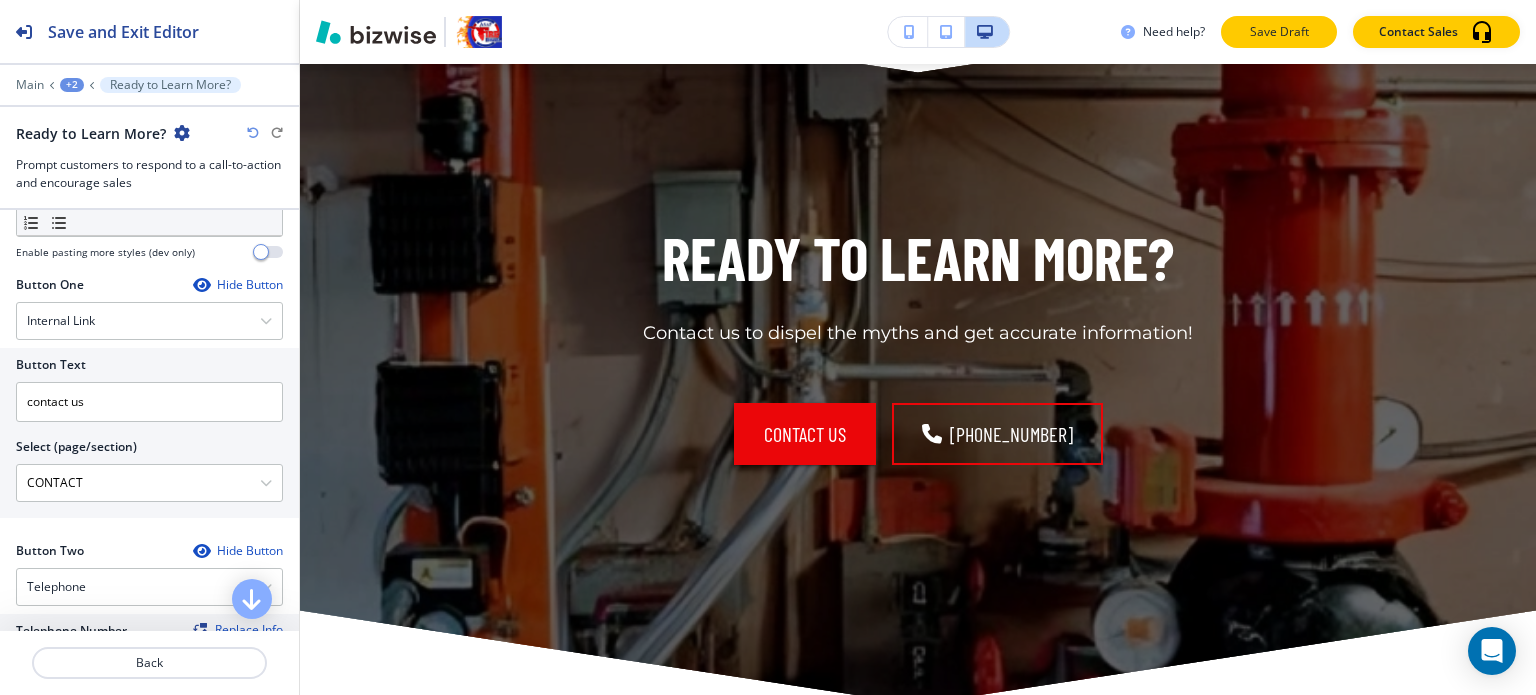 click on "Save Draft" at bounding box center (1279, 32) 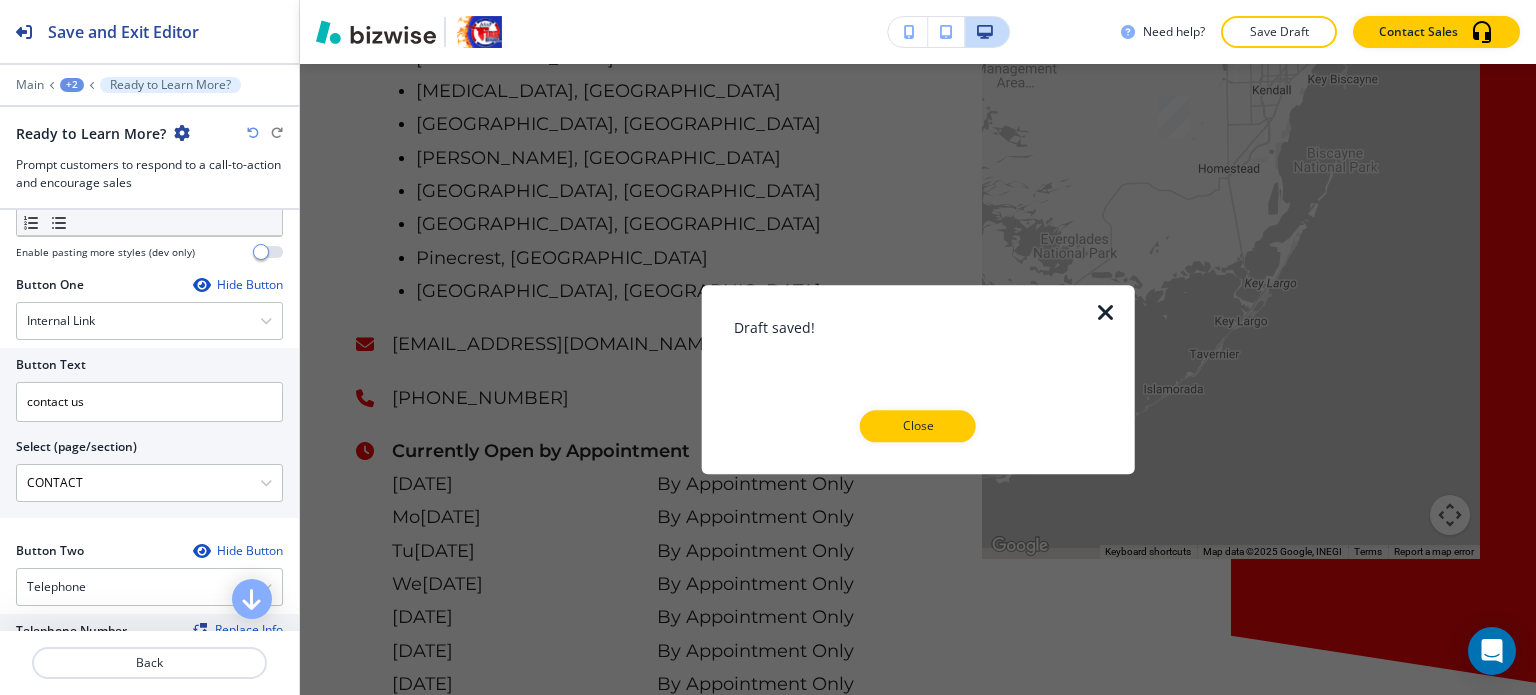 scroll, scrollTop: 5757, scrollLeft: 0, axis: vertical 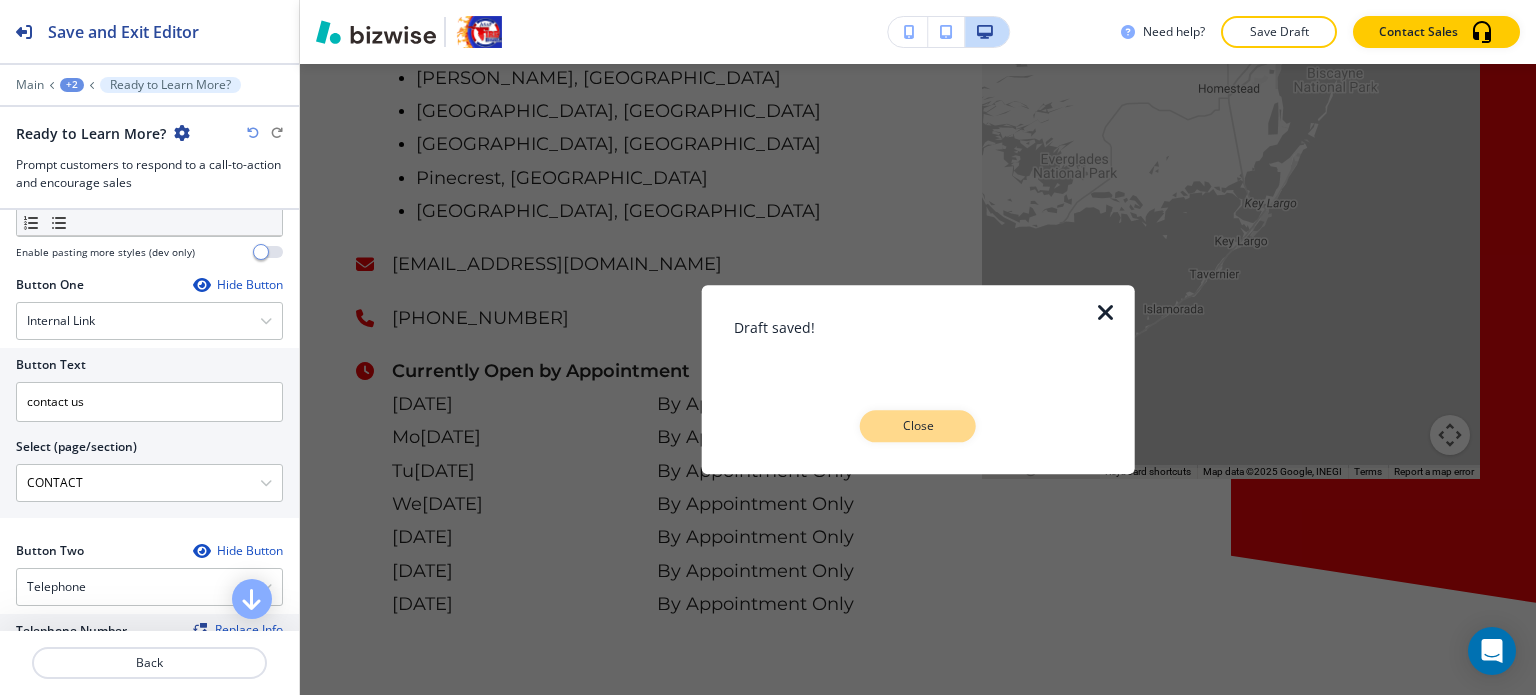 click on "Close" at bounding box center (918, 426) 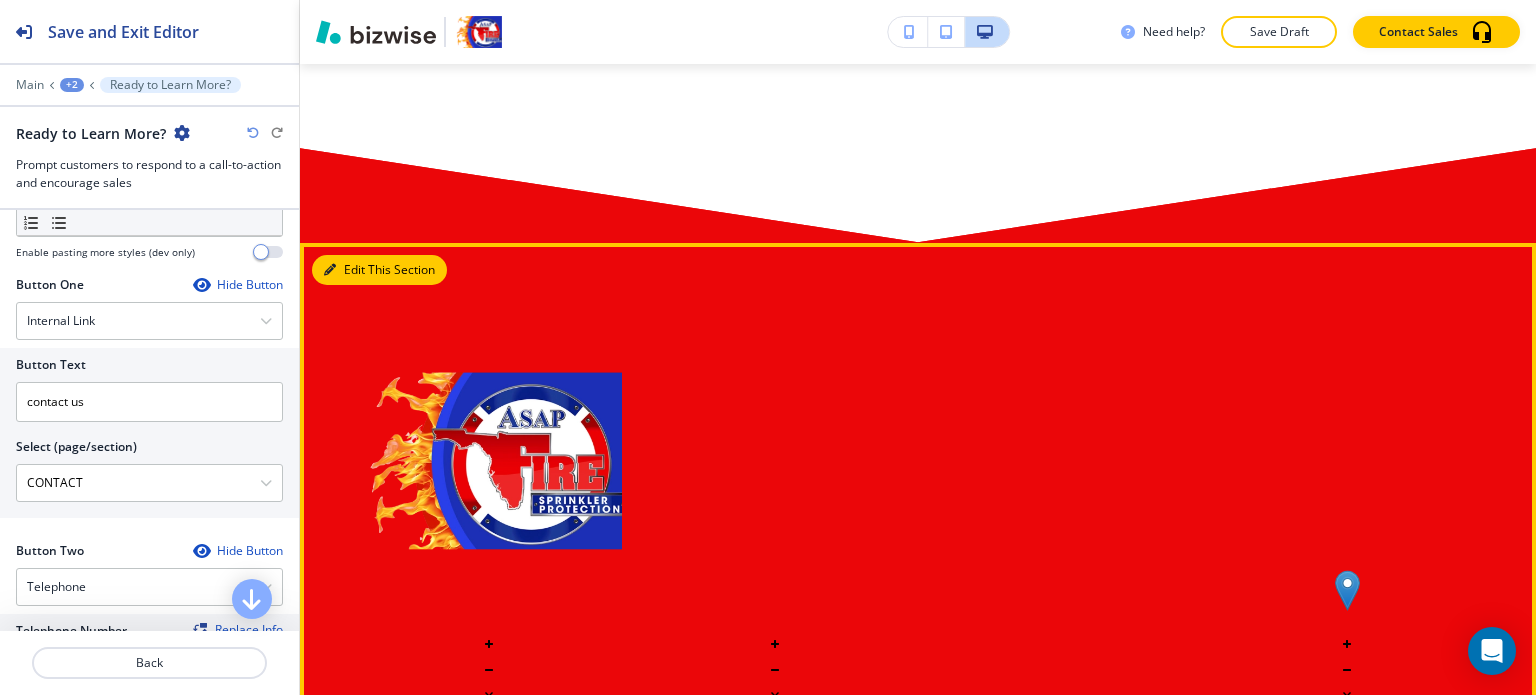 click on "Edit This Section" at bounding box center (379, 270) 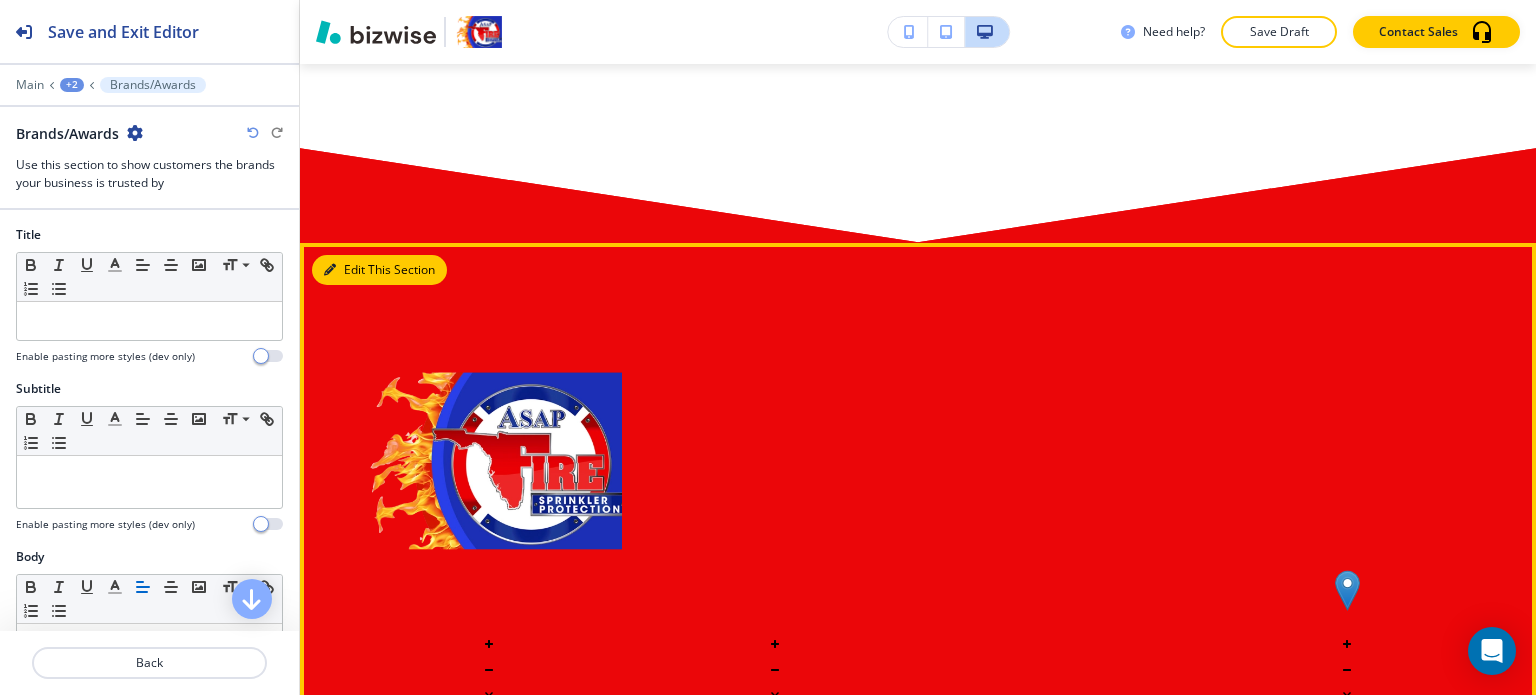 scroll, scrollTop: 6428, scrollLeft: 0, axis: vertical 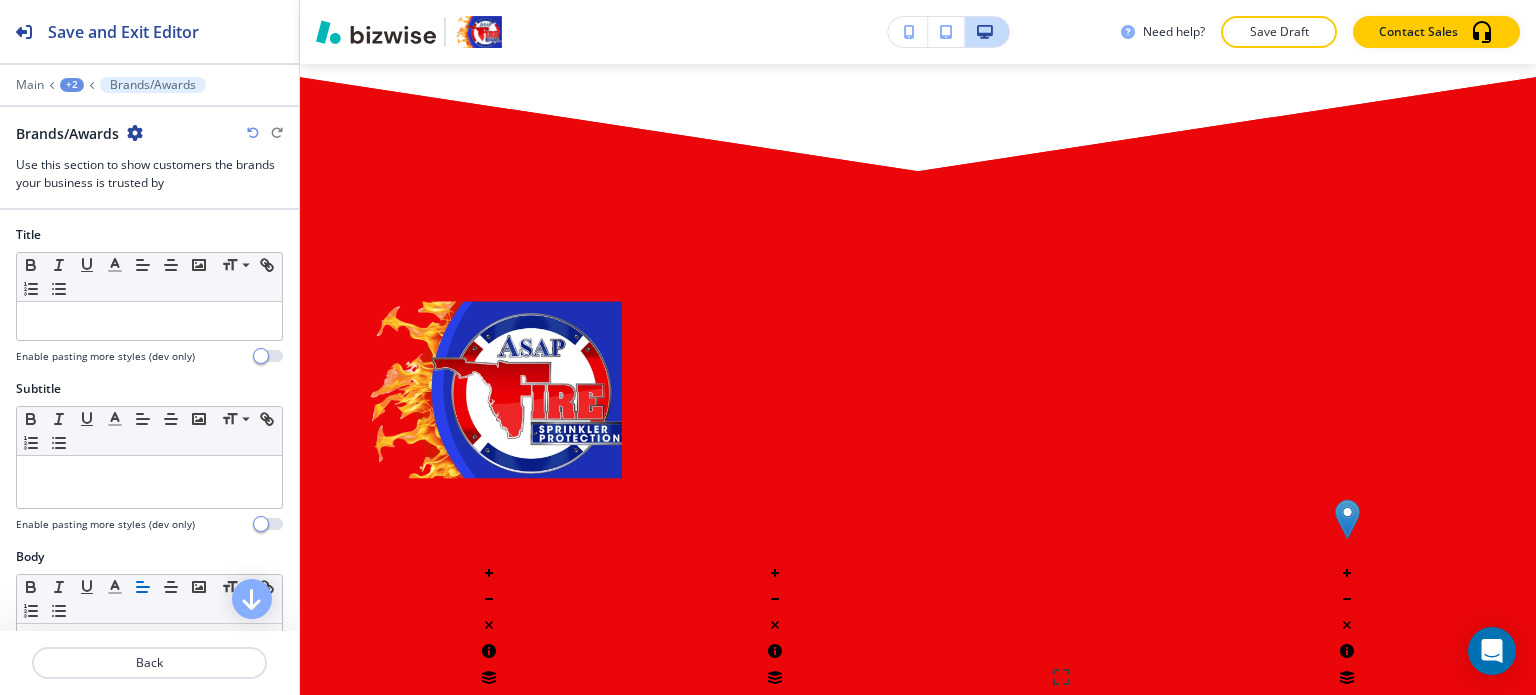 click at bounding box center [135, 133] 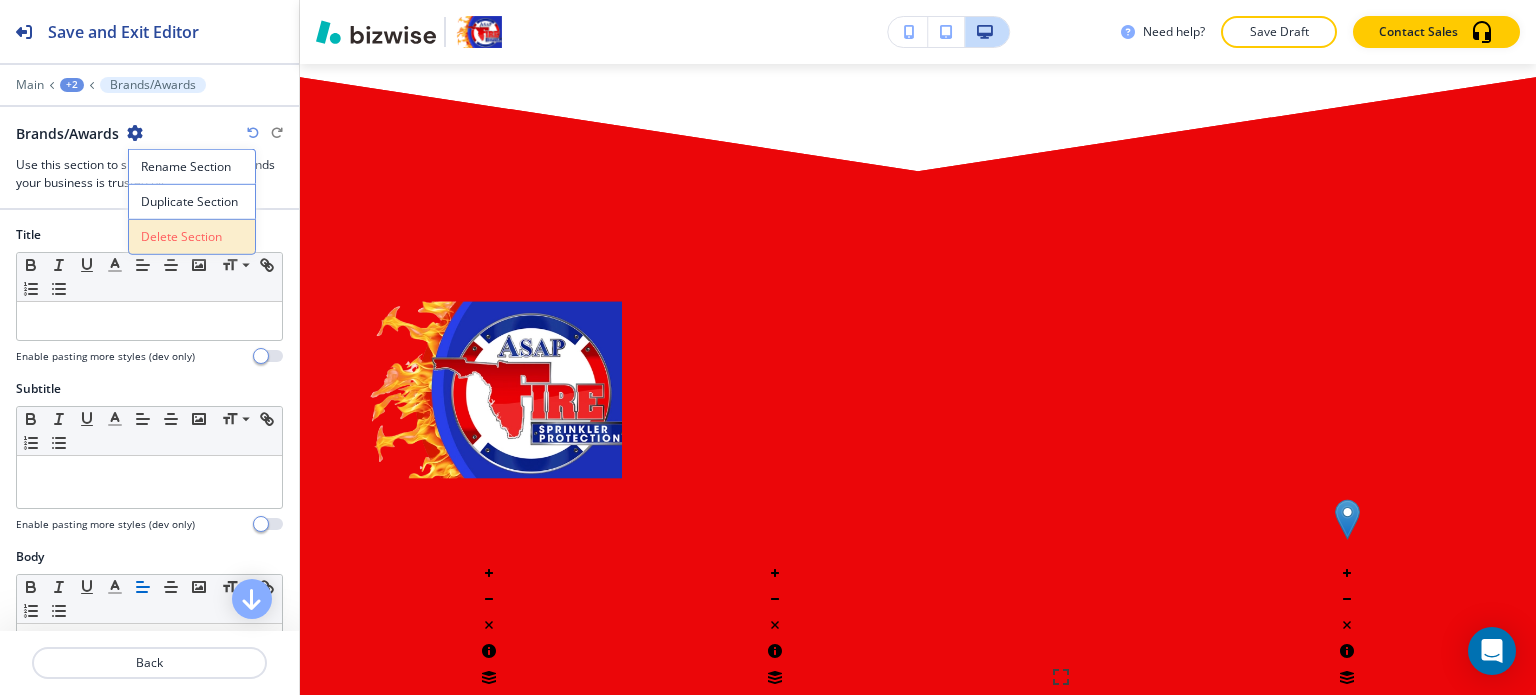 click on "Delete Section" at bounding box center (192, 237) 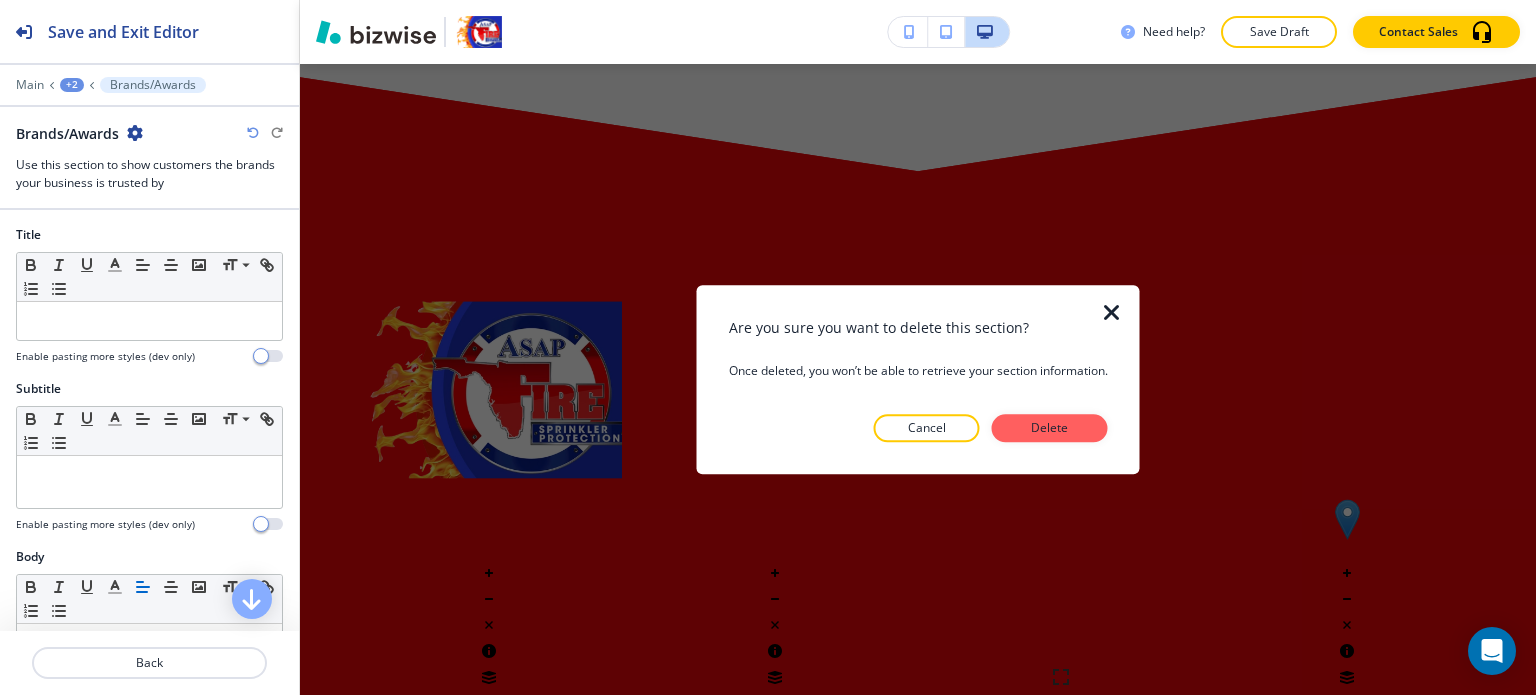 click at bounding box center (918, 458) 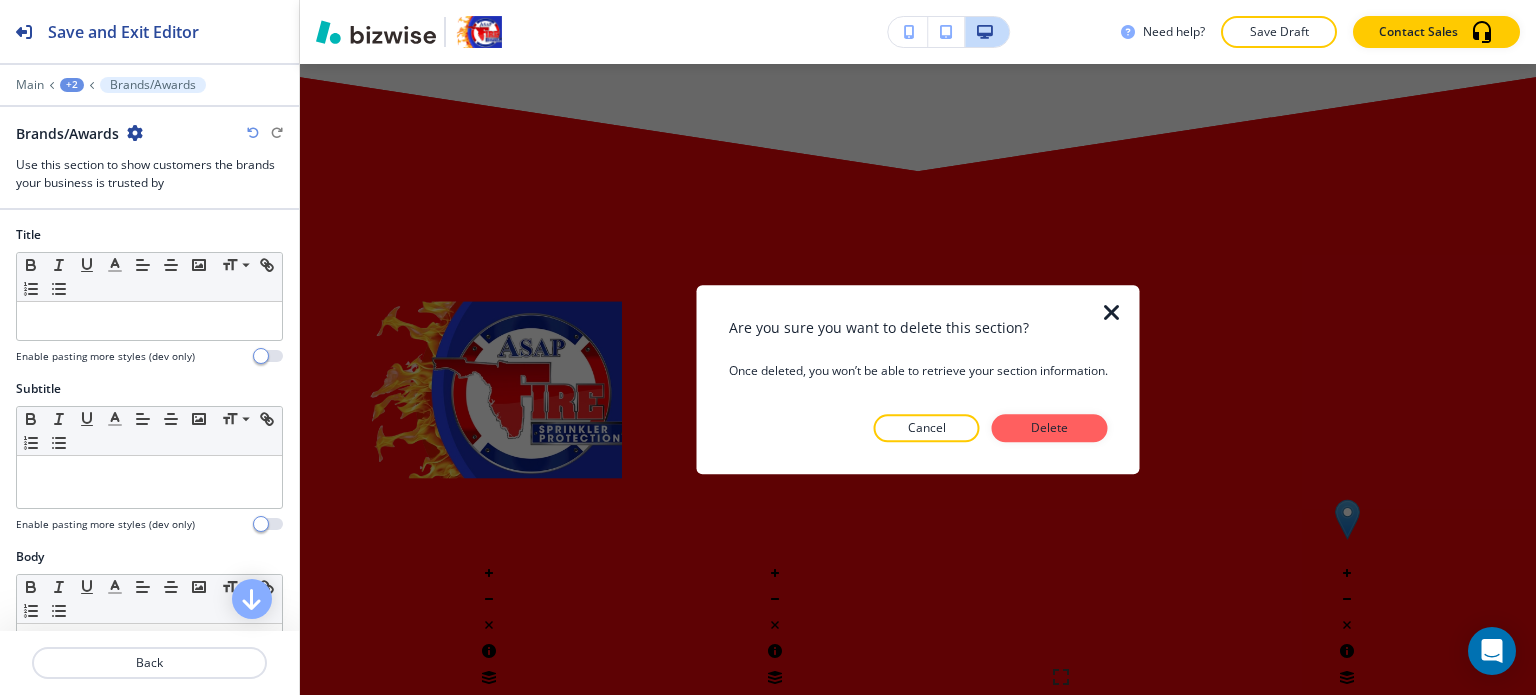 click at bounding box center (918, 458) 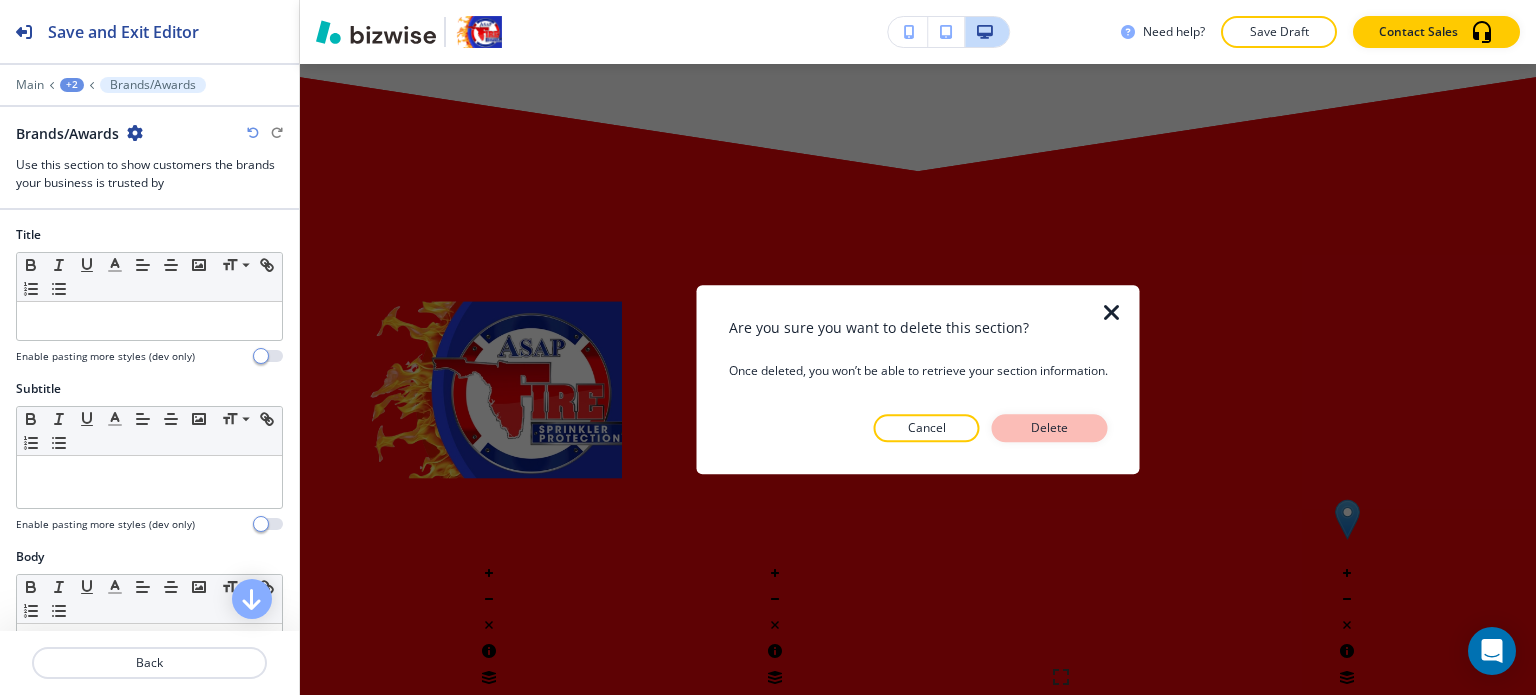 click on "Delete" at bounding box center [1050, 428] 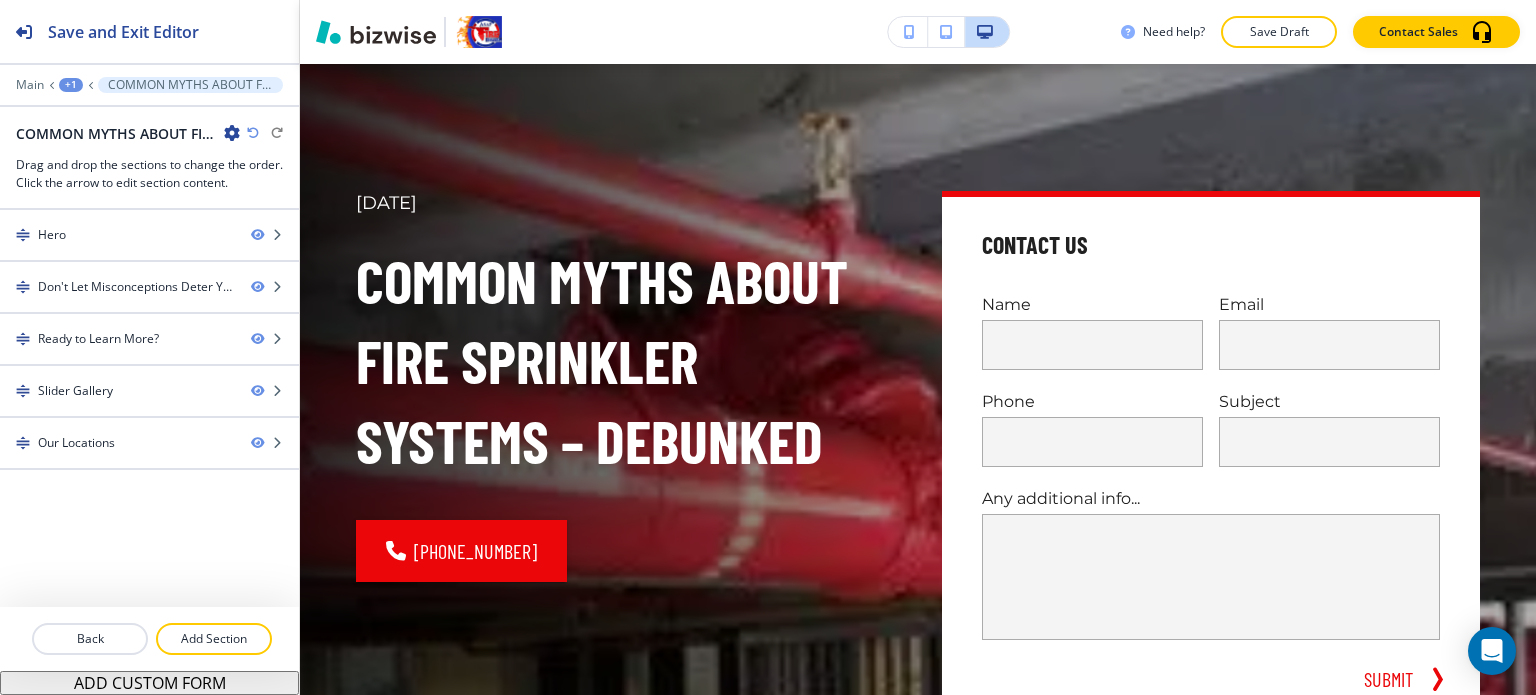 scroll, scrollTop: 0, scrollLeft: 0, axis: both 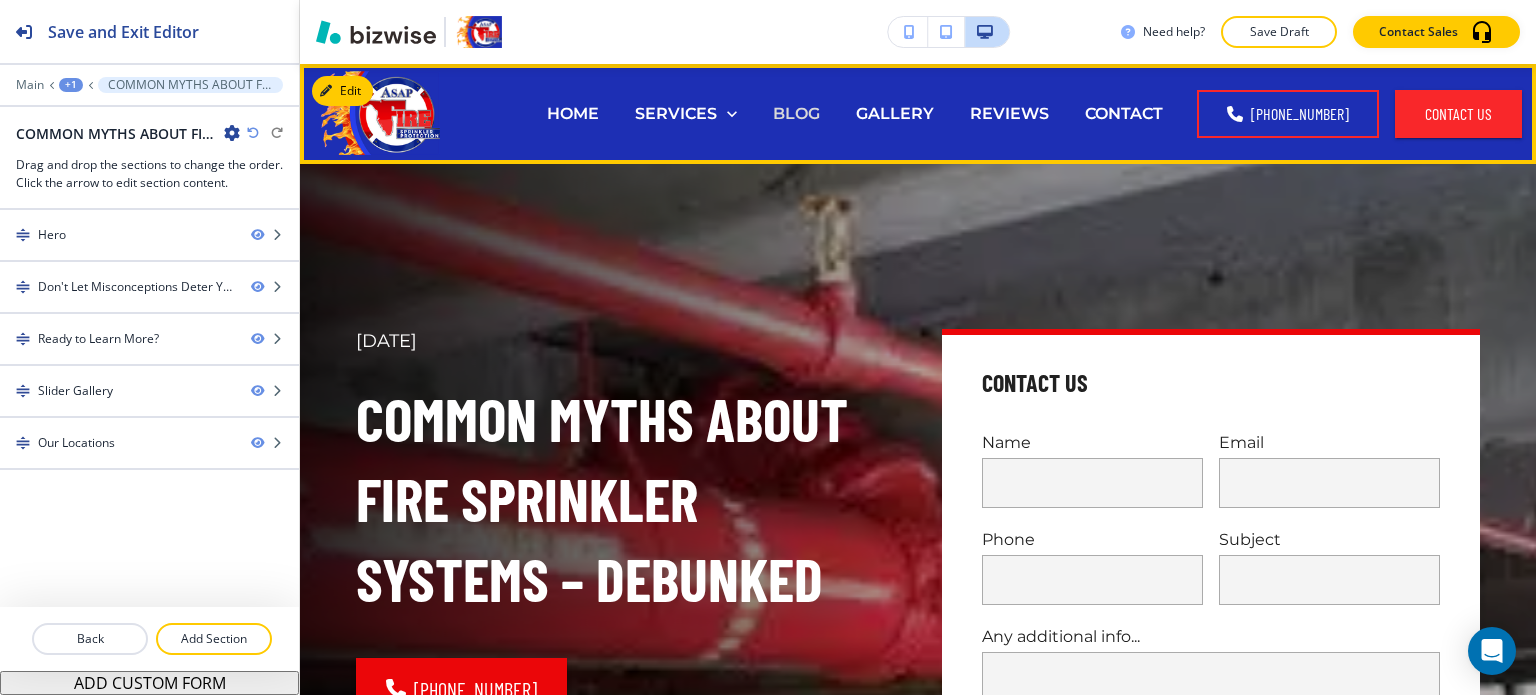 click on "BLOG" at bounding box center [796, 113] 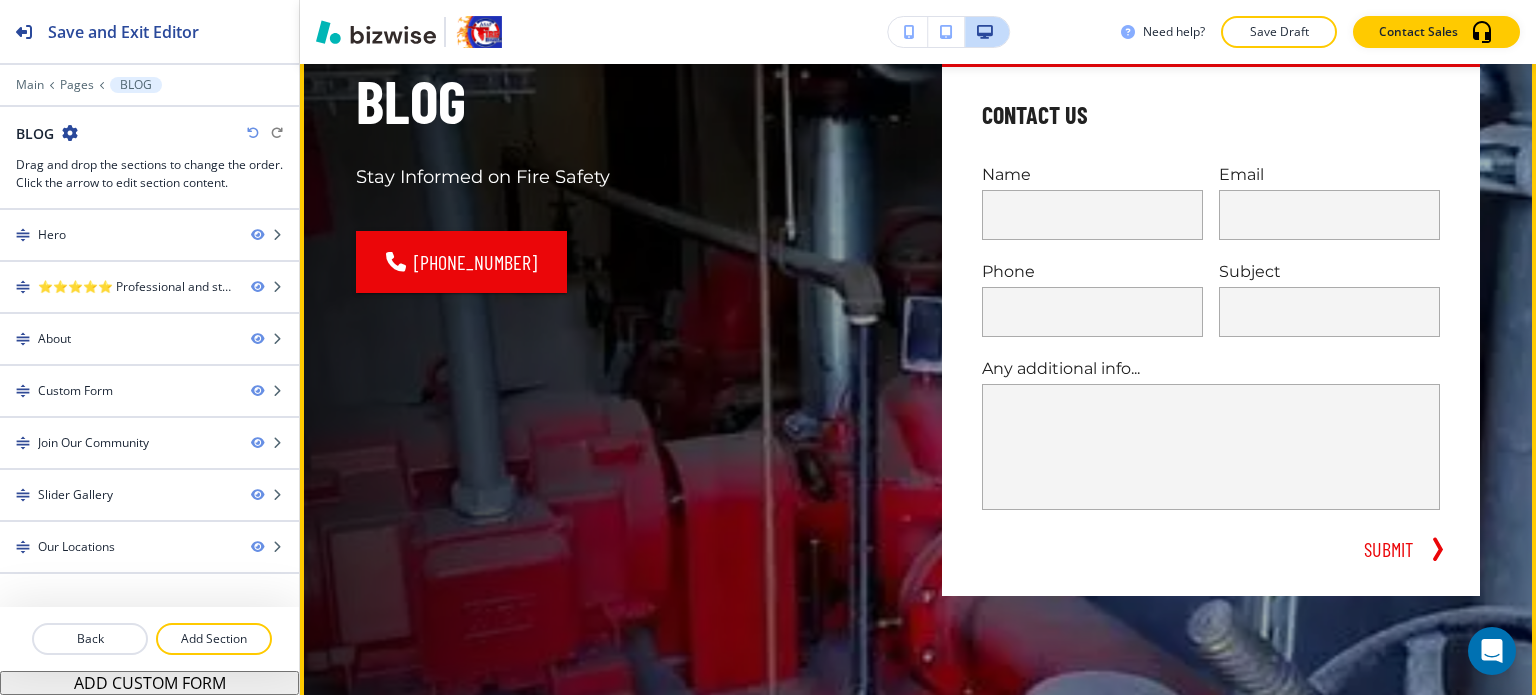 scroll, scrollTop: 0, scrollLeft: 0, axis: both 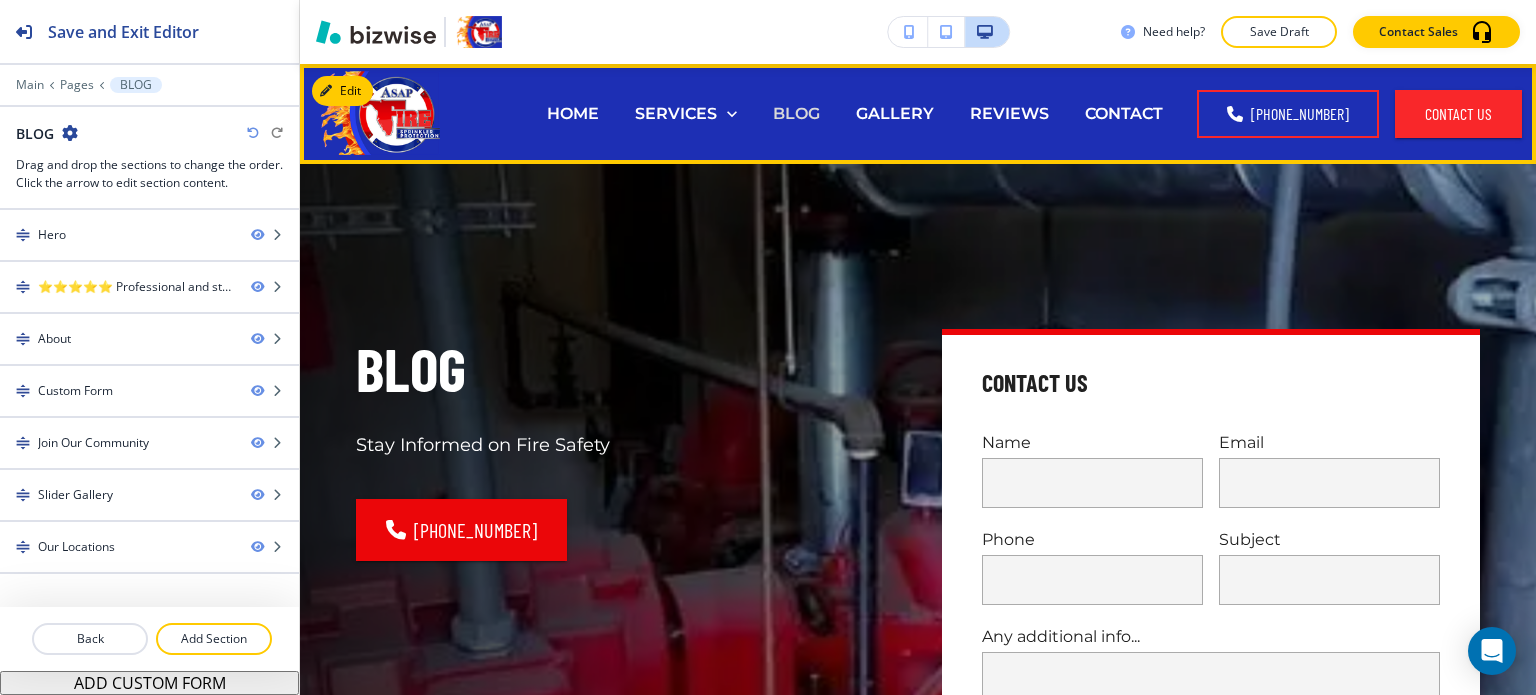 click on "BLOG" at bounding box center [796, 113] 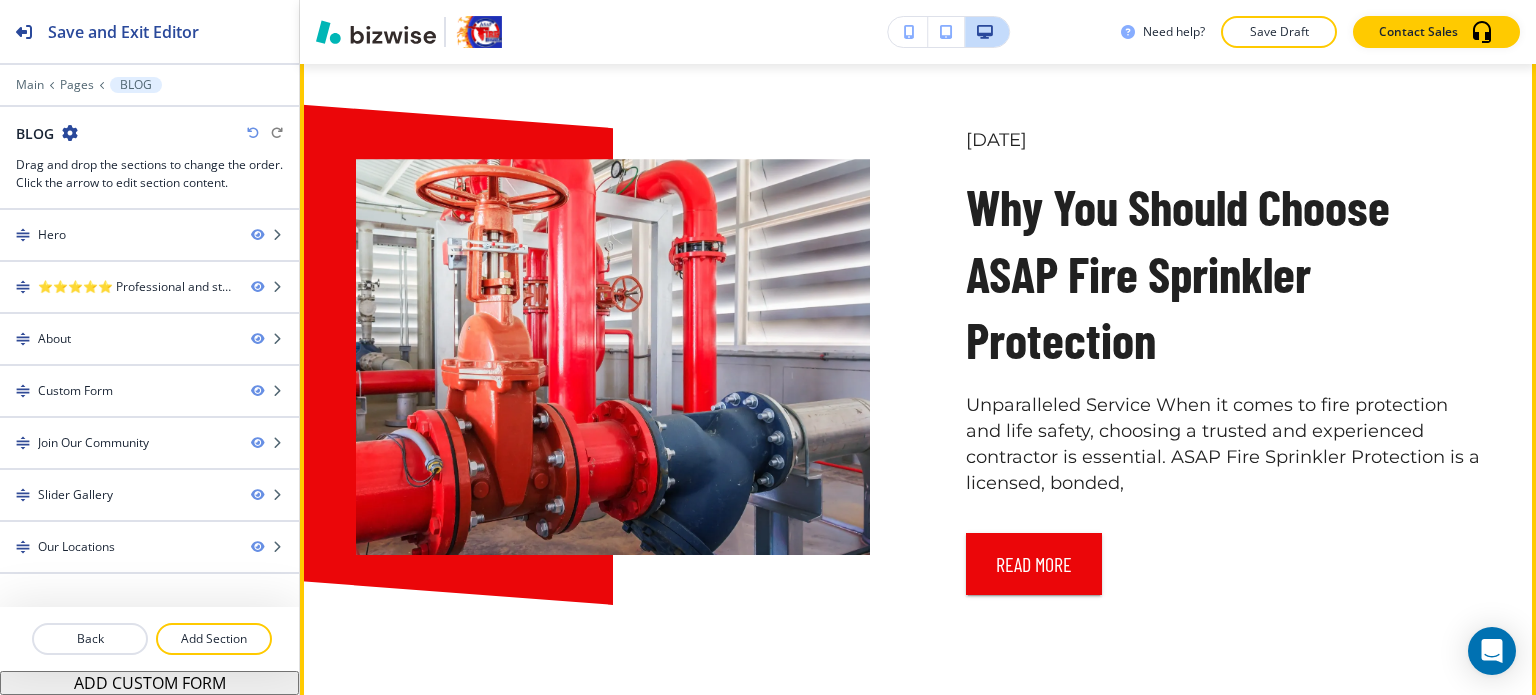scroll, scrollTop: 11564, scrollLeft: 0, axis: vertical 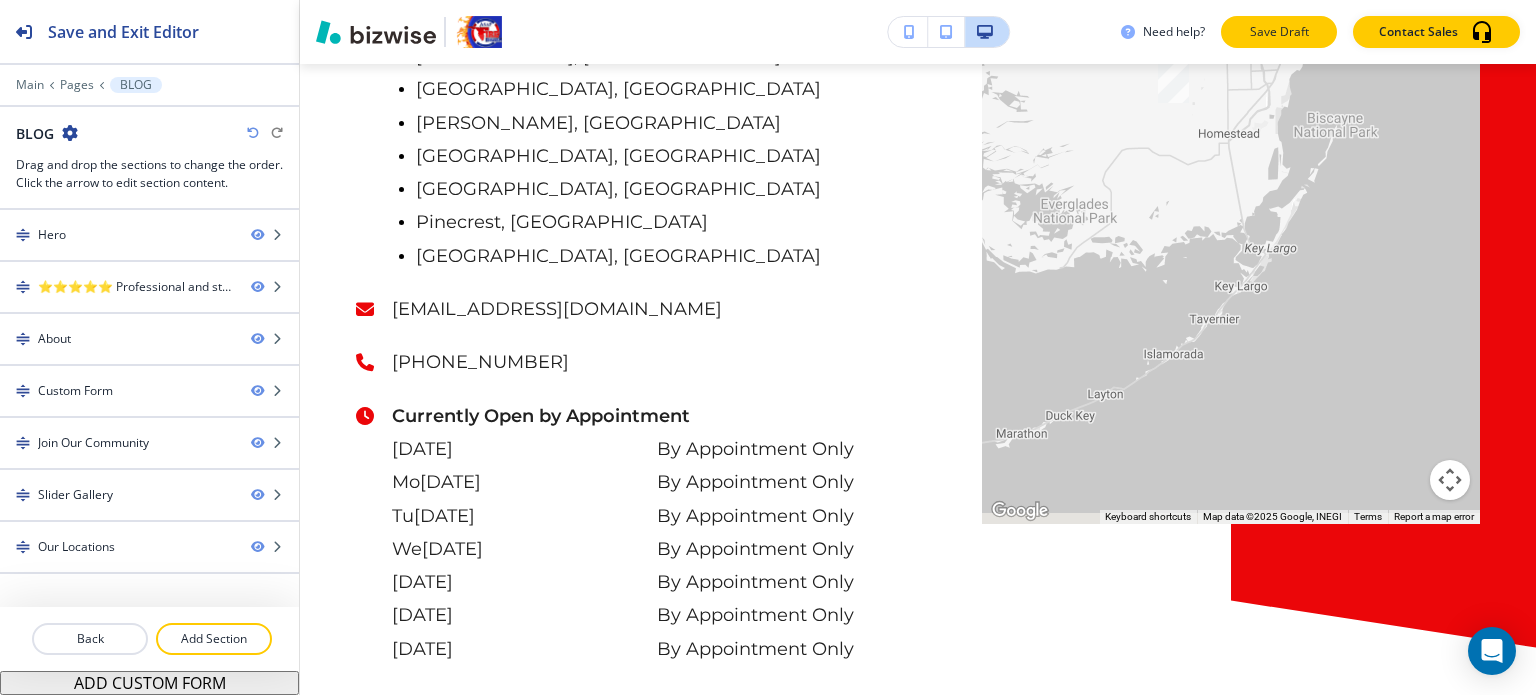 click on "Save Draft" at bounding box center [1279, 32] 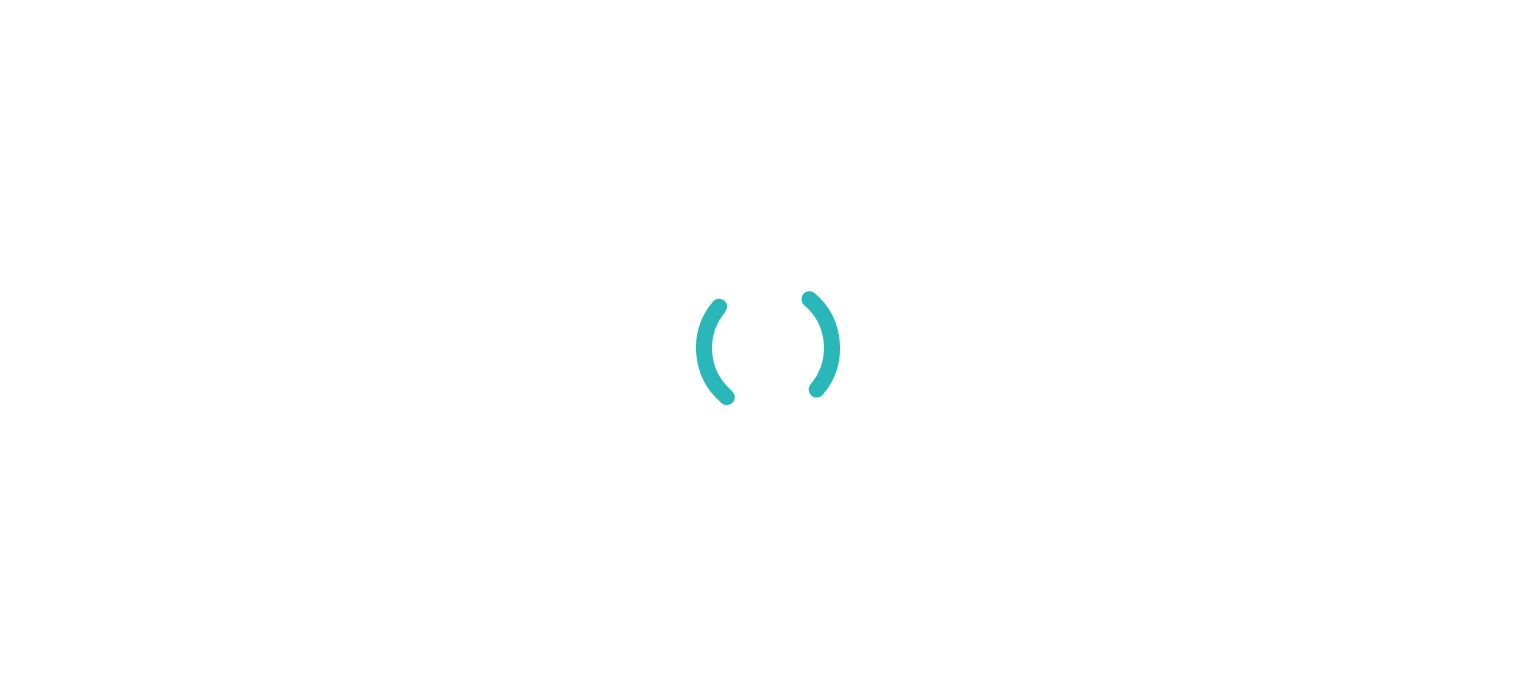 scroll, scrollTop: 0, scrollLeft: 0, axis: both 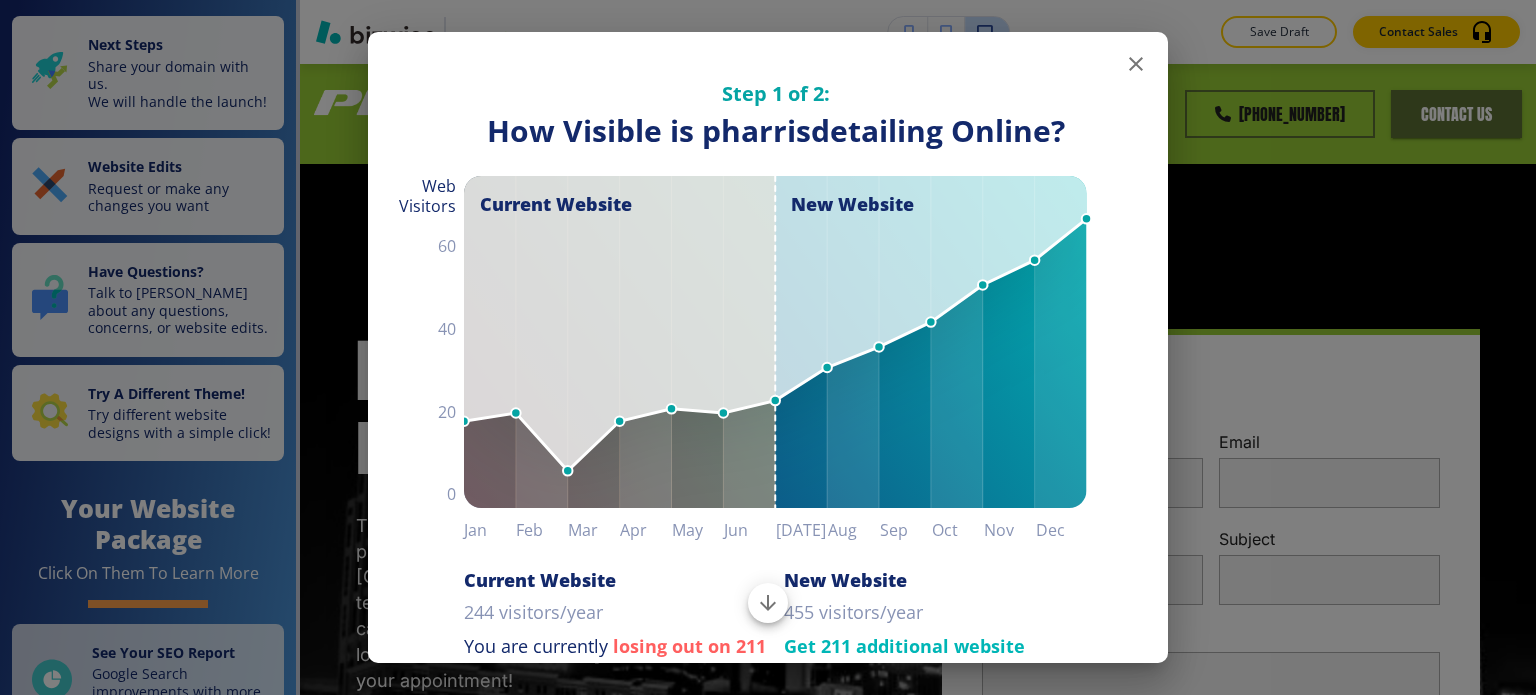click 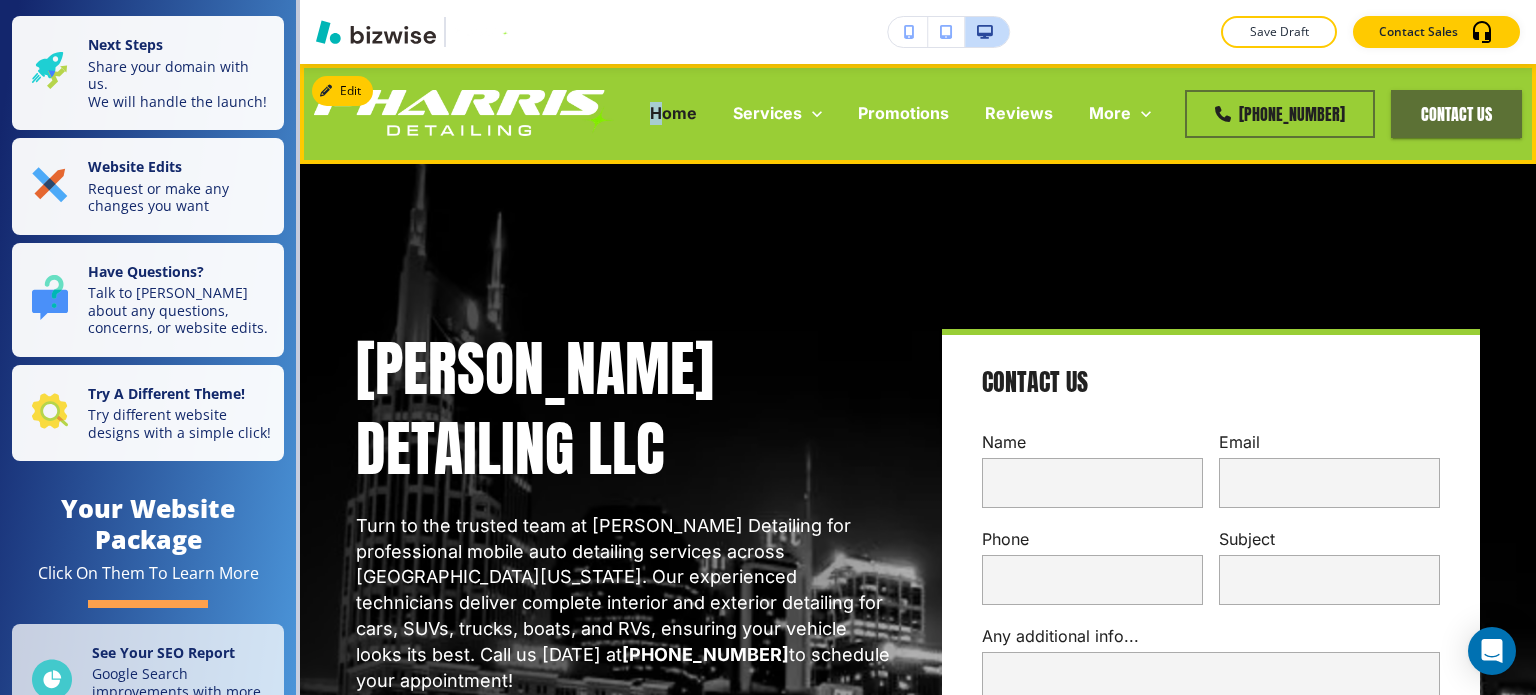 click on "Home" at bounding box center [673, 113] 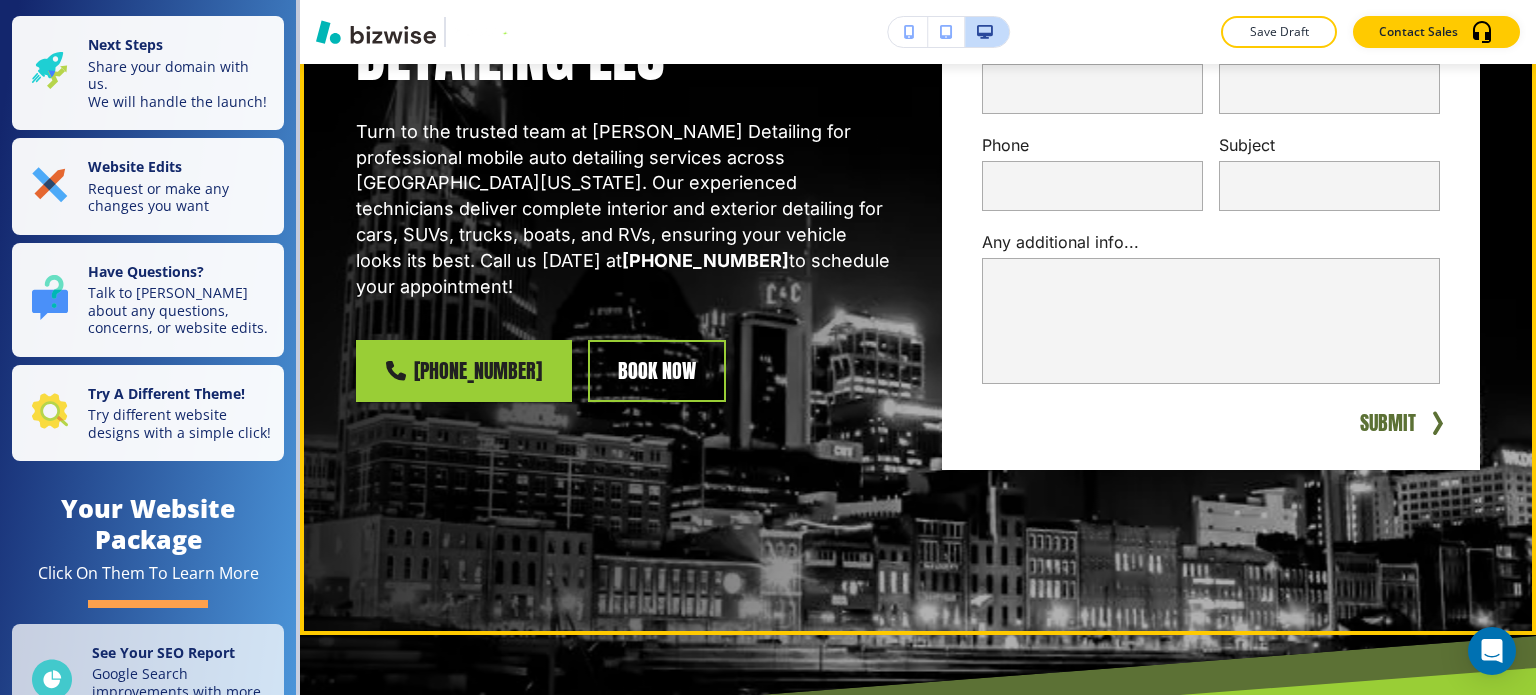 scroll, scrollTop: 400, scrollLeft: 0, axis: vertical 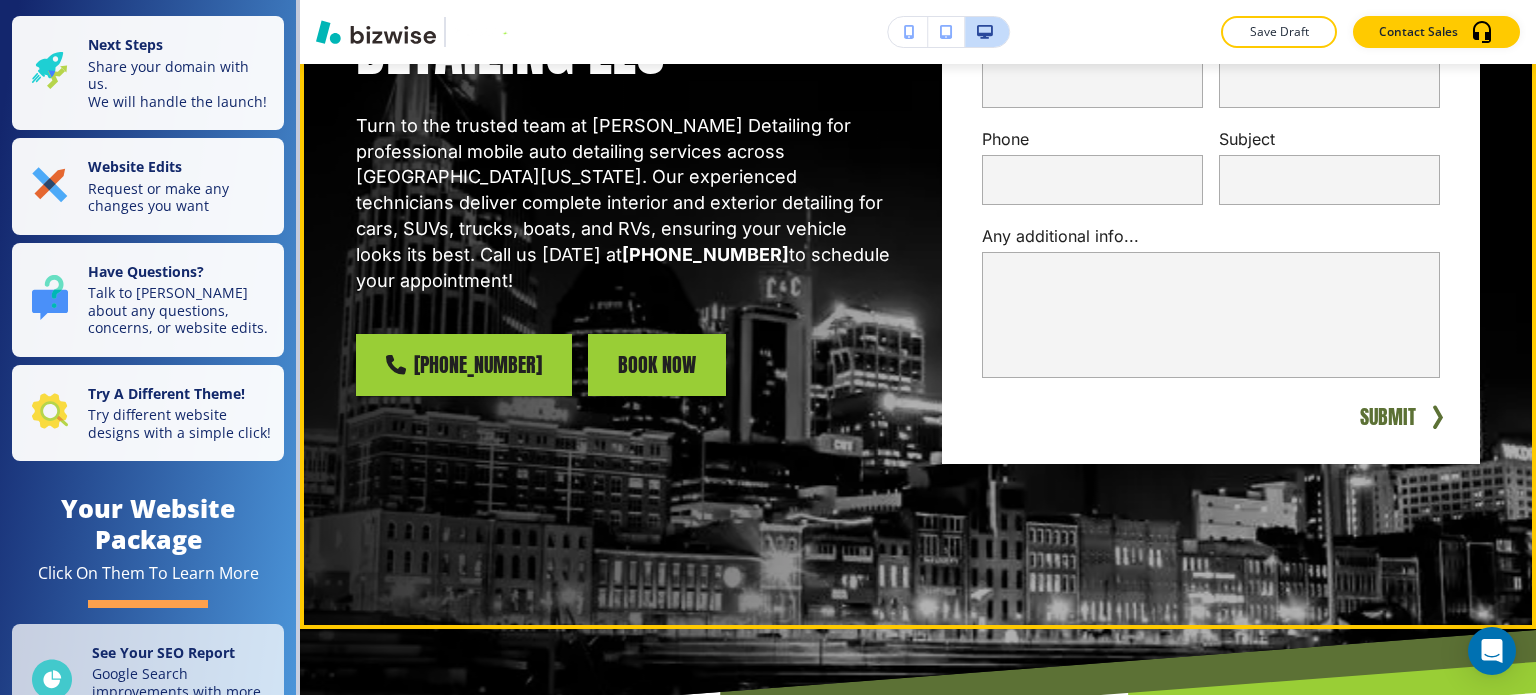 click on "book now" at bounding box center [657, 365] 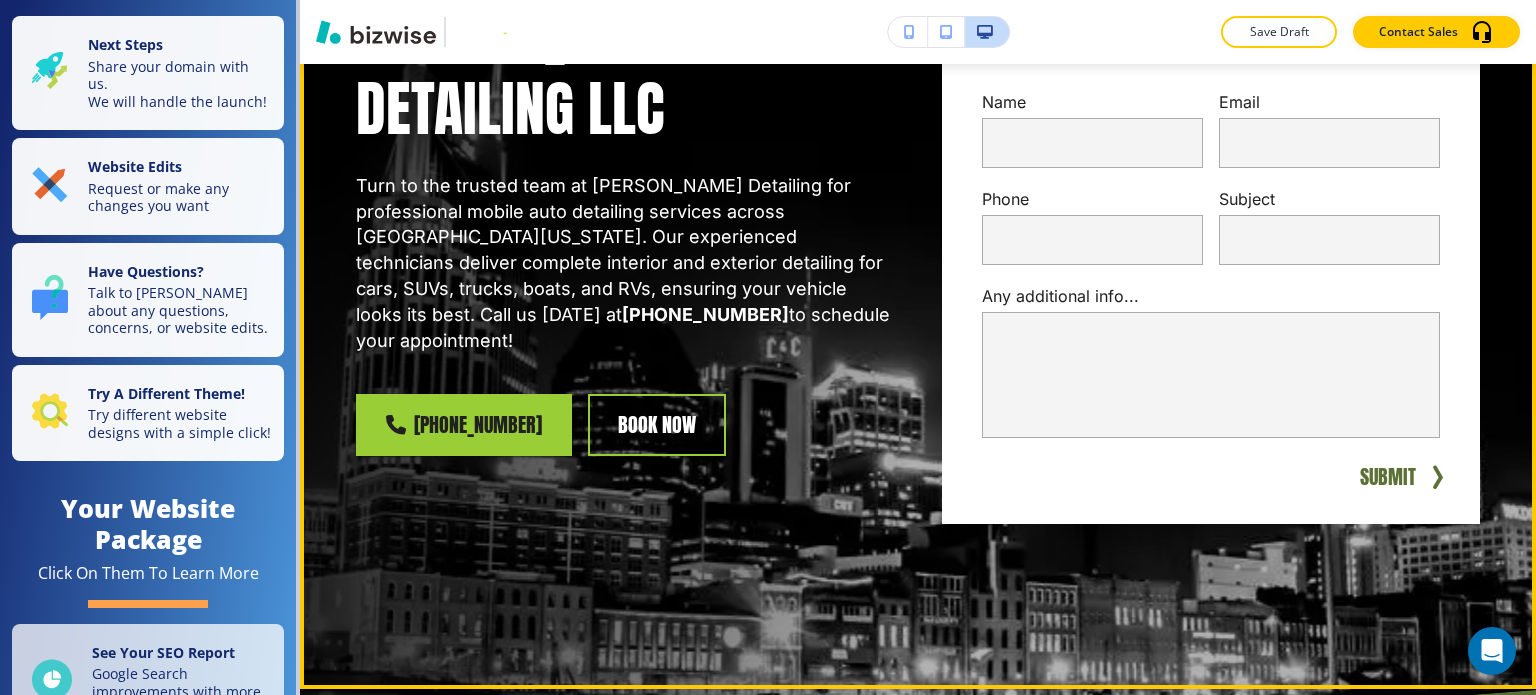 scroll, scrollTop: 0, scrollLeft: 0, axis: both 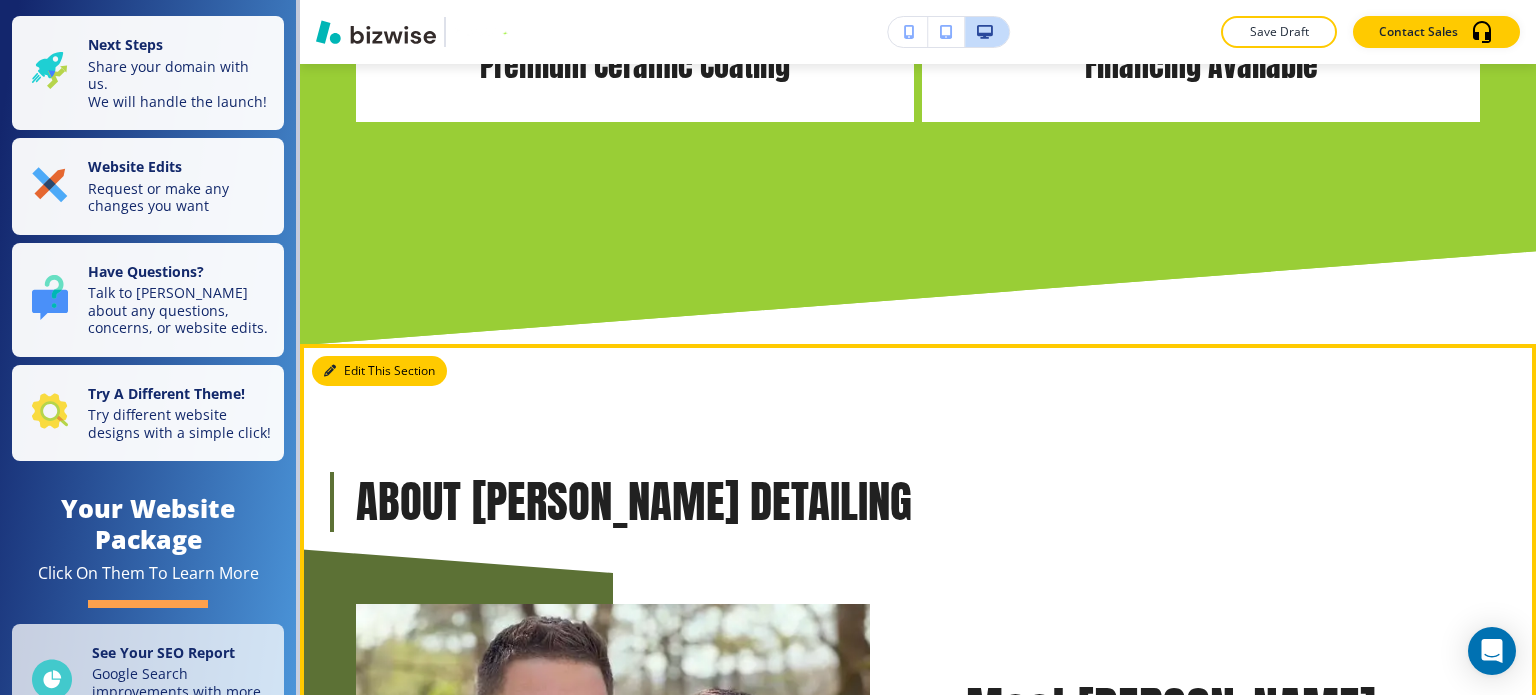 click on "Edit This Section" at bounding box center [379, 371] 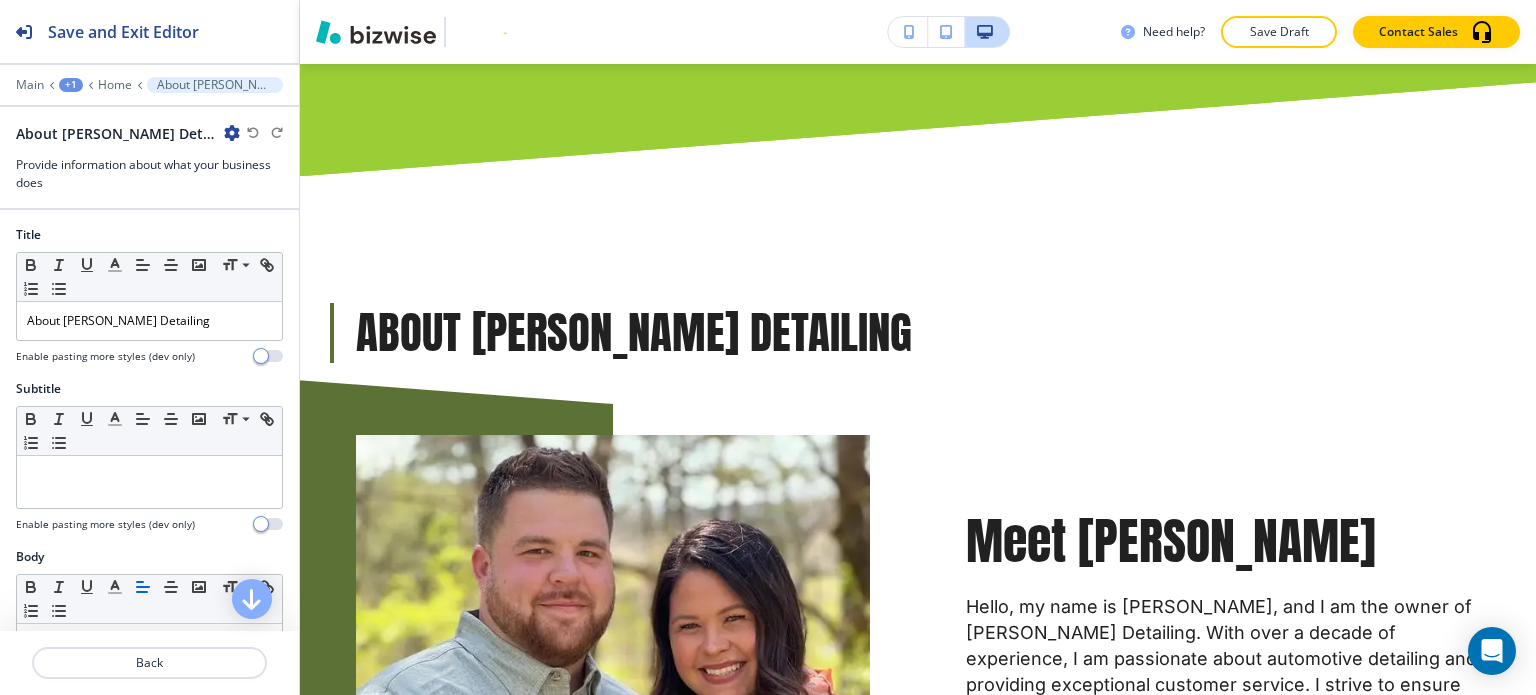 scroll, scrollTop: 3111, scrollLeft: 0, axis: vertical 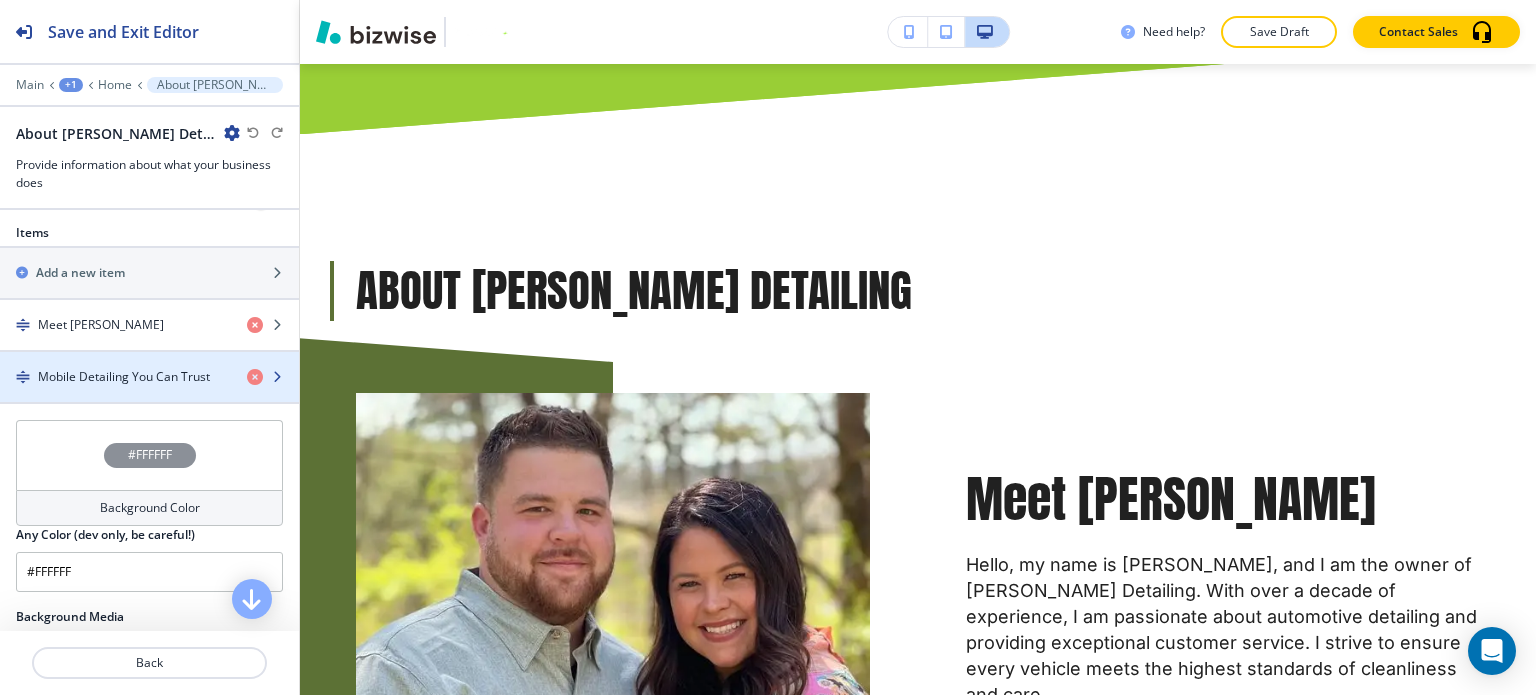 click on "Mobile Detailing You Can Trust" at bounding box center (124, 377) 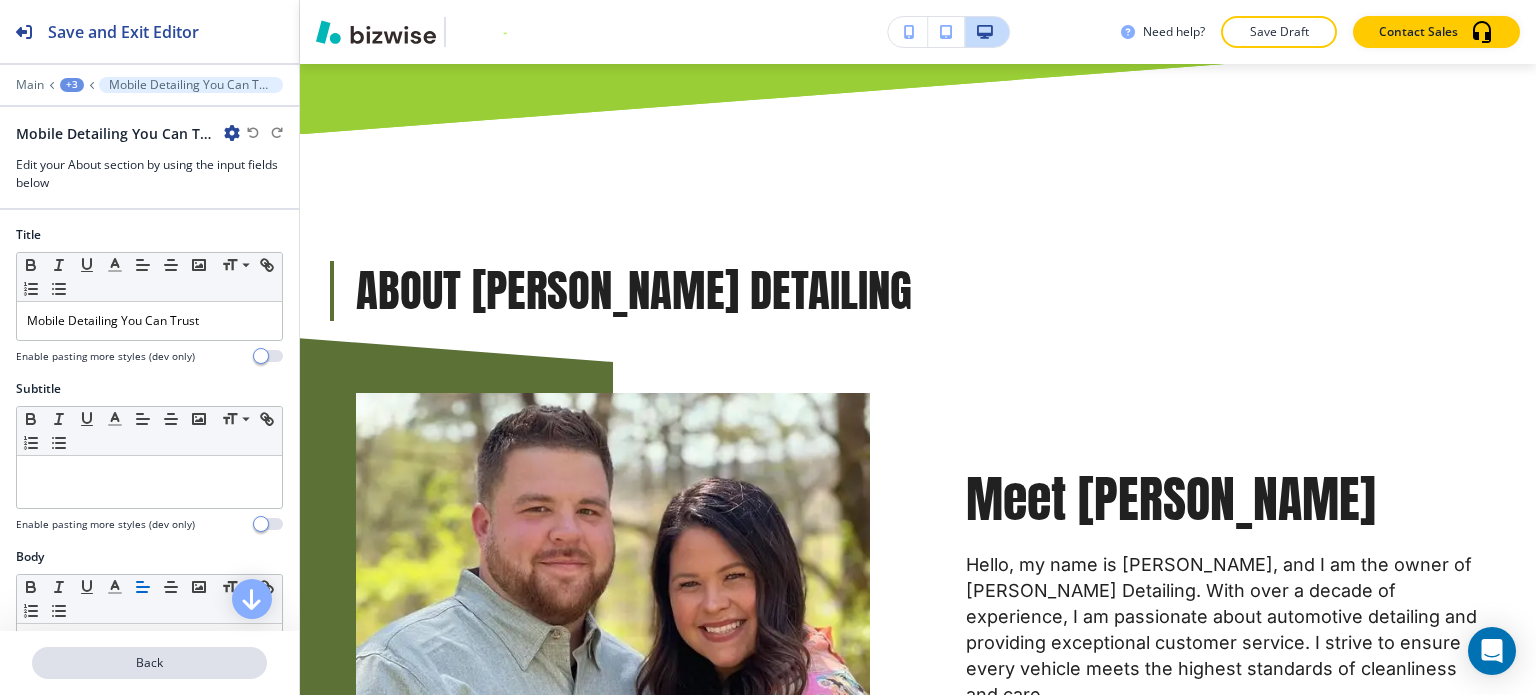 click on "Back" at bounding box center (149, 663) 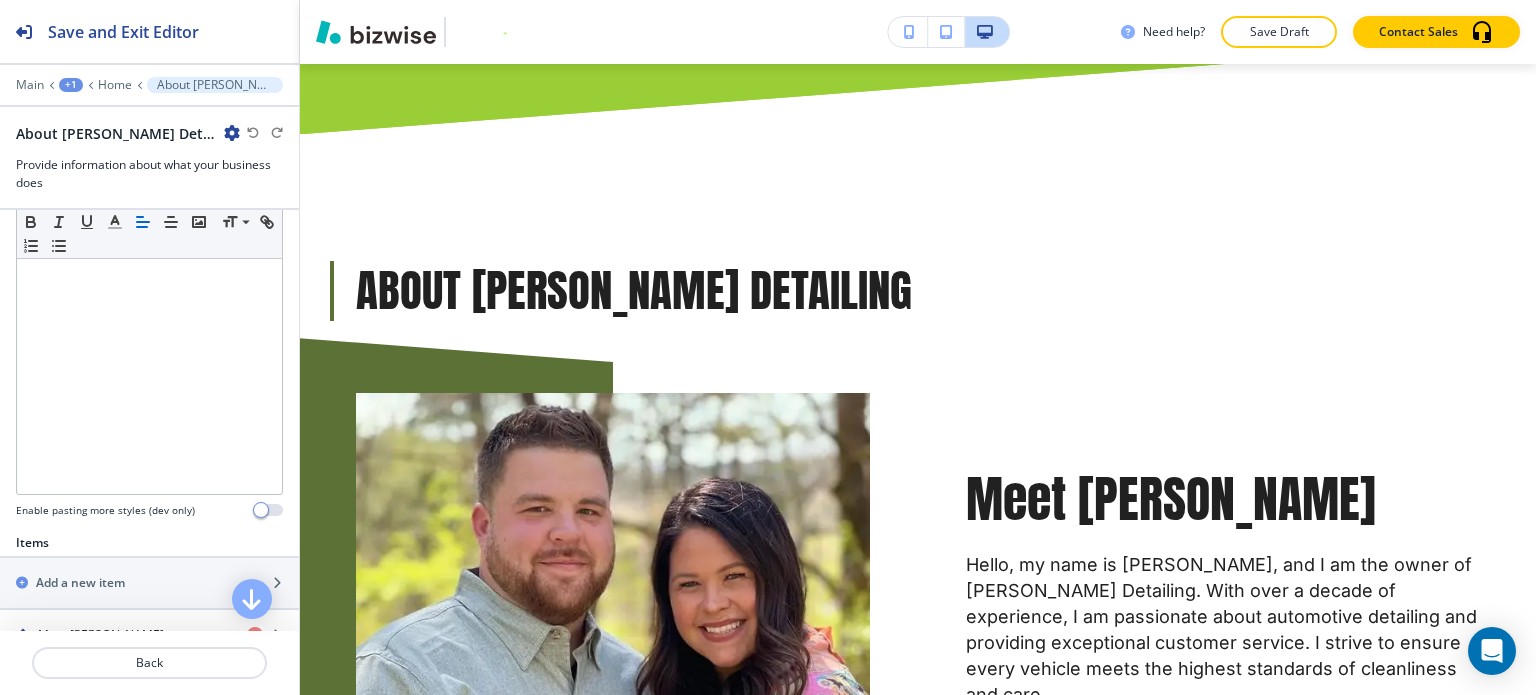 scroll, scrollTop: 400, scrollLeft: 0, axis: vertical 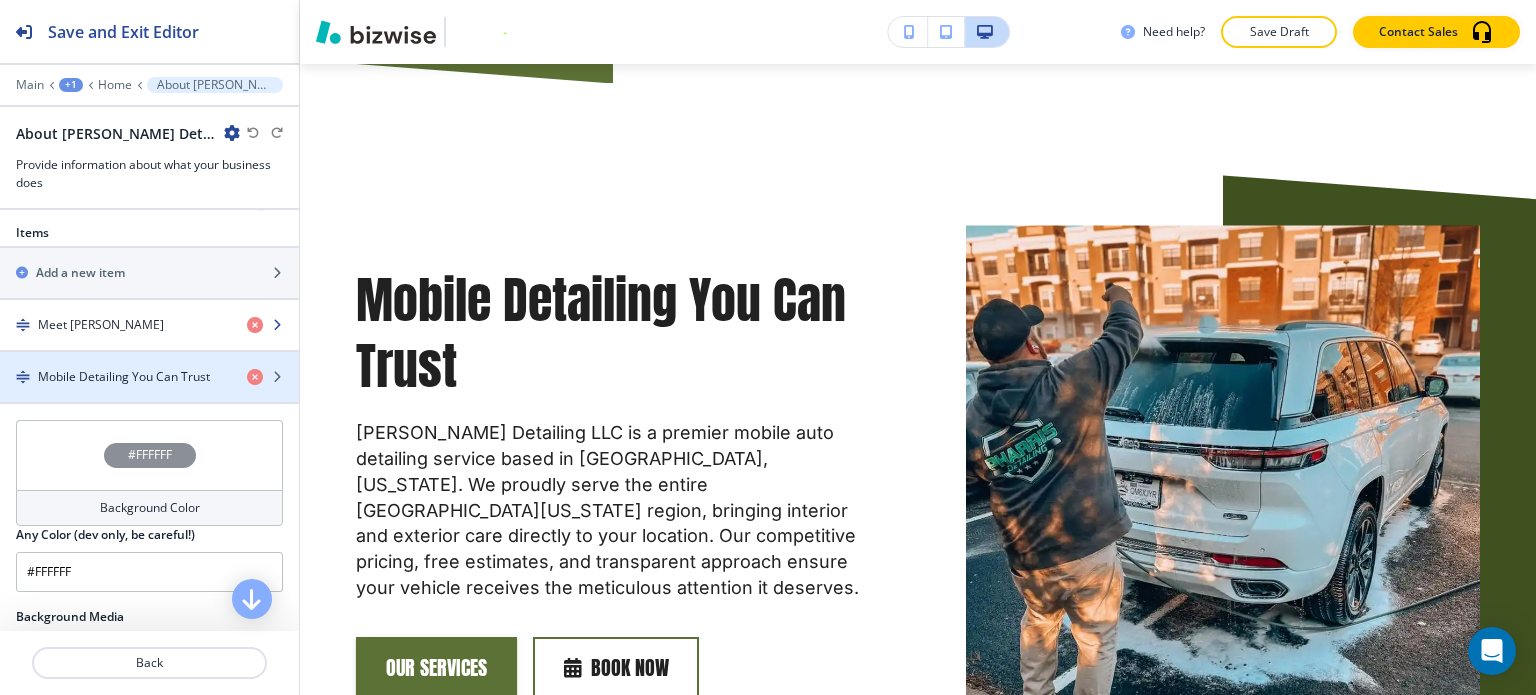 click at bounding box center (149, 342) 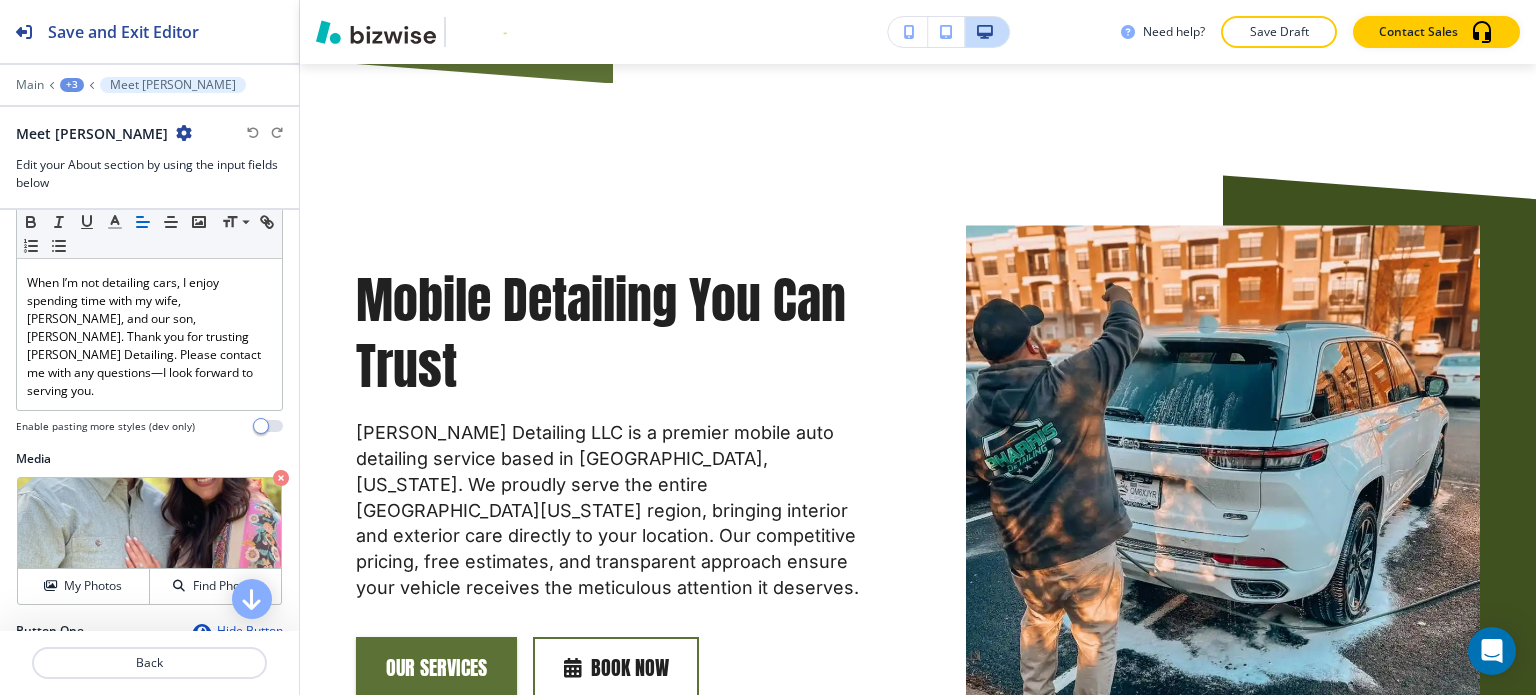 scroll, scrollTop: 500, scrollLeft: 0, axis: vertical 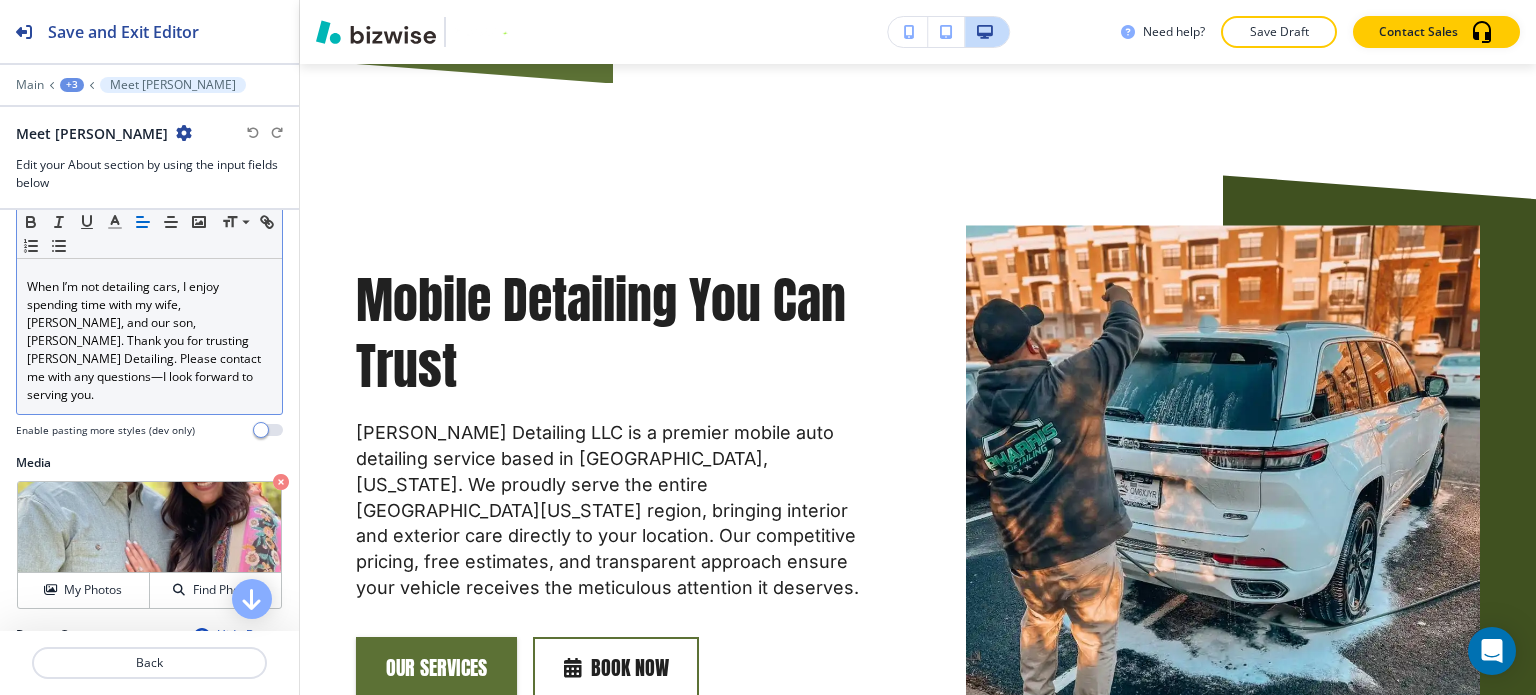 click on "When I’m not detailing cars, I enjoy spending time with my wife, Sarah, and our son, Tate. Thank you for trusting Pharris Detailing. Please contact me with any questions—I look forward to serving you." at bounding box center (149, 341) 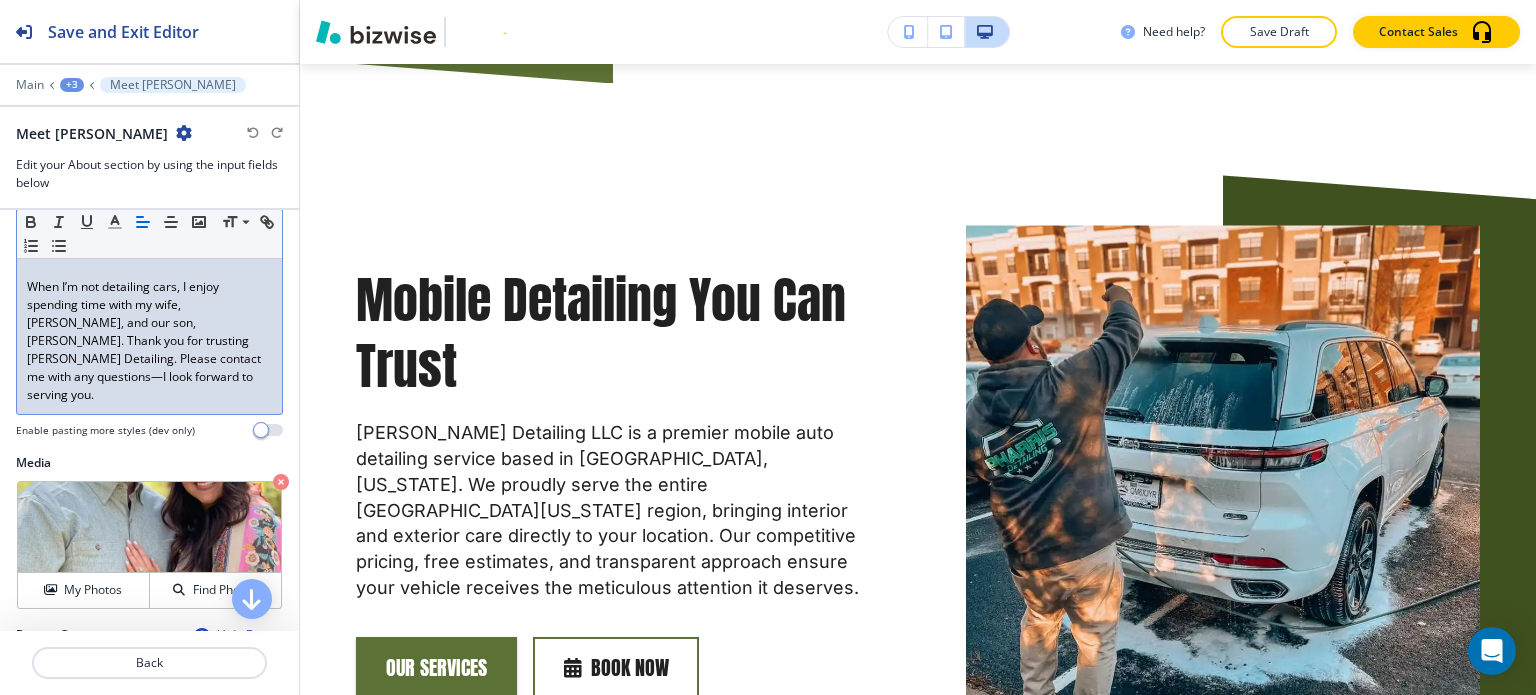 click on "When I’m not detailing cars, I enjoy spending time with my wife, Sarah, and our son, Tate. Thank you for trusting Pharris Detailing. Please contact me with any questions—I look forward to serving you." at bounding box center [149, 341] 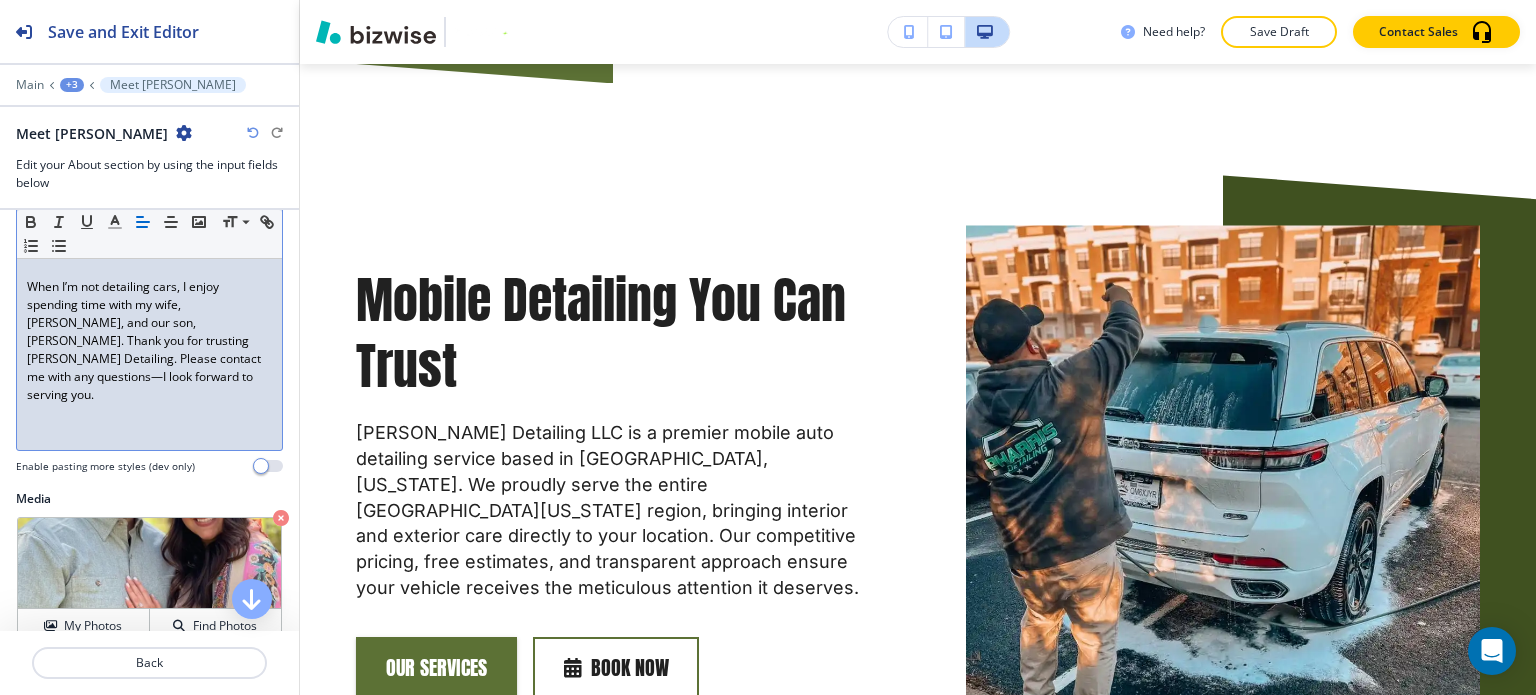 scroll, scrollTop: 0, scrollLeft: 0, axis: both 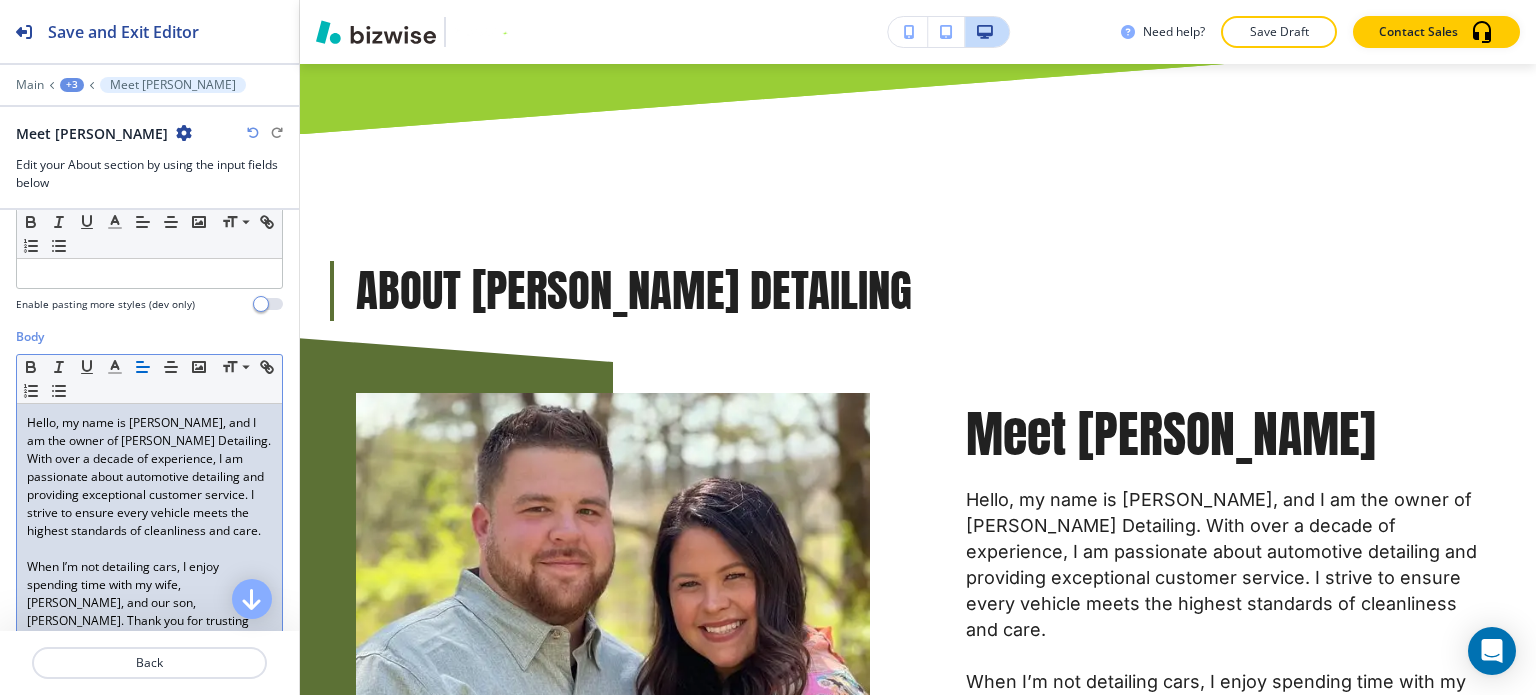 click on "Main +3 Meet Daniel Pharris" at bounding box center (149, 85) 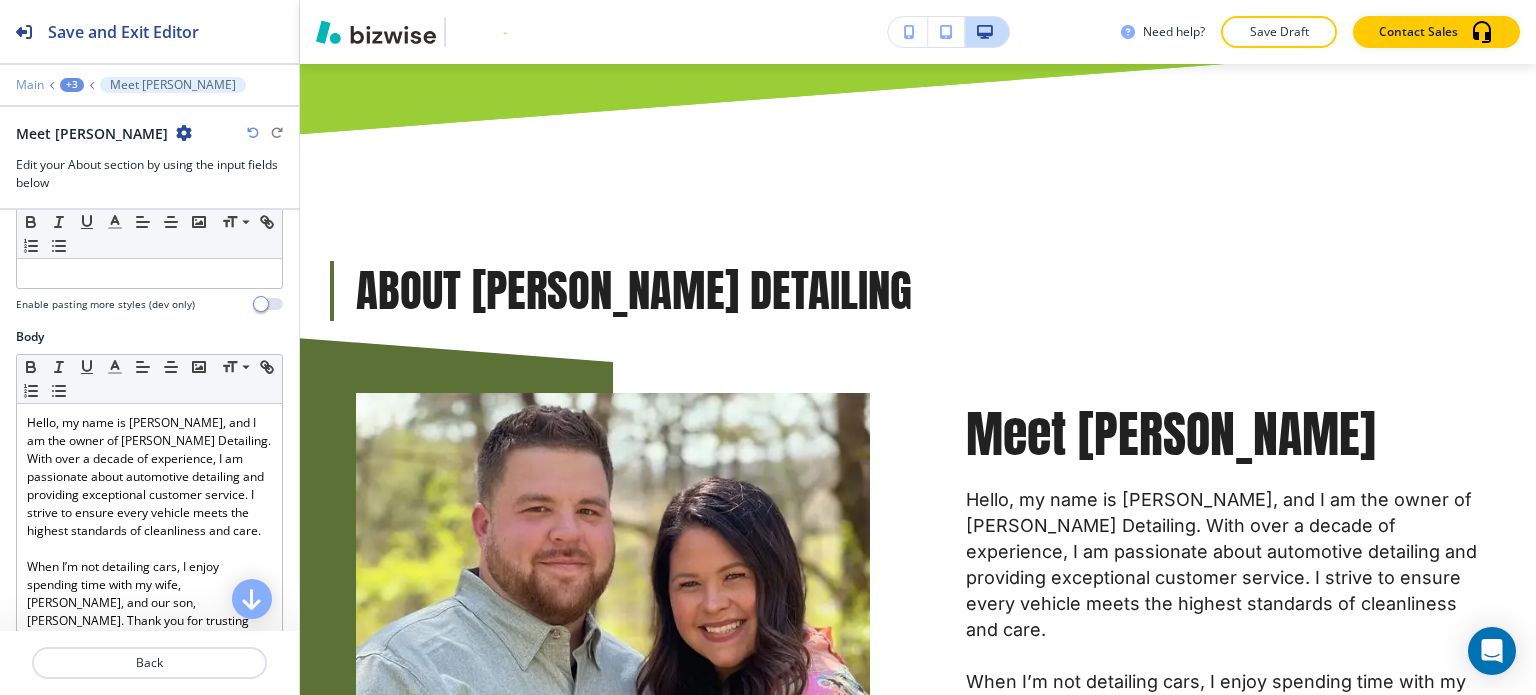 click on "Main" at bounding box center (30, 85) 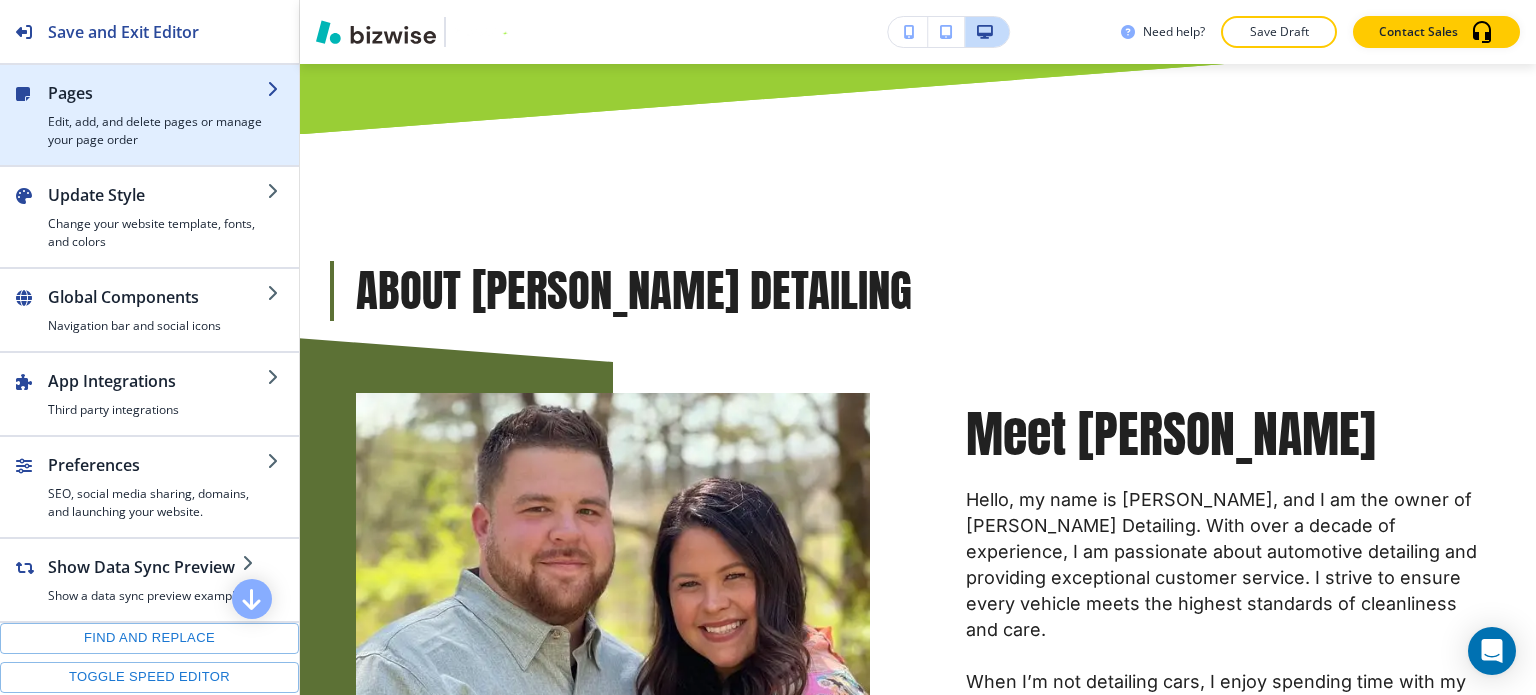 click at bounding box center [157, 109] 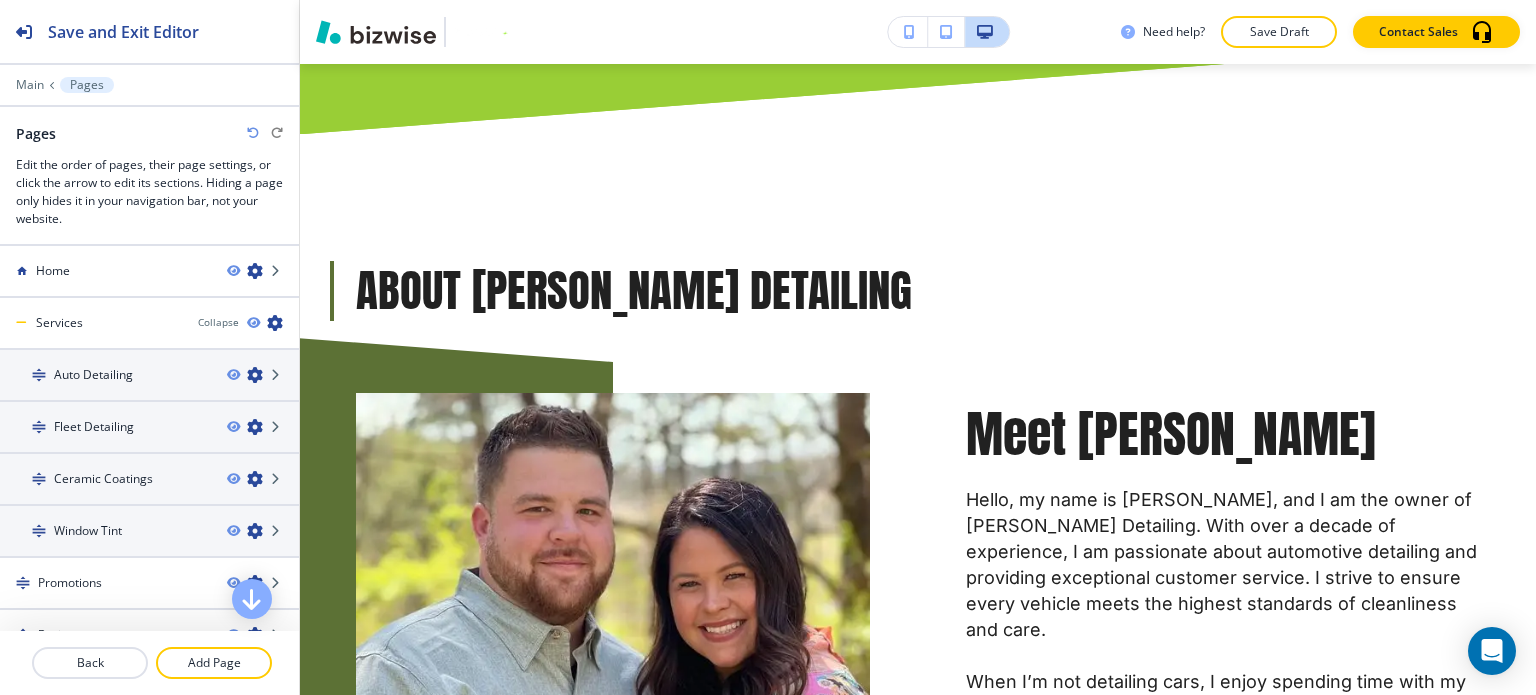click at bounding box center [149, 71] 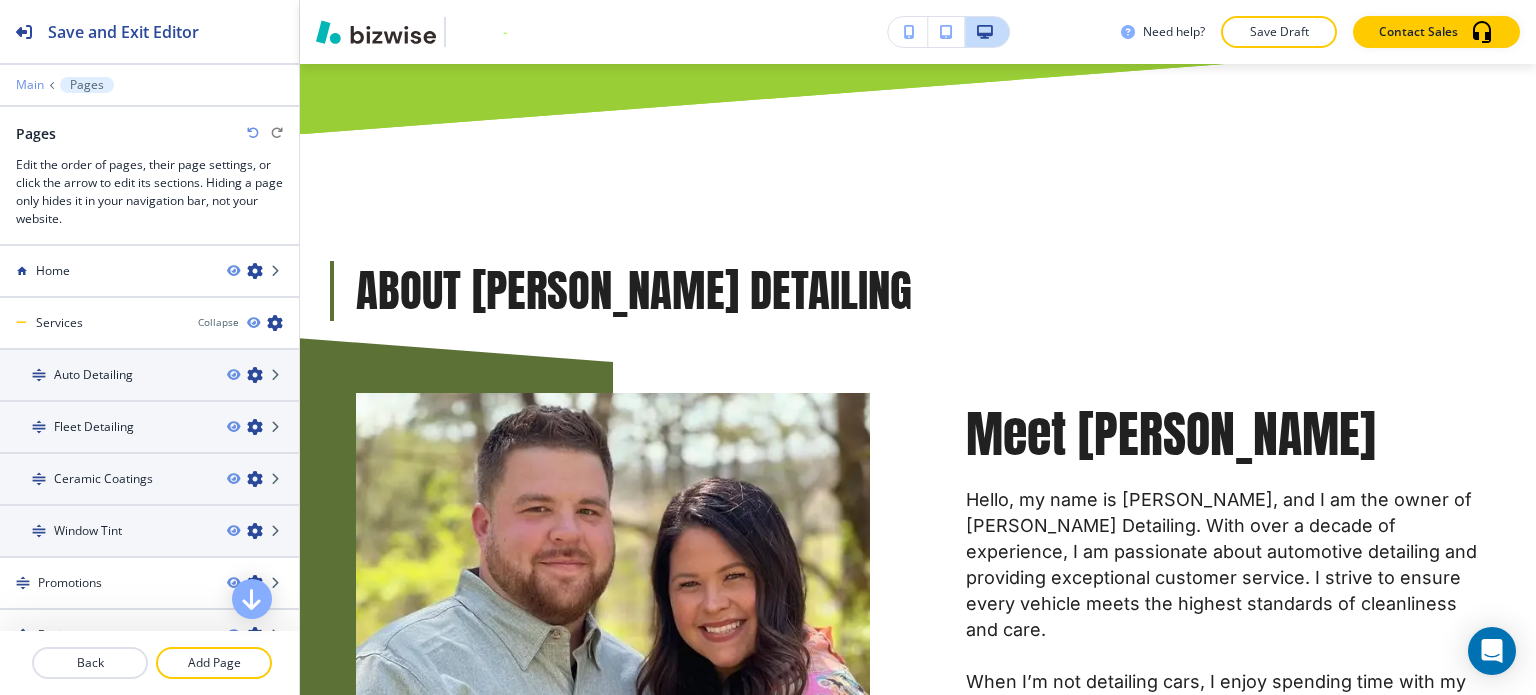 click on "Main" at bounding box center [30, 85] 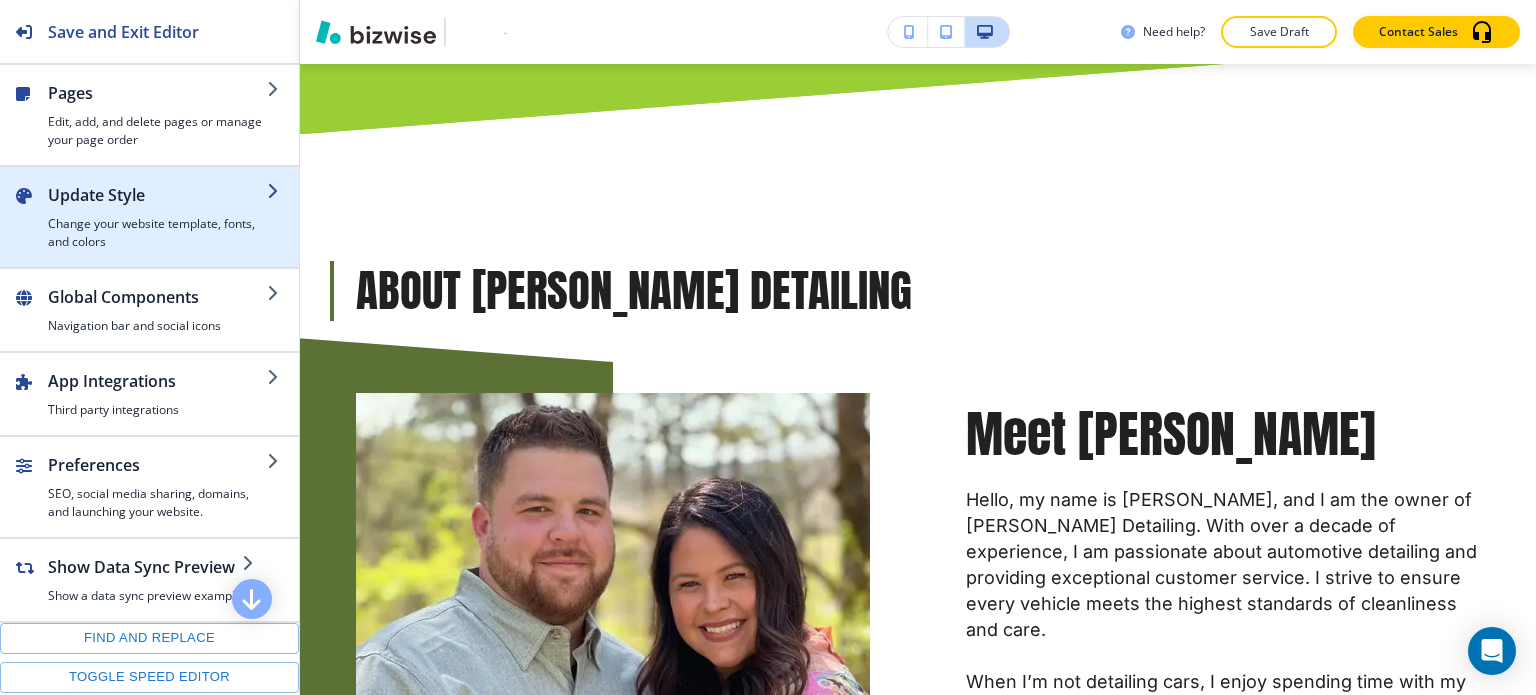 click on "Change your website template, fonts, and colors" at bounding box center [157, 233] 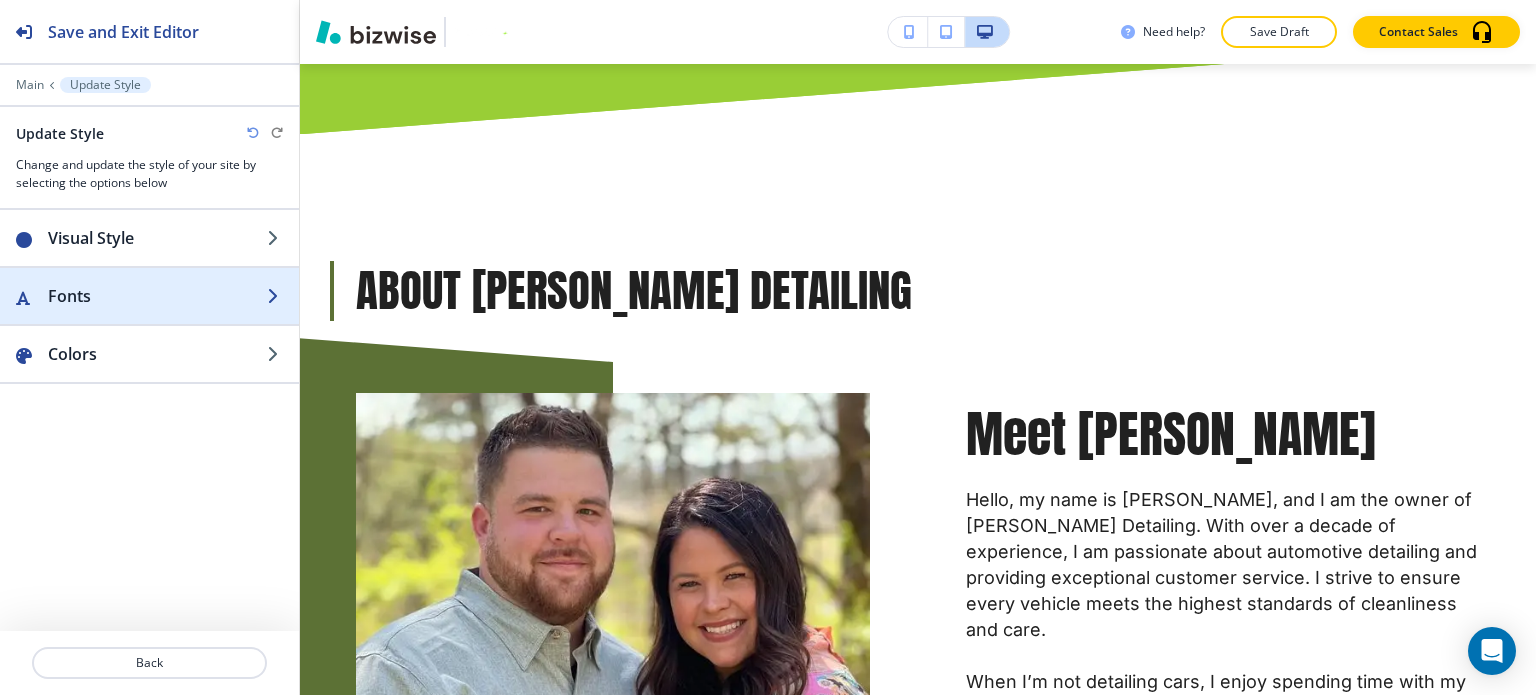 click on "Fonts" at bounding box center (149, 296) 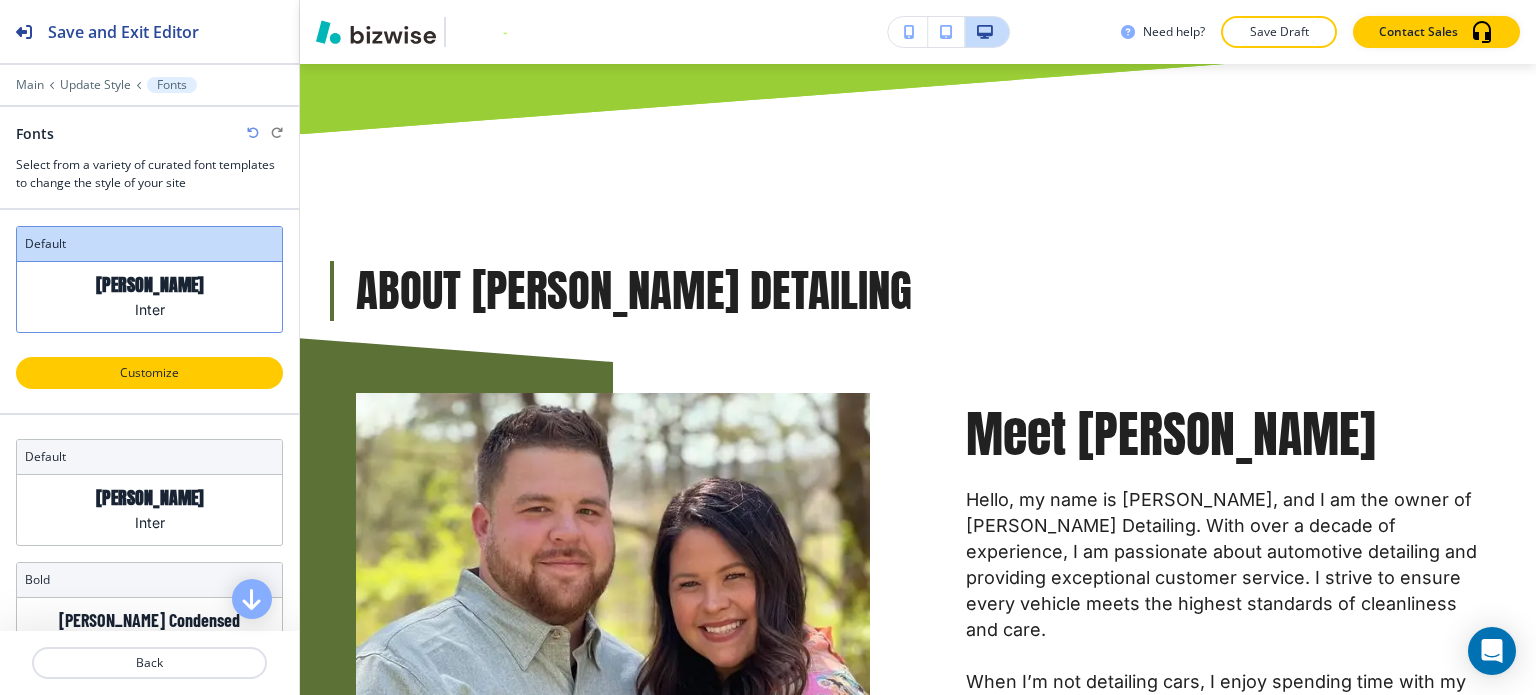 click on "Customize" at bounding box center [149, 373] 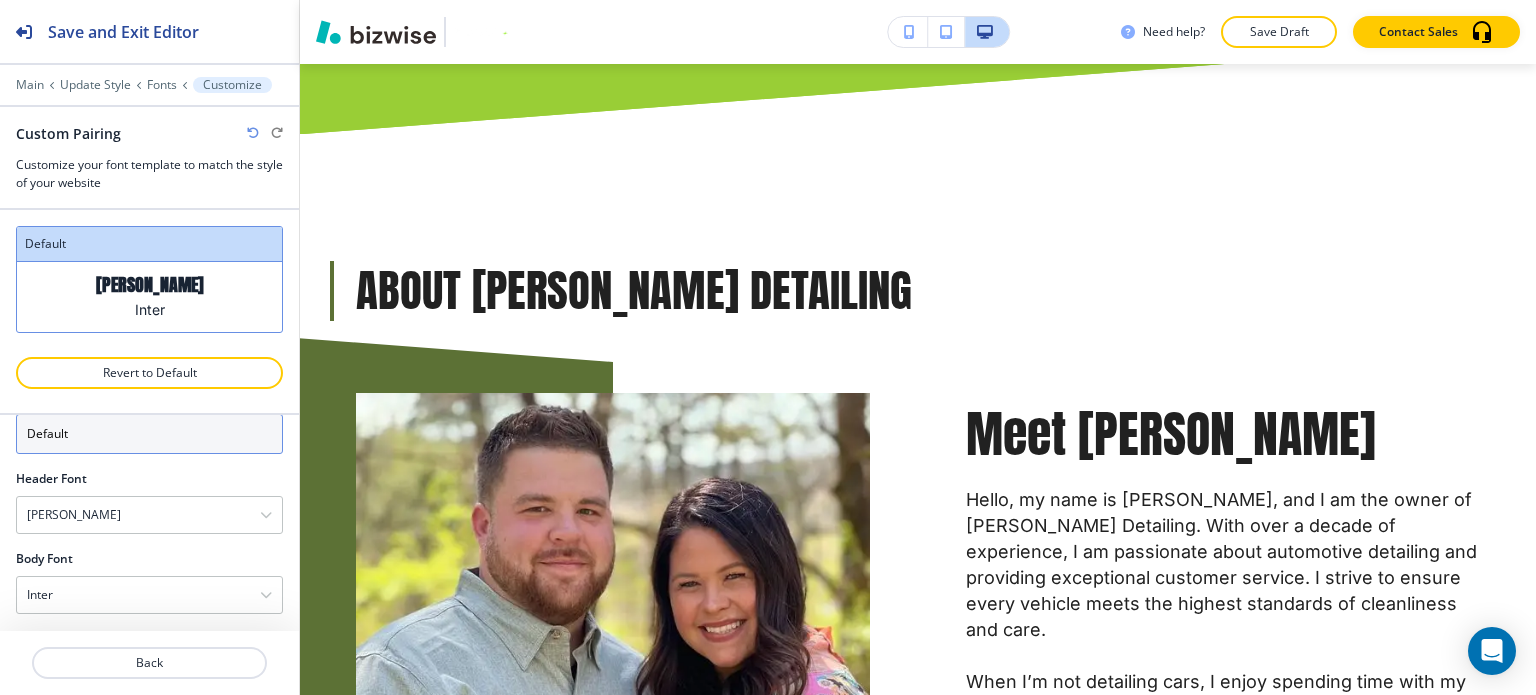 scroll, scrollTop: 54, scrollLeft: 0, axis: vertical 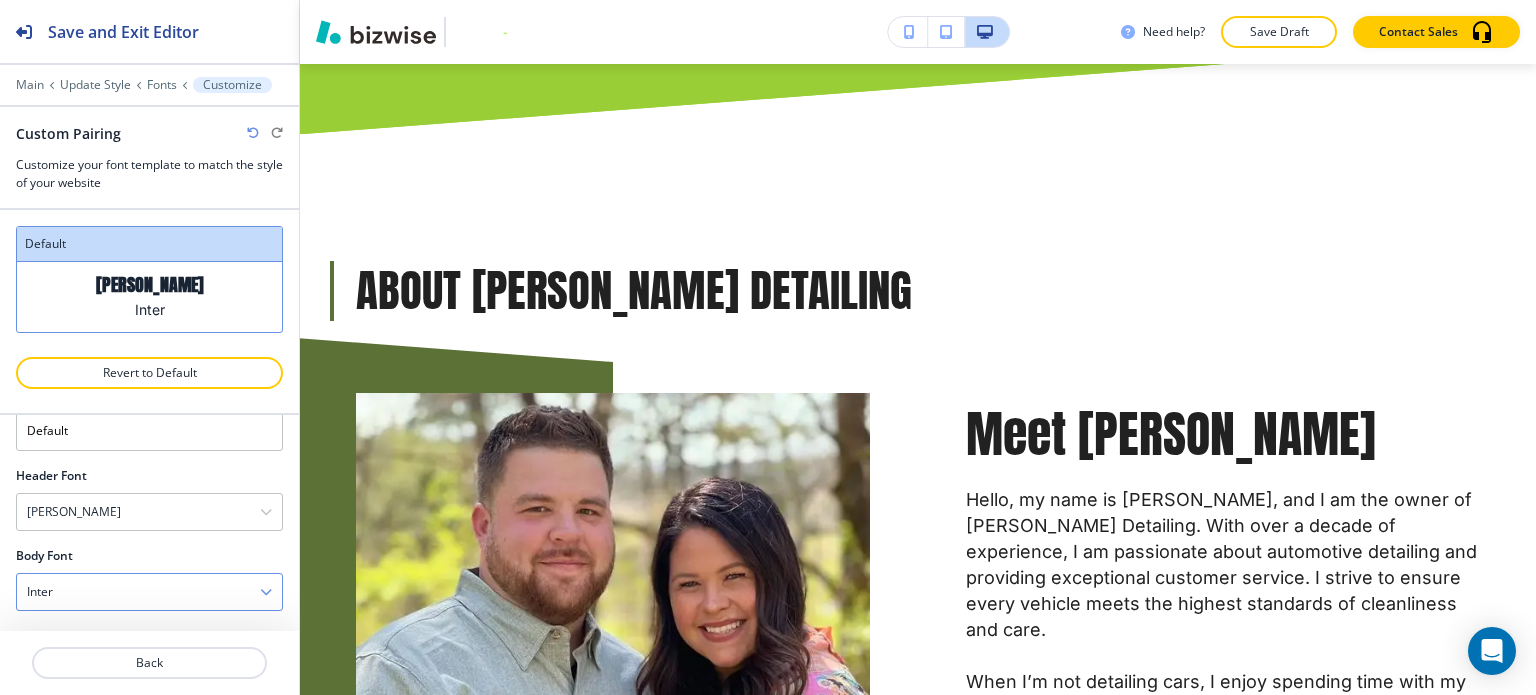 click on "Inter" at bounding box center [149, 592] 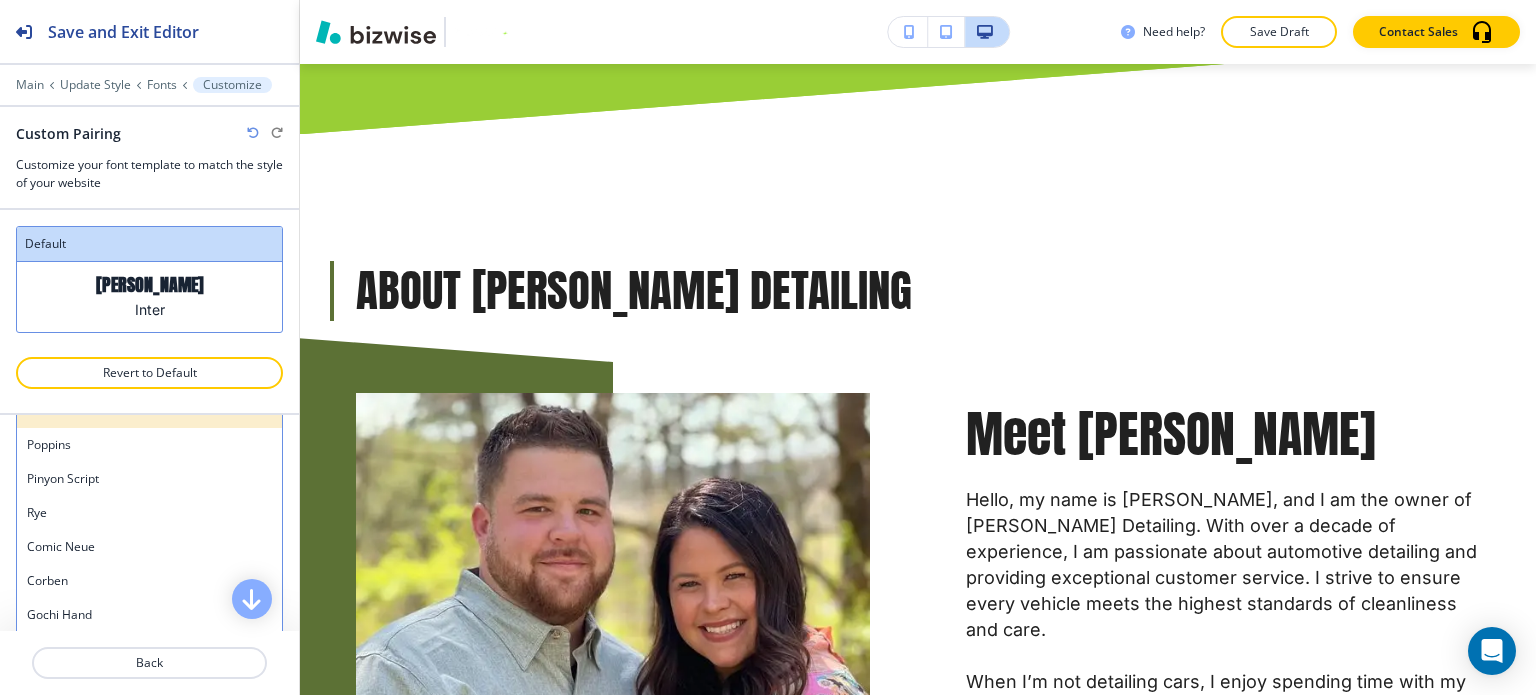 scroll, scrollTop: 1665, scrollLeft: 0, axis: vertical 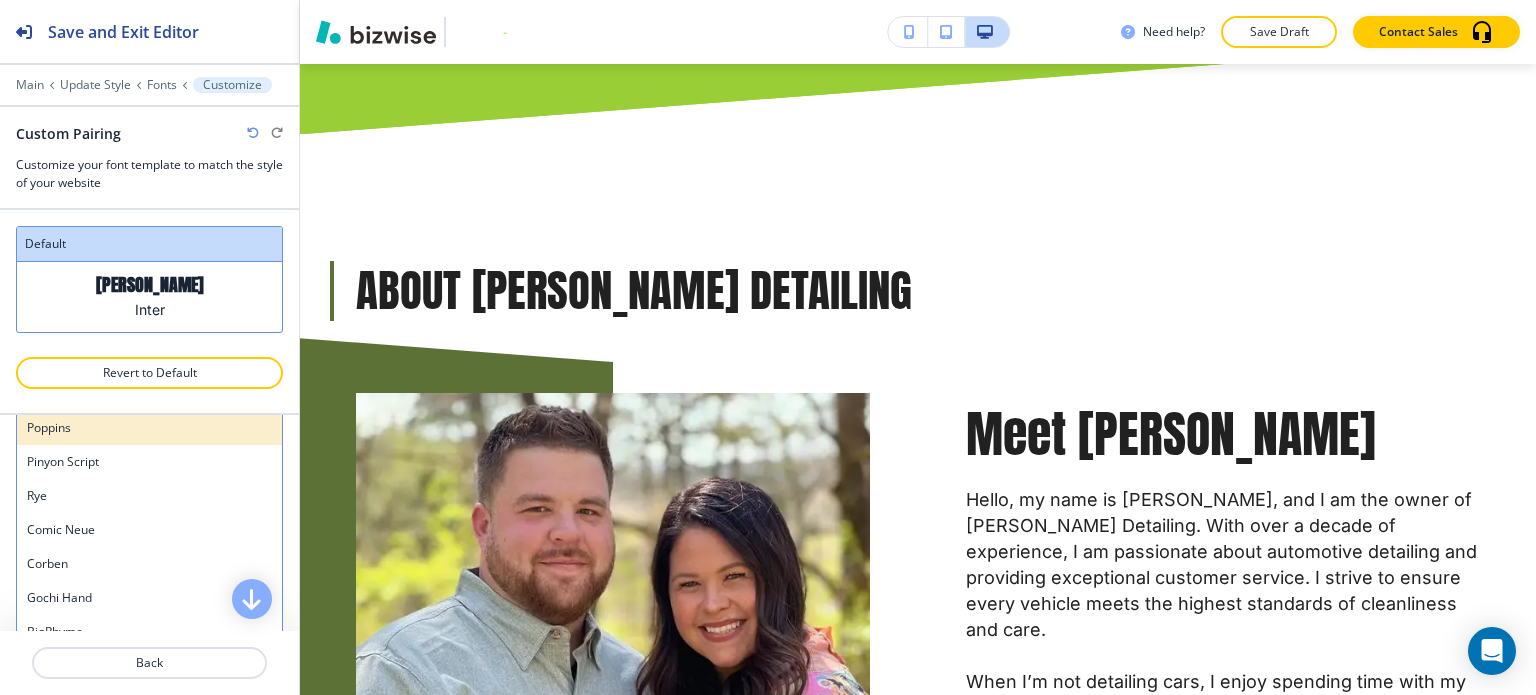 click on "Poppins" at bounding box center [149, 428] 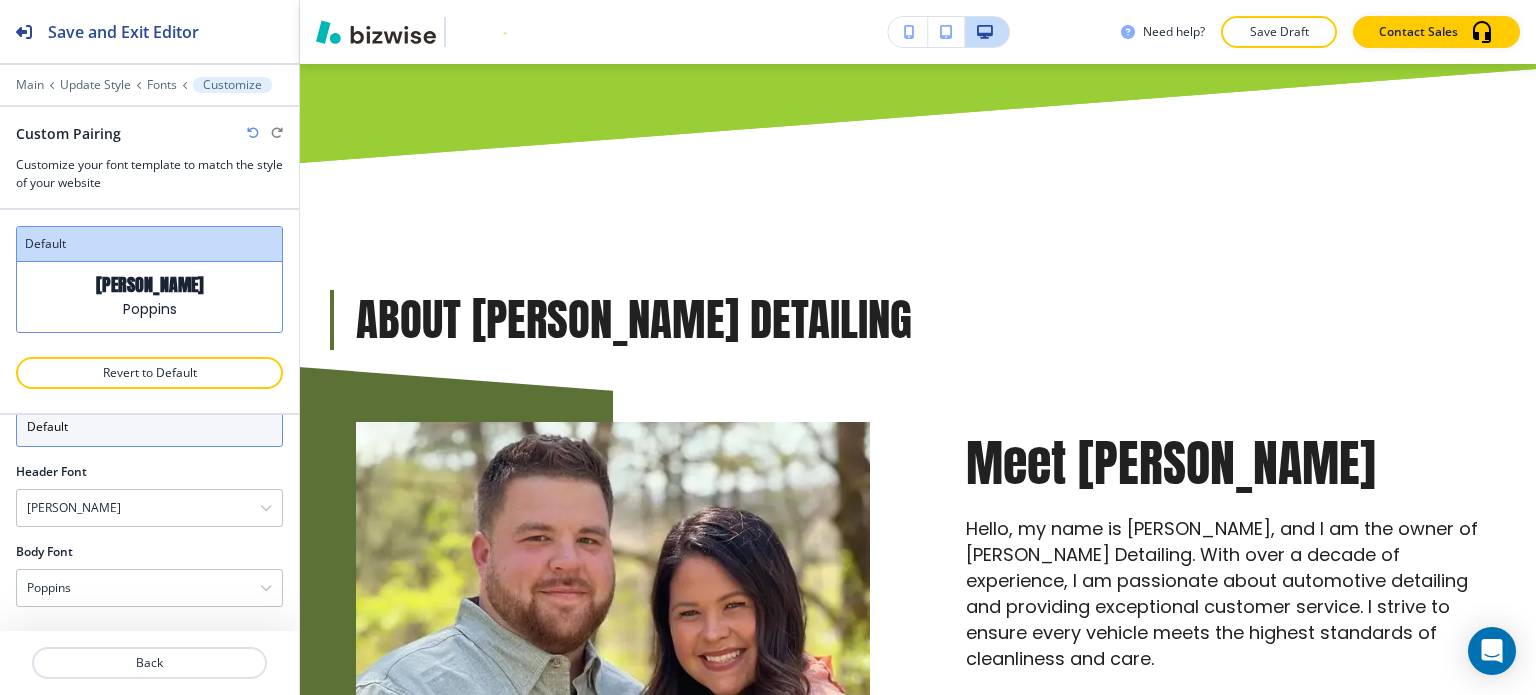 scroll, scrollTop: 54, scrollLeft: 0, axis: vertical 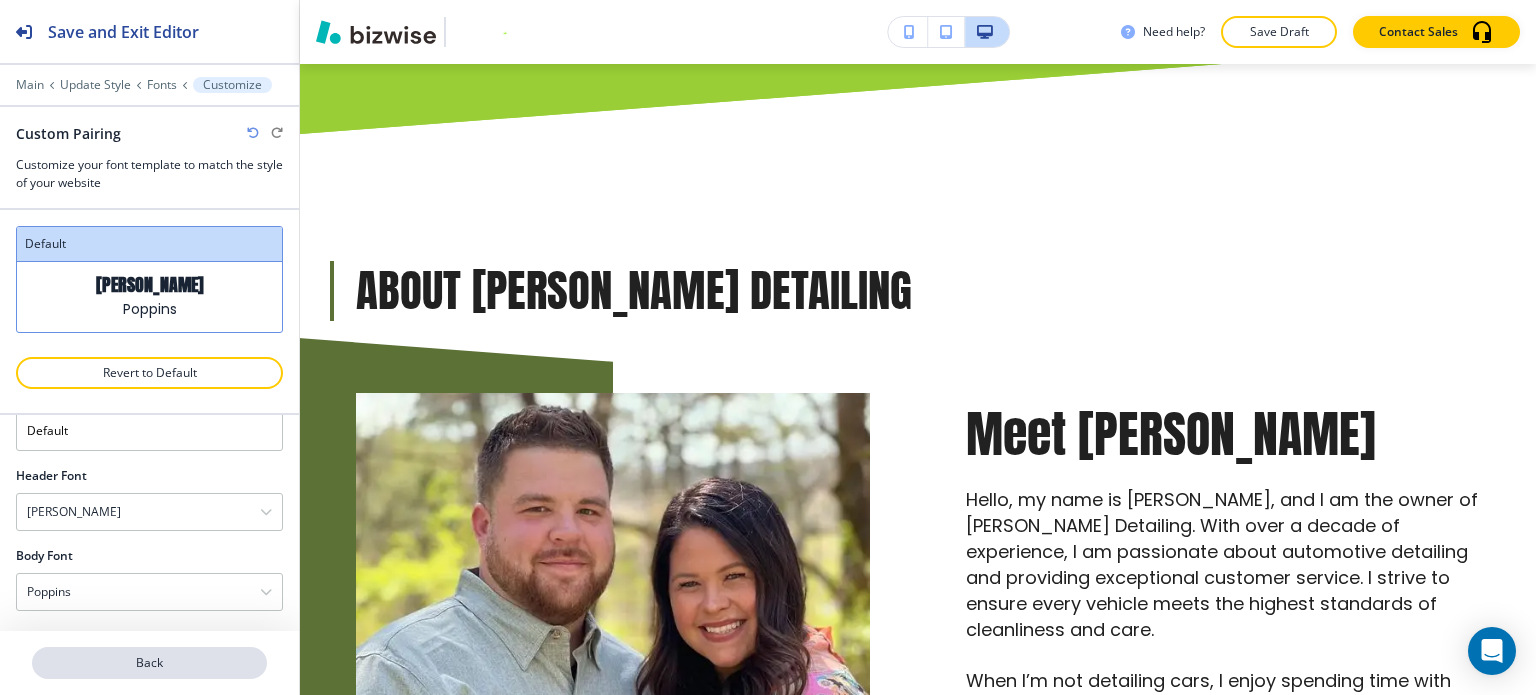 click on "Back" at bounding box center [149, 663] 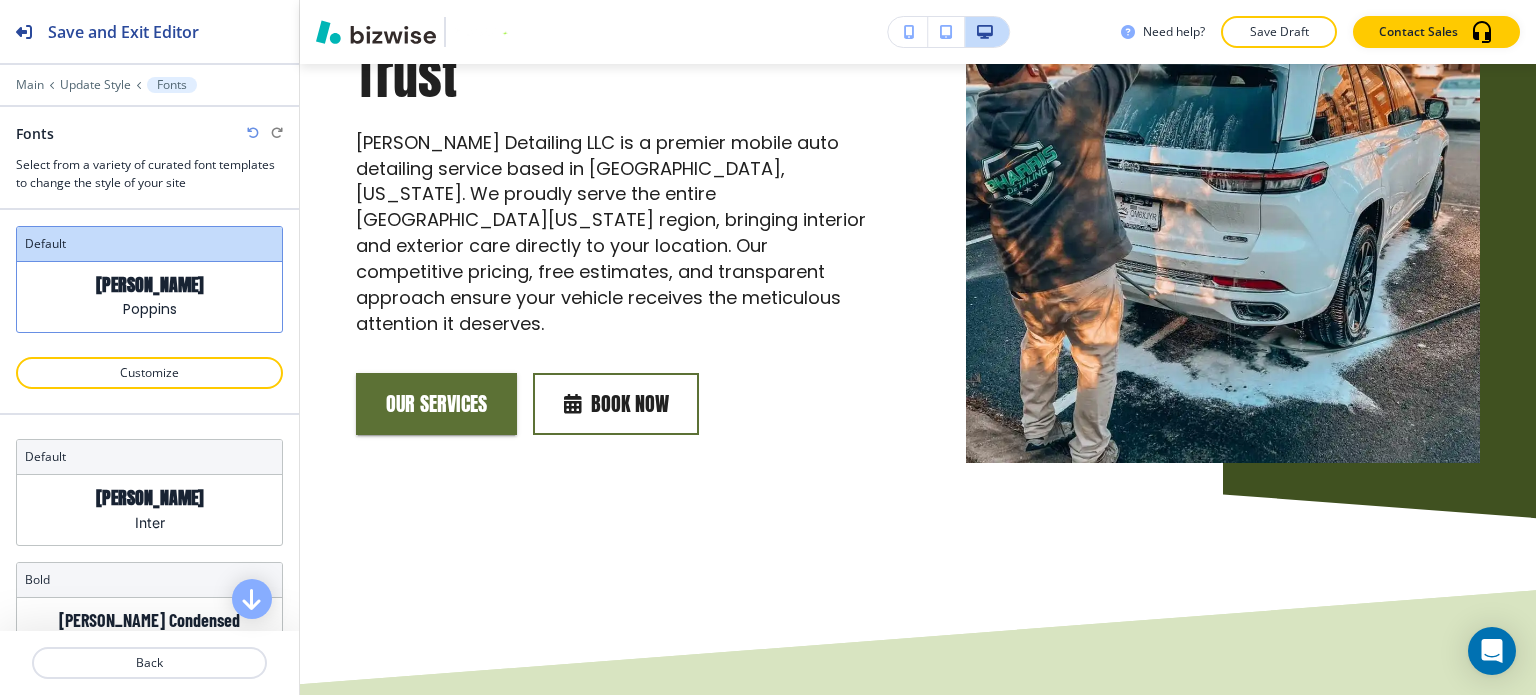 scroll, scrollTop: 4340, scrollLeft: 0, axis: vertical 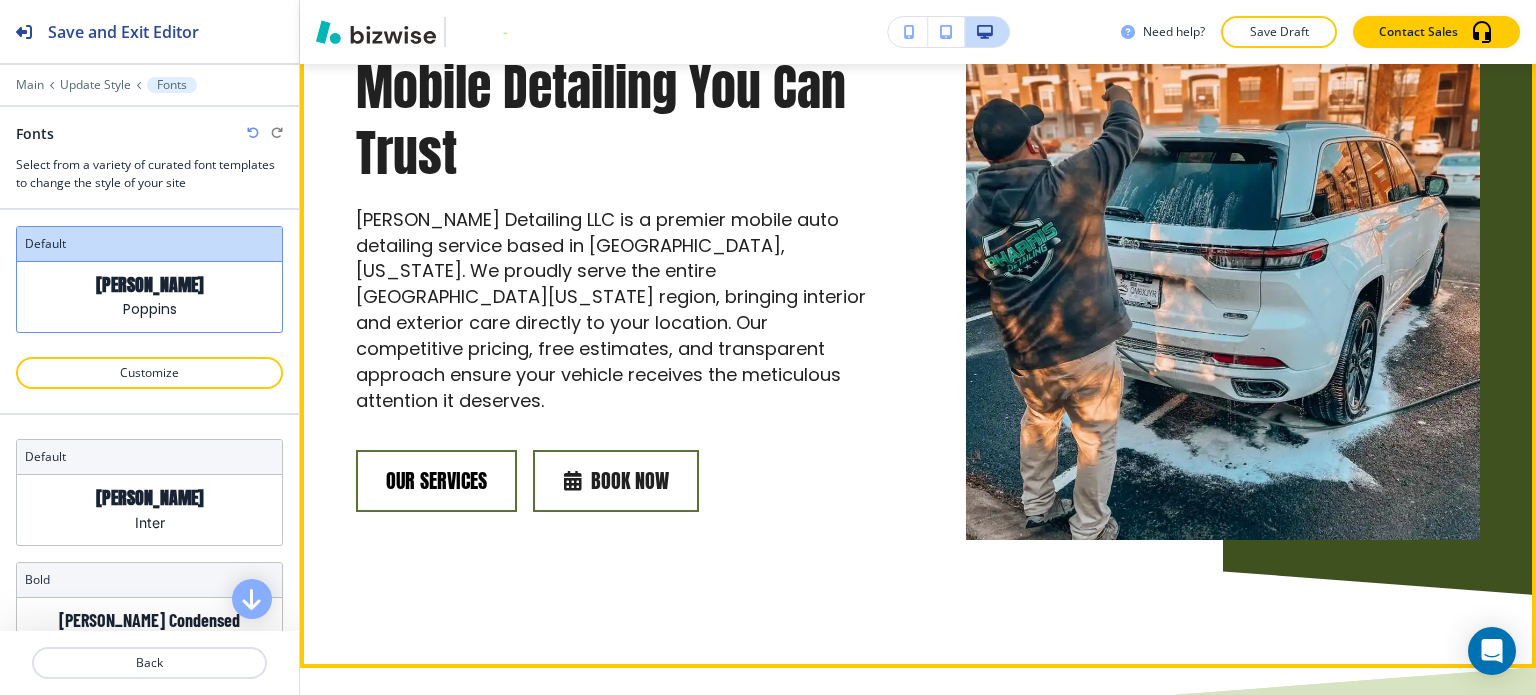 click on "Our Services" at bounding box center (436, 481) 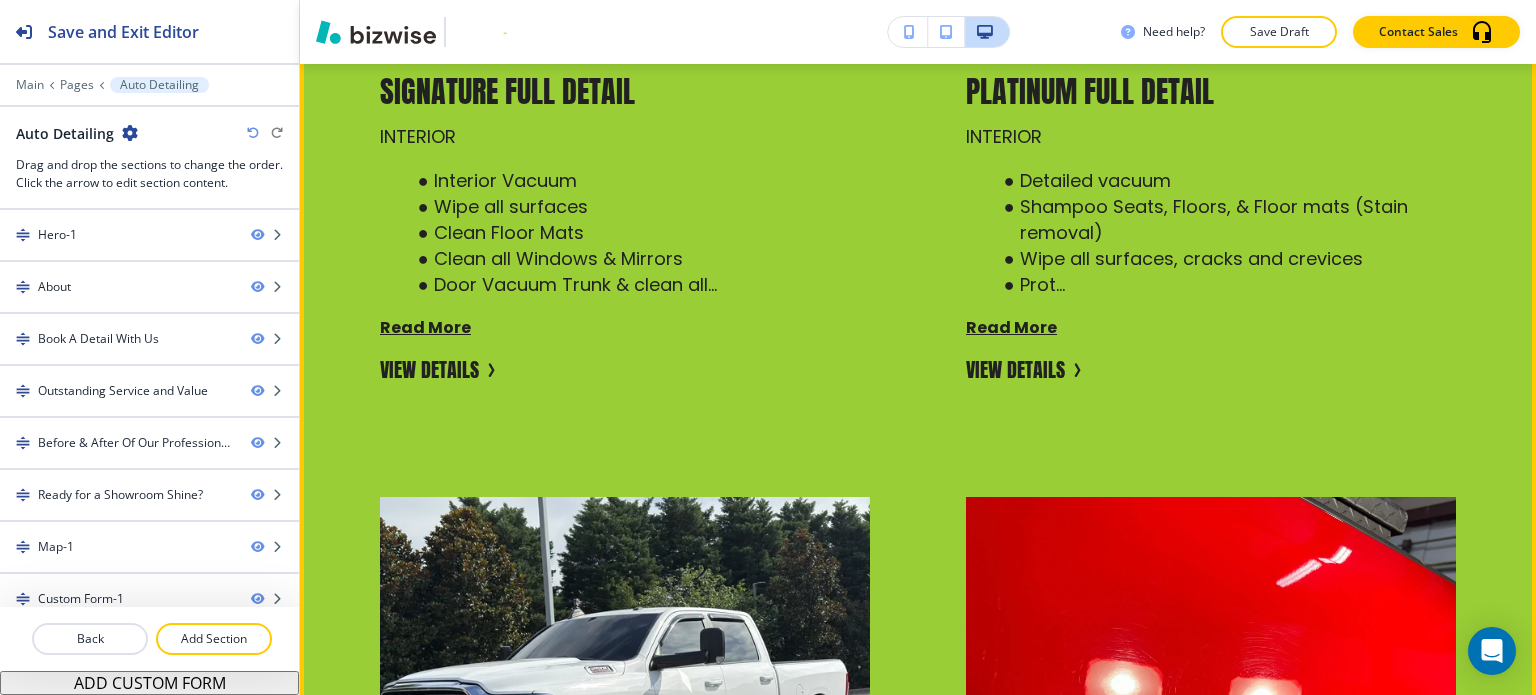 scroll, scrollTop: 2700, scrollLeft: 0, axis: vertical 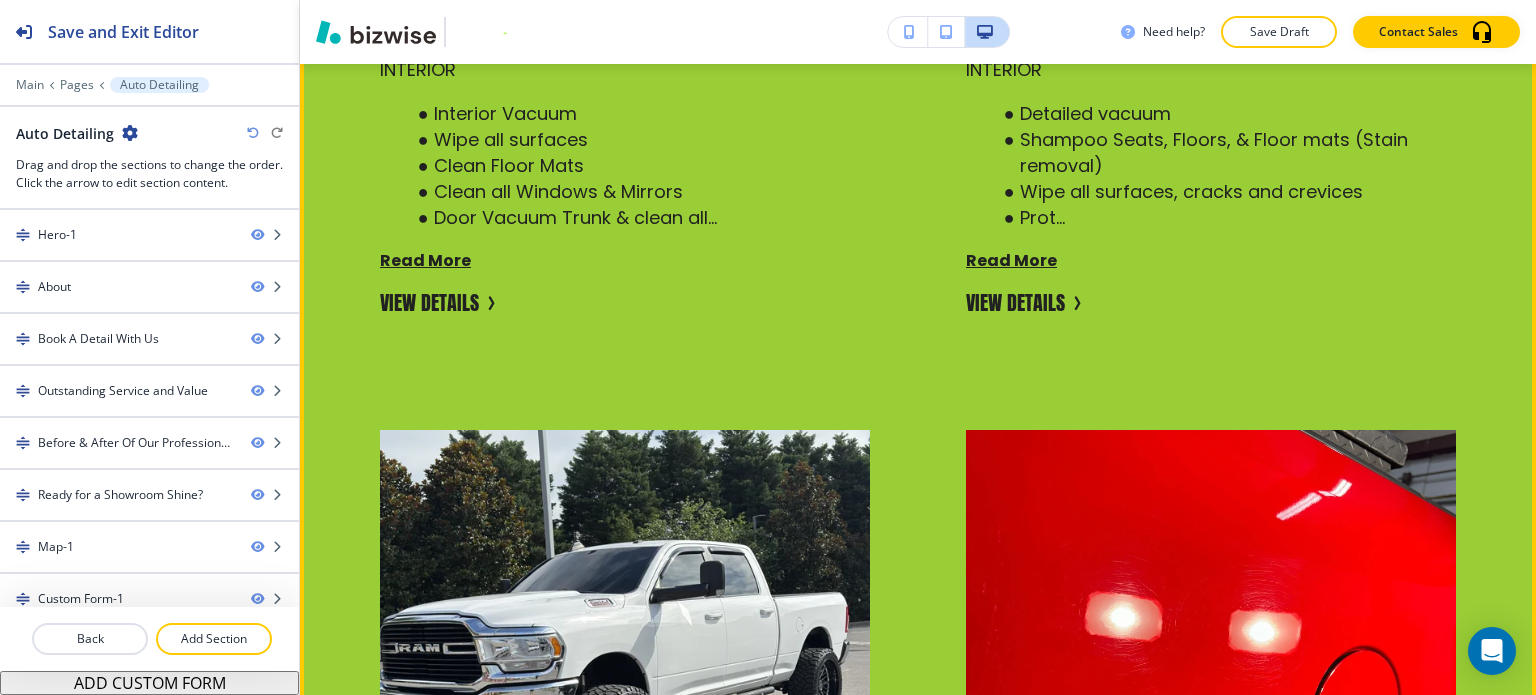 click on "Read More" at bounding box center [625, 260] 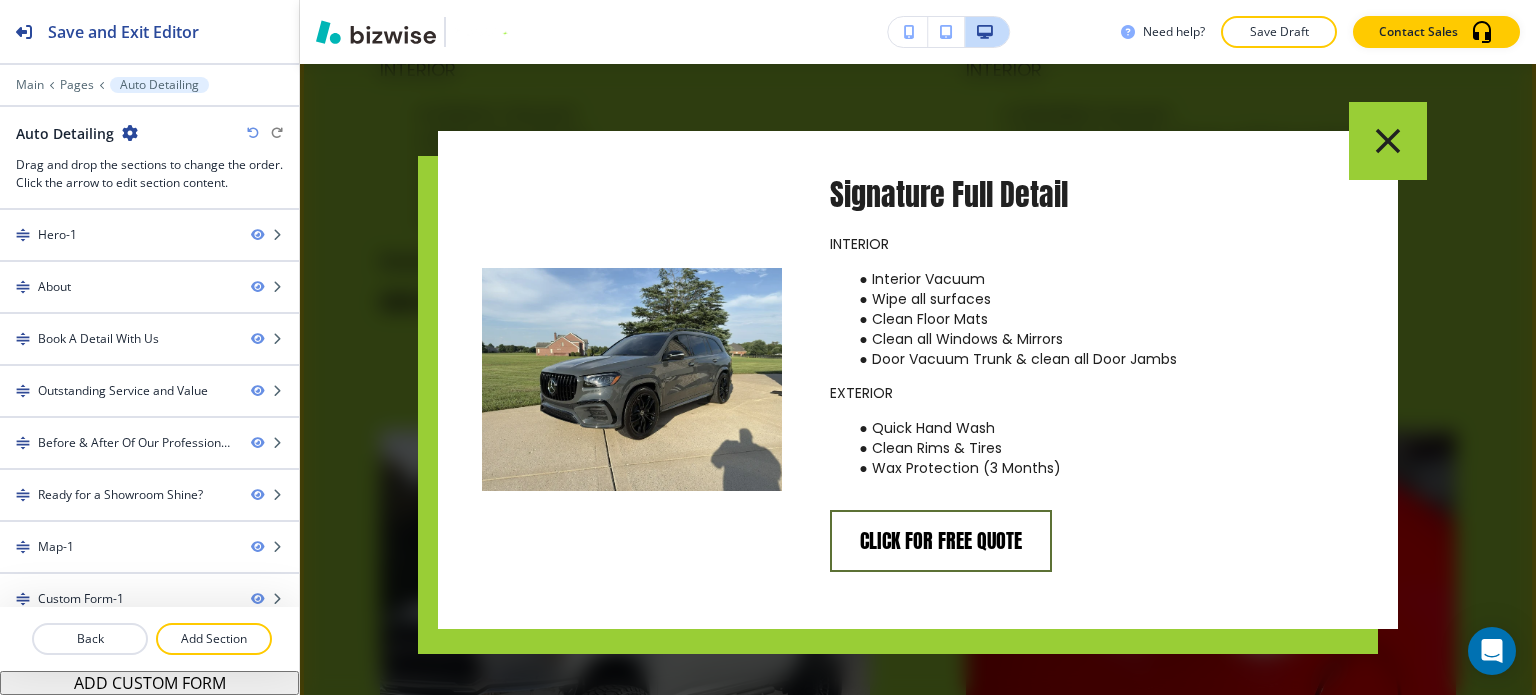 click on "CLICK FOR FREE QUOTE" at bounding box center [941, 541] 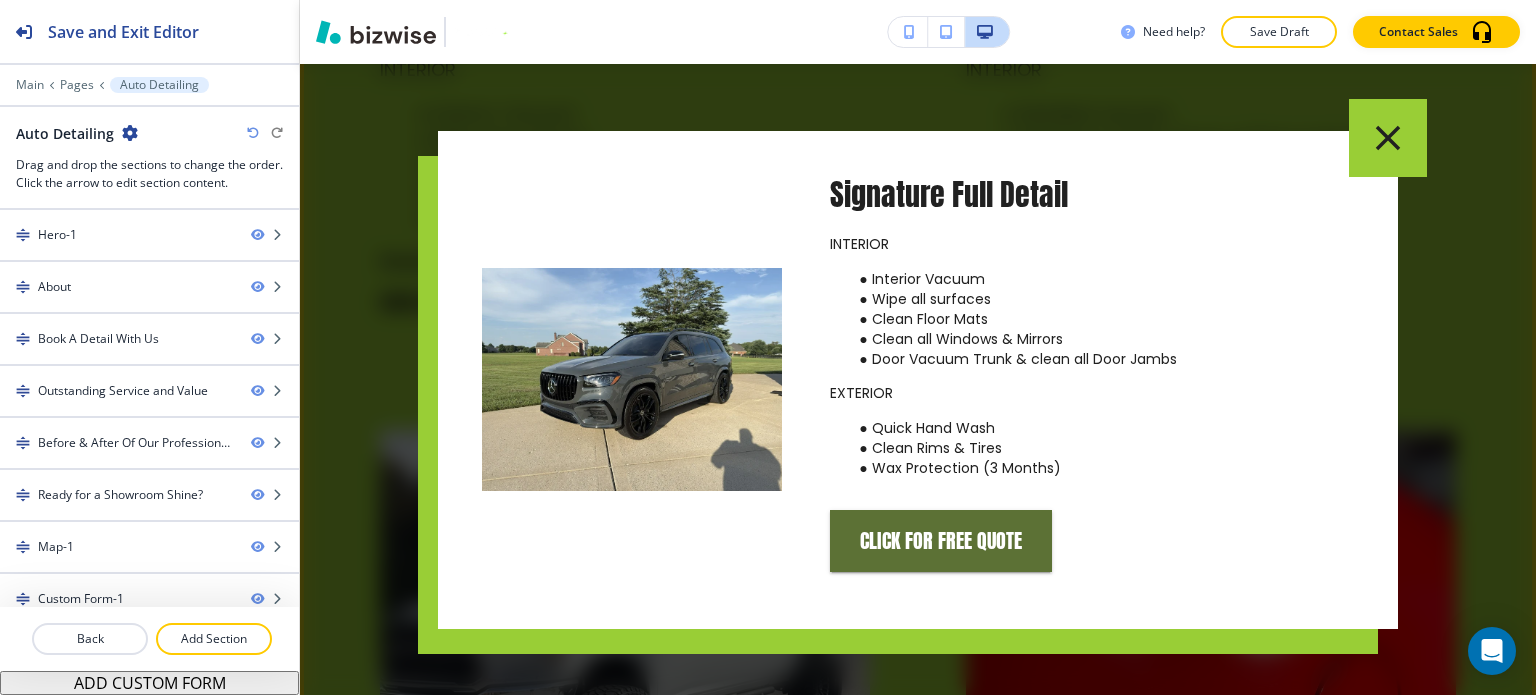 click at bounding box center (1388, 138) 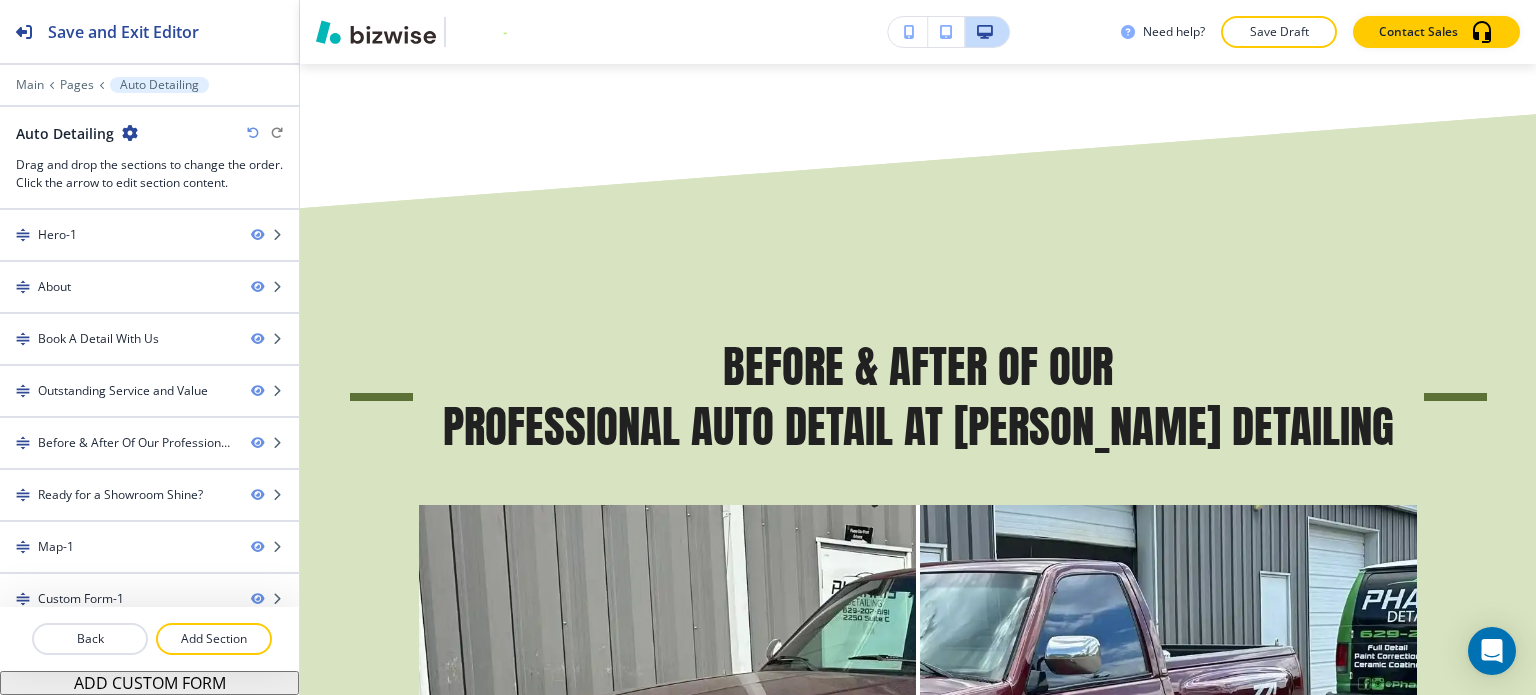 scroll, scrollTop: 6352, scrollLeft: 0, axis: vertical 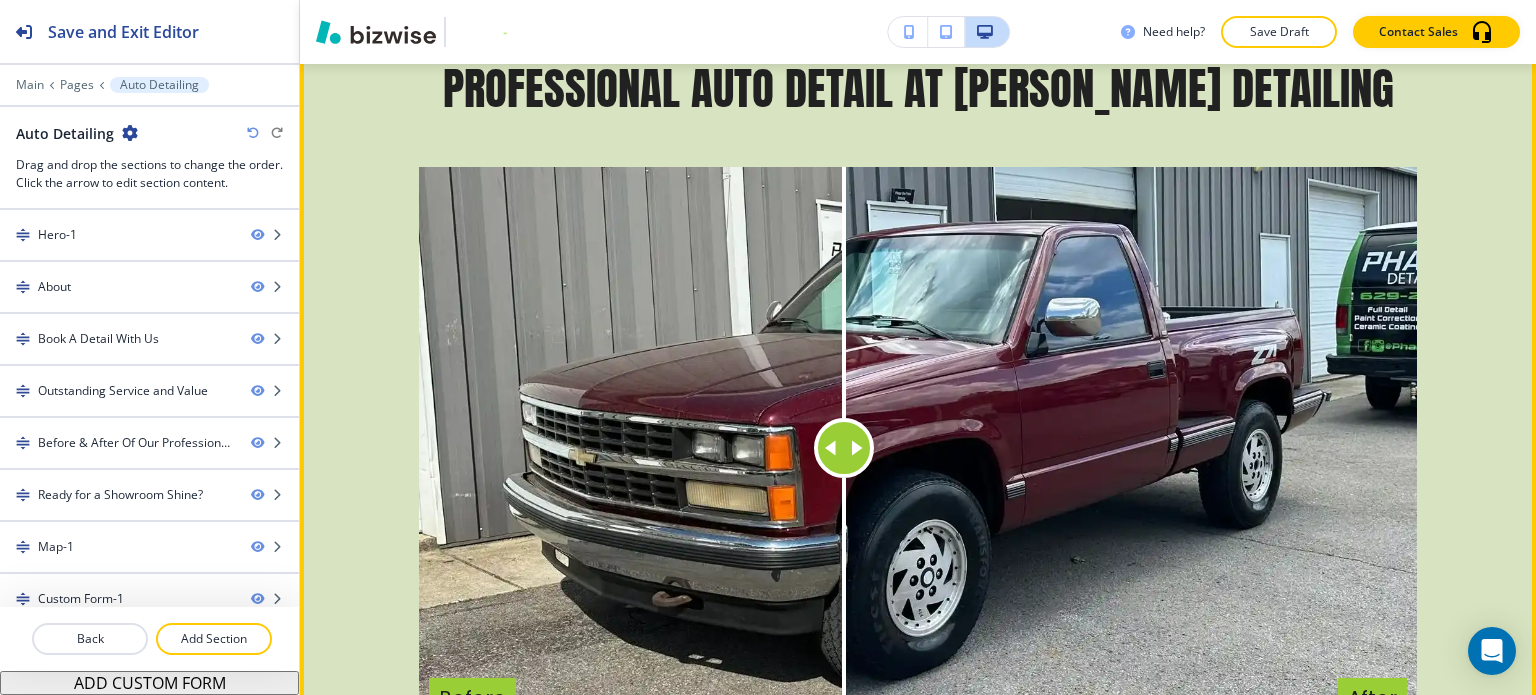 drag, startPoint x: 910, startPoint y: 370, endPoint x: 758, endPoint y: 384, distance: 152.64337 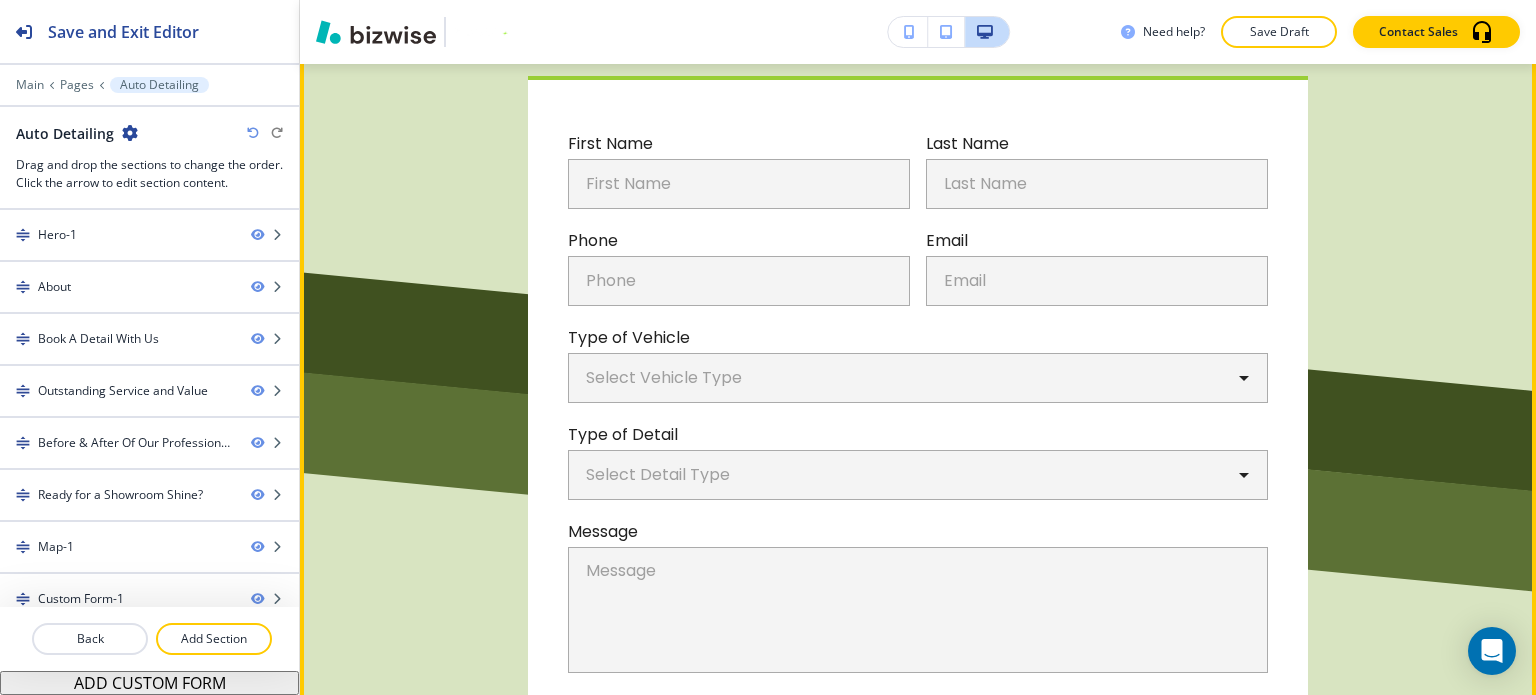 scroll, scrollTop: 9667, scrollLeft: 0, axis: vertical 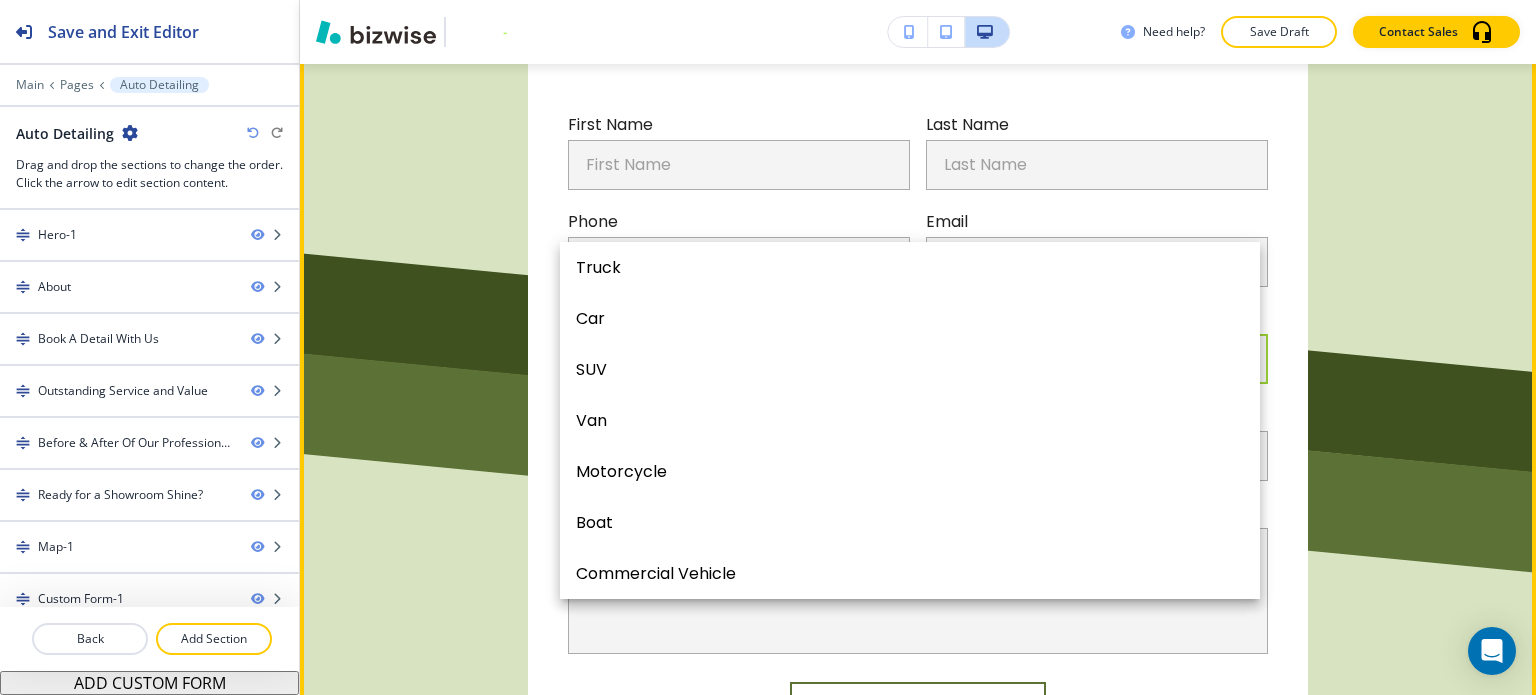 click on "Save and Exit Editor Main Pages Auto Detailing Auto Detailing Drag and drop the sections to change the order. Click the arrow to edit section content. Hero-1 About Book A Detail With Us Outstanding Service and Value Before & After Of Our Professional Auto Detail At Pharris Detailing Ready for a Showroom Shine? Map-1 Custom Form-1 Back Add Section ADD CUSTOM FORM Need help? Save Draft Contact Sales Edit Home Services Auto Detailing Fleet Detailing Ceramic Coatings Window Tint Promotions Reviews Contact Book Now More Contact Book Now (629) 207-8191 contact us Edit Auto Detailing Restore your vehicle’s shine inside and out with expert auto detailing. From deep interior cleans to flawless exterior finishes, we treat every car like it’s our own. 629-207-8191 contact us Edit Unmatched Auto Detailing Services Edit Book A Detail With Us FULL DETAIL EXTERIOR ONLY INTERIOR ONLY Signature Full Detail INTERIOR Interior Vacuum Wipe all surfaces Clean Floor Mats Clean all Windows & Mirrors Read More VIEW DETAILS Edit" at bounding box center [768, 0] 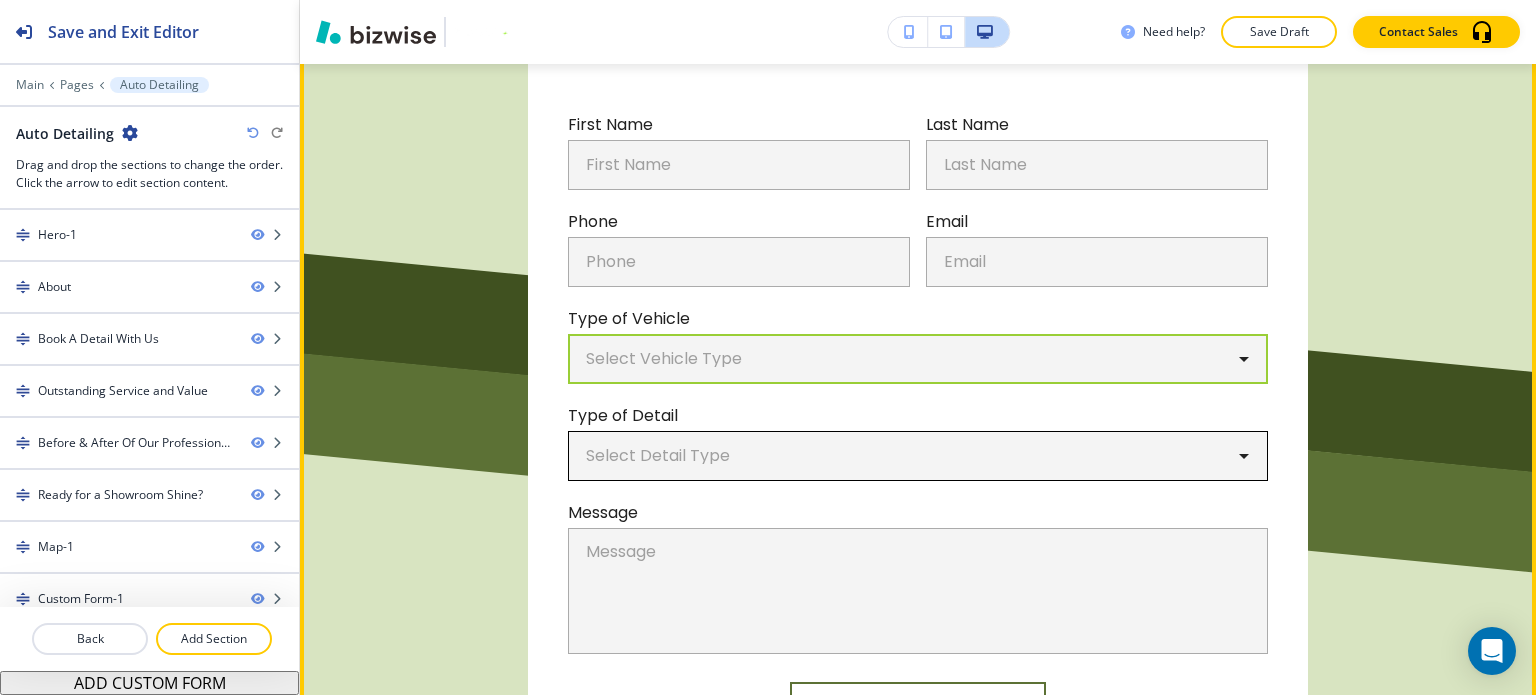 click on "Save and Exit Editor Main Pages Auto Detailing Auto Detailing Drag and drop the sections to change the order. Click the arrow to edit section content. Hero-1 About Book A Detail With Us Outstanding Service and Value Before & After Of Our Professional Auto Detail At Pharris Detailing Ready for a Showroom Shine? Map-1 Custom Form-1 Back Add Section ADD CUSTOM FORM Need help? Save Draft Contact Sales Edit Home Services Auto Detailing Fleet Detailing Ceramic Coatings Window Tint Promotions Reviews Contact Book Now More Contact Book Now (629) 207-8191 contact us Edit Auto Detailing Restore your vehicle’s shine inside and out with expert auto detailing. From deep interior cleans to flawless exterior finishes, we treat every car like it’s our own. 629-207-8191 contact us Edit Unmatched Auto Detailing Services Edit Book A Detail With Us FULL DETAIL EXTERIOR ONLY INTERIOR ONLY Signature Full Detail INTERIOR Interior Vacuum Wipe all surfaces Clean Floor Mats Clean all Windows & Mirrors Read More VIEW DETAILS Edit" at bounding box center [768, 0] 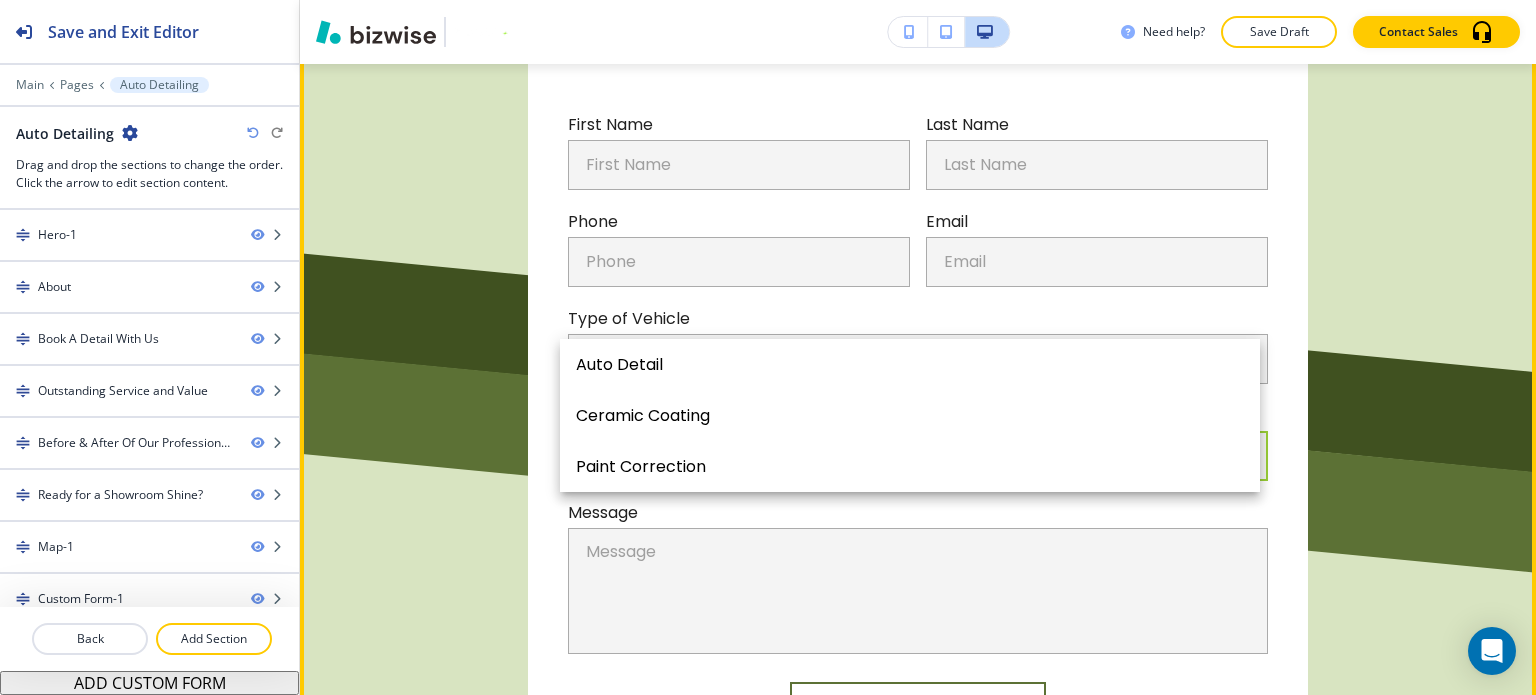 click at bounding box center (768, 347) 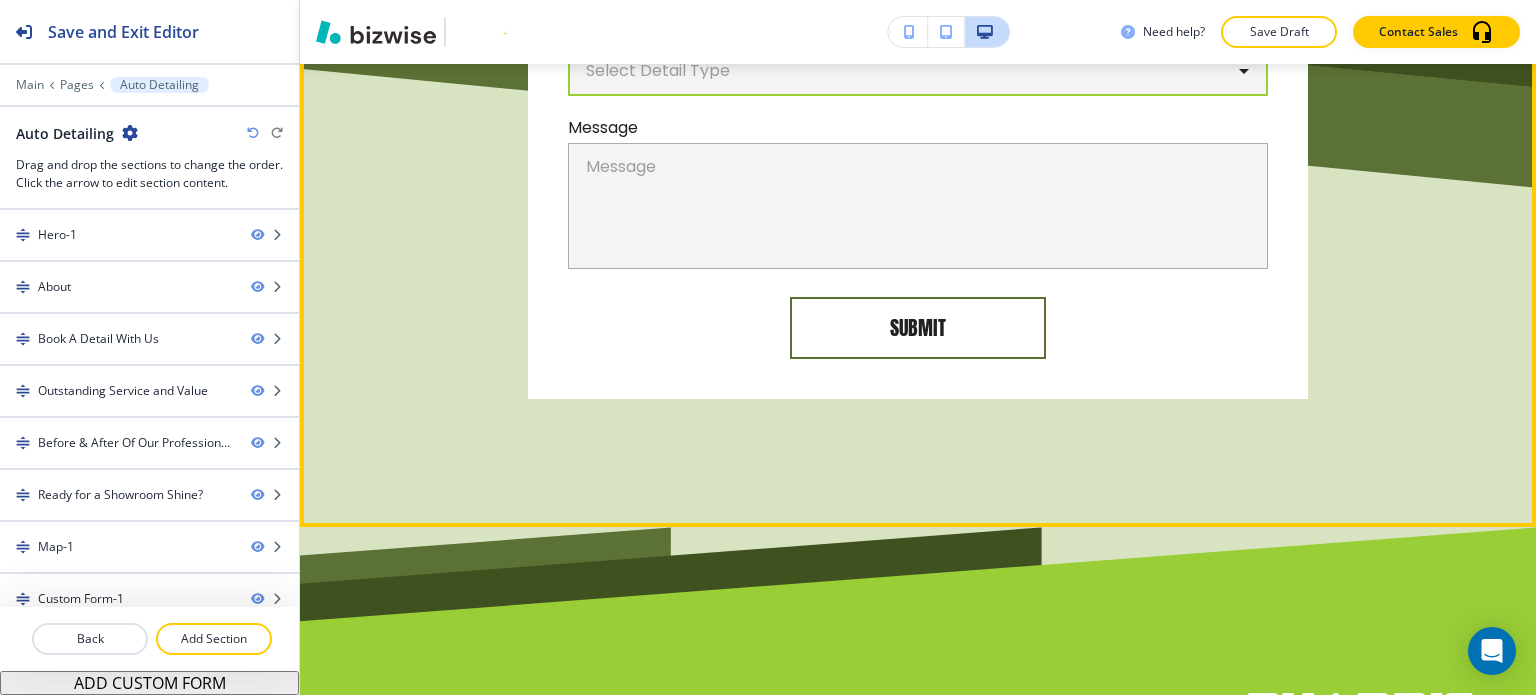 scroll, scrollTop: 10067, scrollLeft: 0, axis: vertical 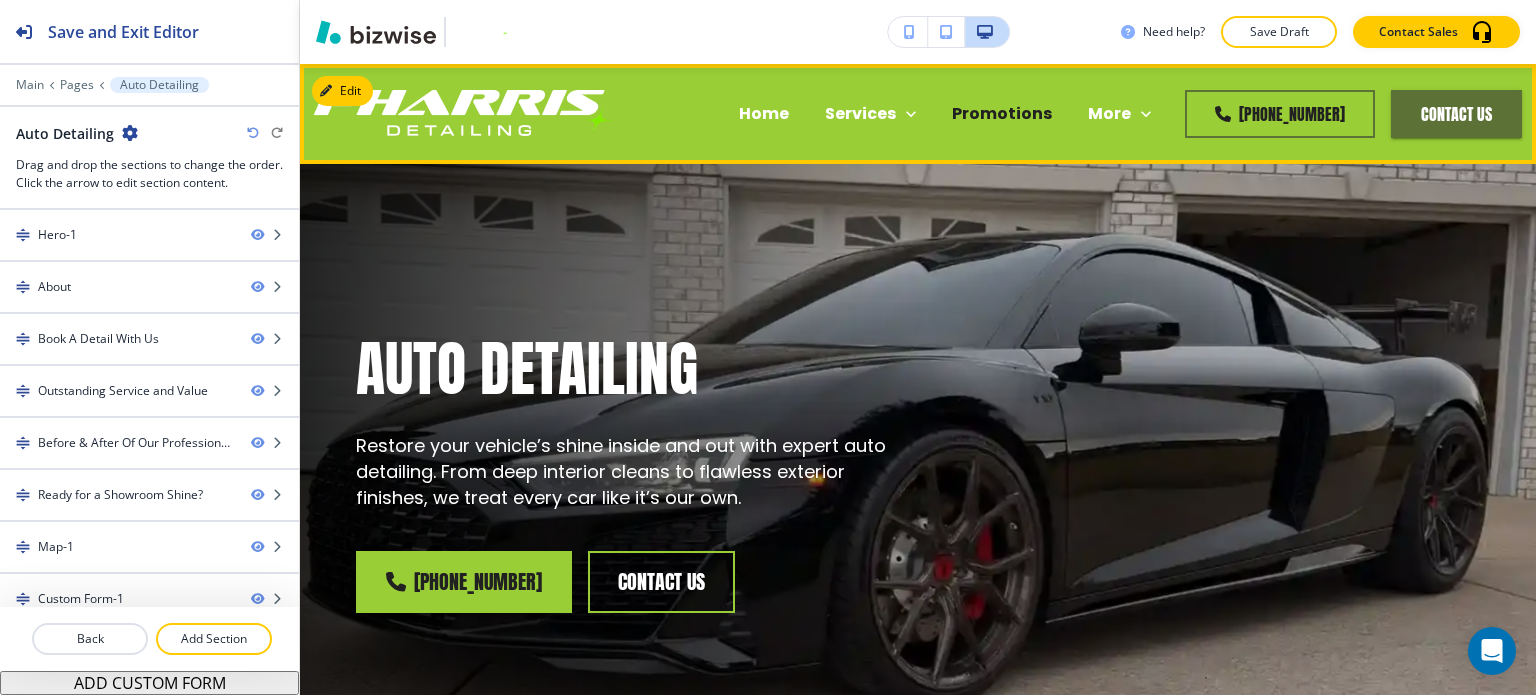click on "Promotions" at bounding box center (1002, 113) 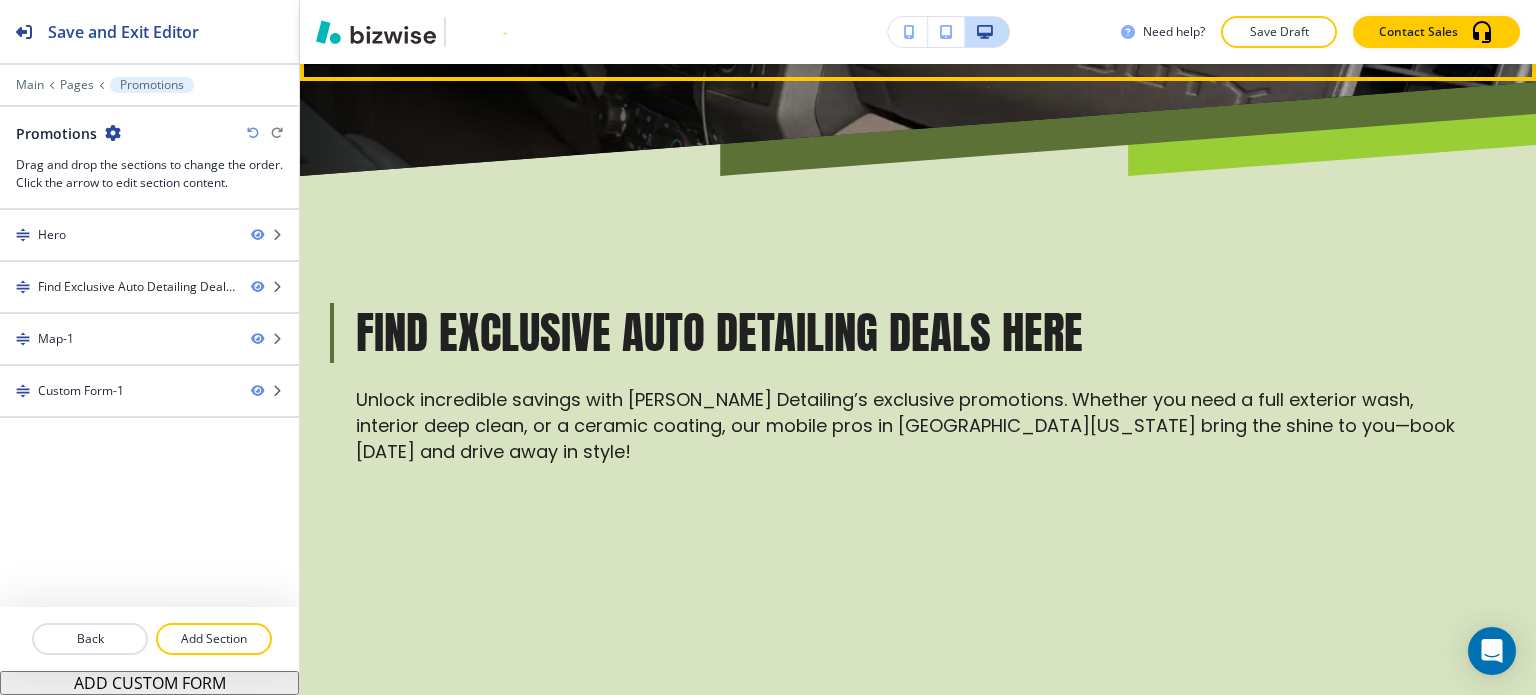 scroll, scrollTop: 900, scrollLeft: 0, axis: vertical 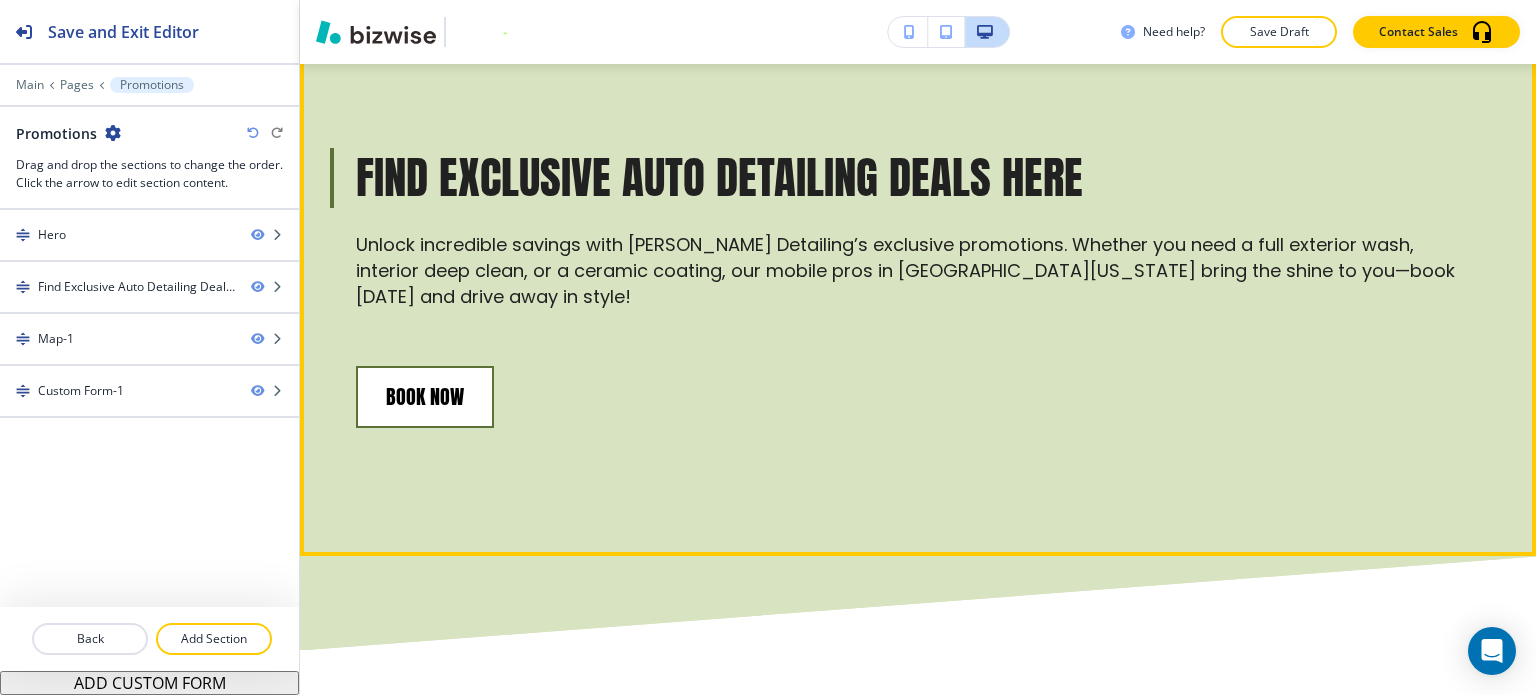 click on "book now" at bounding box center [425, 397] 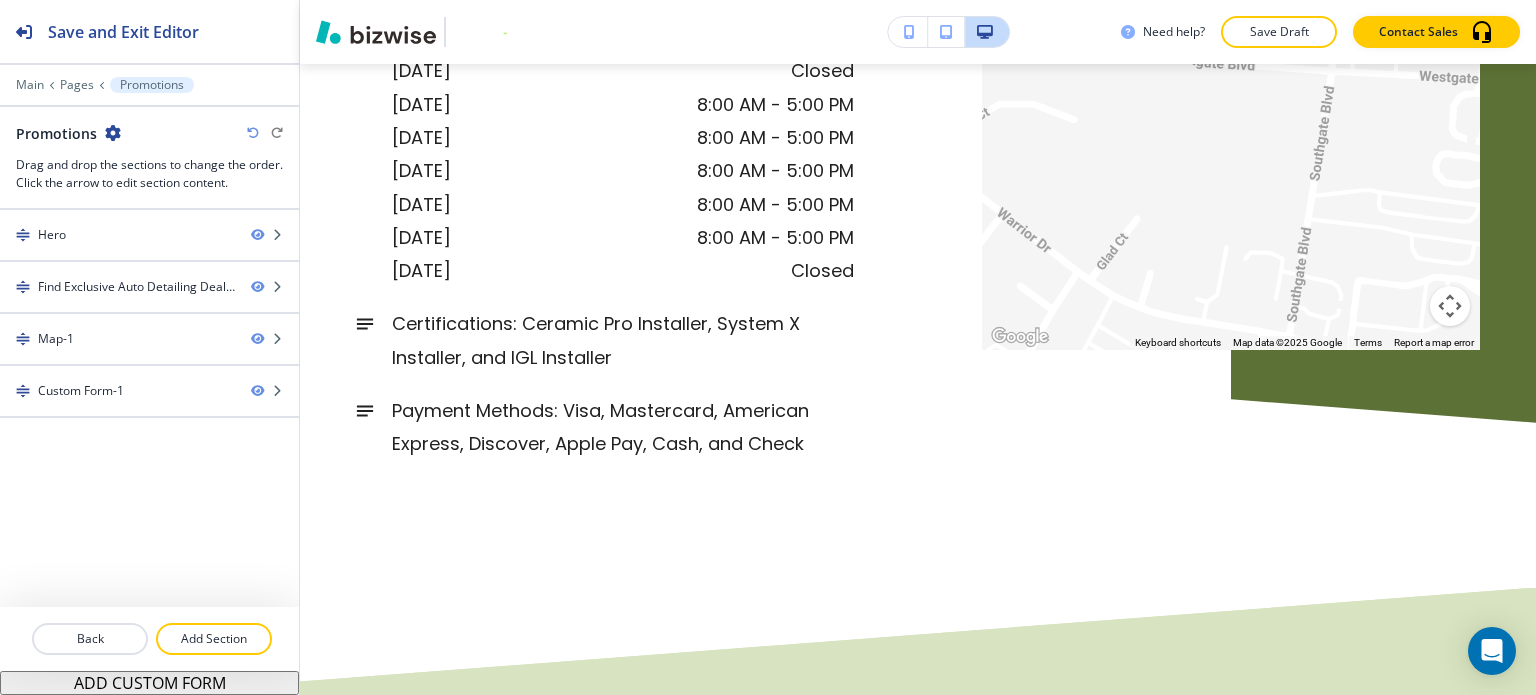 scroll, scrollTop: 2600, scrollLeft: 0, axis: vertical 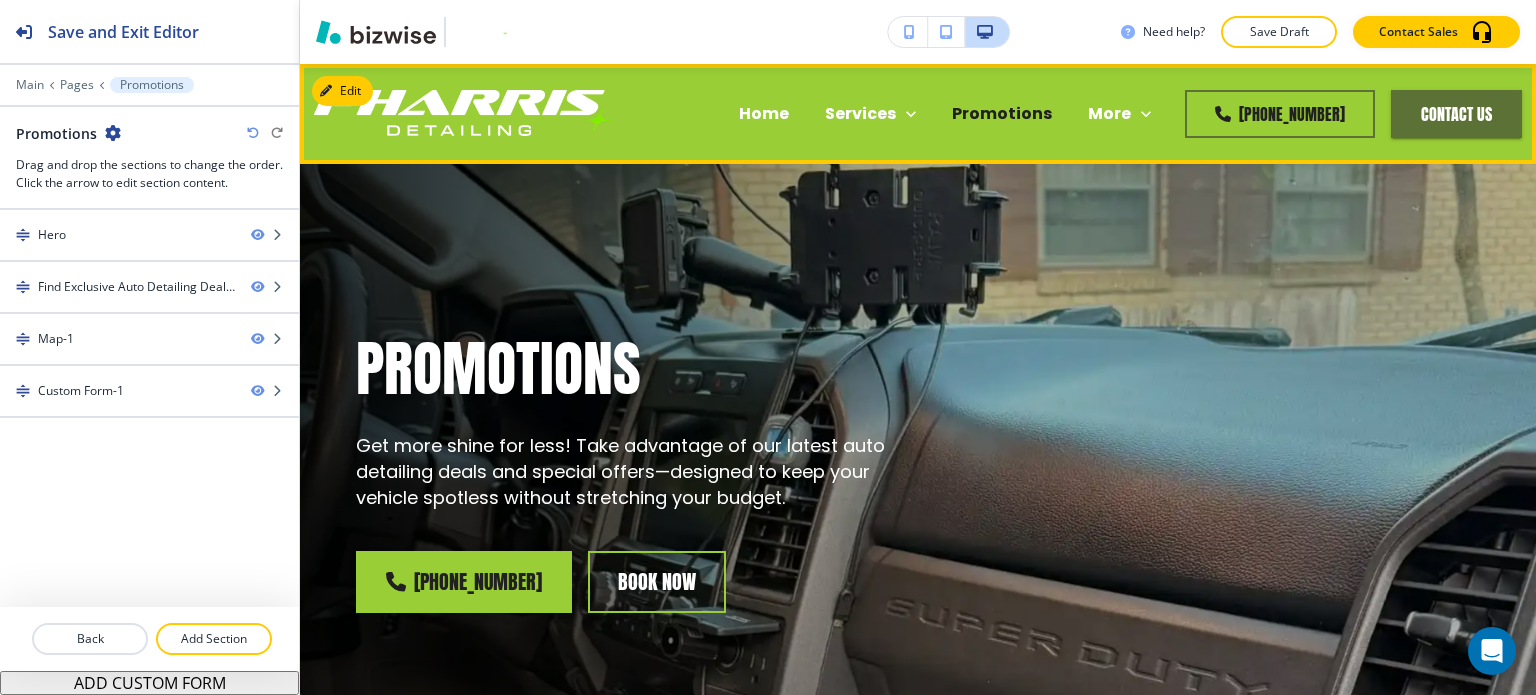 click on "Reviews" at bounding box center (789, 193) 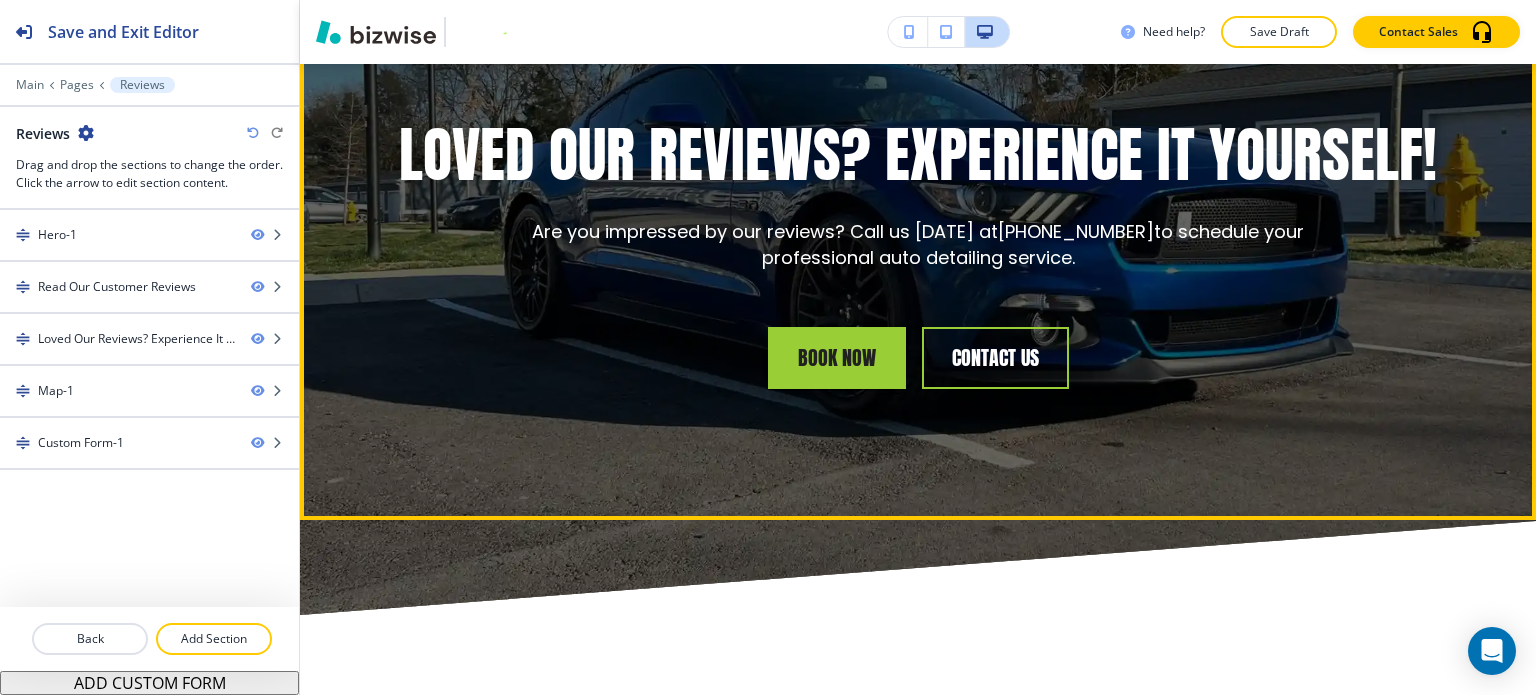 scroll, scrollTop: 3600, scrollLeft: 0, axis: vertical 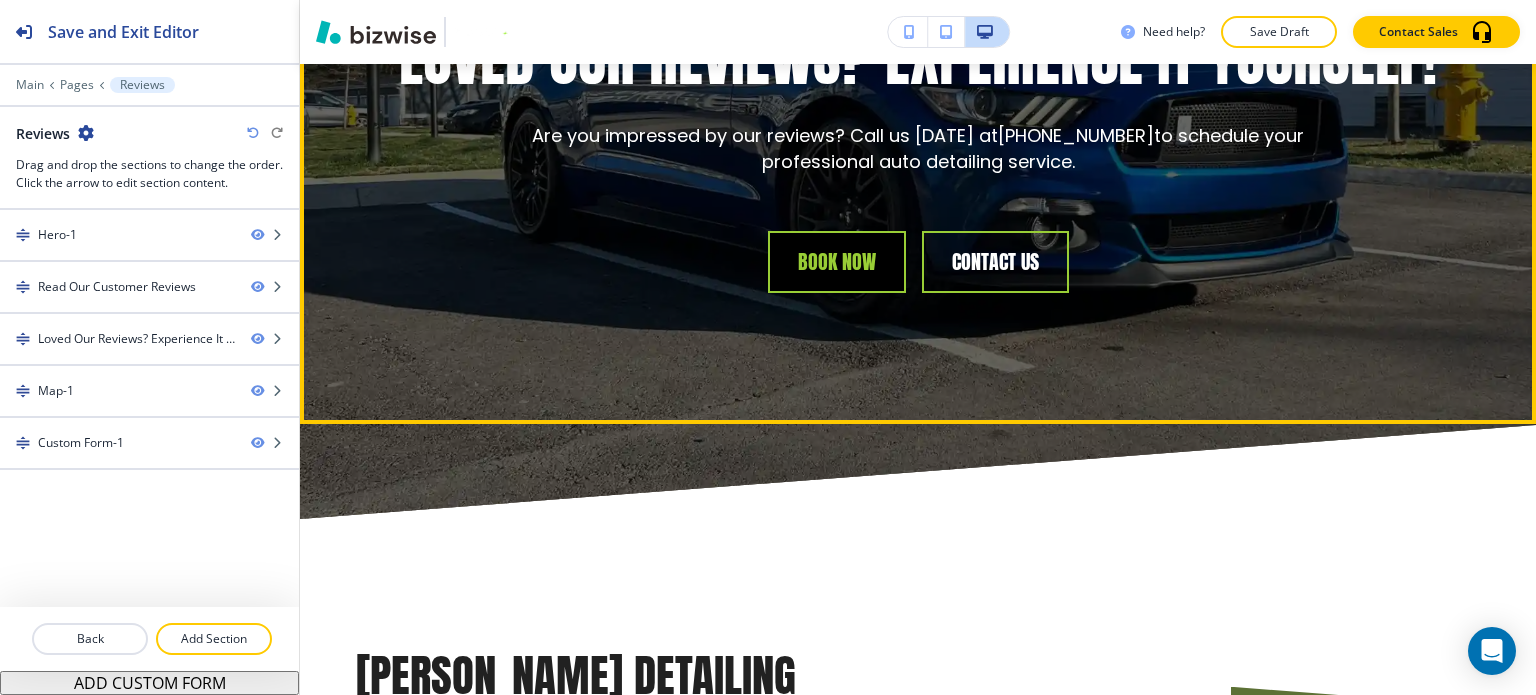 click on "Book Now" at bounding box center (837, 262) 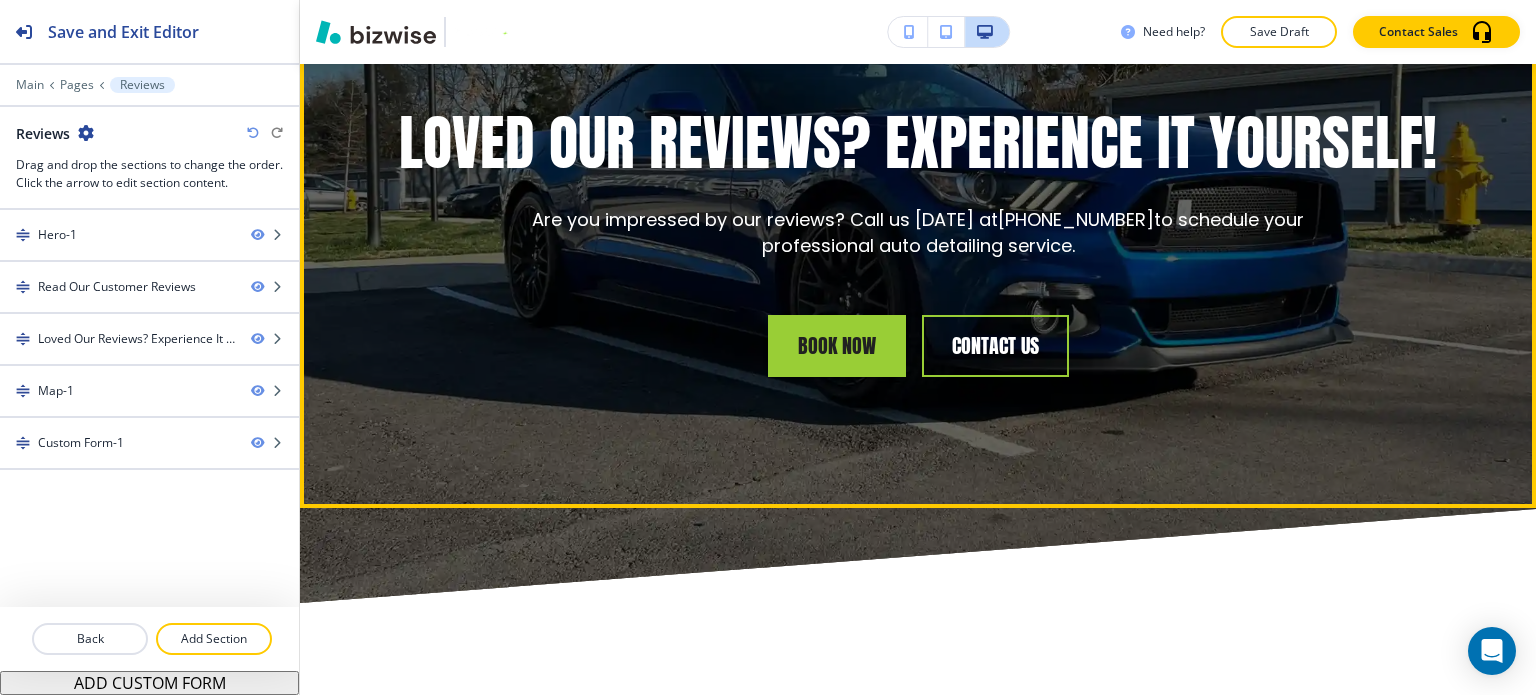 scroll, scrollTop: 3200, scrollLeft: 0, axis: vertical 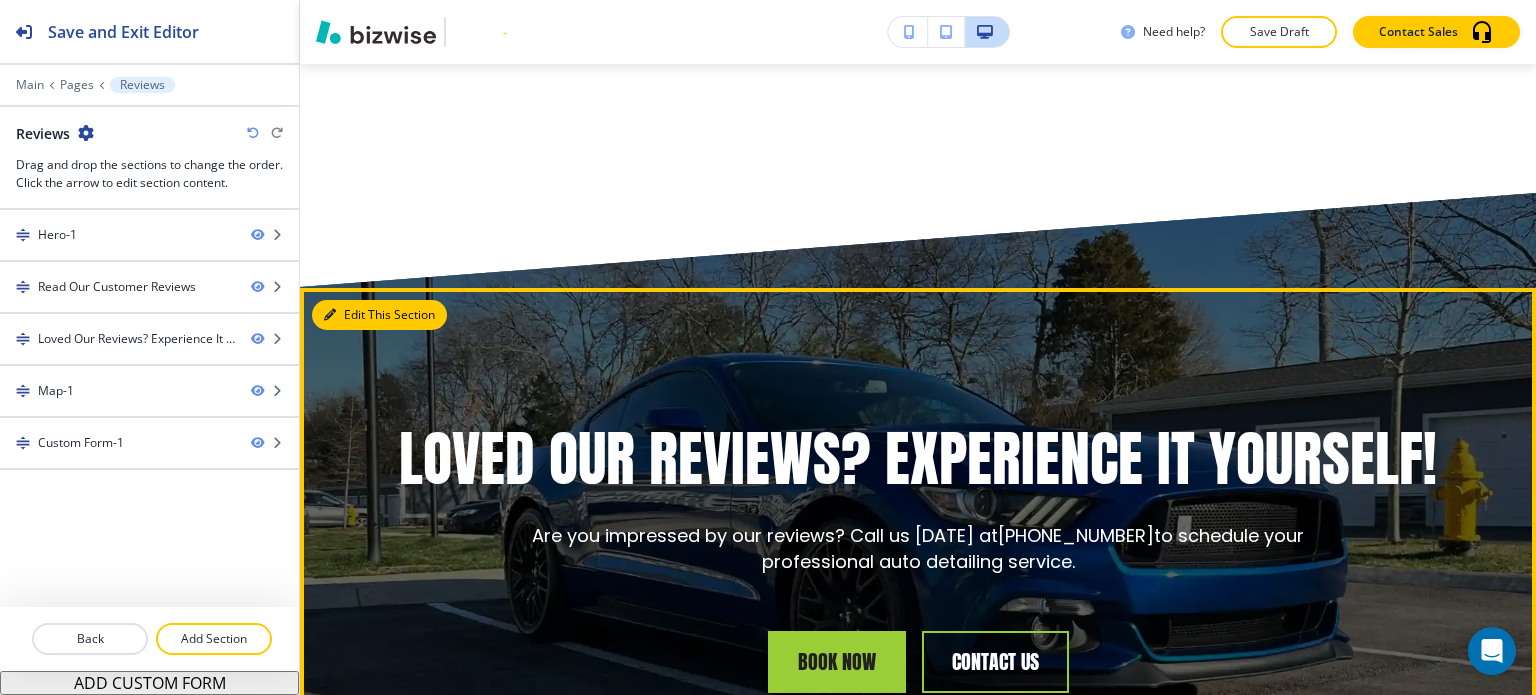 click on "Edit This Section Loved Our Reviews? Experience It Yourself! Are you impressed by our reviews? Call us today at  629-207-8191  to schedule your professional auto detailing service. Book Now CONTACT US" at bounding box center (918, 556) 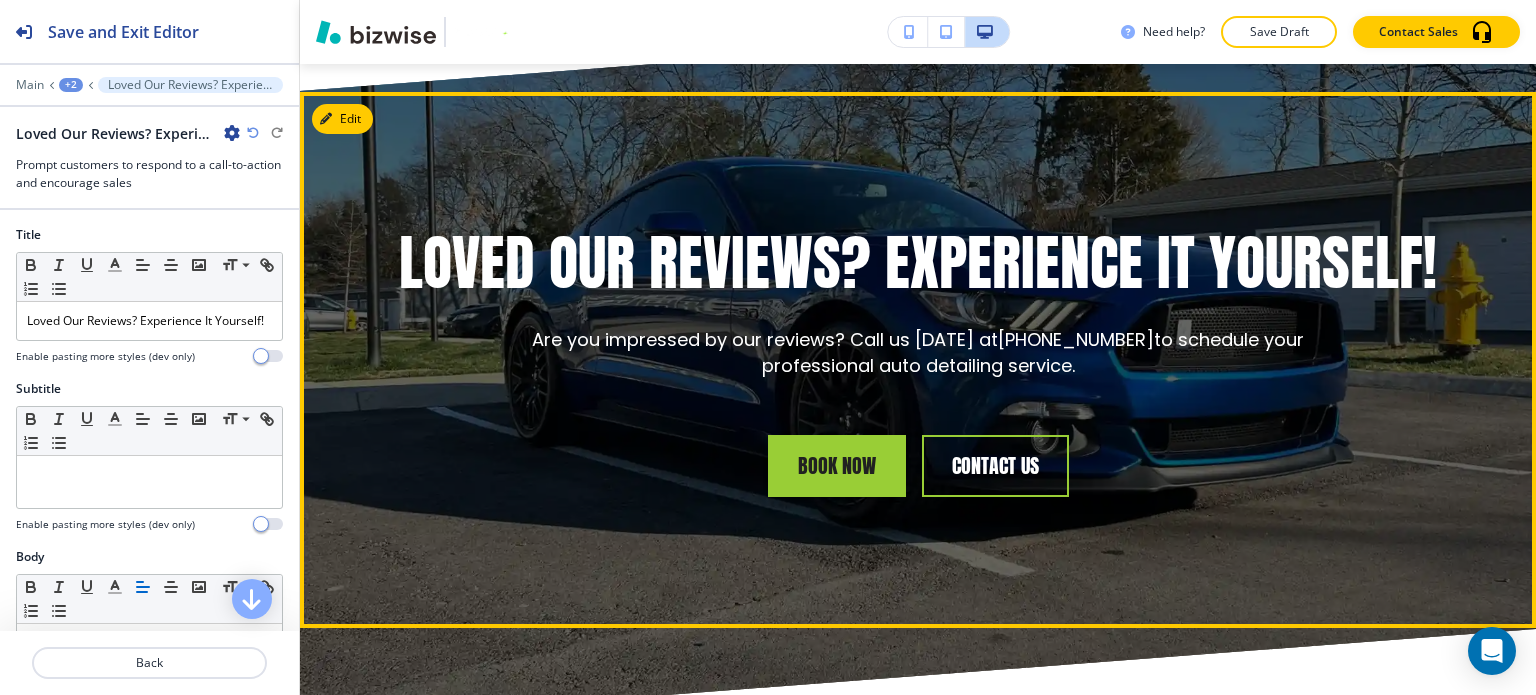scroll, scrollTop: 3398, scrollLeft: 0, axis: vertical 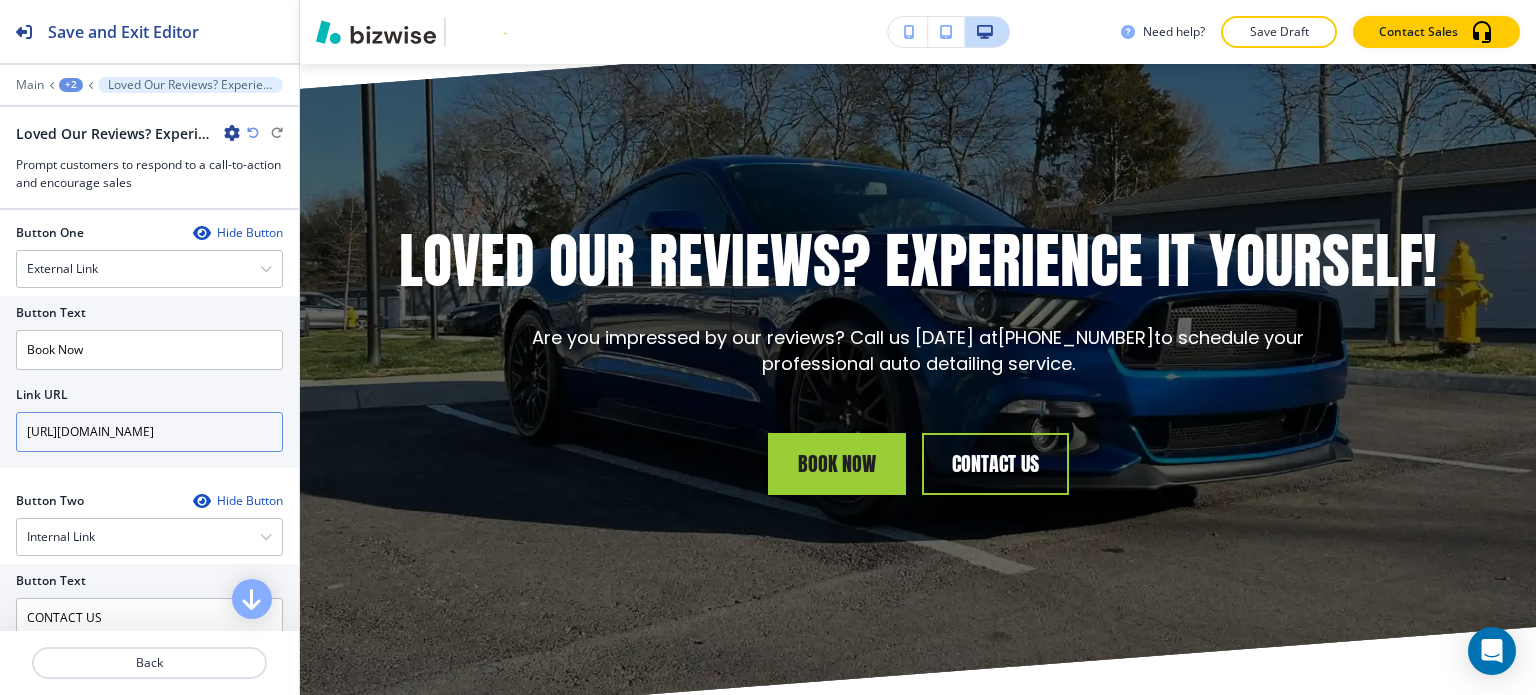 click on "https://www.pharrisdetailing.com/book-now508ebed1" at bounding box center (149, 432) 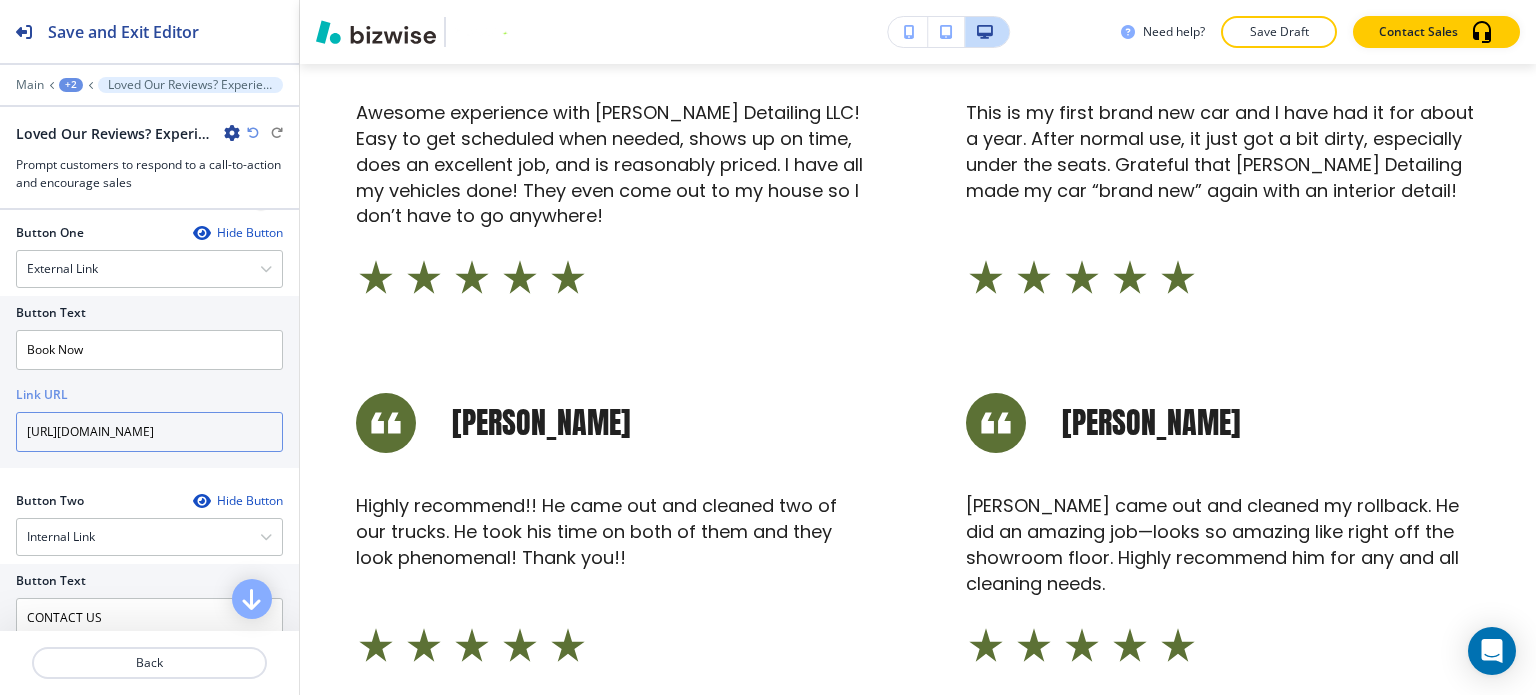 scroll, scrollTop: 2598, scrollLeft: 0, axis: vertical 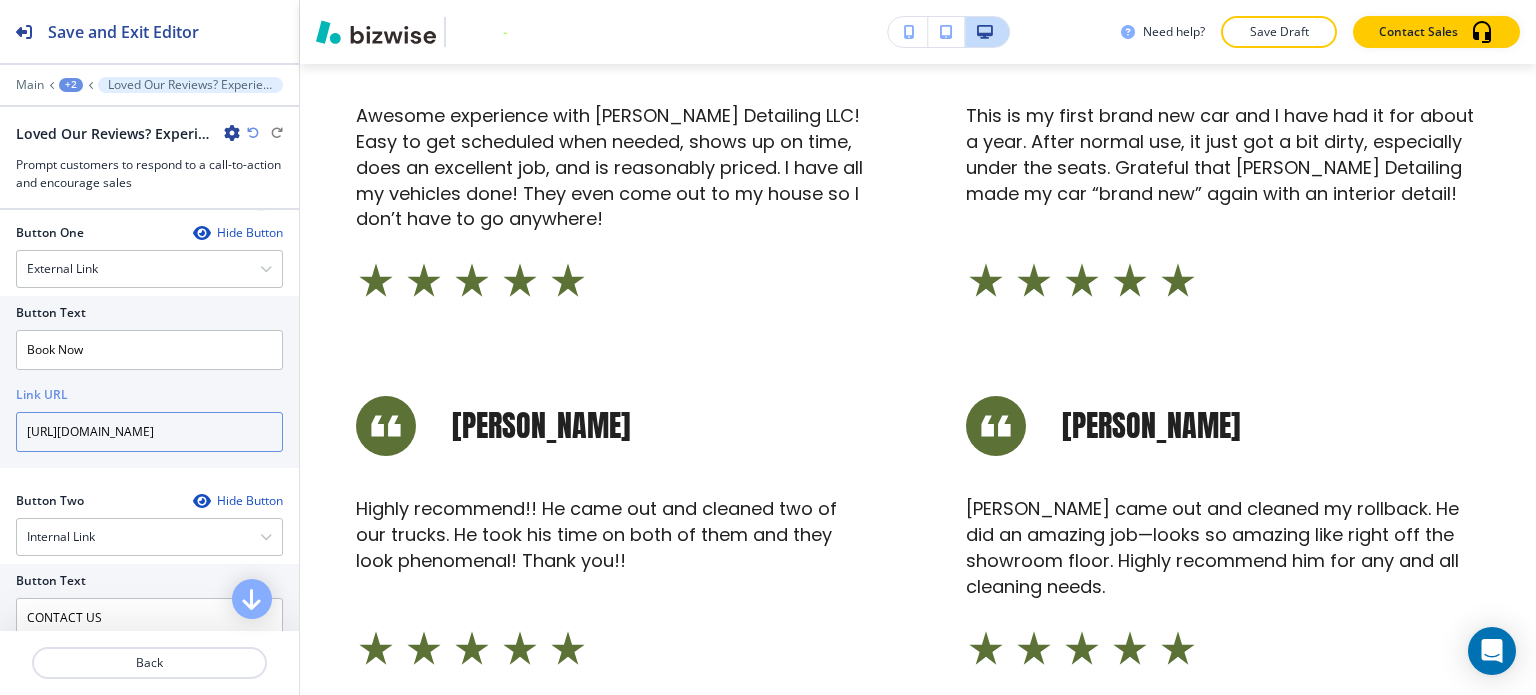 click on "https://www.pharrisdetailing.com/book-now508ebed1" at bounding box center (149, 432) 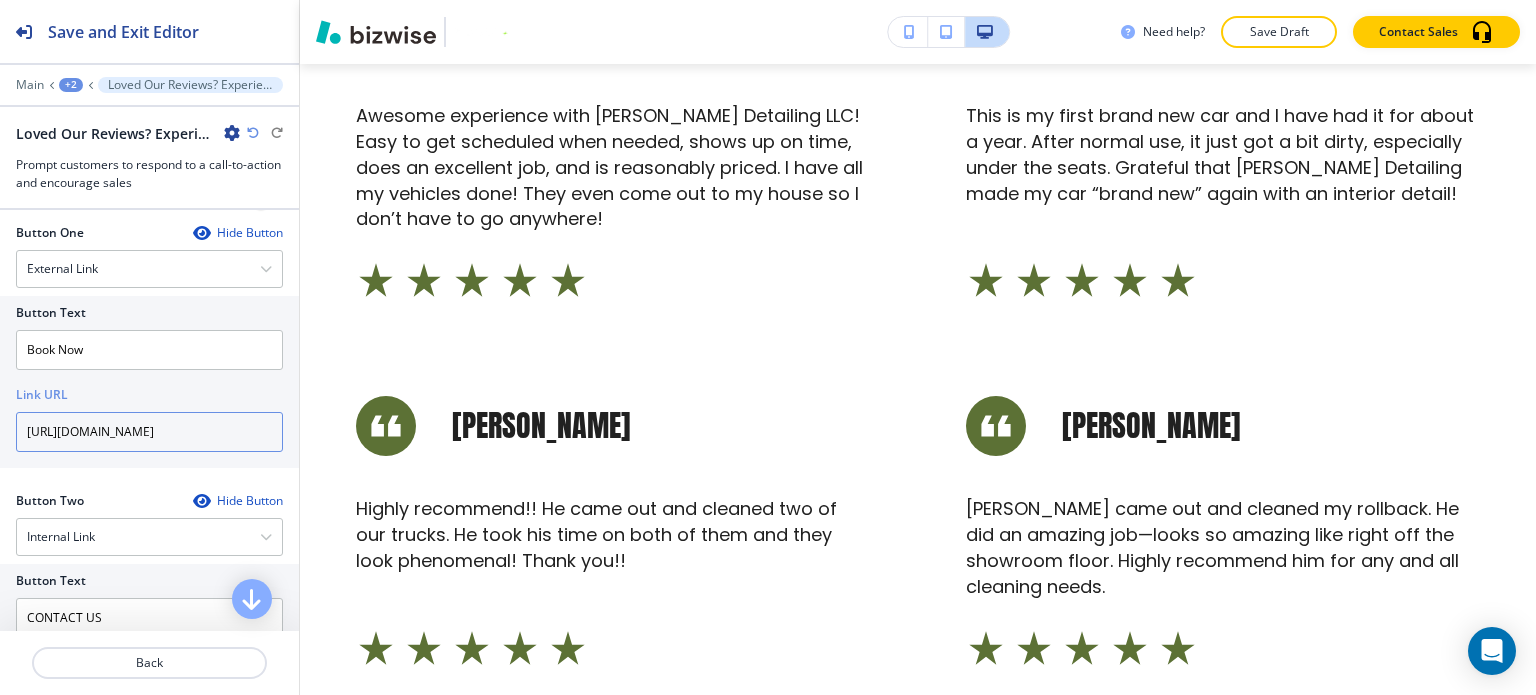 paste on "app.urable.com/virtual-shop/zwkjgtcxogNEAB6Q1GDK" 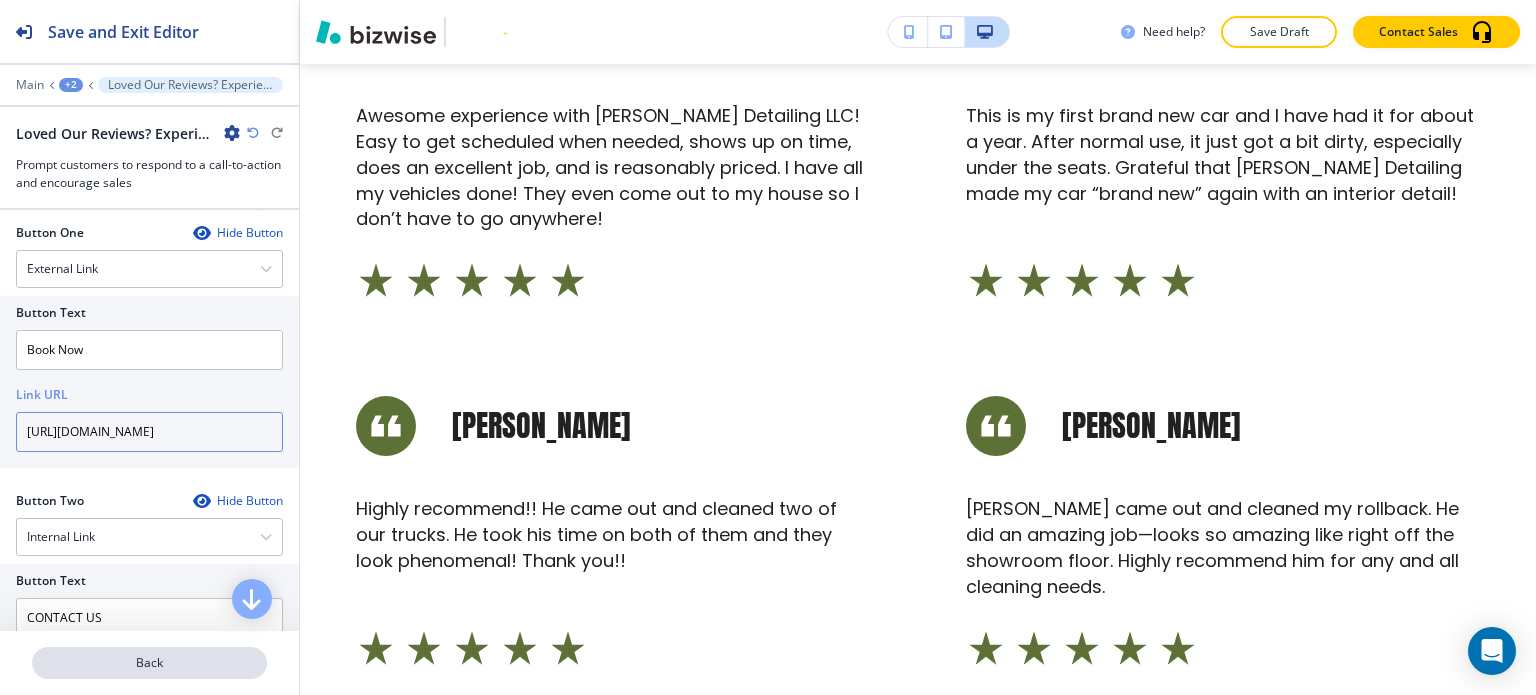 type on "https://app.urable.com/virtual-shop/zwkjgtcxogNEAB6Q1GDK" 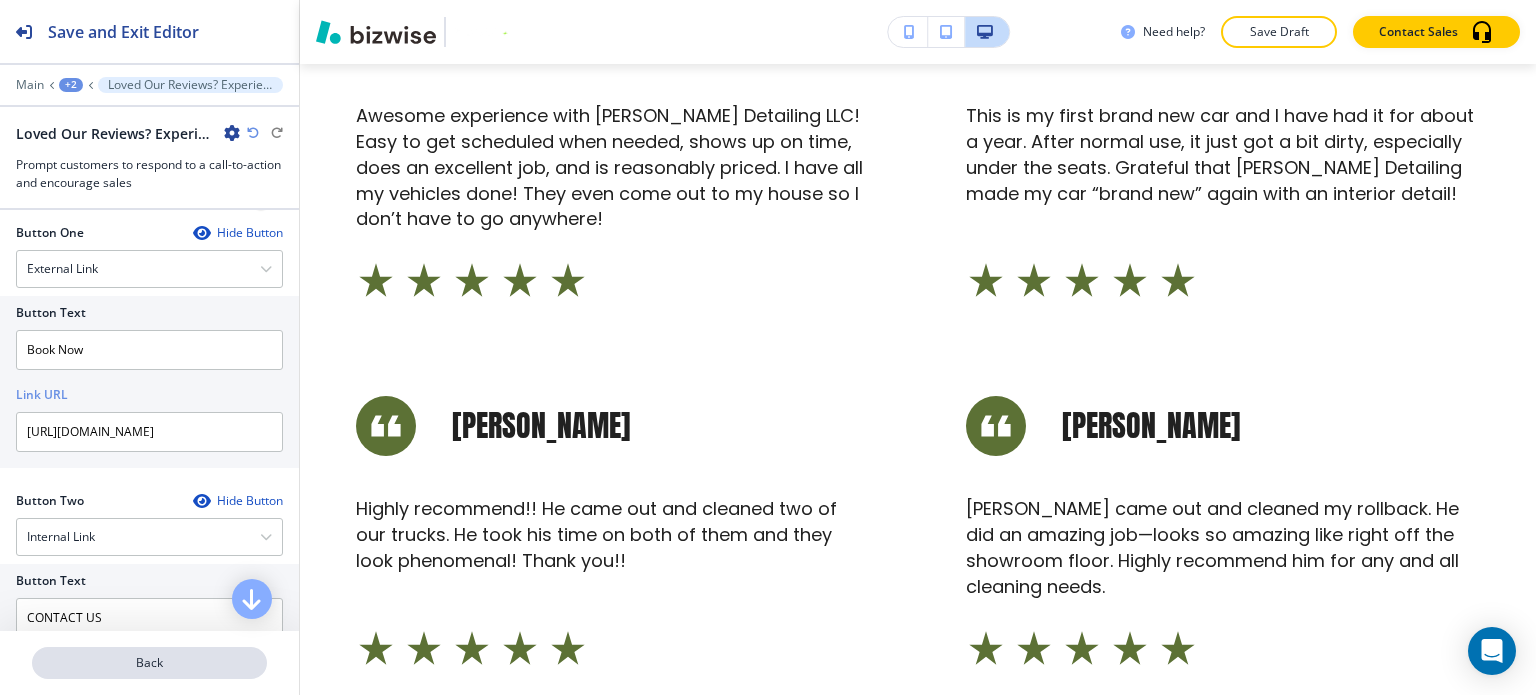 scroll, scrollTop: 0, scrollLeft: 0, axis: both 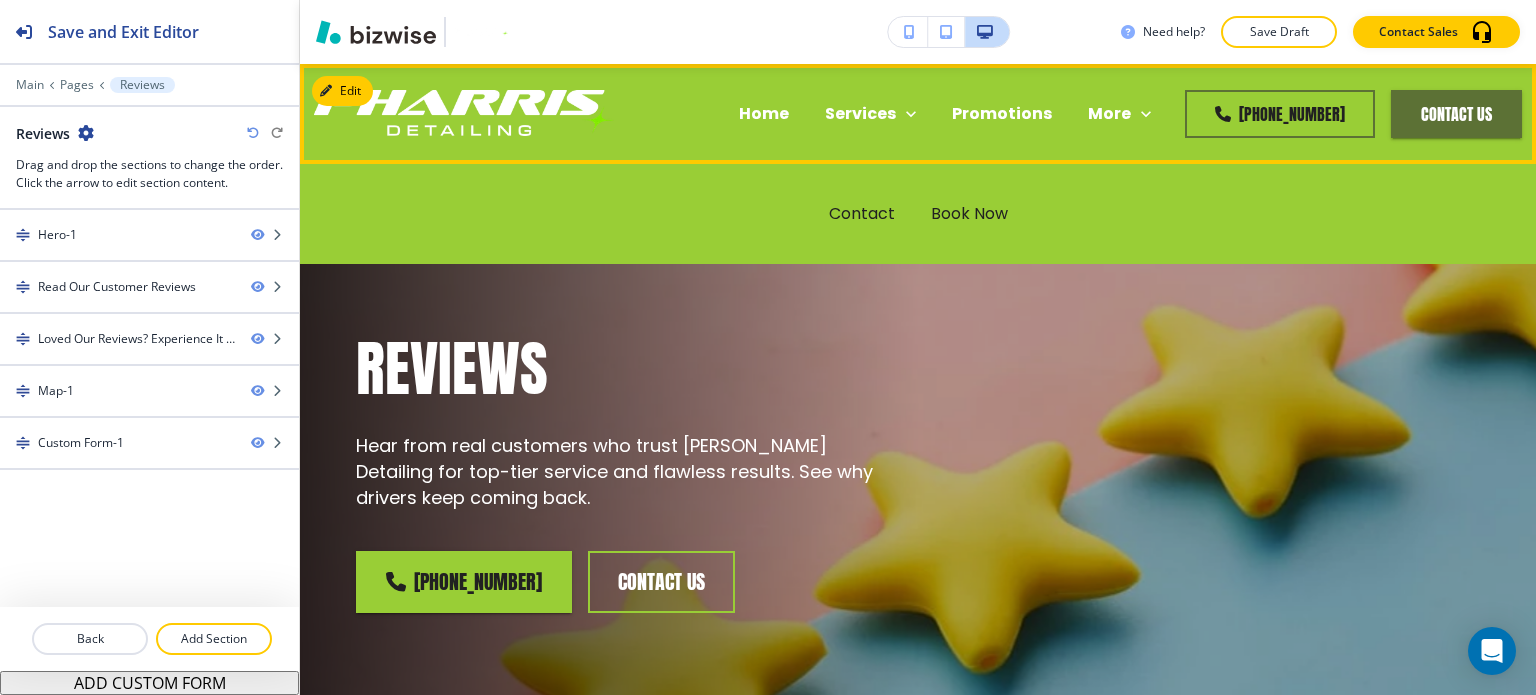 click on "More Contact Book Now" at bounding box center [1119, 114] 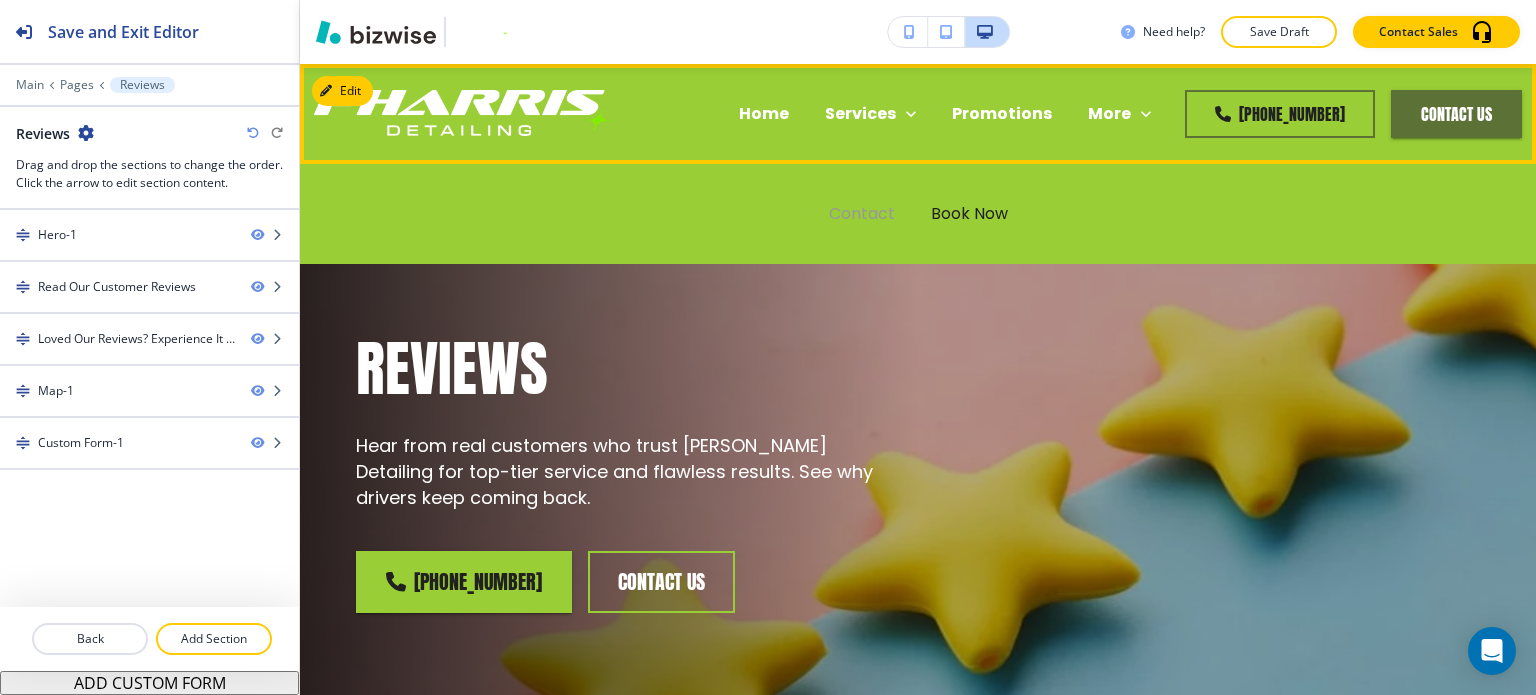 click on "Contact" at bounding box center [862, 213] 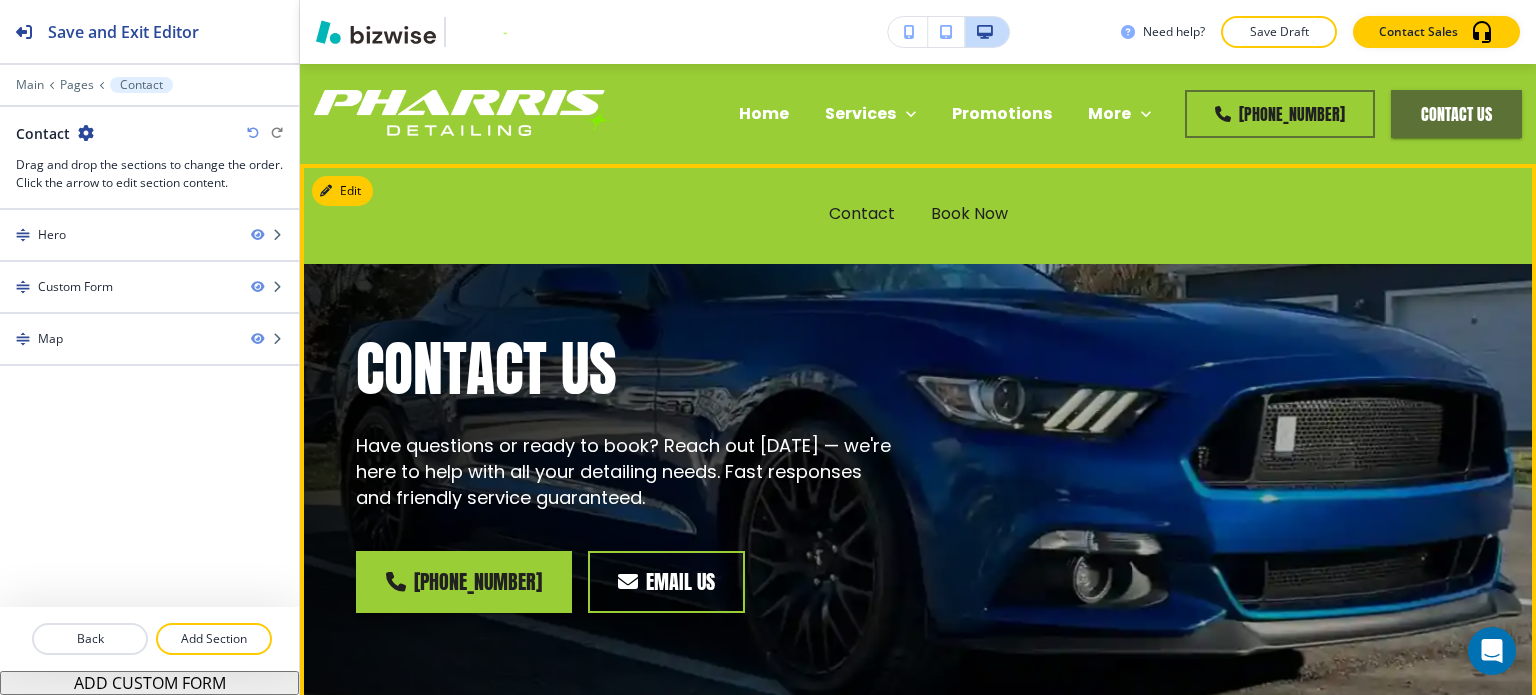 click on "Contact us Have questions or ready to book? Reach out today — we're here to help with all your detailing needs. Fast responses and friendly service guaranteed. 629-207-8191 email us" at bounding box center [894, 471] 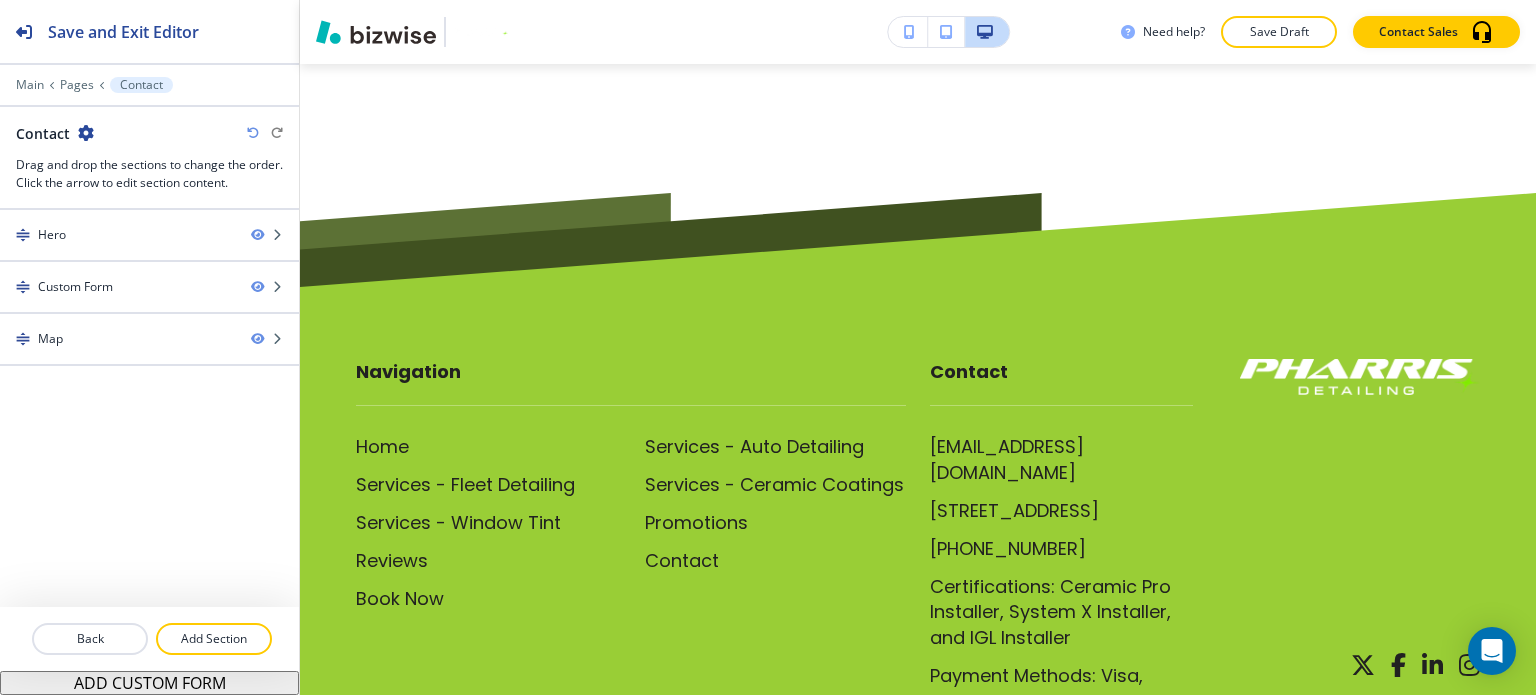 scroll, scrollTop: 0, scrollLeft: 0, axis: both 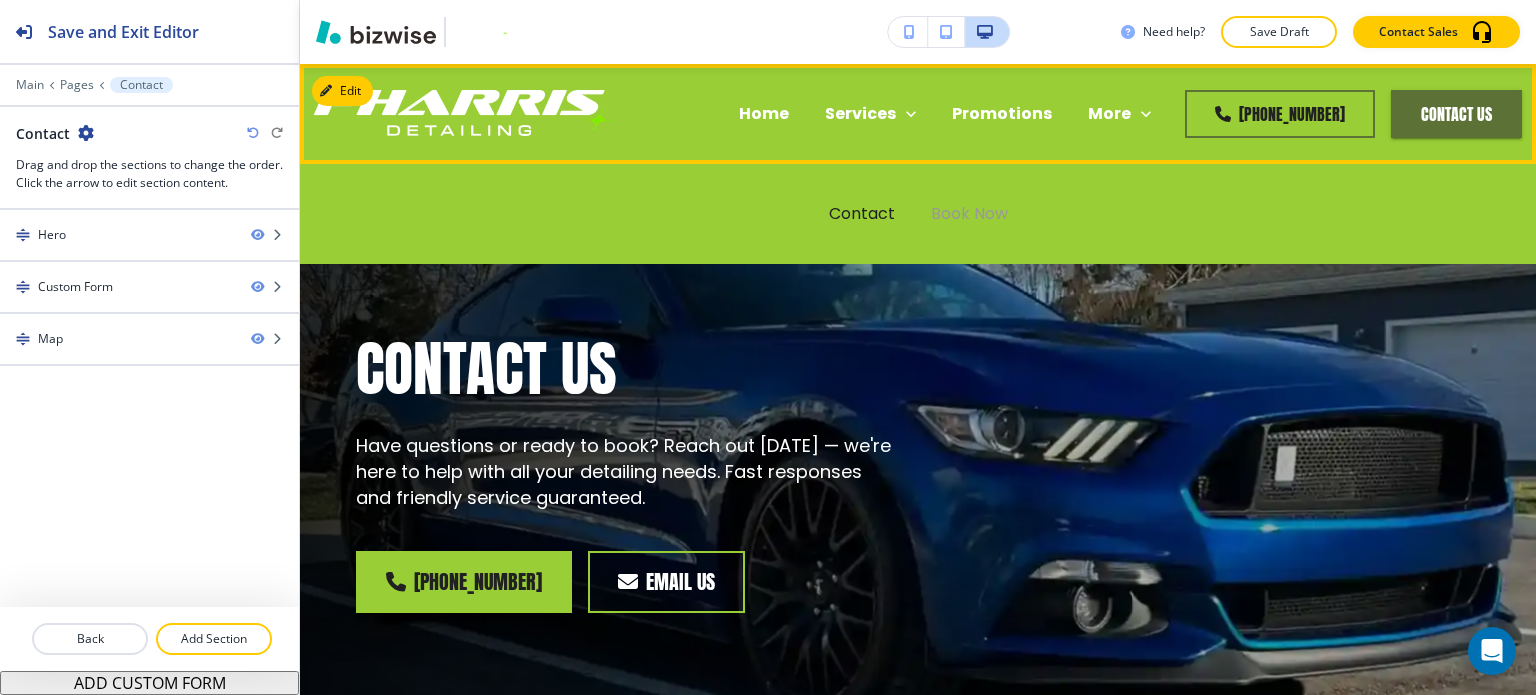 click on "Book Now" at bounding box center [969, 213] 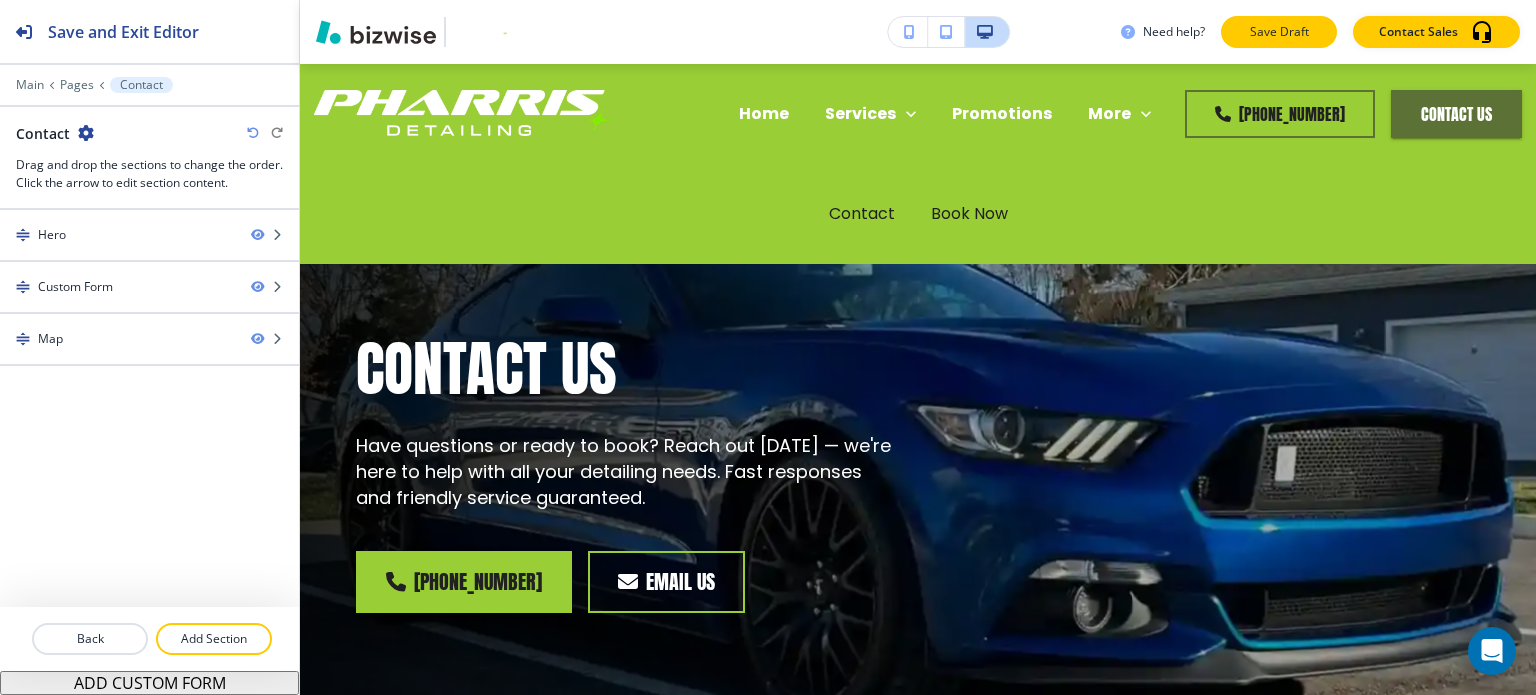 click on "Save Draft" at bounding box center [1279, 32] 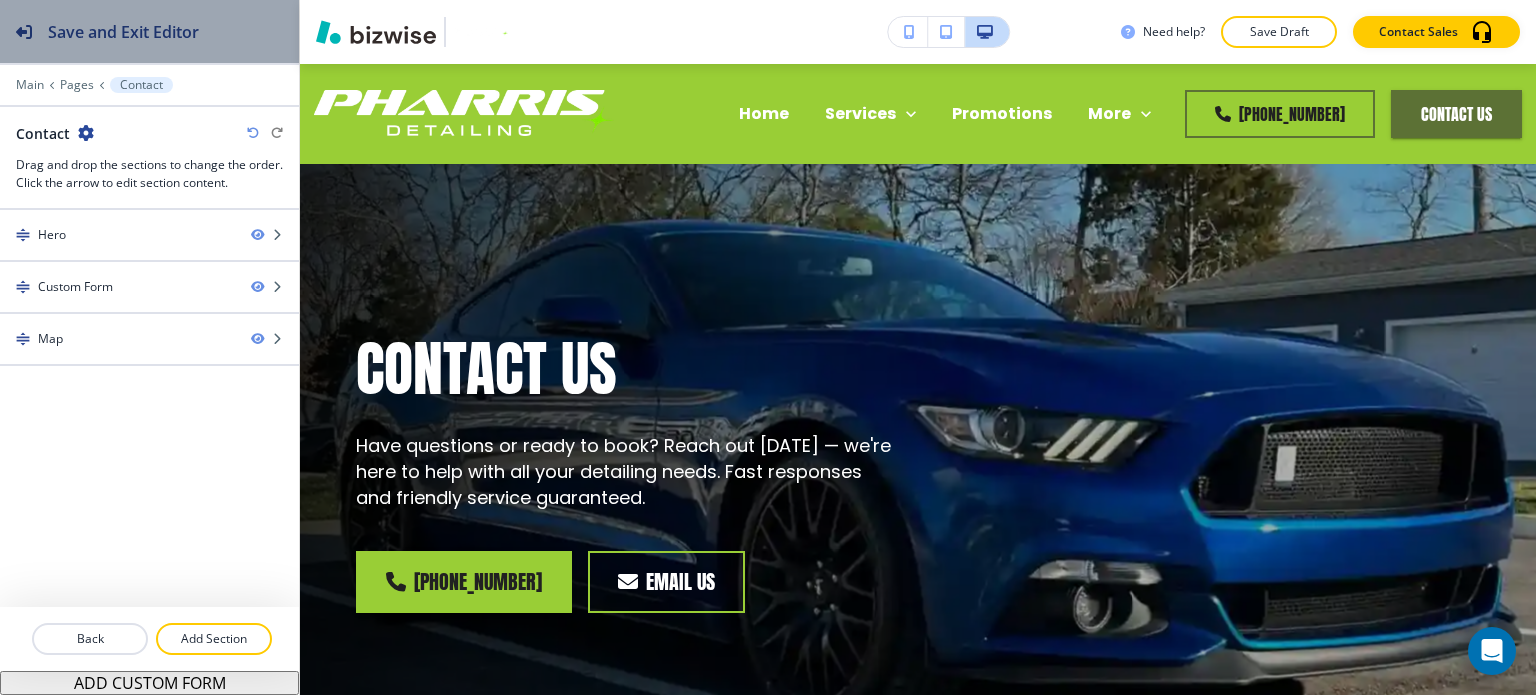 click on "Save and Exit Editor" at bounding box center [123, 32] 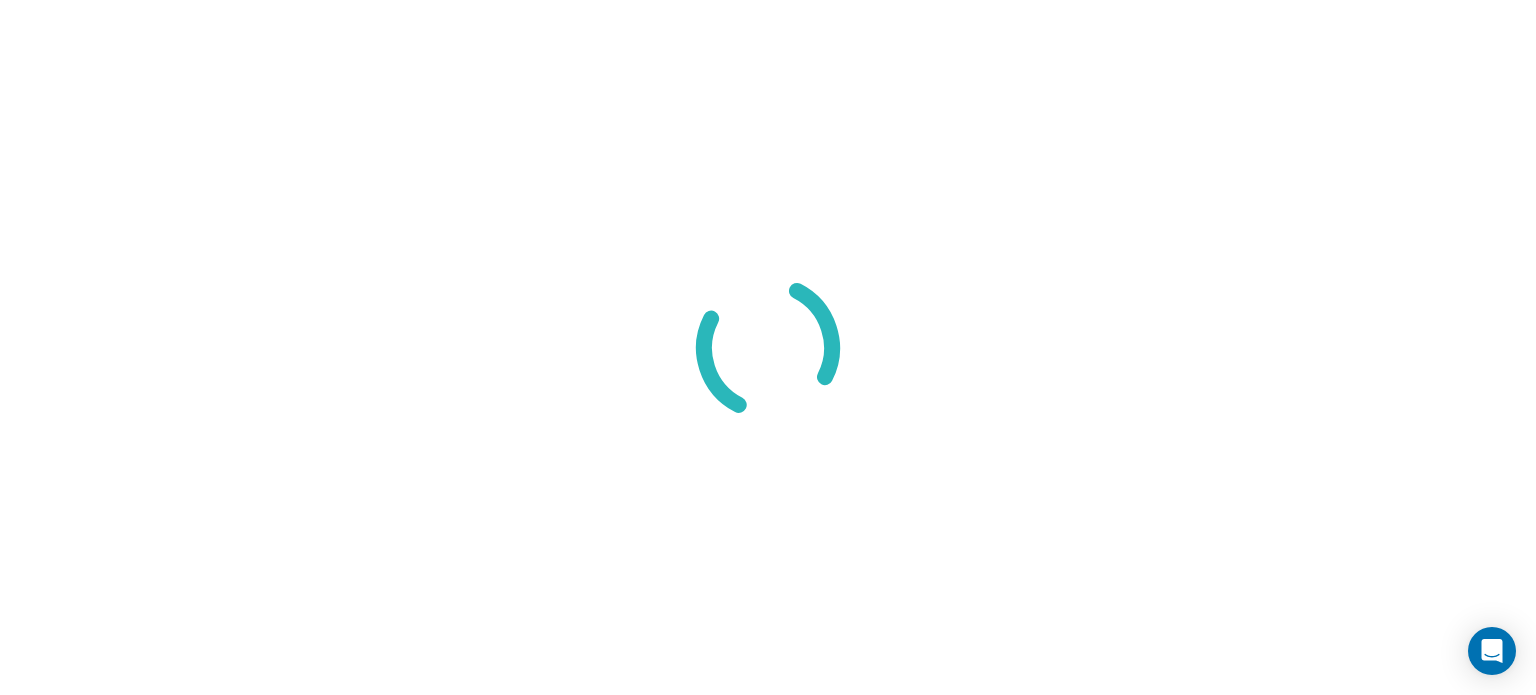 scroll, scrollTop: 0, scrollLeft: 0, axis: both 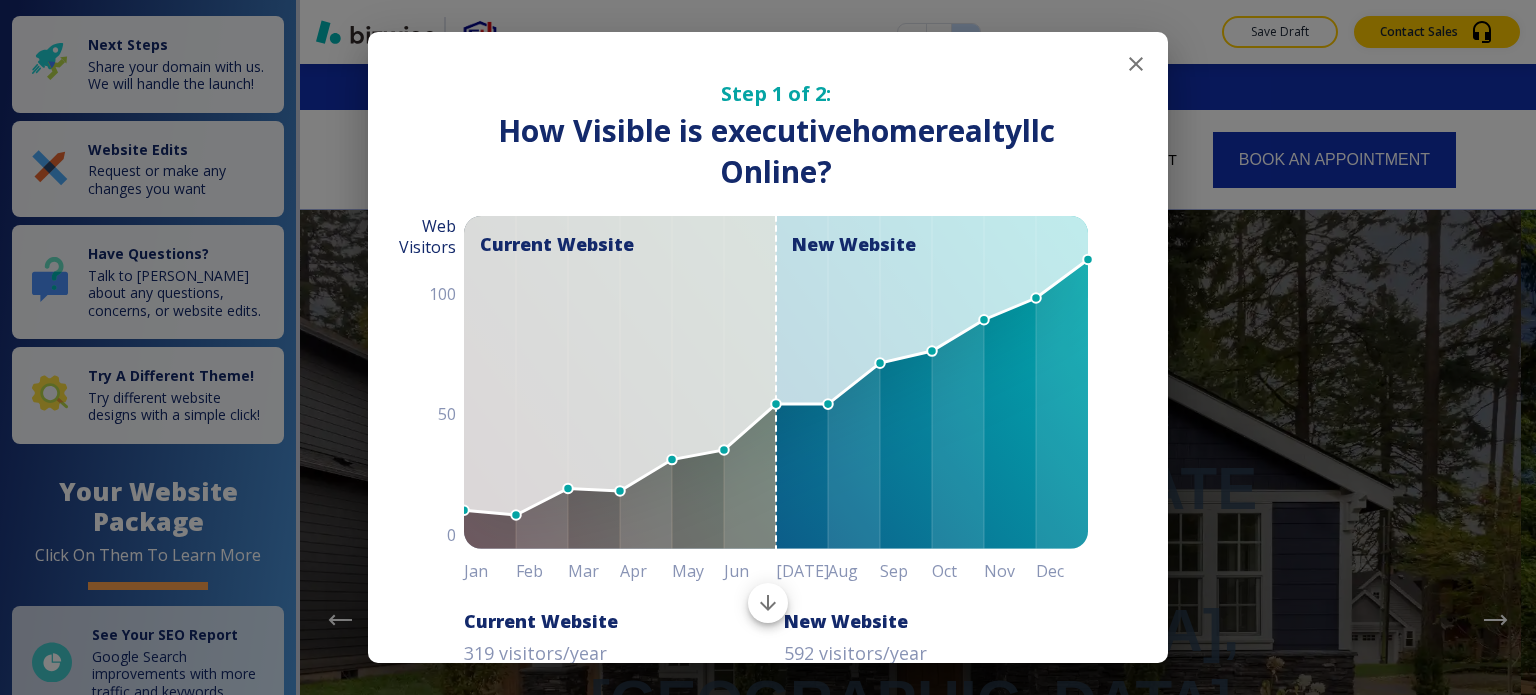 click 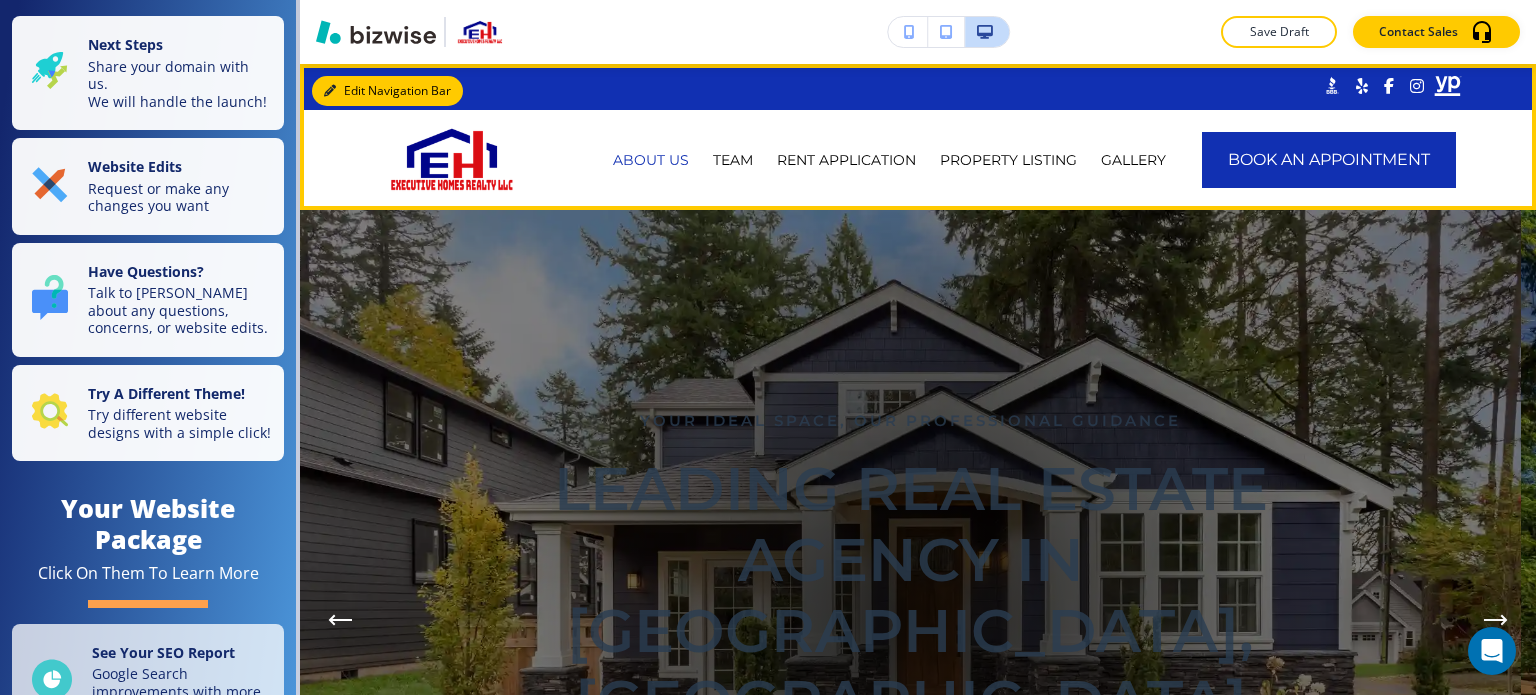 click on "Edit Navigation Bar" at bounding box center [387, 91] 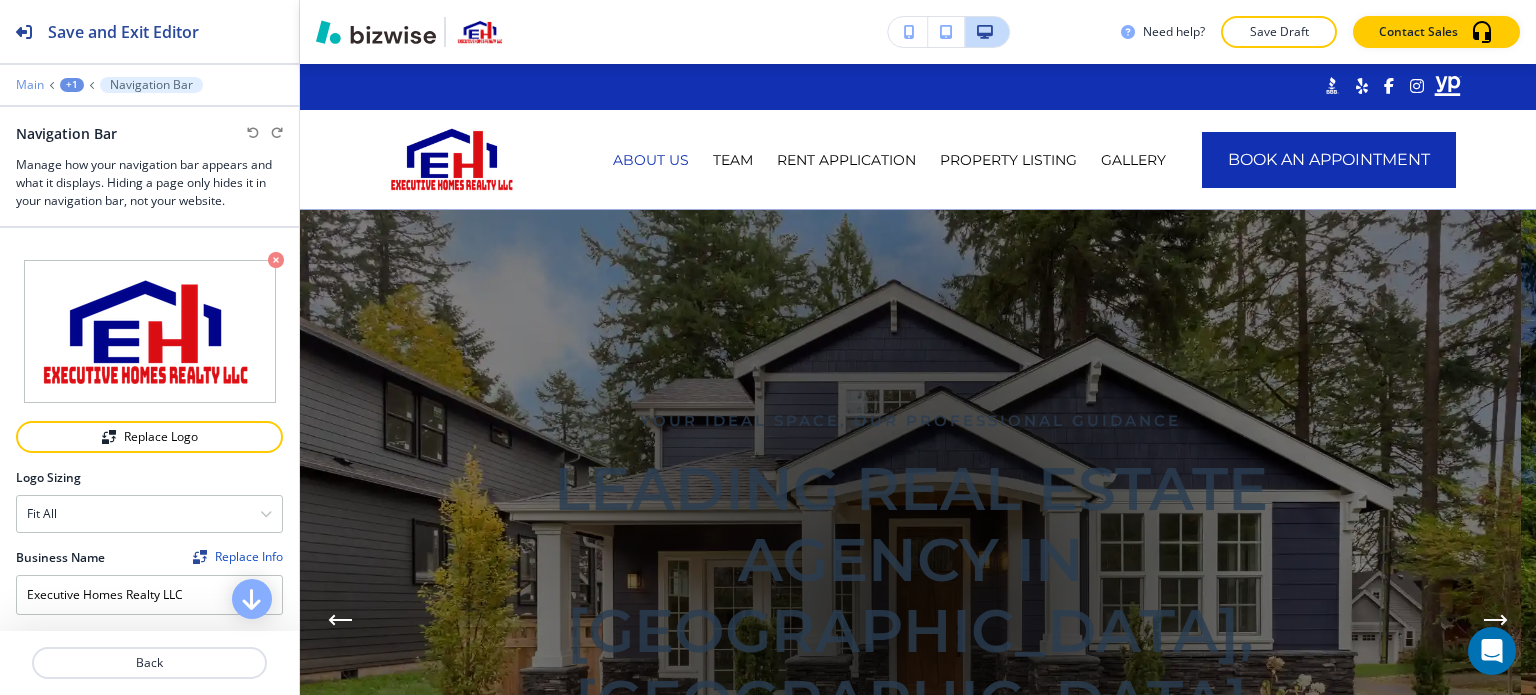 click on "Main" at bounding box center [30, 85] 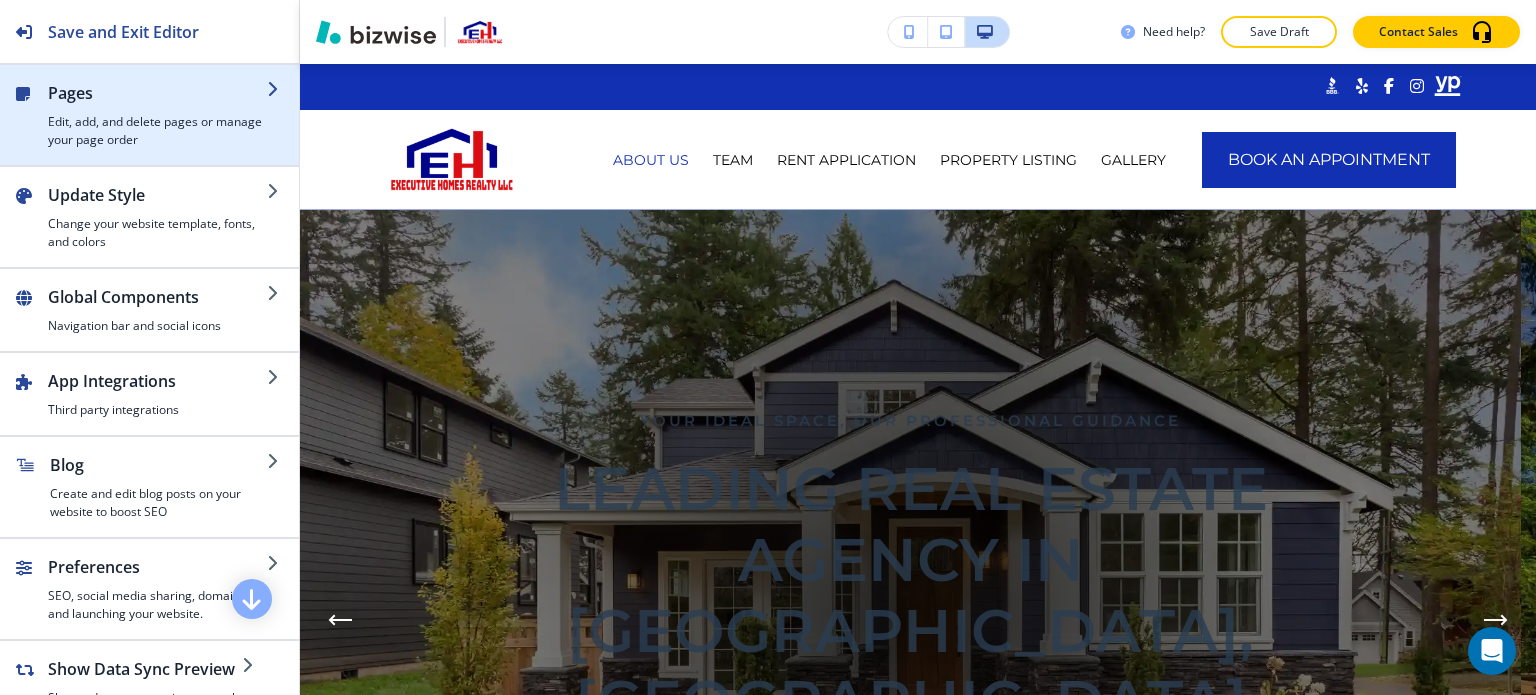 click on "Edit, add, and delete pages or manage your page order" at bounding box center [157, 131] 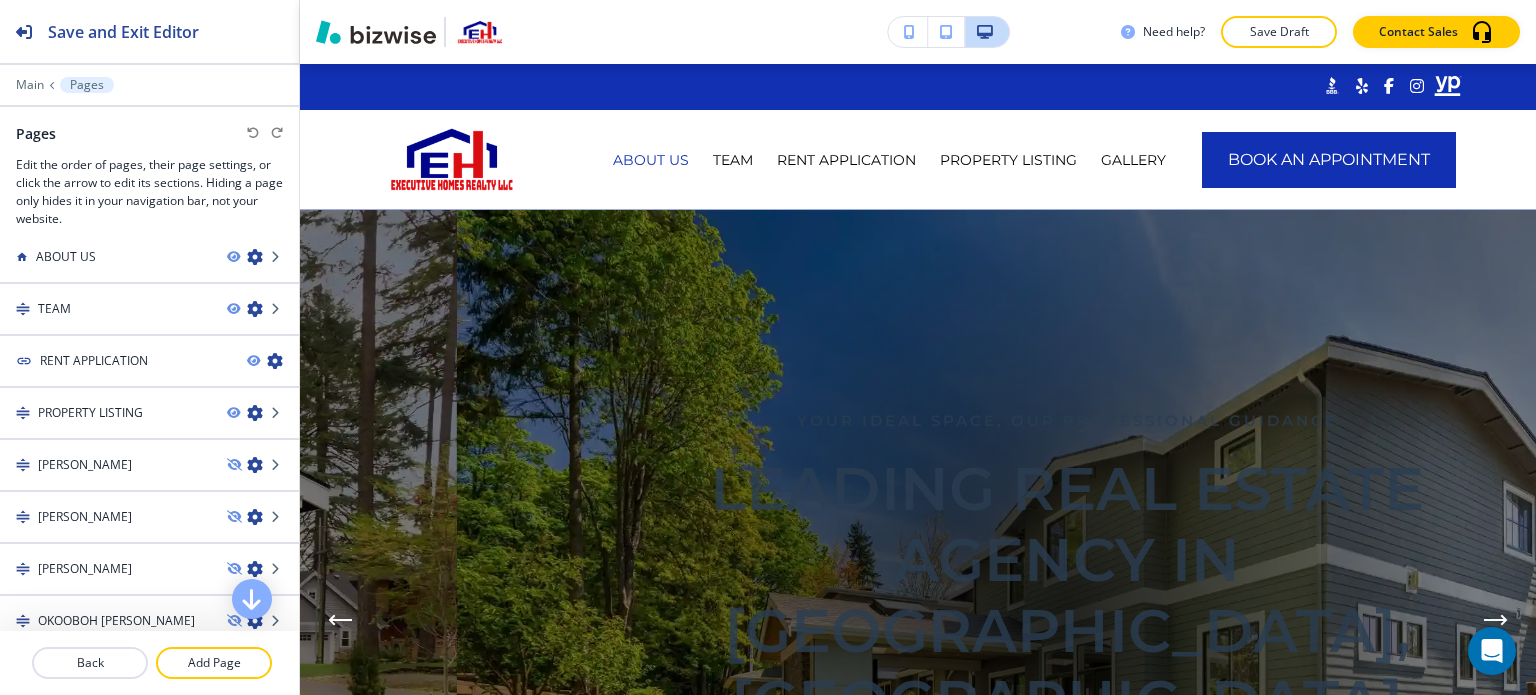 scroll, scrollTop: 0, scrollLeft: 0, axis: both 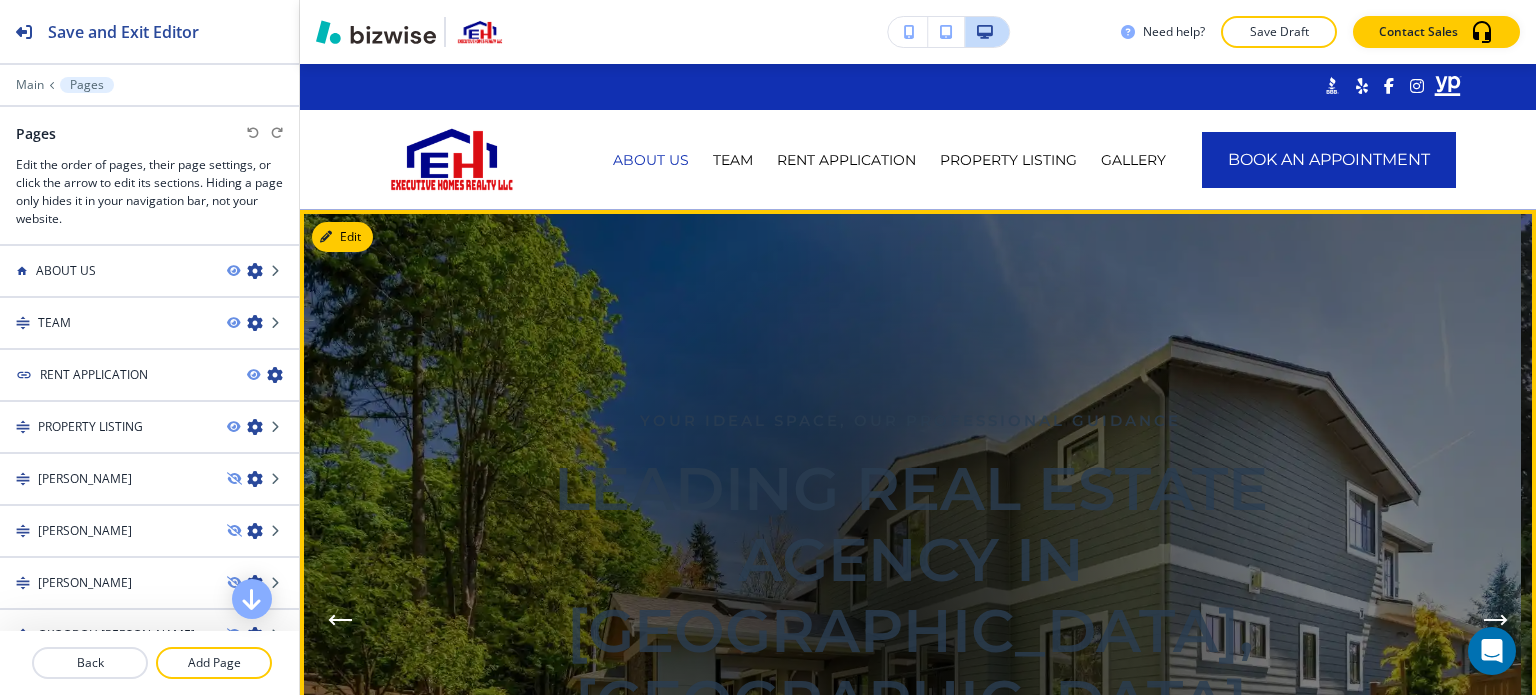 click at bounding box center [911, 620] 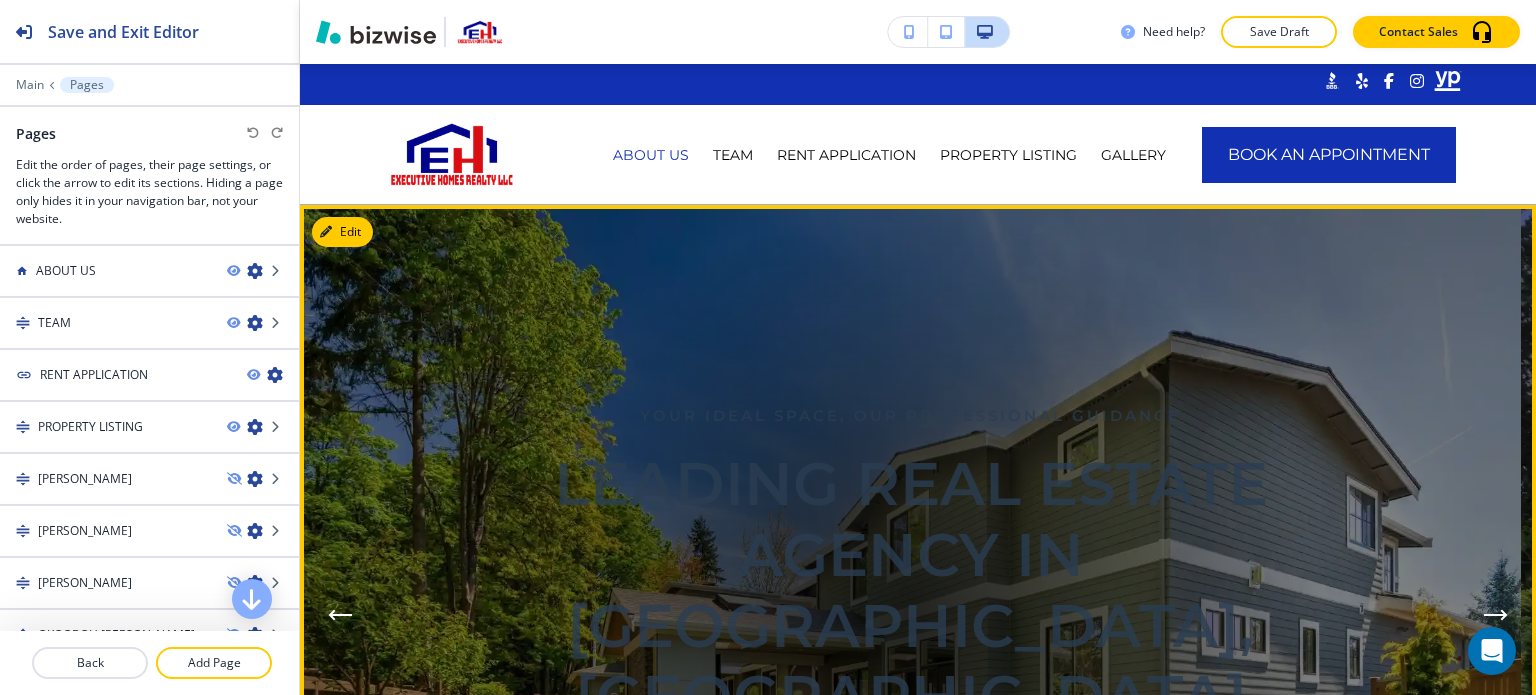 scroll, scrollTop: 0, scrollLeft: 0, axis: both 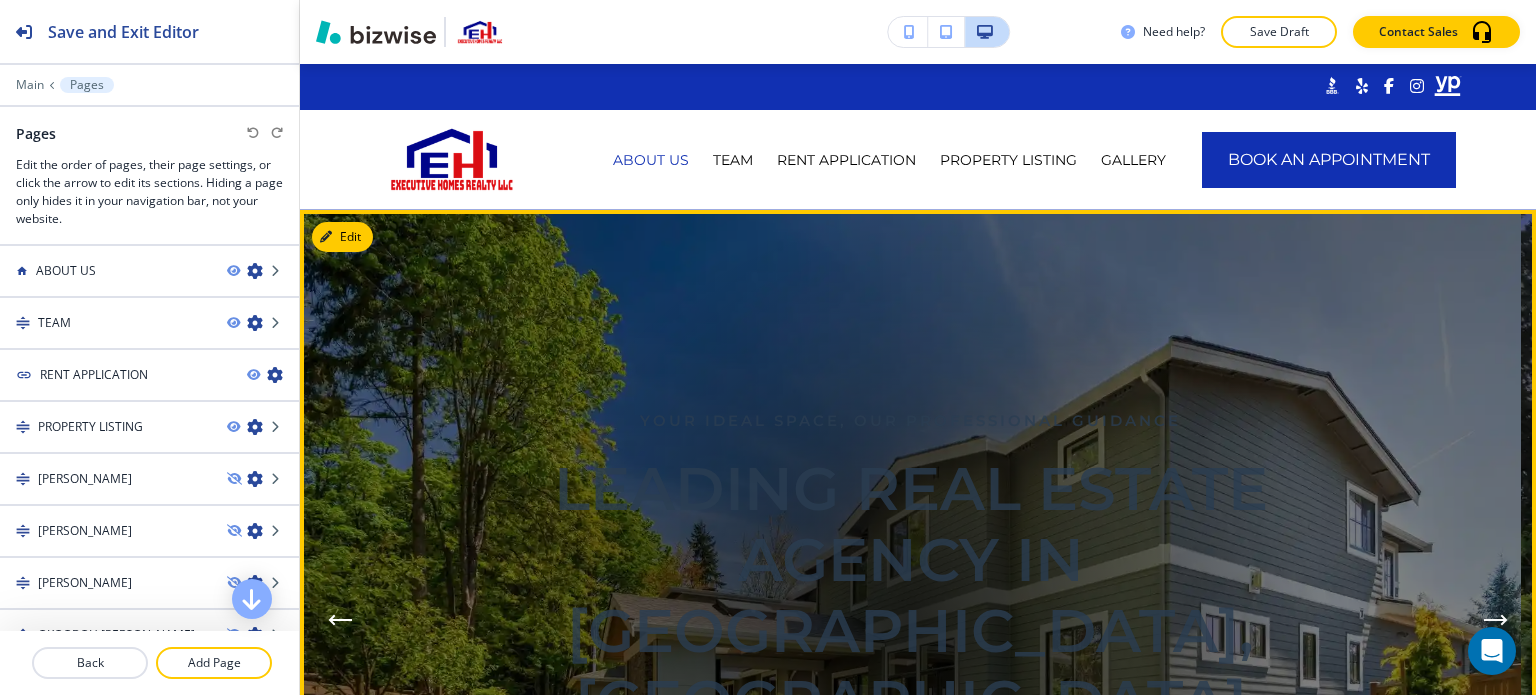 click at bounding box center [910, 620] 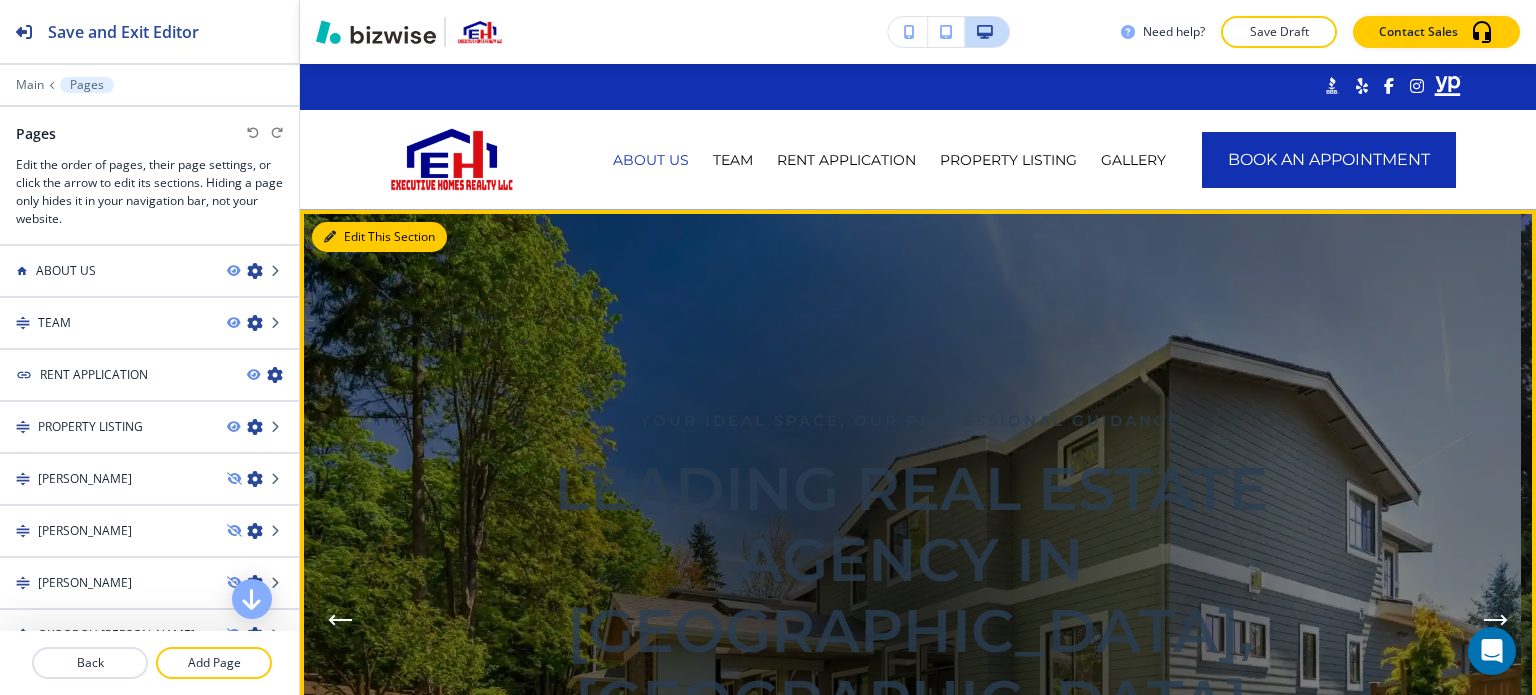 click on "Edit This Section" at bounding box center [379, 237] 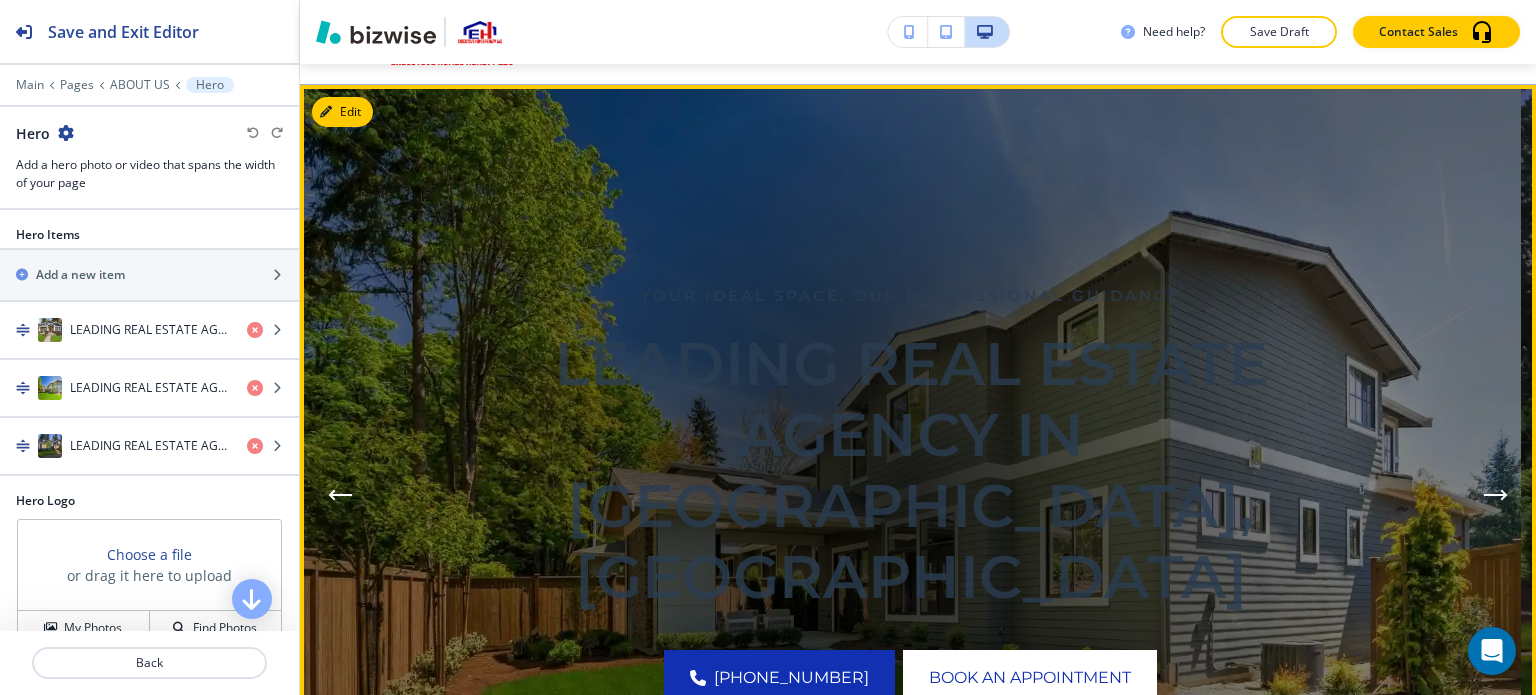 scroll, scrollTop: 146, scrollLeft: 0, axis: vertical 